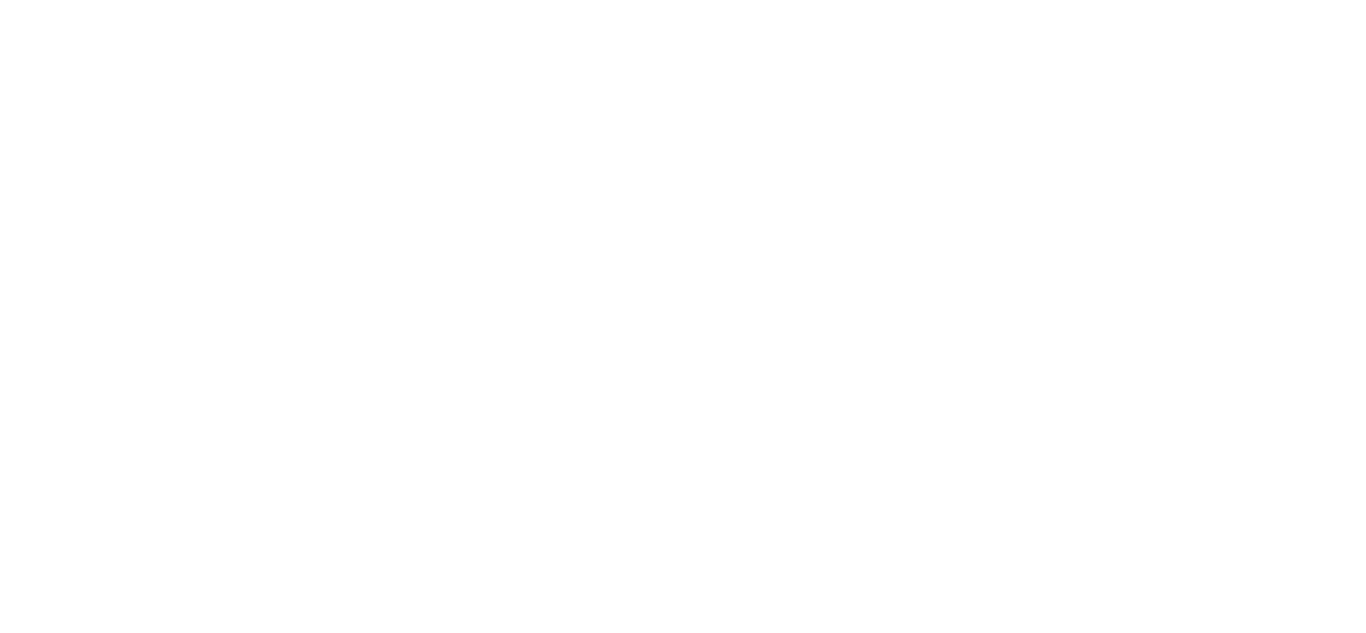 scroll, scrollTop: 0, scrollLeft: 0, axis: both 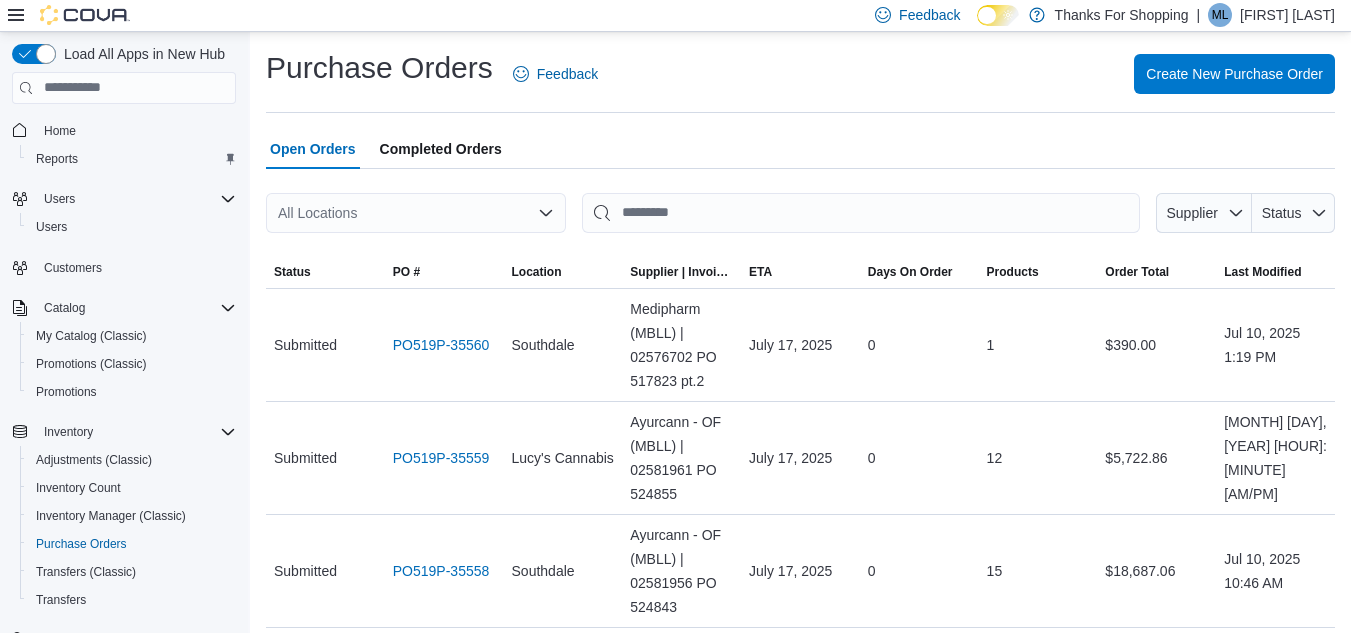 click 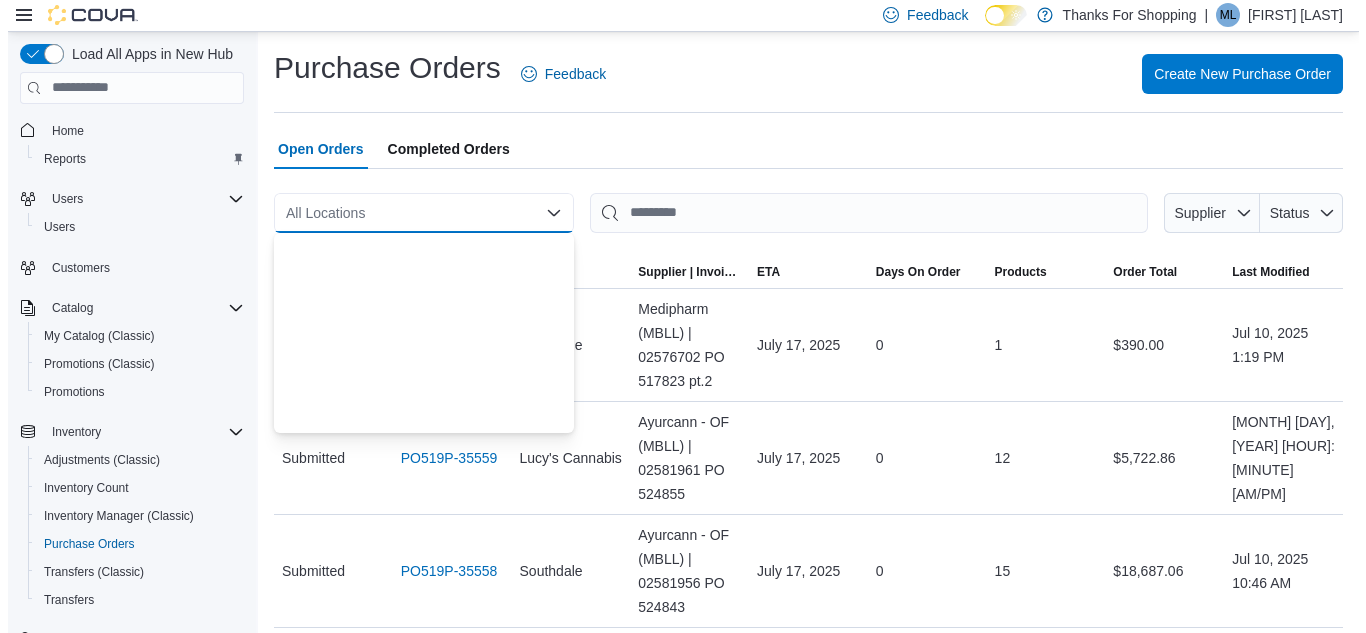 scroll, scrollTop: 525, scrollLeft: 0, axis: vertical 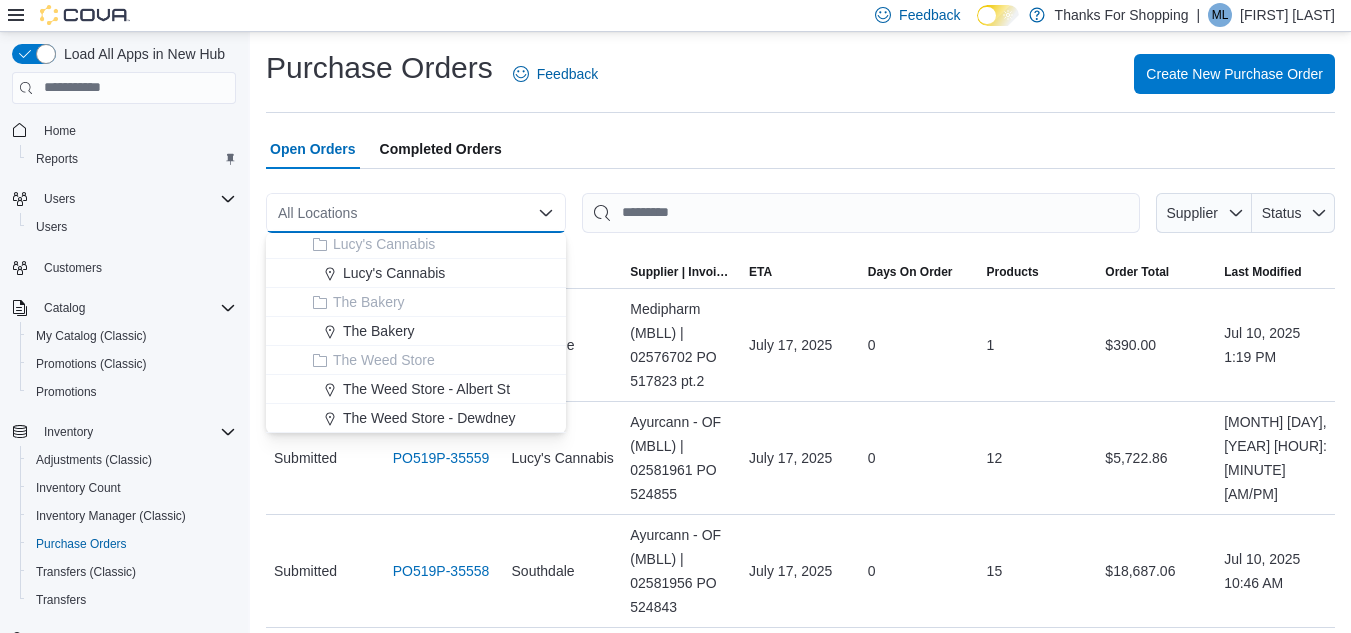 click on "The Weed Store - Albert St" at bounding box center (426, 389) 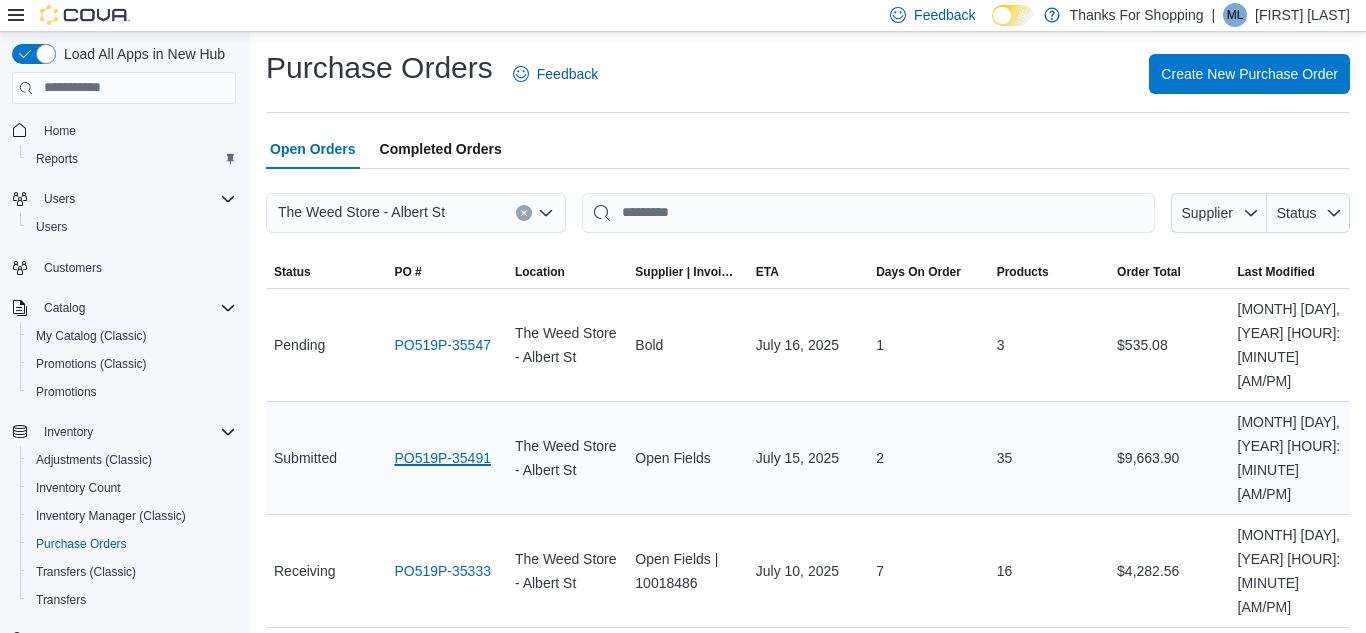 click on "PO519P-35491" at bounding box center [442, 458] 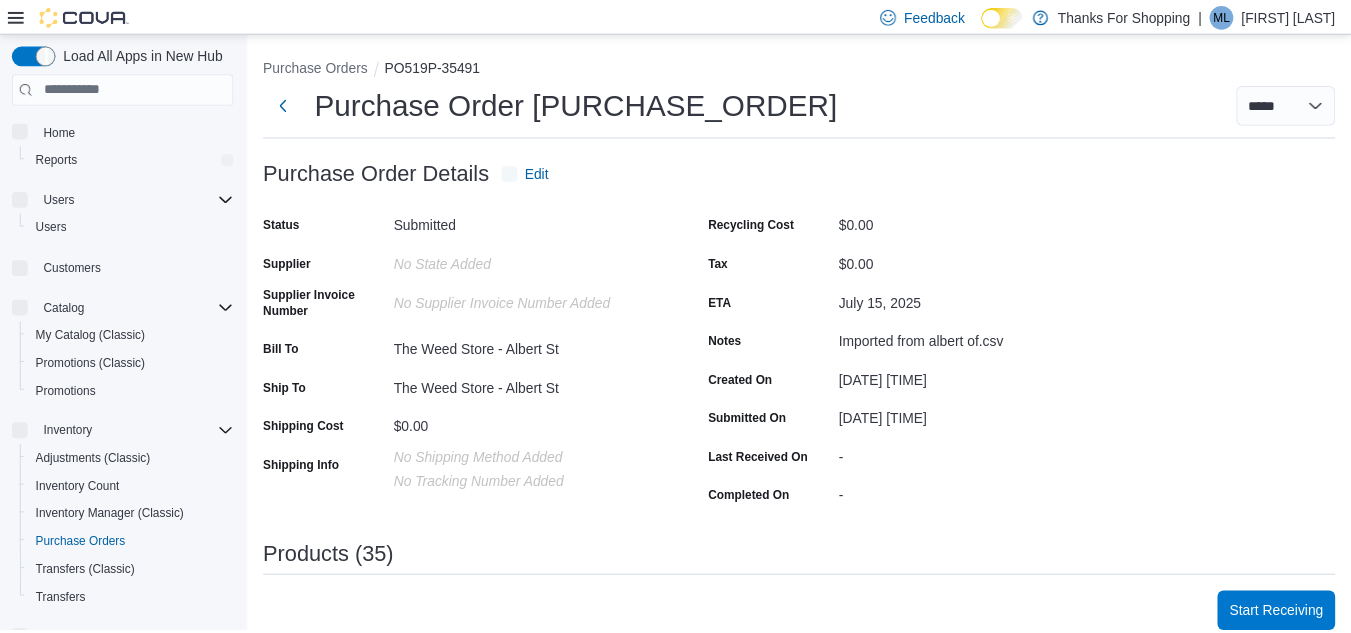 scroll, scrollTop: 500, scrollLeft: 0, axis: vertical 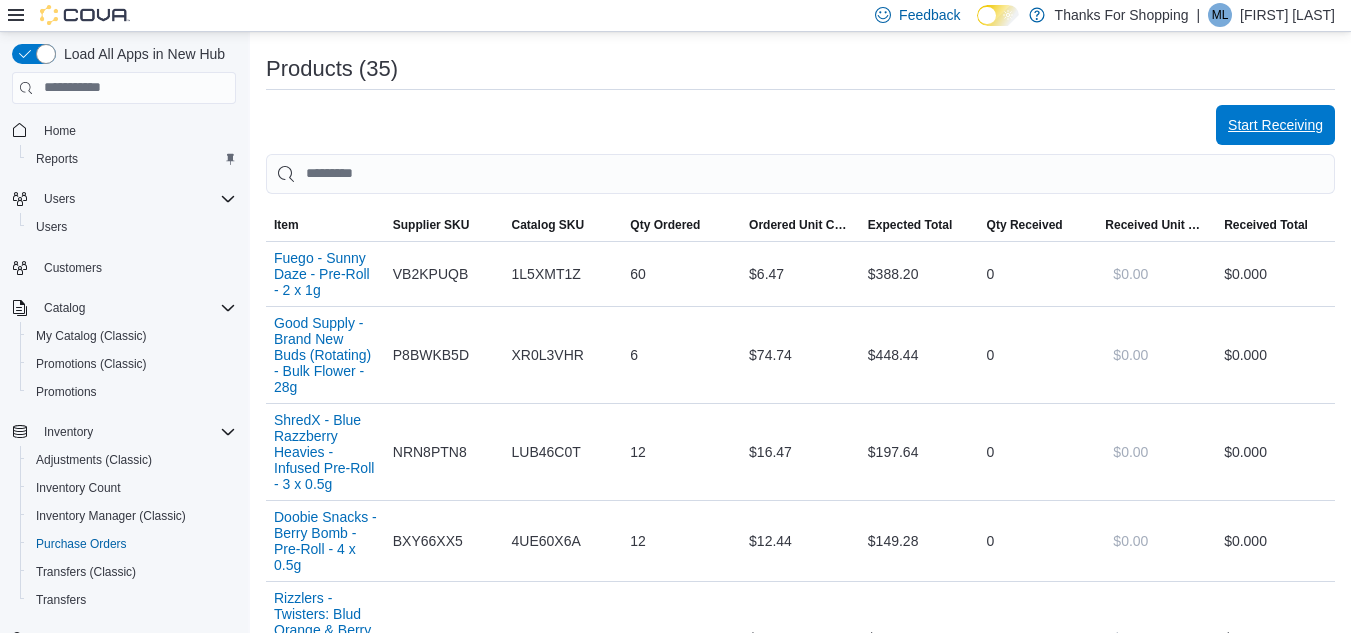 click on "Start Receiving" at bounding box center [1275, 125] 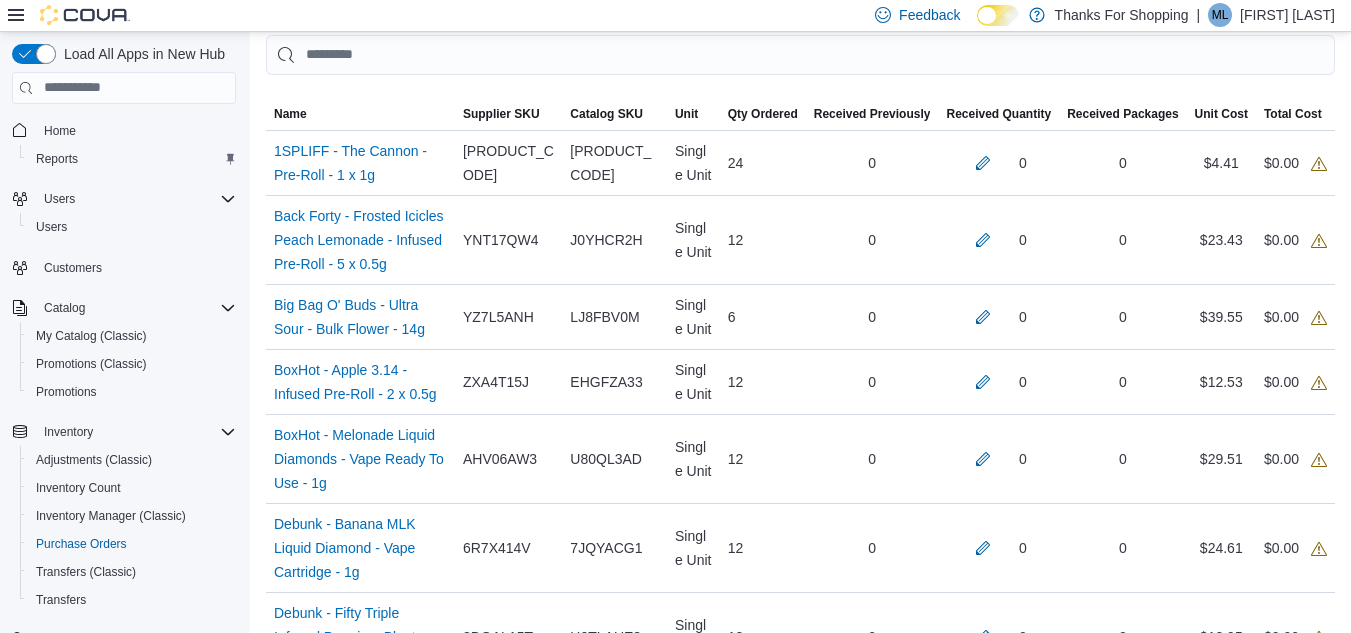 scroll, scrollTop: 500, scrollLeft: 0, axis: vertical 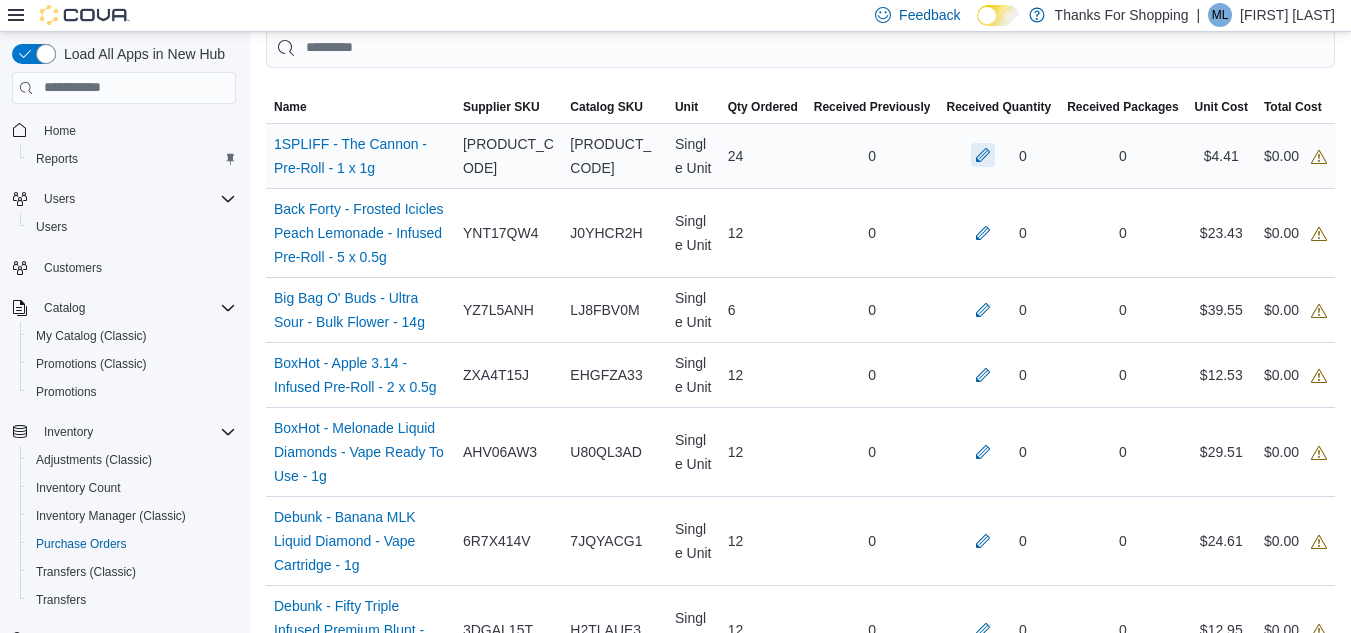 click at bounding box center [983, 155] 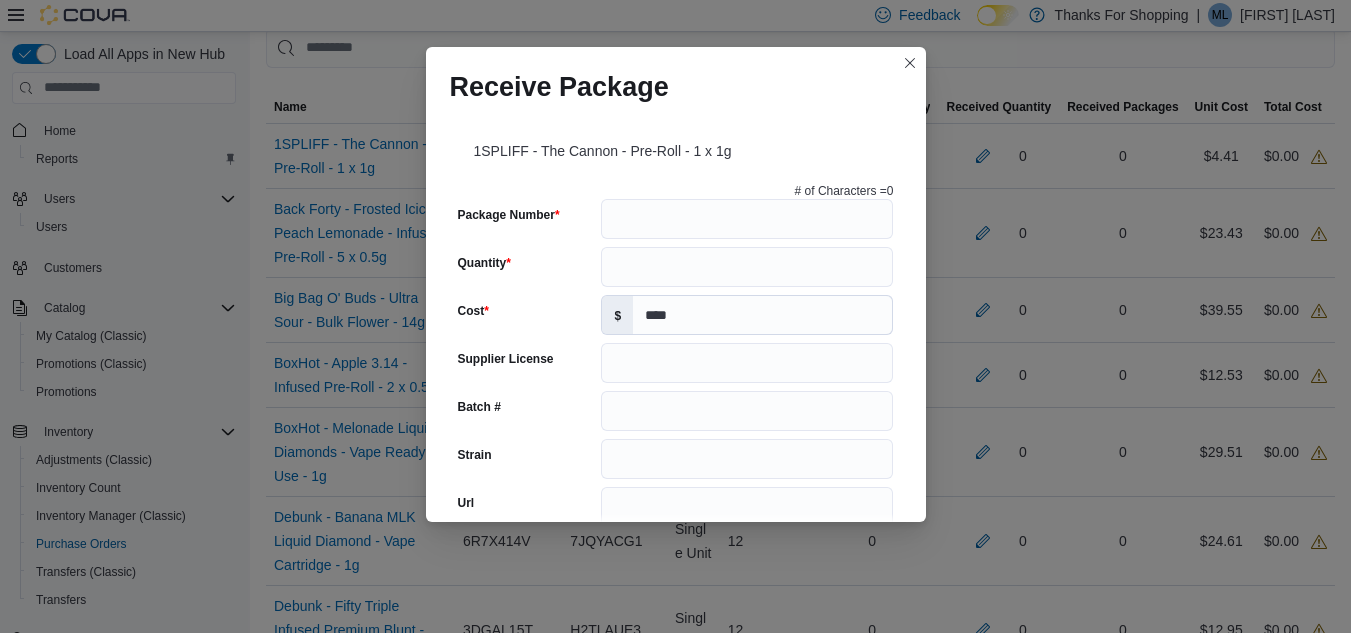 click on "# of Characters =  0" at bounding box center [676, 191] 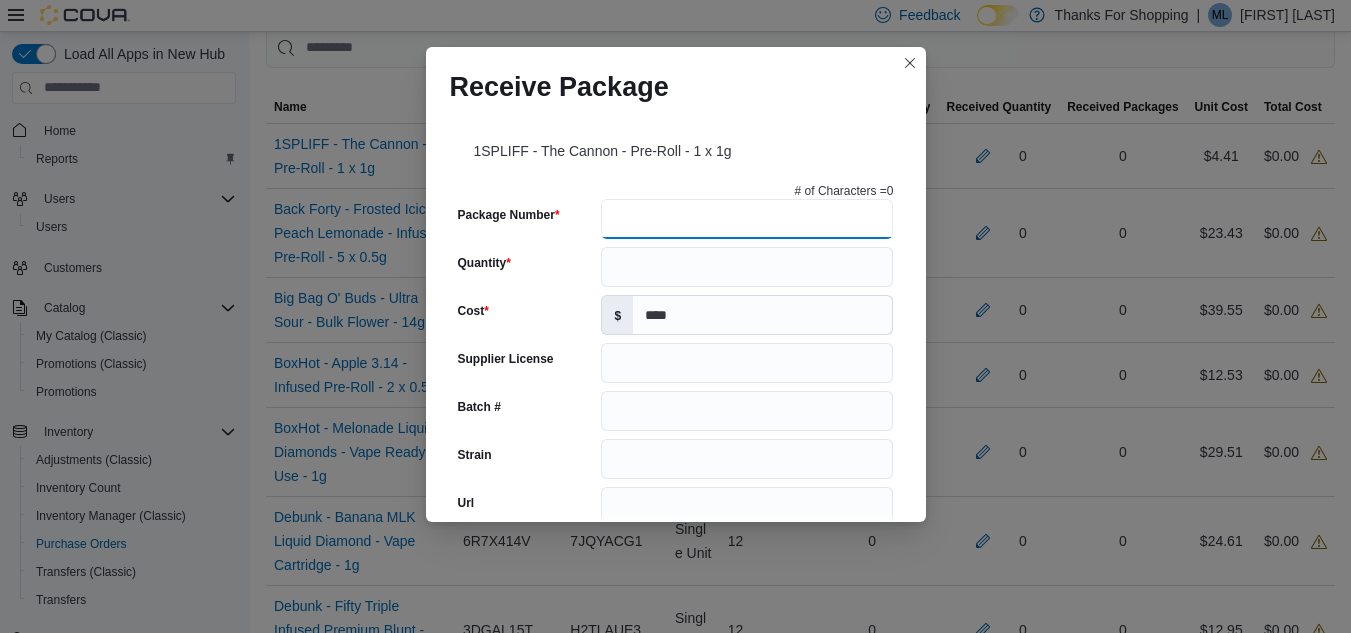 click on "Package Number" at bounding box center (747, 219) 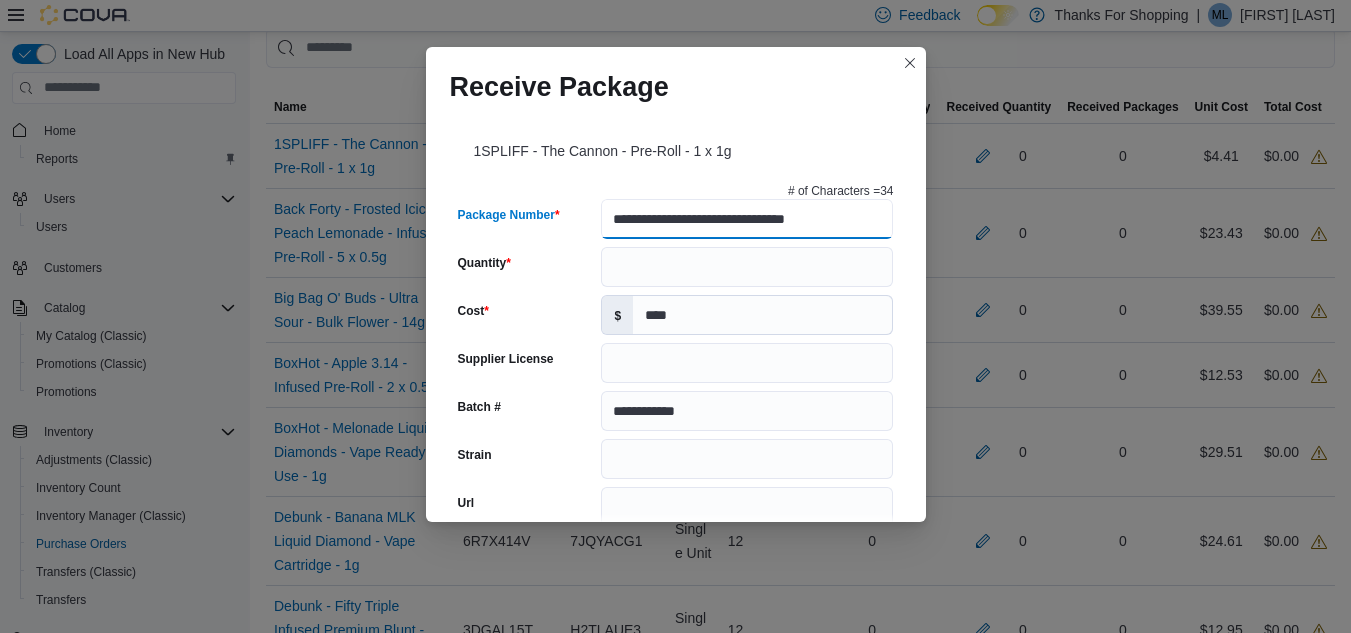 type on "**********" 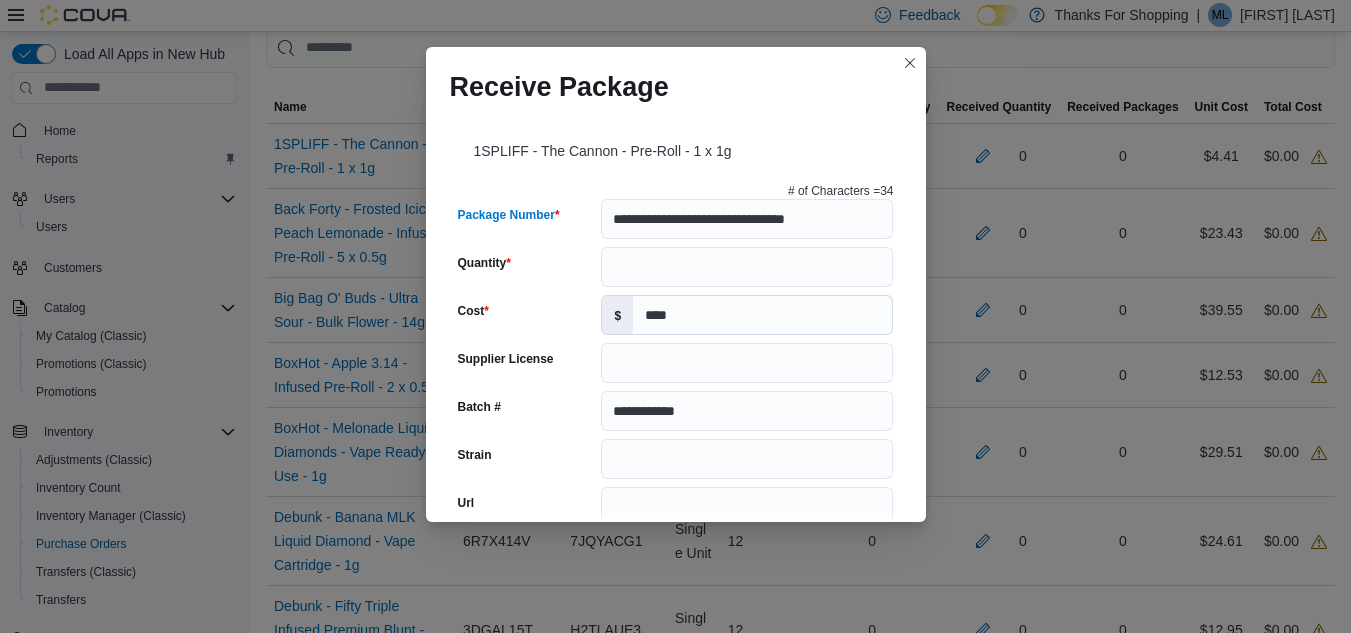 drag, startPoint x: 766, startPoint y: 142, endPoint x: 817, endPoint y: 148, distance: 51.351727 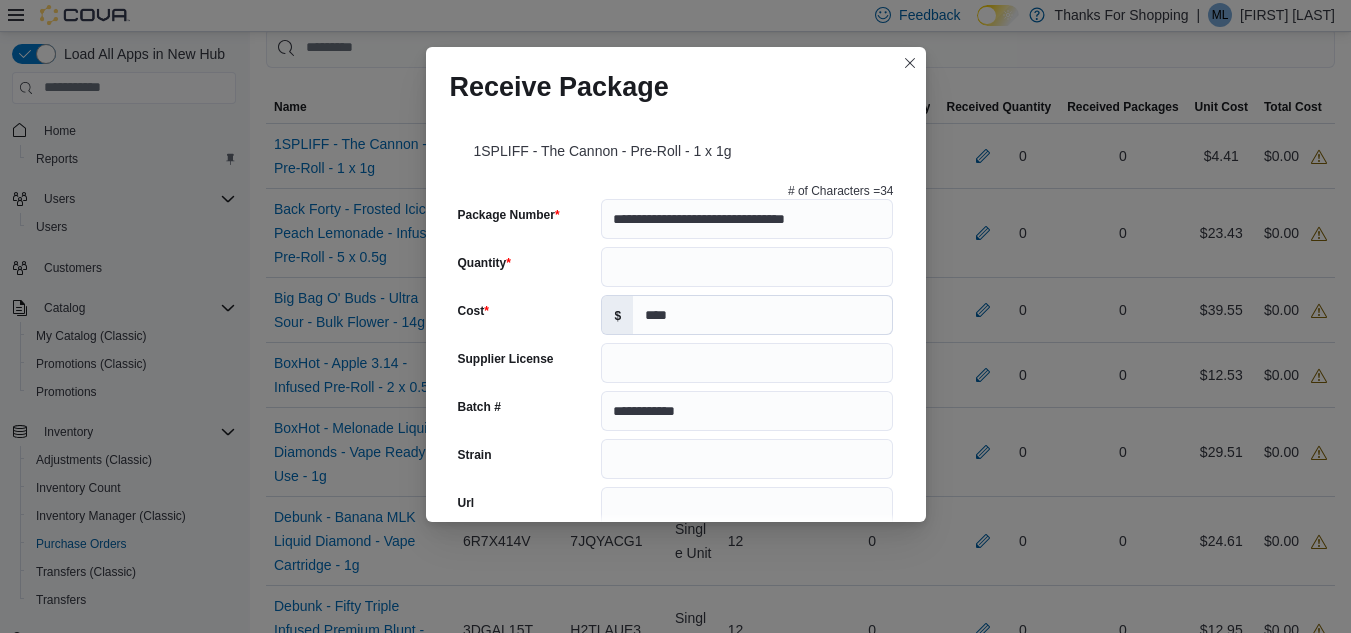 scroll, scrollTop: 0, scrollLeft: 0, axis: both 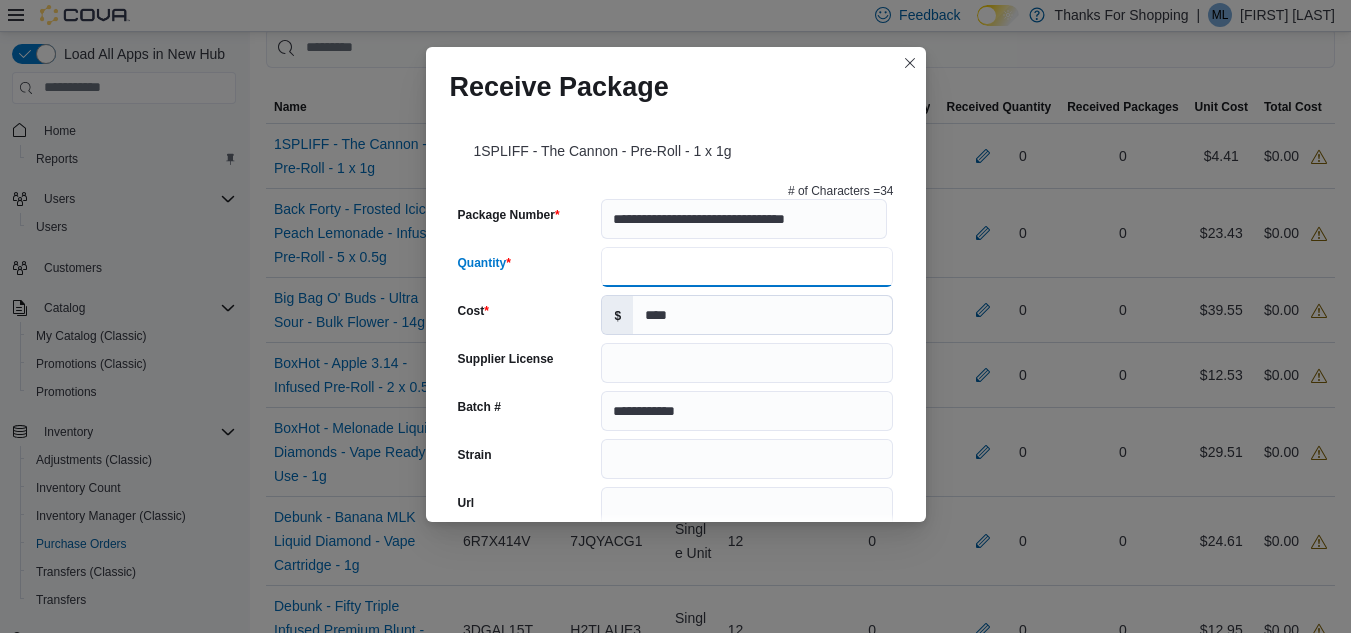 click on "Quantity" at bounding box center [747, 267] 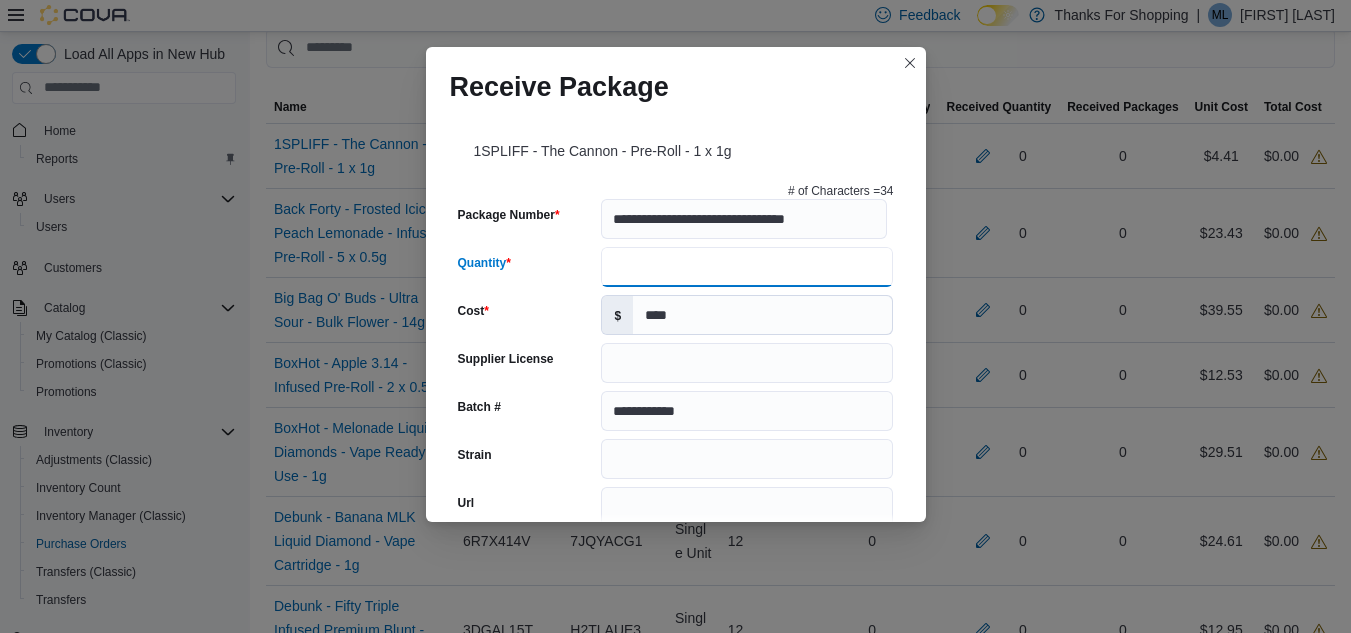 type on "**" 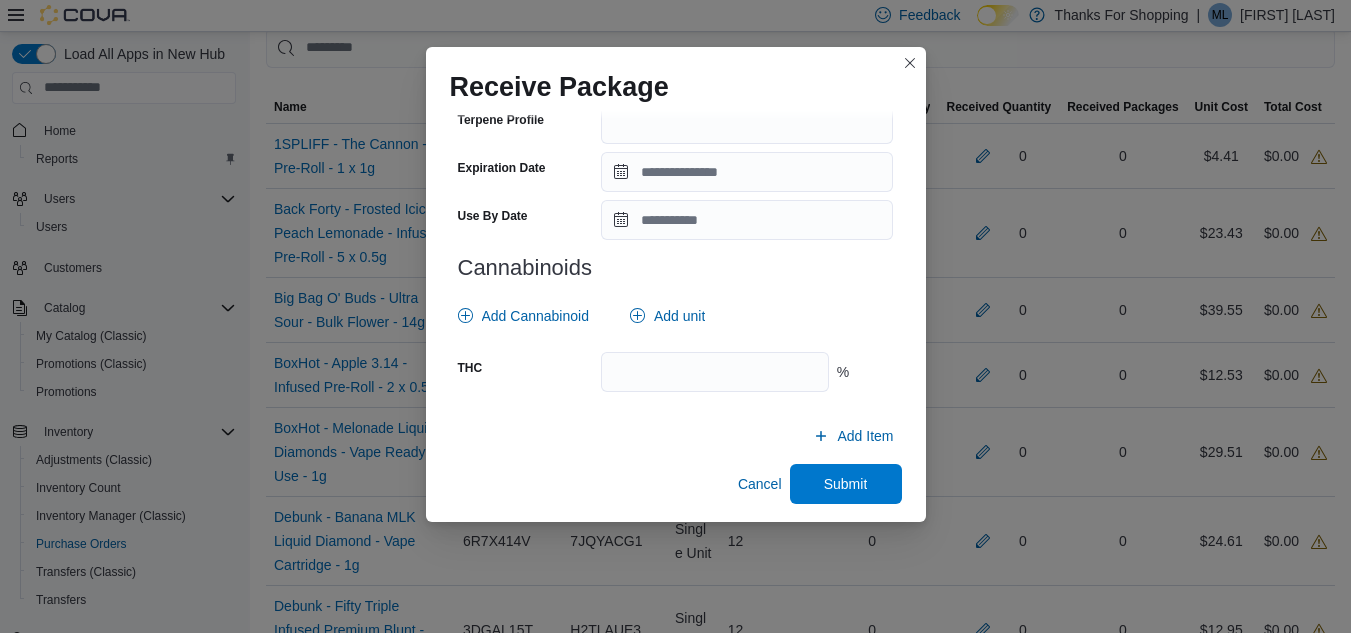 scroll, scrollTop: 725, scrollLeft: 0, axis: vertical 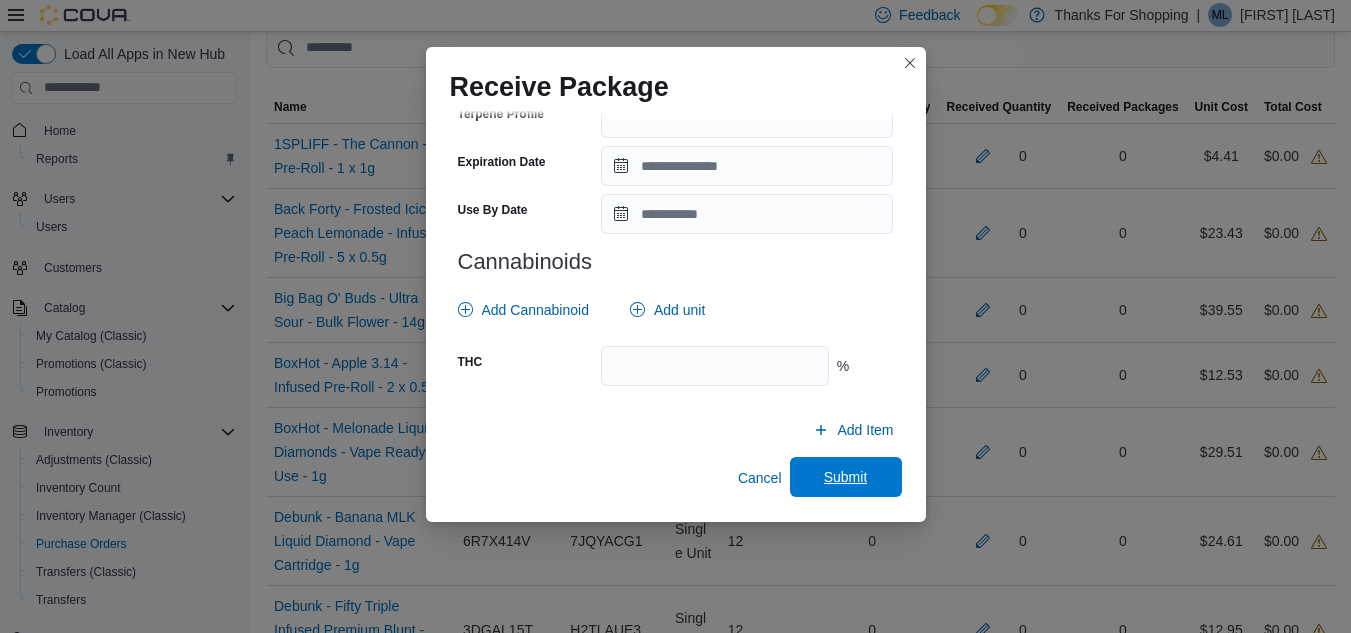 click on "Submit" at bounding box center (846, 477) 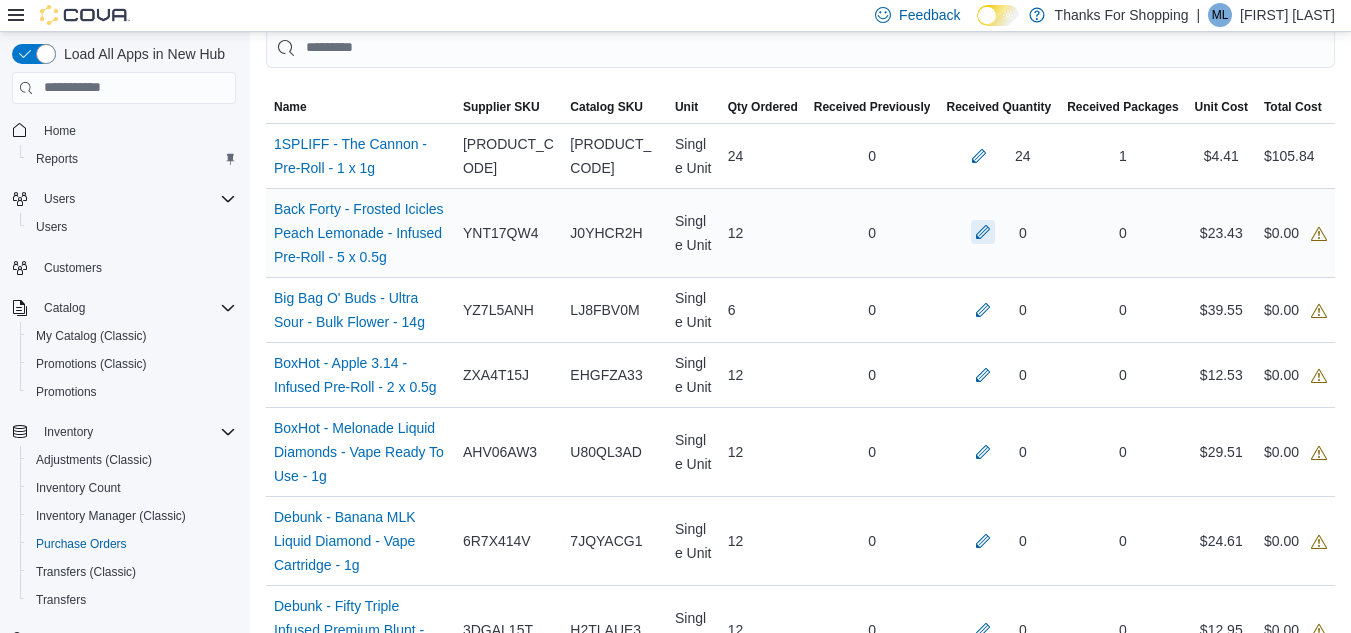 click at bounding box center (983, 232) 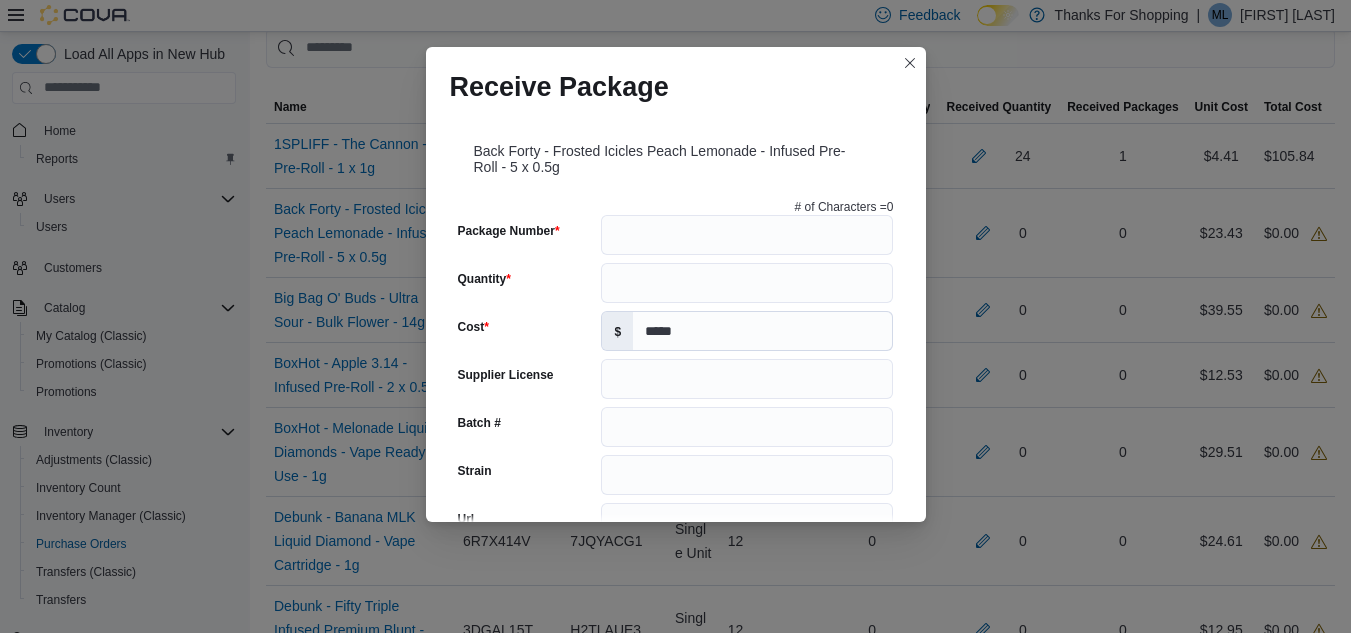 click on "# of Characters =  0" at bounding box center (676, 207) 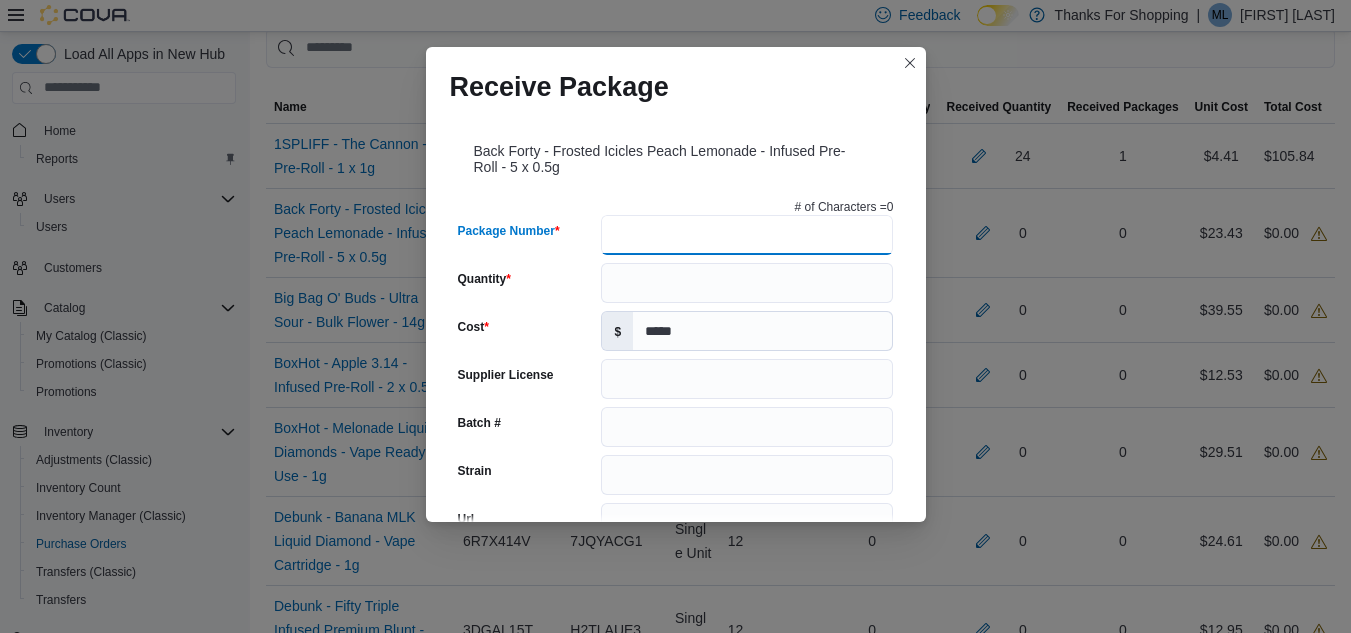 click on "Package Number" at bounding box center (747, 235) 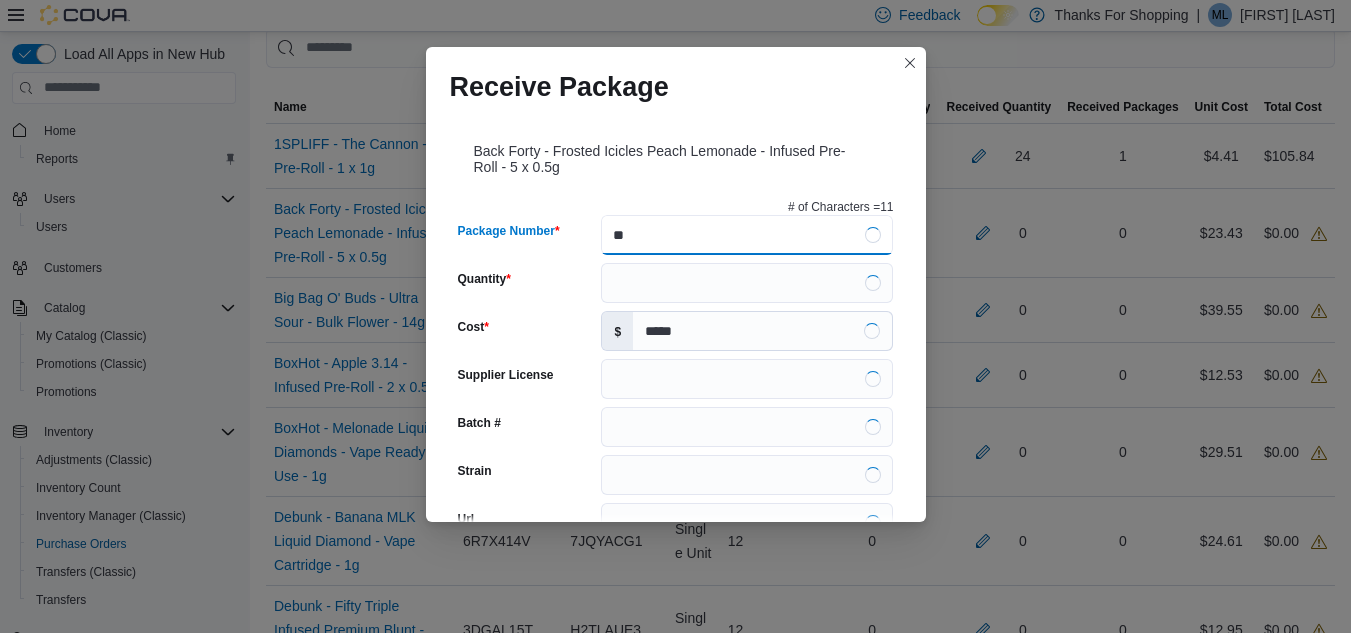 type on "*" 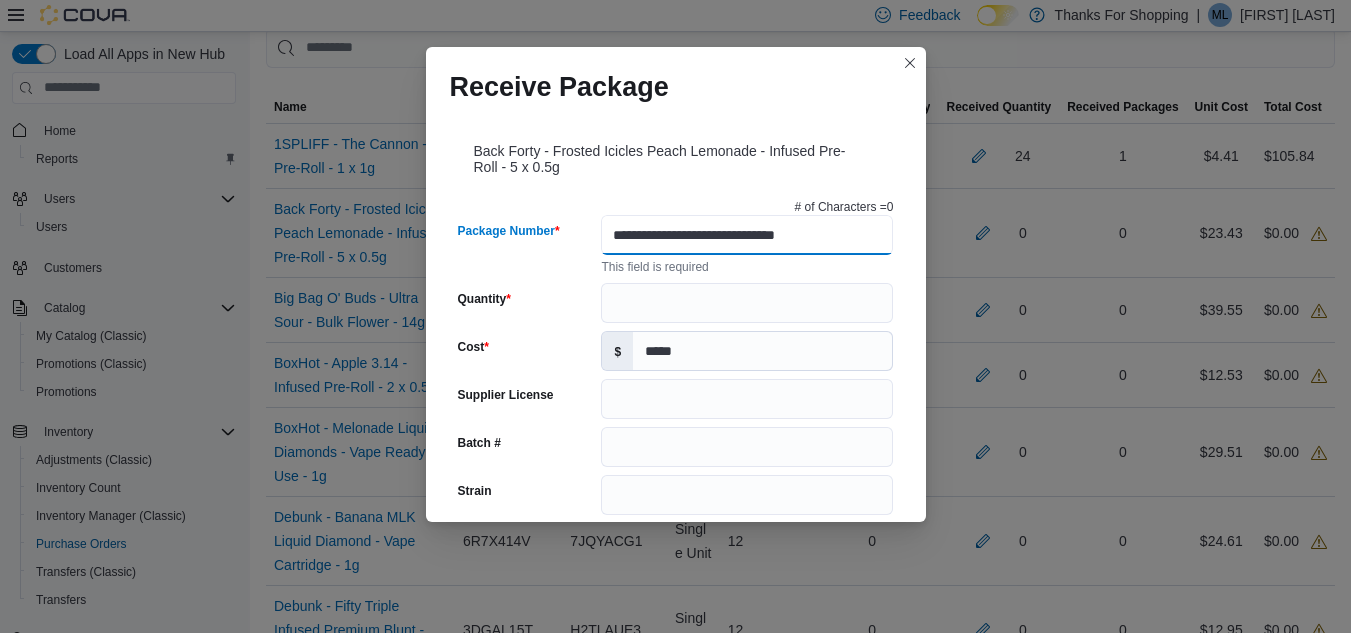 type on "**********" 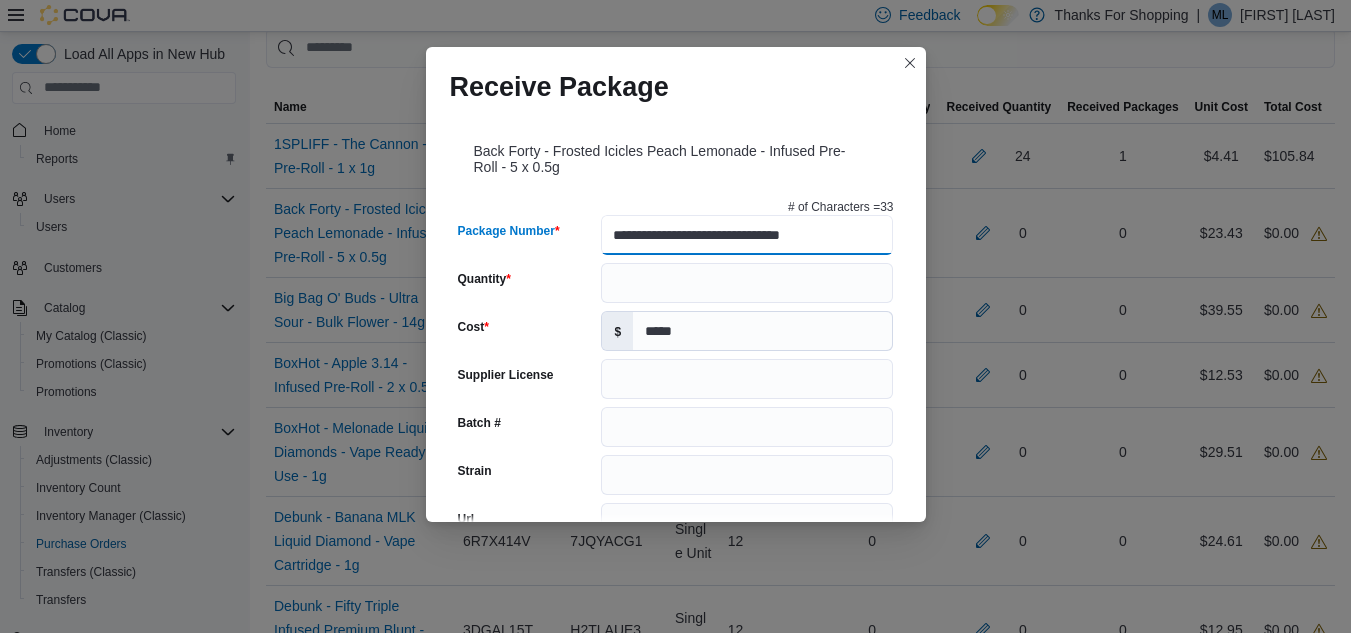 type on "**********" 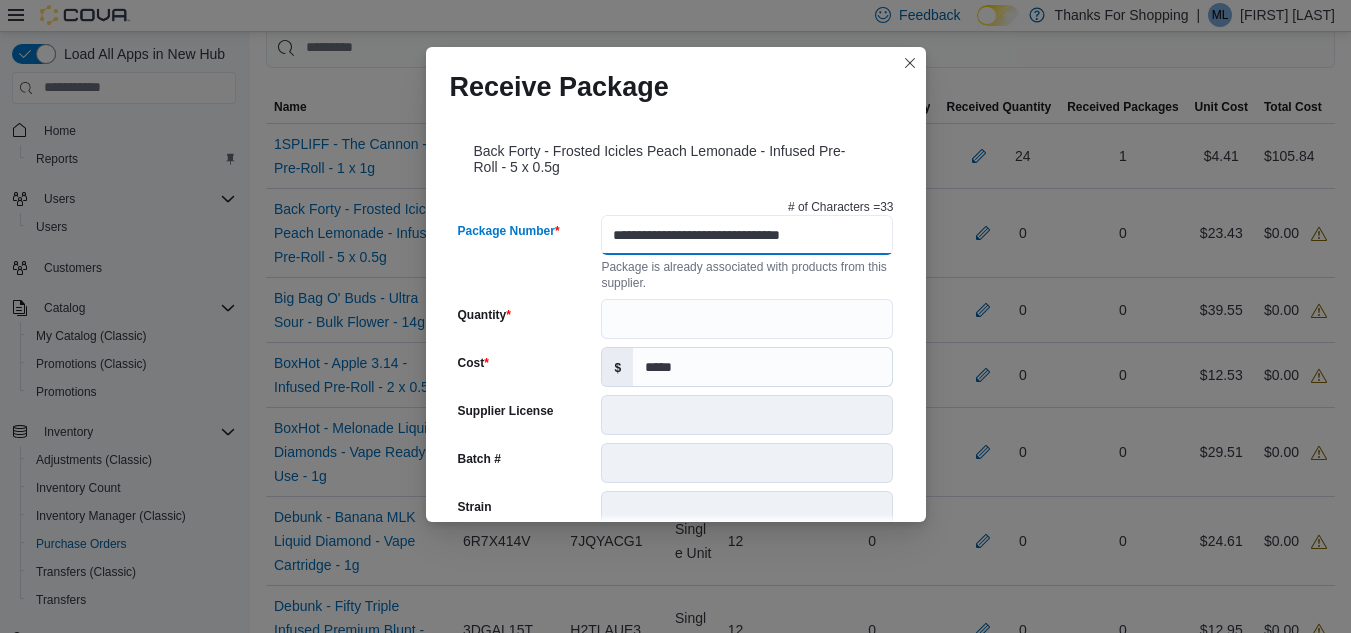 scroll, scrollTop: 0, scrollLeft: 0, axis: both 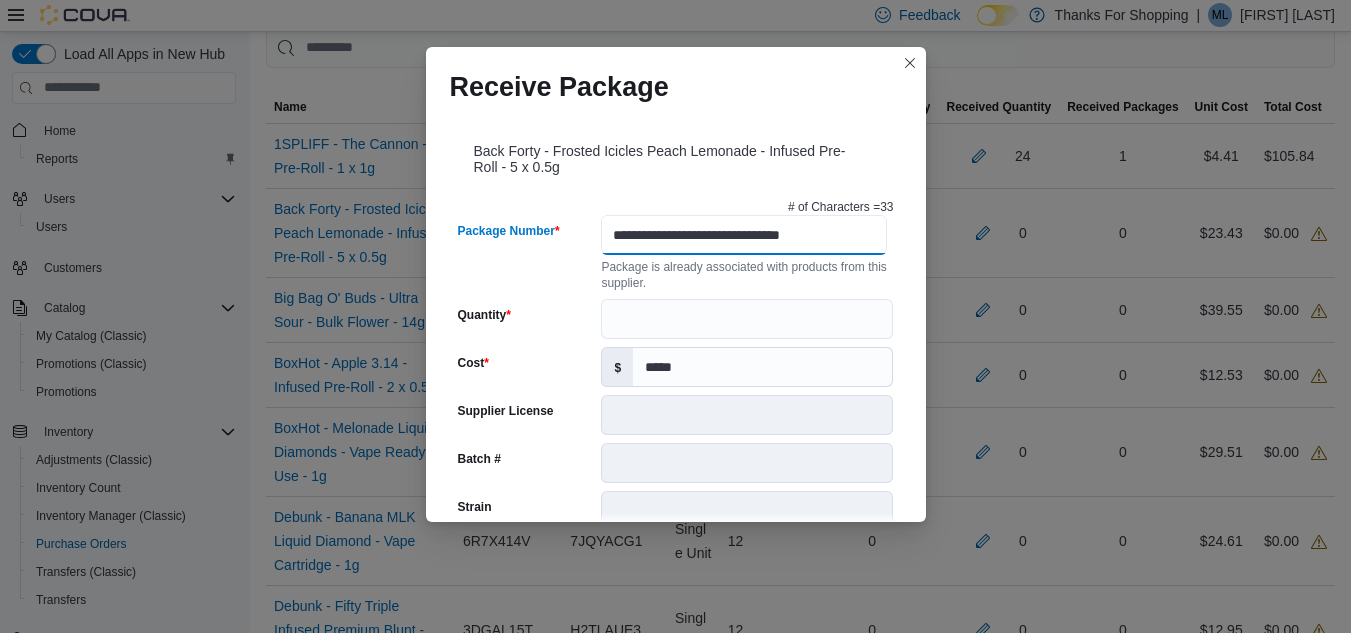 type on "**********" 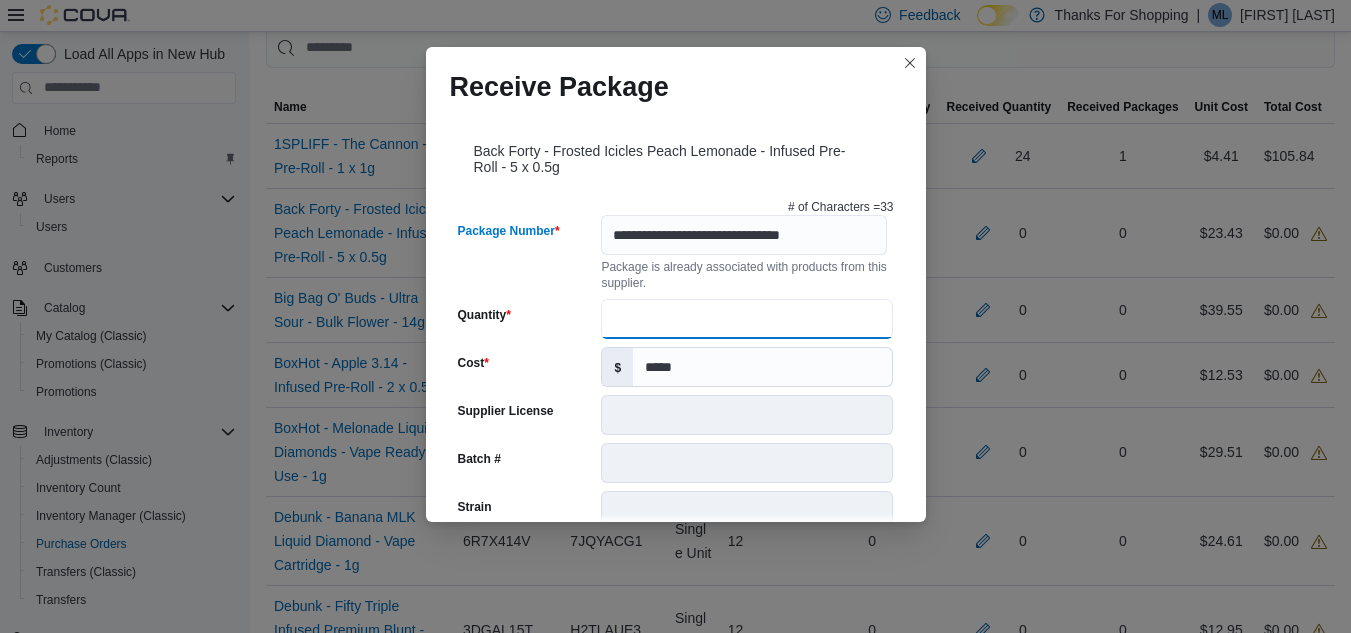 click on "Quantity" at bounding box center (747, 319) 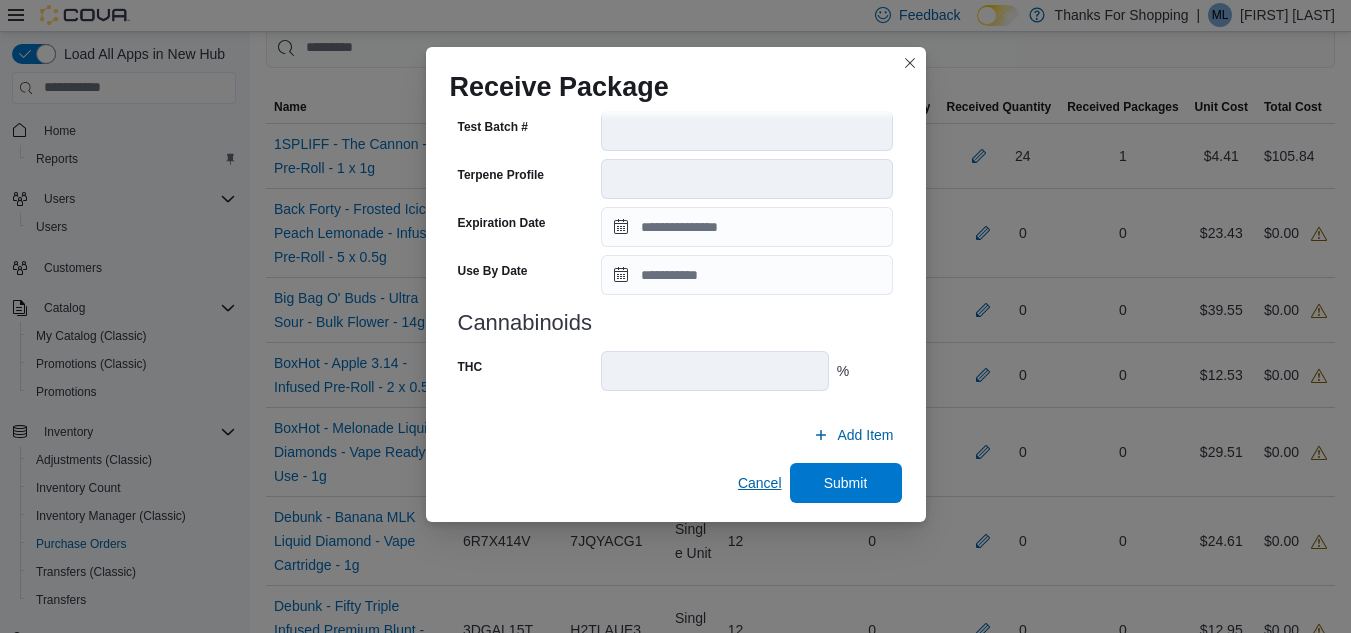 scroll, scrollTop: 721, scrollLeft: 0, axis: vertical 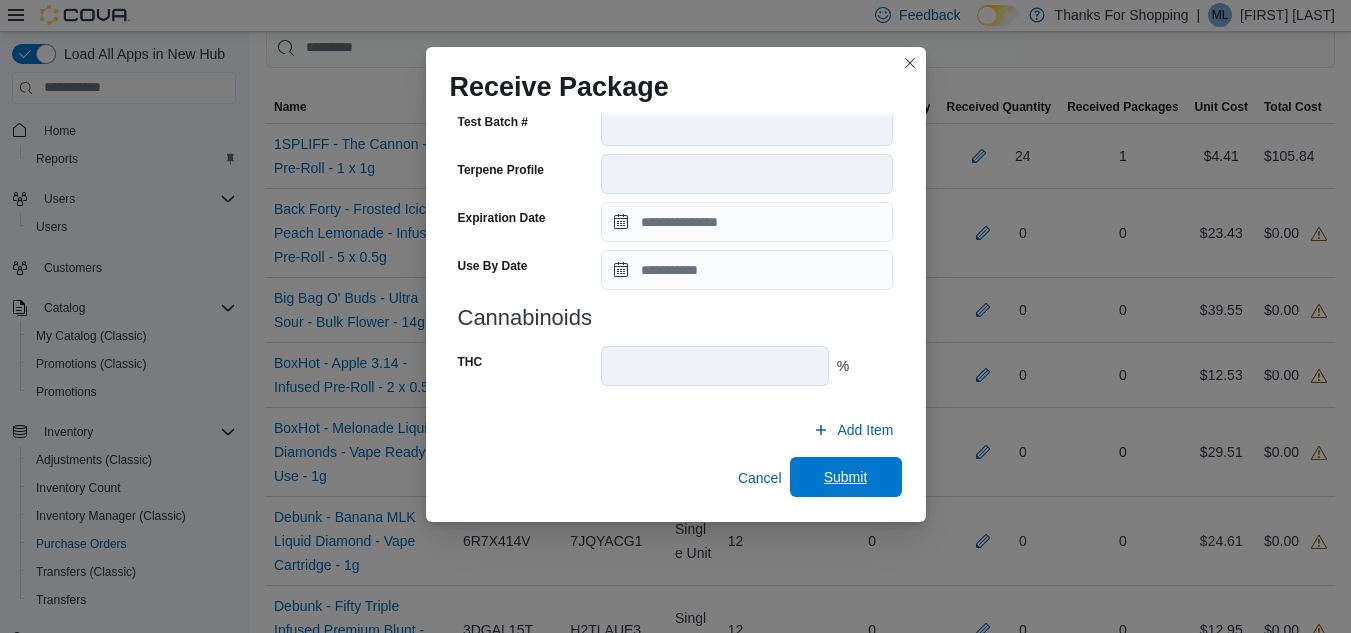 type on "**" 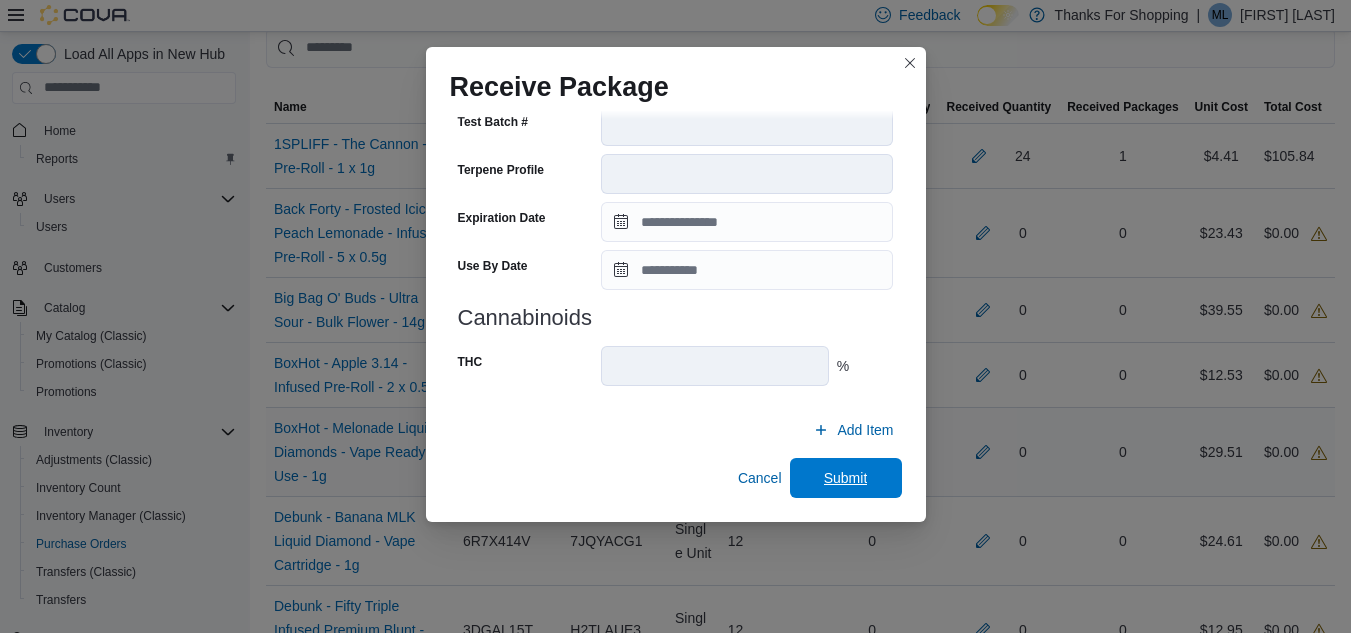 click on "Submit" at bounding box center [846, 478] 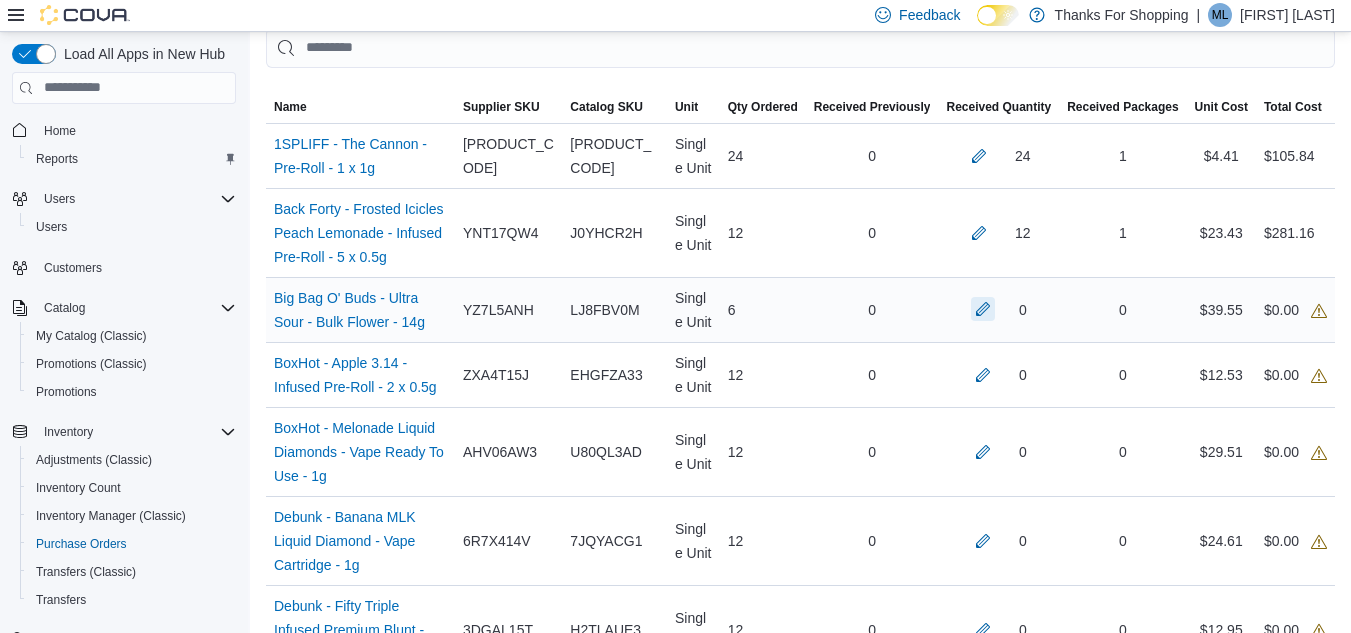 click at bounding box center [983, 309] 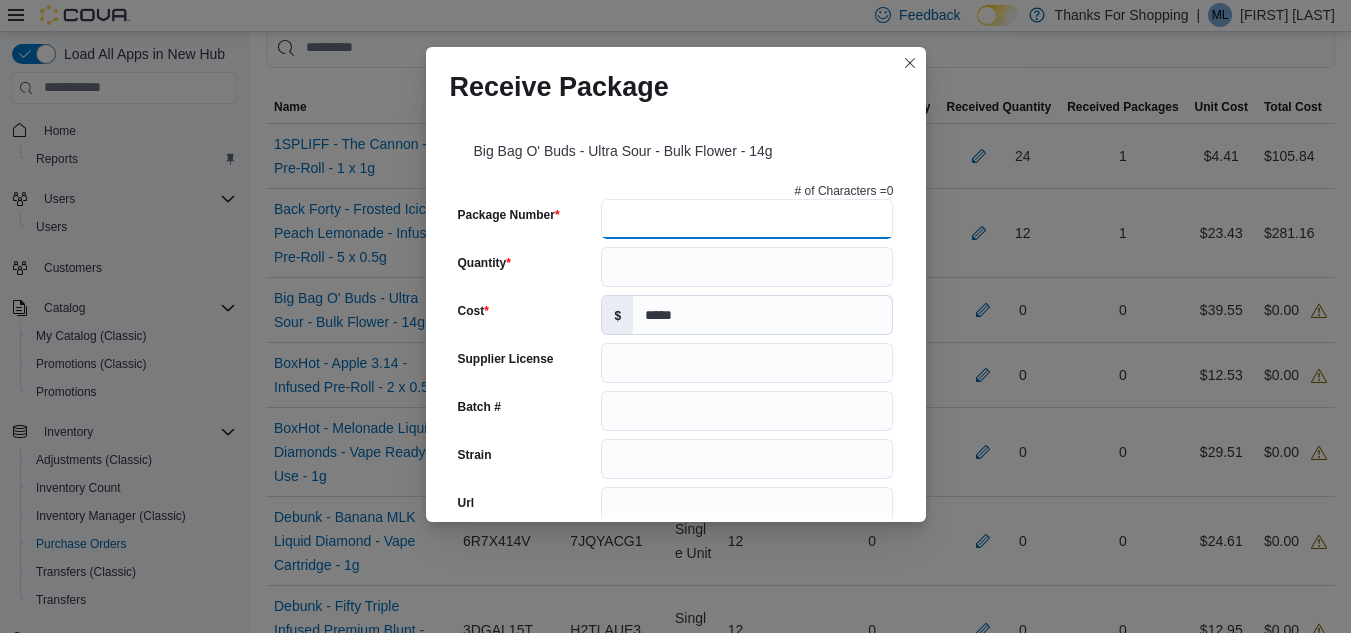 click on "Package Number" at bounding box center (747, 219) 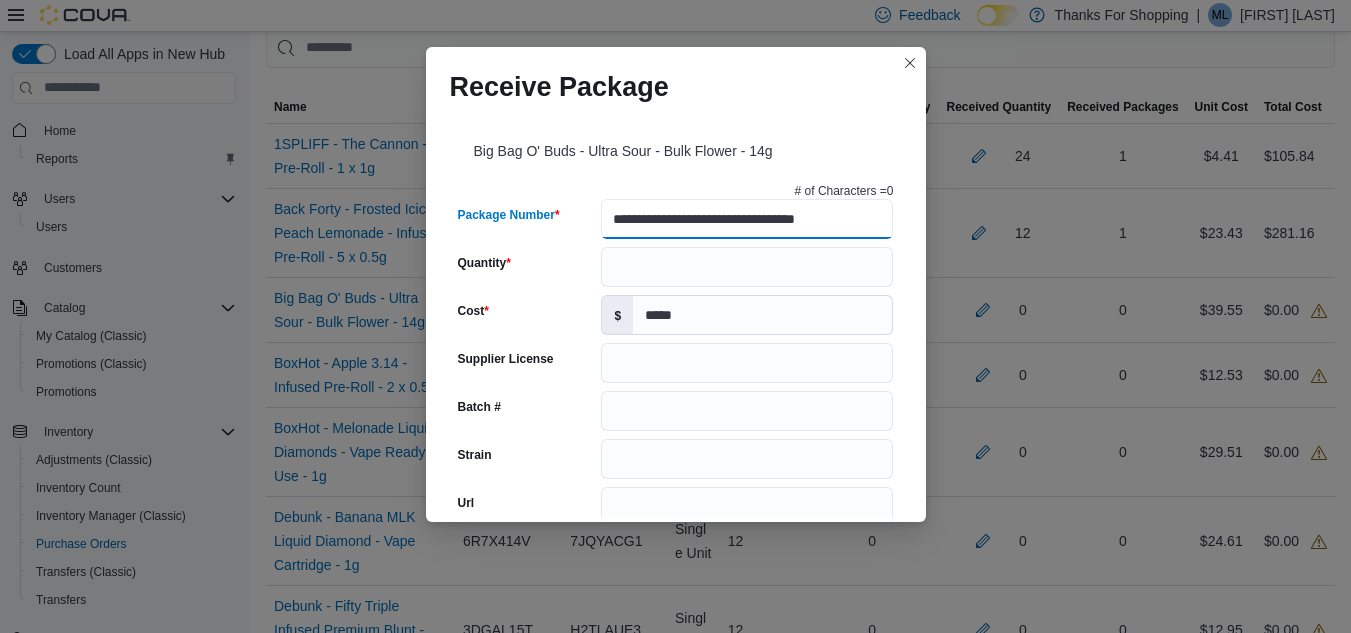 type on "**********" 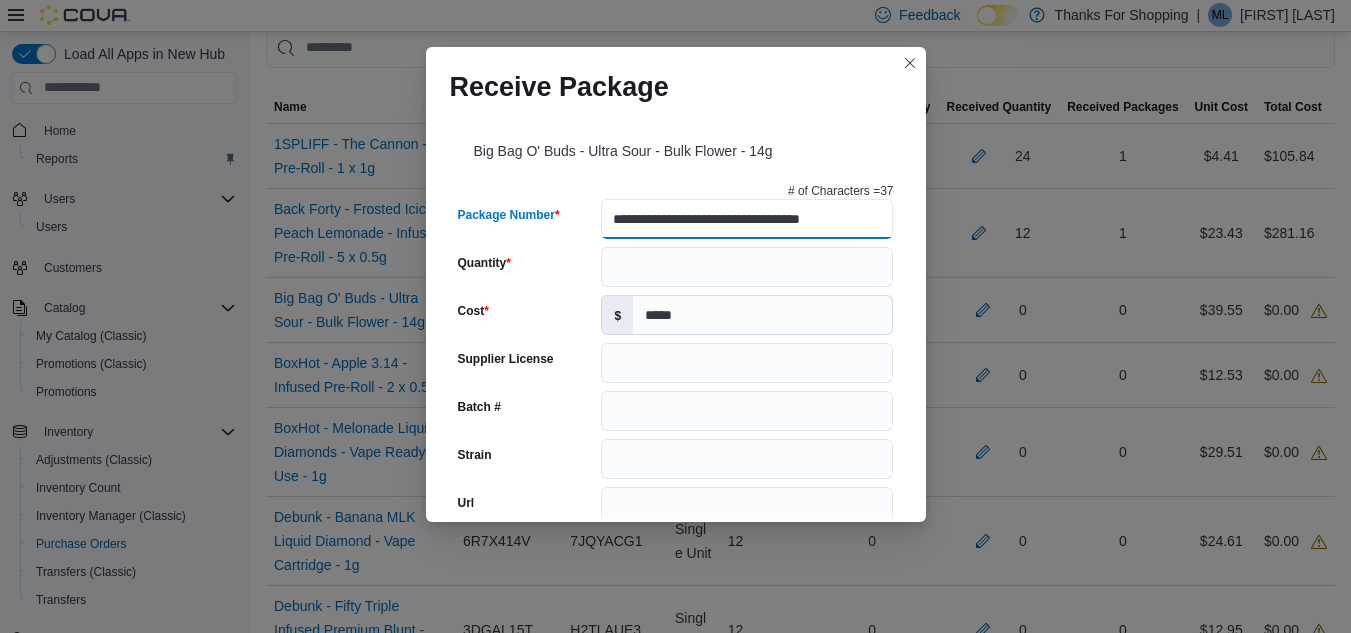 type on "**********" 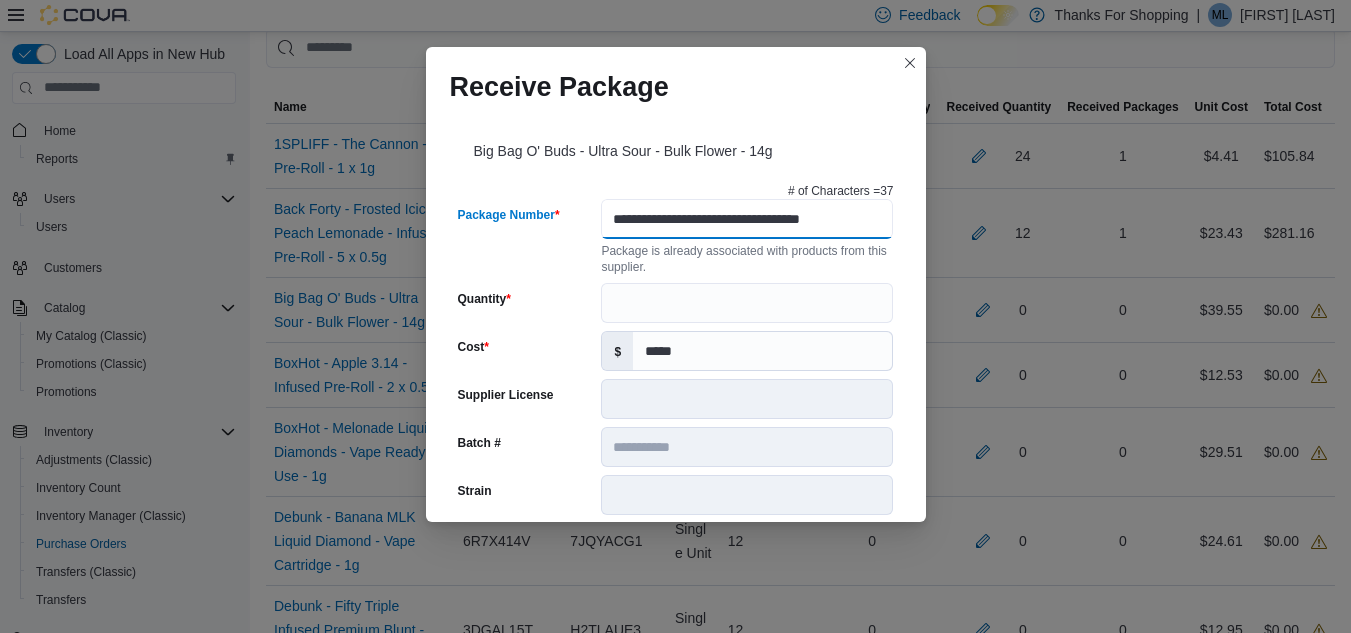 scroll, scrollTop: 0, scrollLeft: 18, axis: horizontal 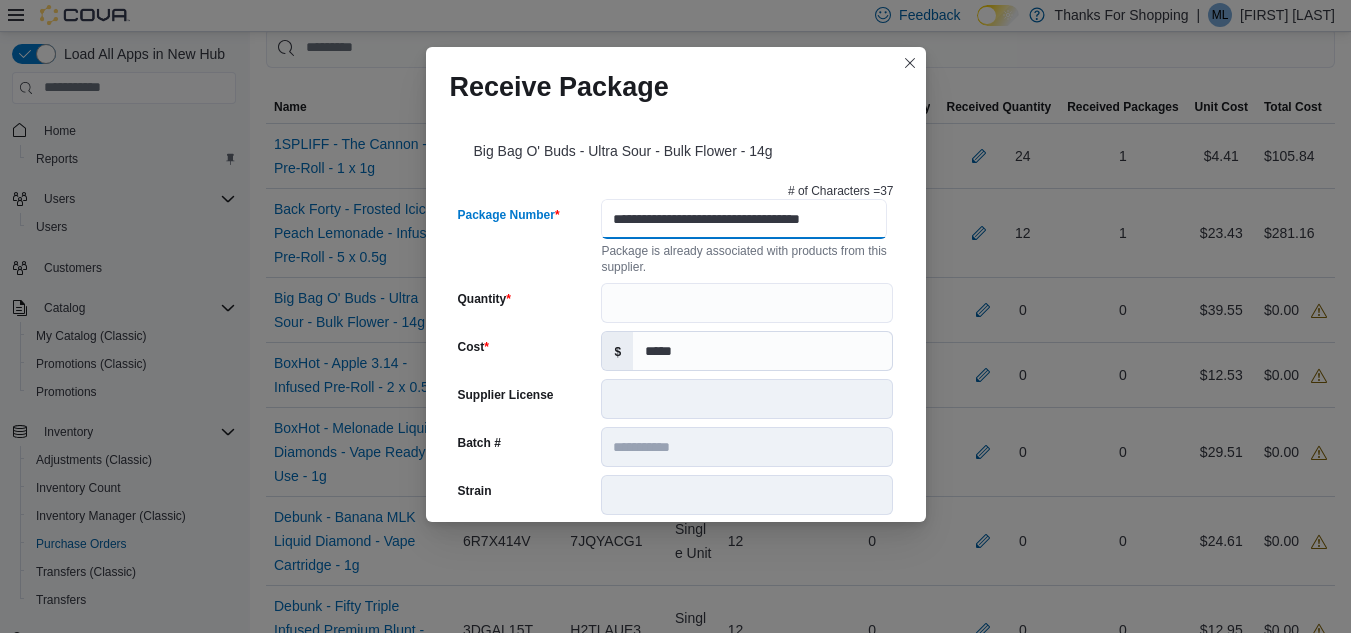 type on "**********" 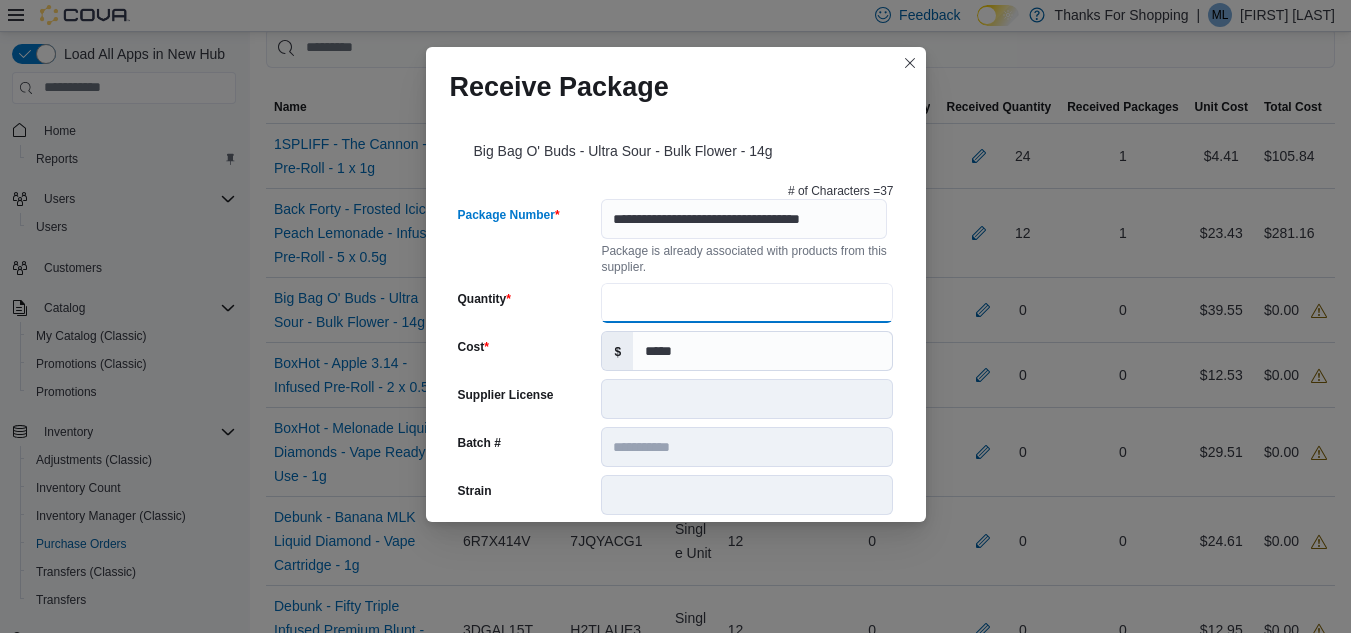 click on "Quantity" at bounding box center (747, 303) 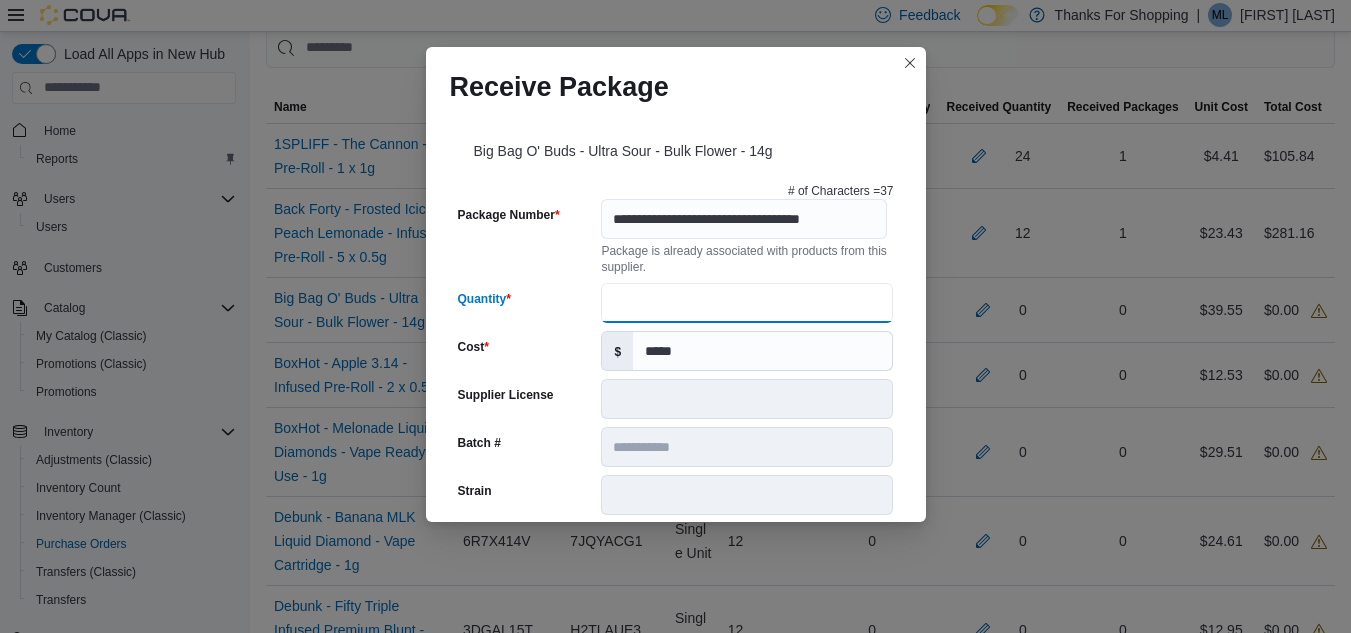 type on "*" 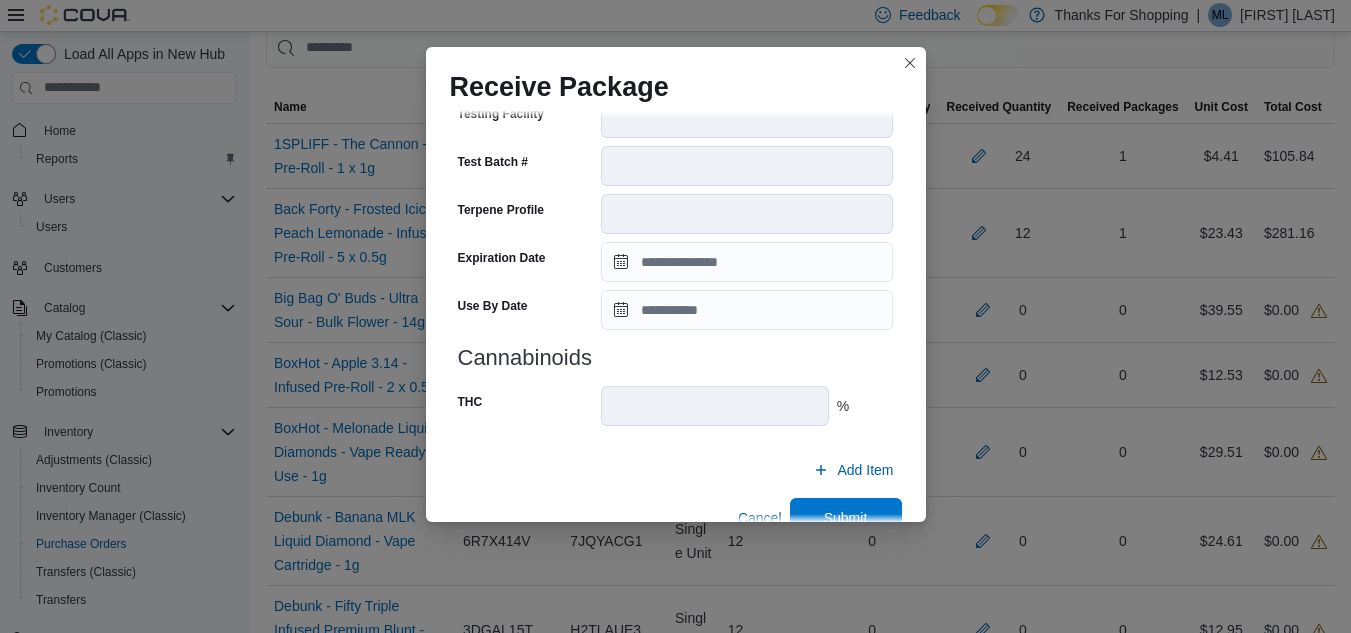 scroll, scrollTop: 705, scrollLeft: 0, axis: vertical 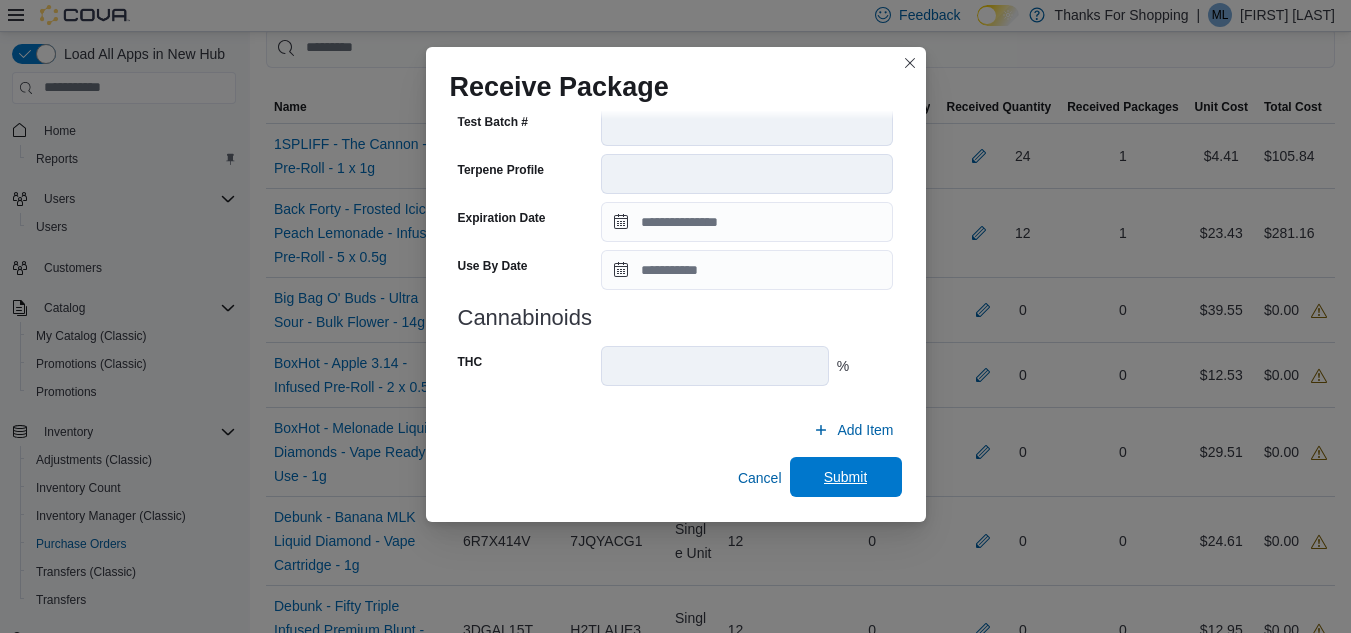 click on "Submit" at bounding box center [846, 477] 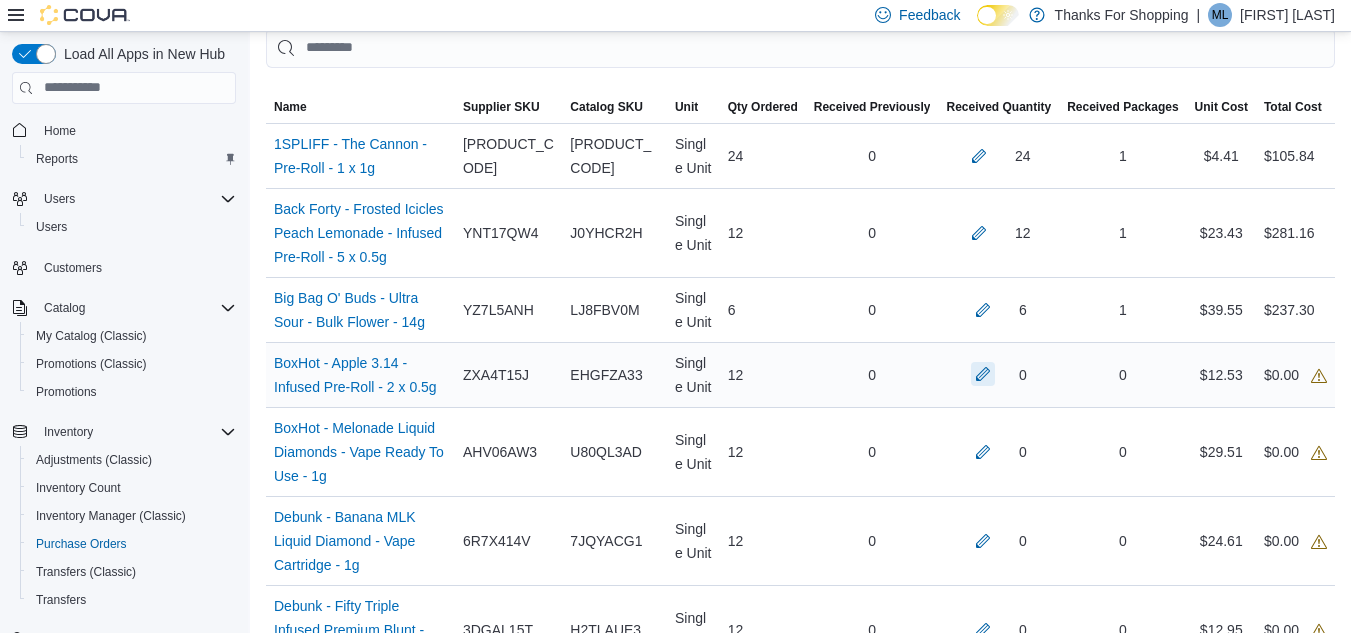 click at bounding box center (983, 374) 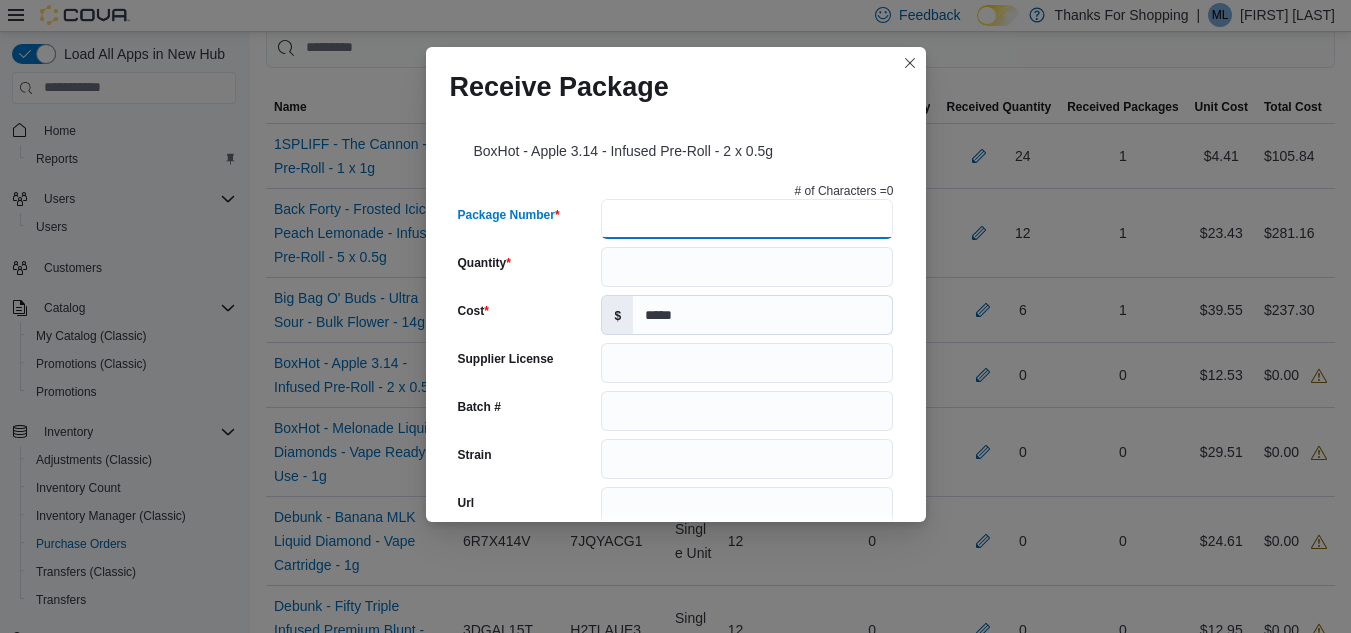 click on "Package Number" at bounding box center [747, 219] 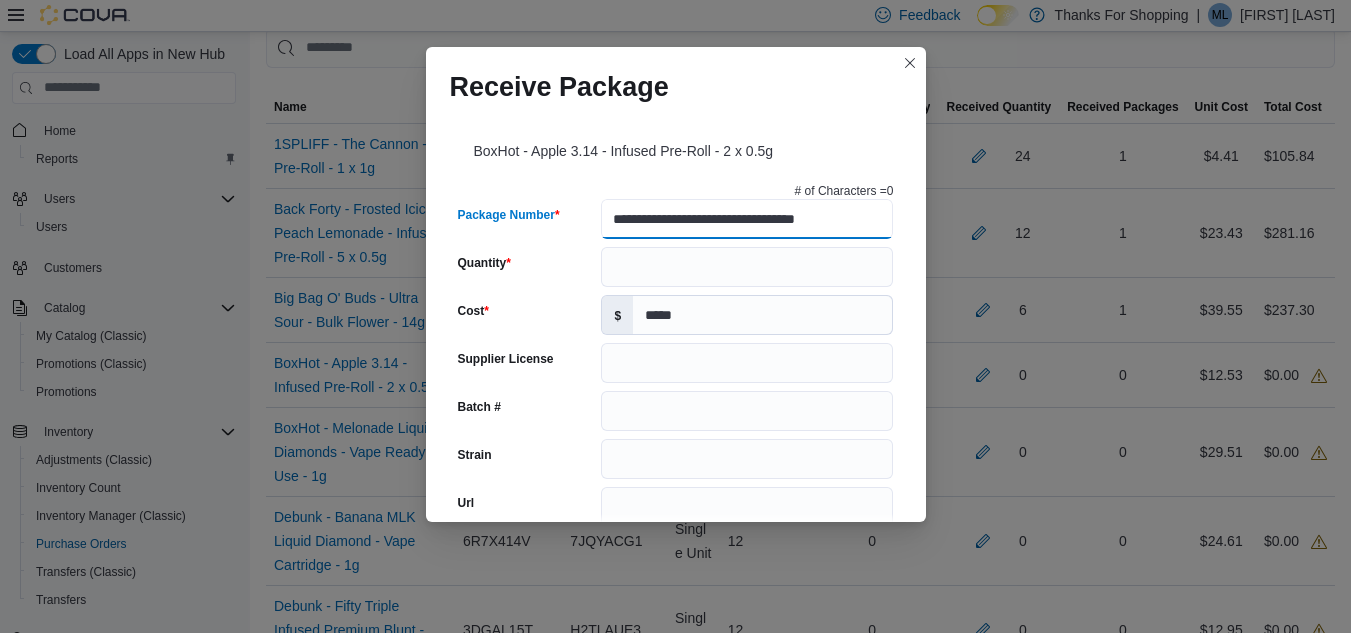 type on "**********" 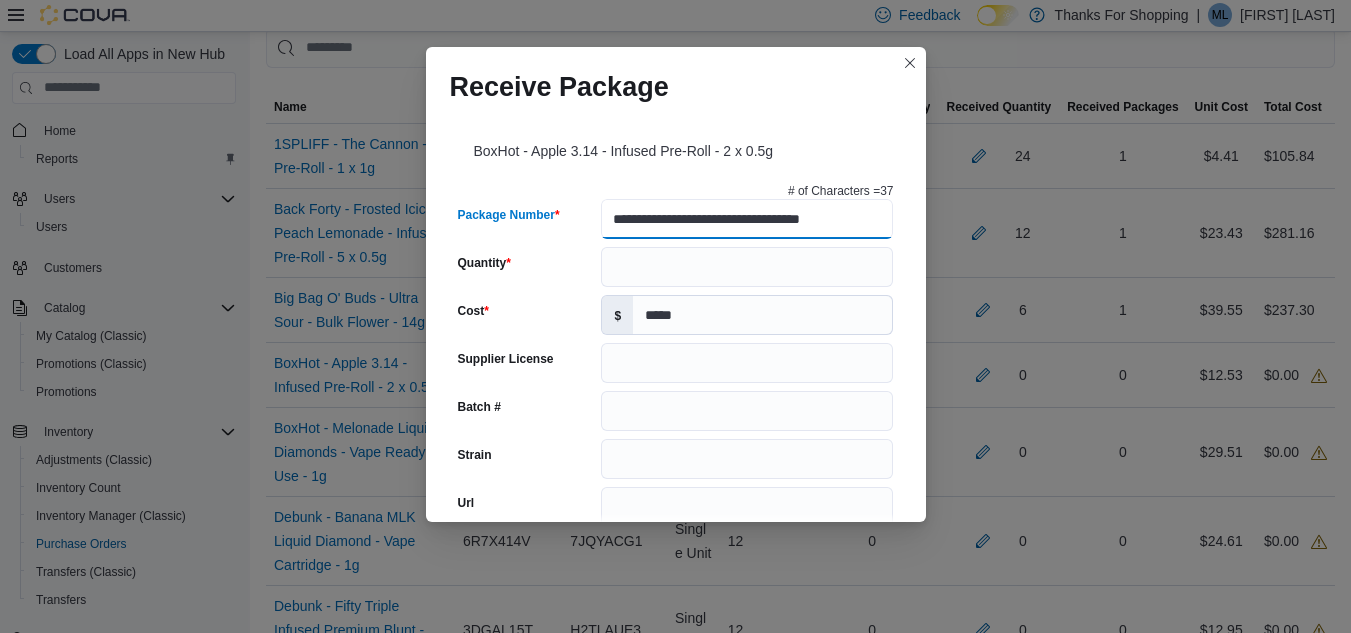 type on "**********" 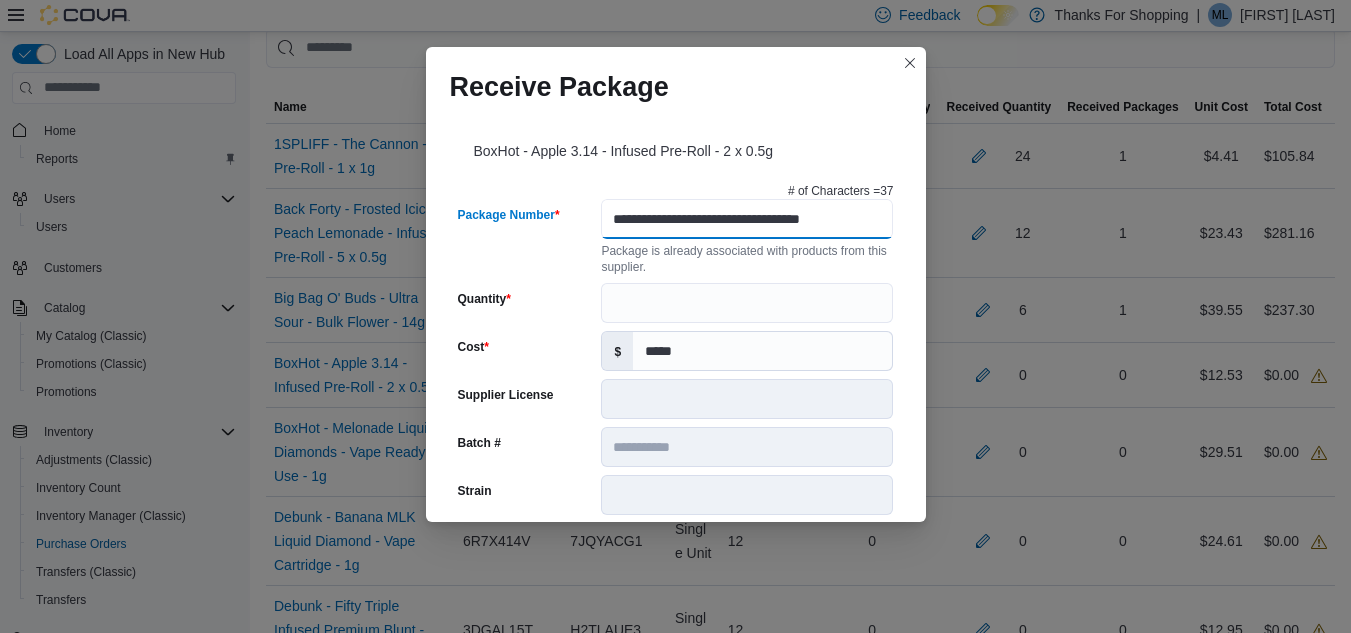 scroll, scrollTop: 0, scrollLeft: 23, axis: horizontal 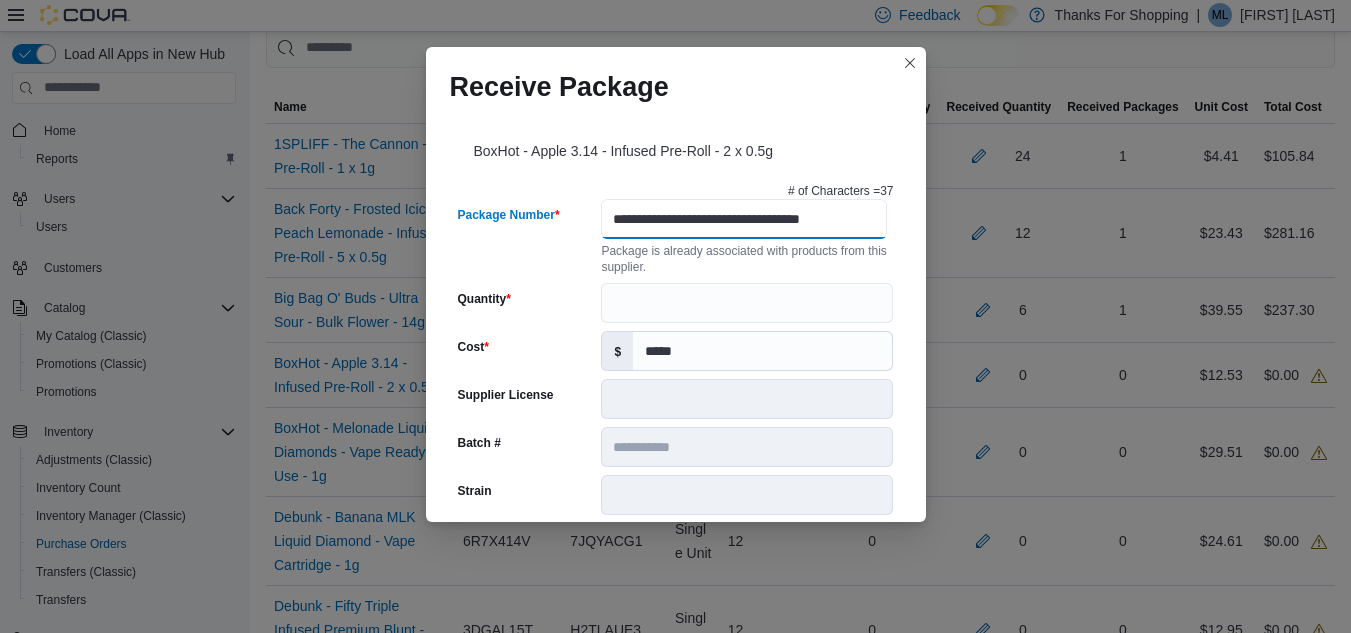 type on "**********" 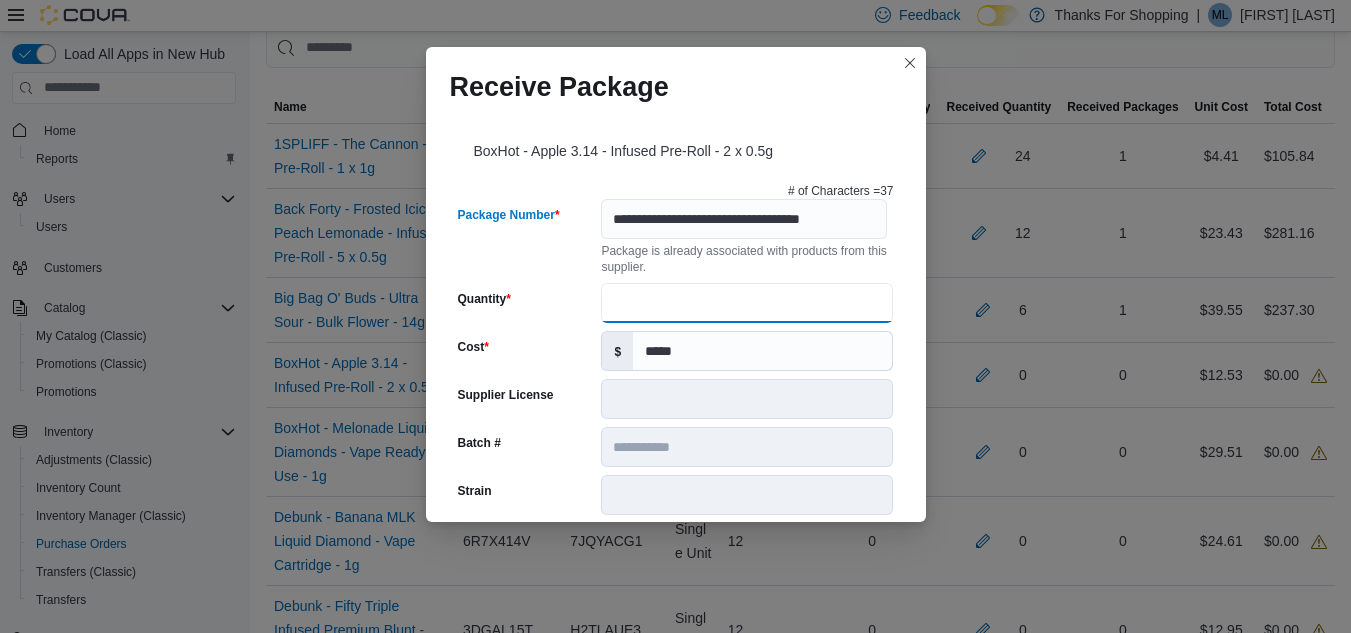 click on "Quantity" at bounding box center [747, 303] 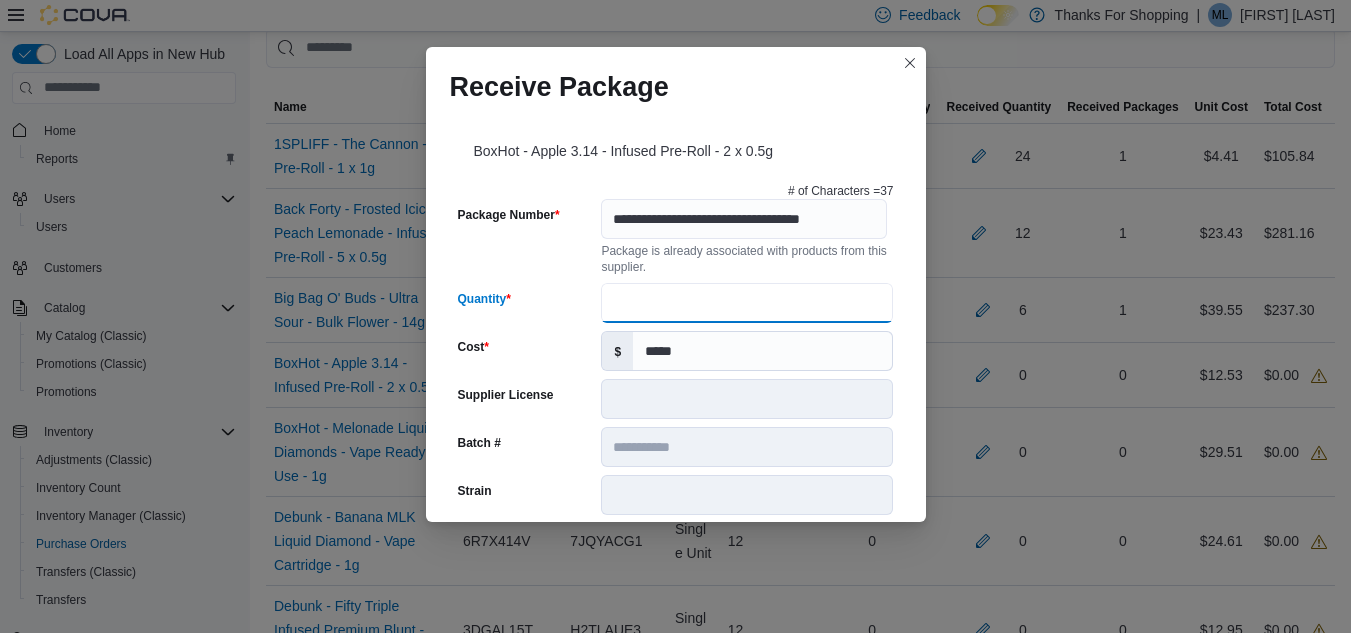 scroll, scrollTop: 0, scrollLeft: 0, axis: both 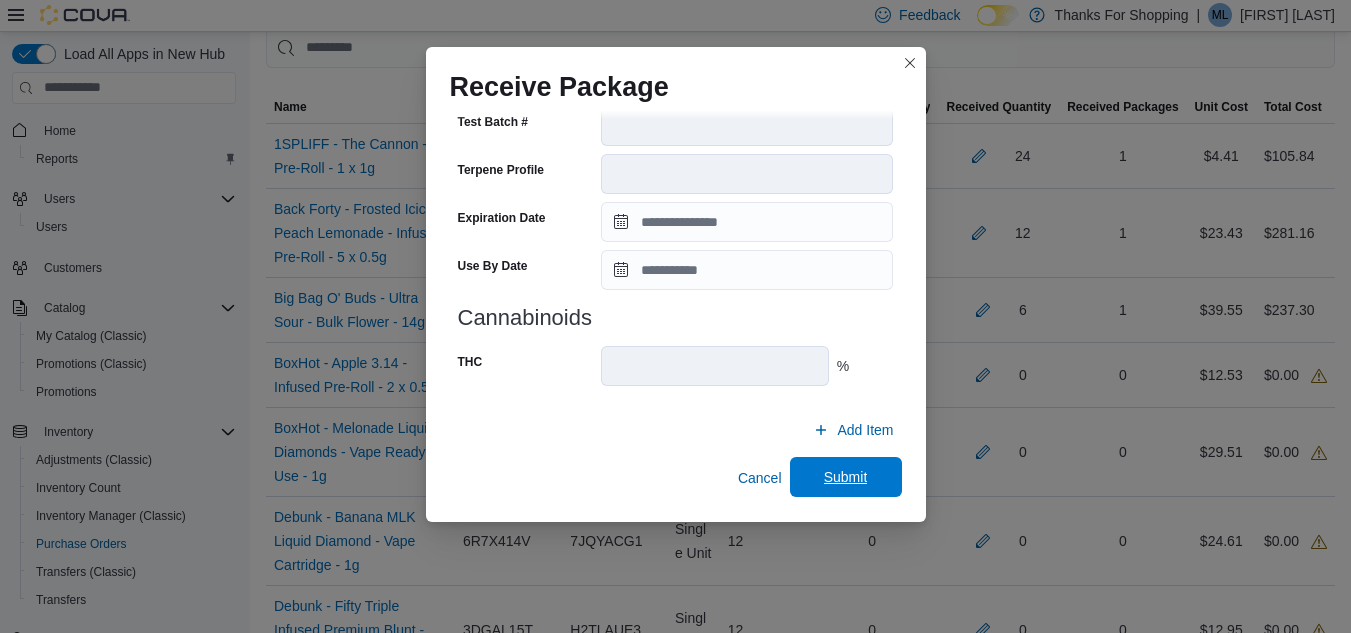 click on "Submit" at bounding box center [846, 477] 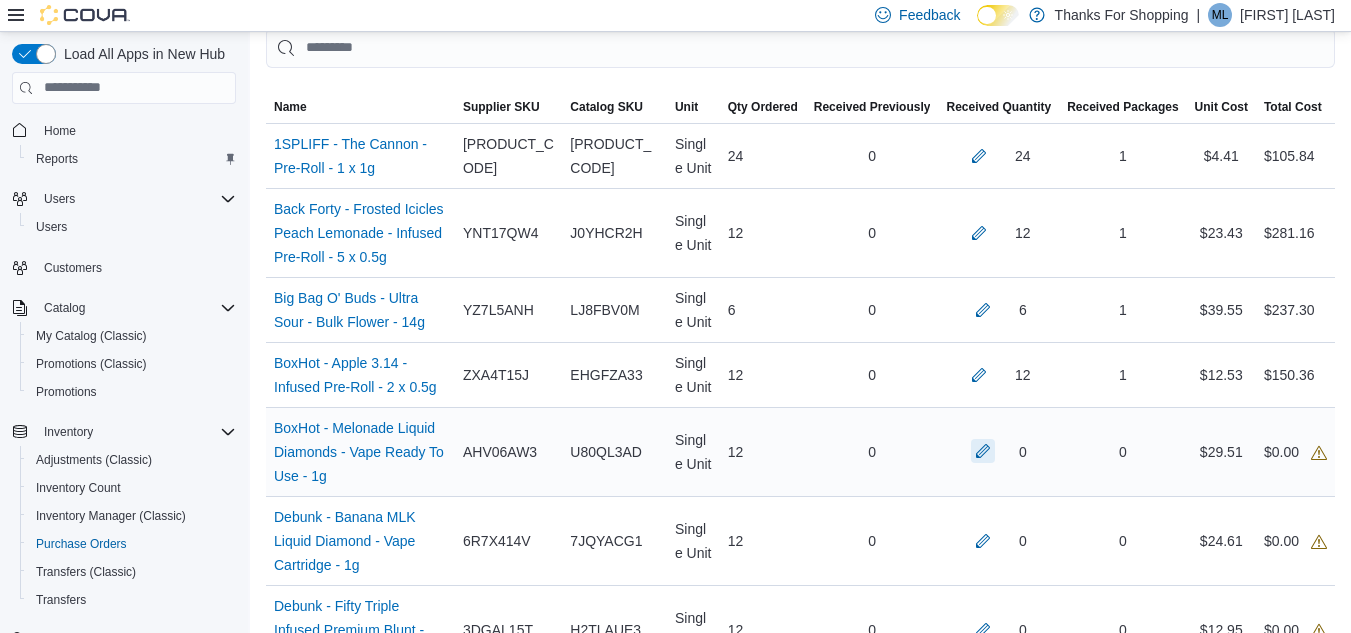 click at bounding box center [983, 451] 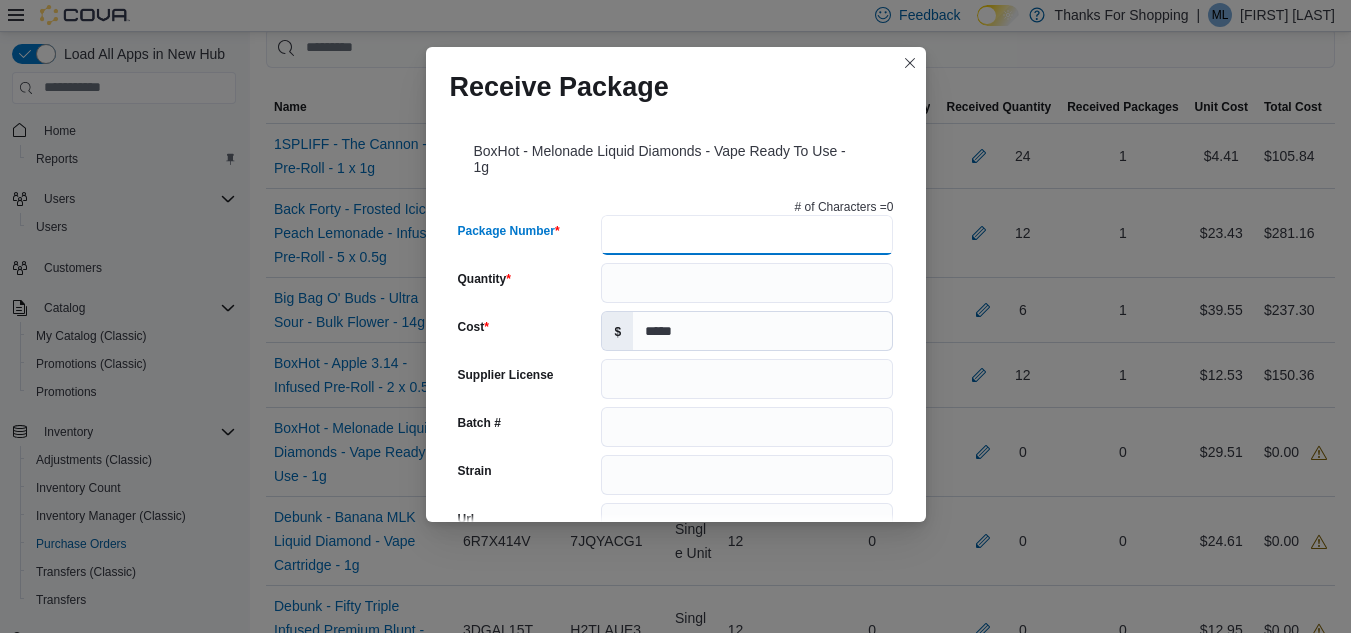click on "Package Number" at bounding box center (747, 235) 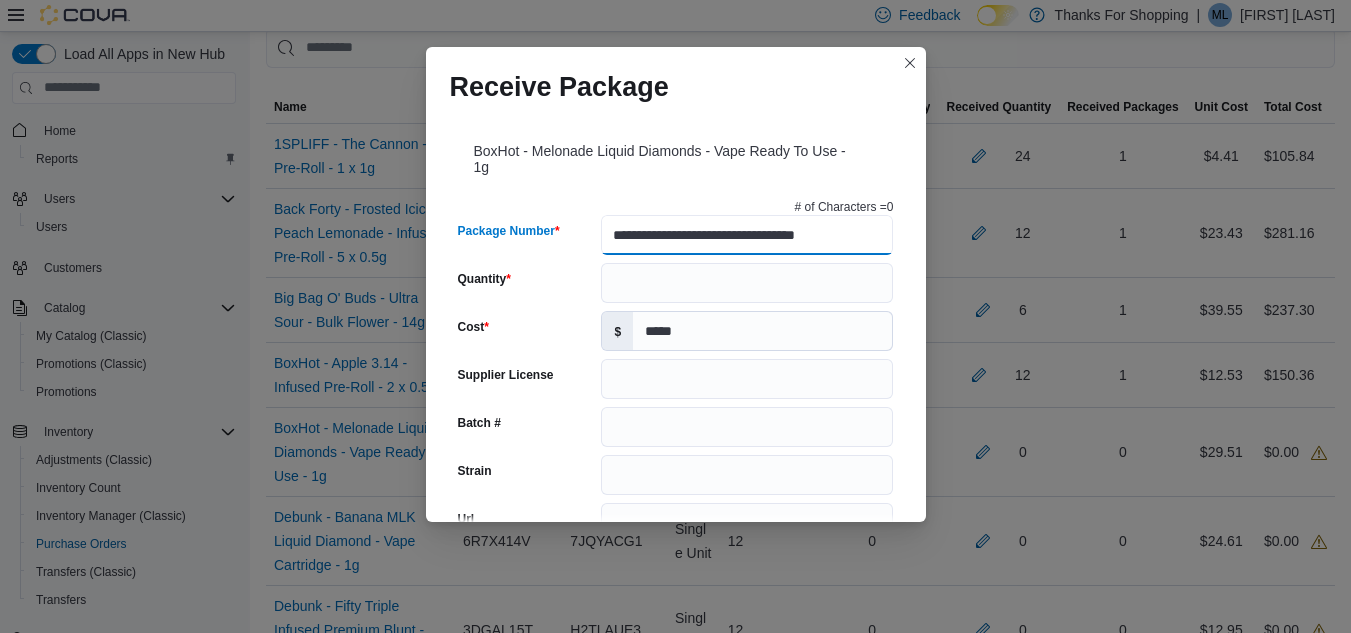 type on "**********" 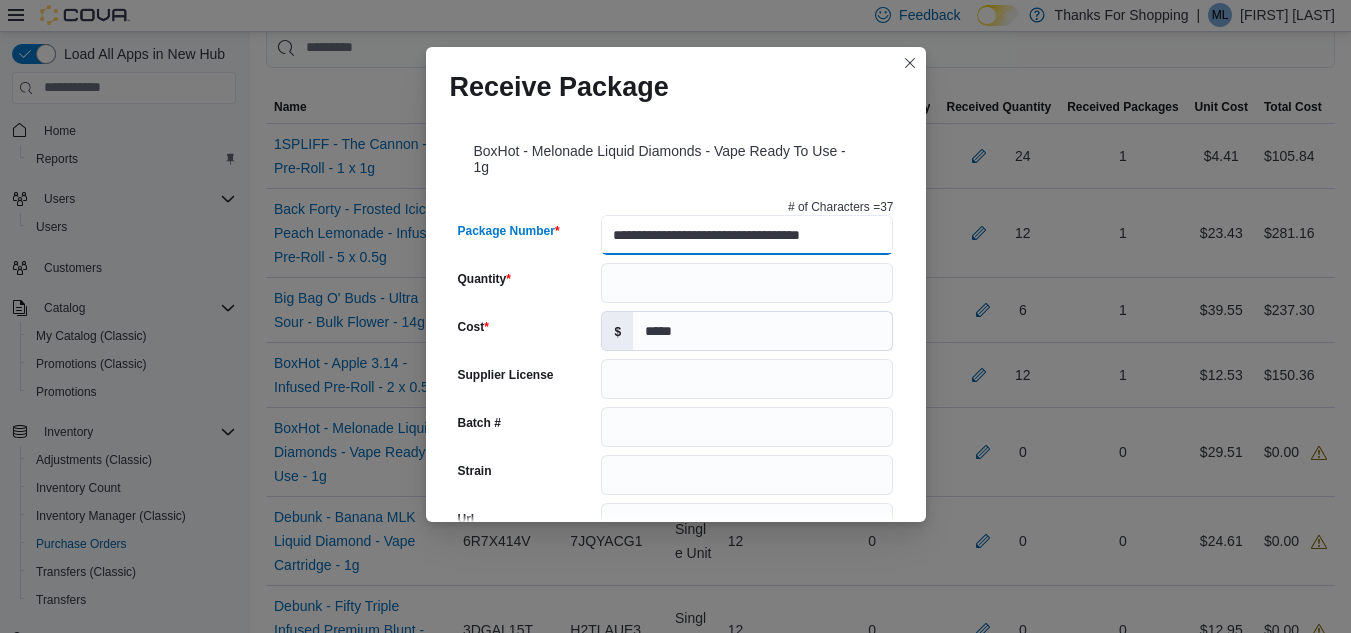 scroll, scrollTop: 0, scrollLeft: 23, axis: horizontal 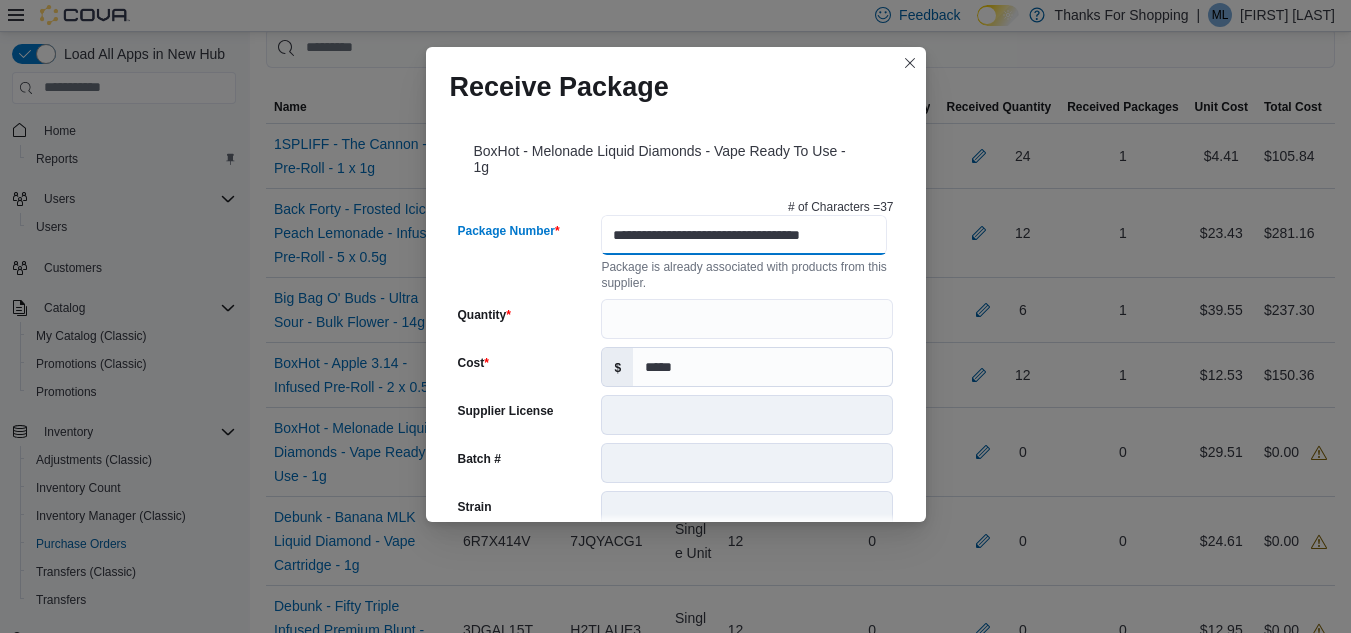 type on "**********" 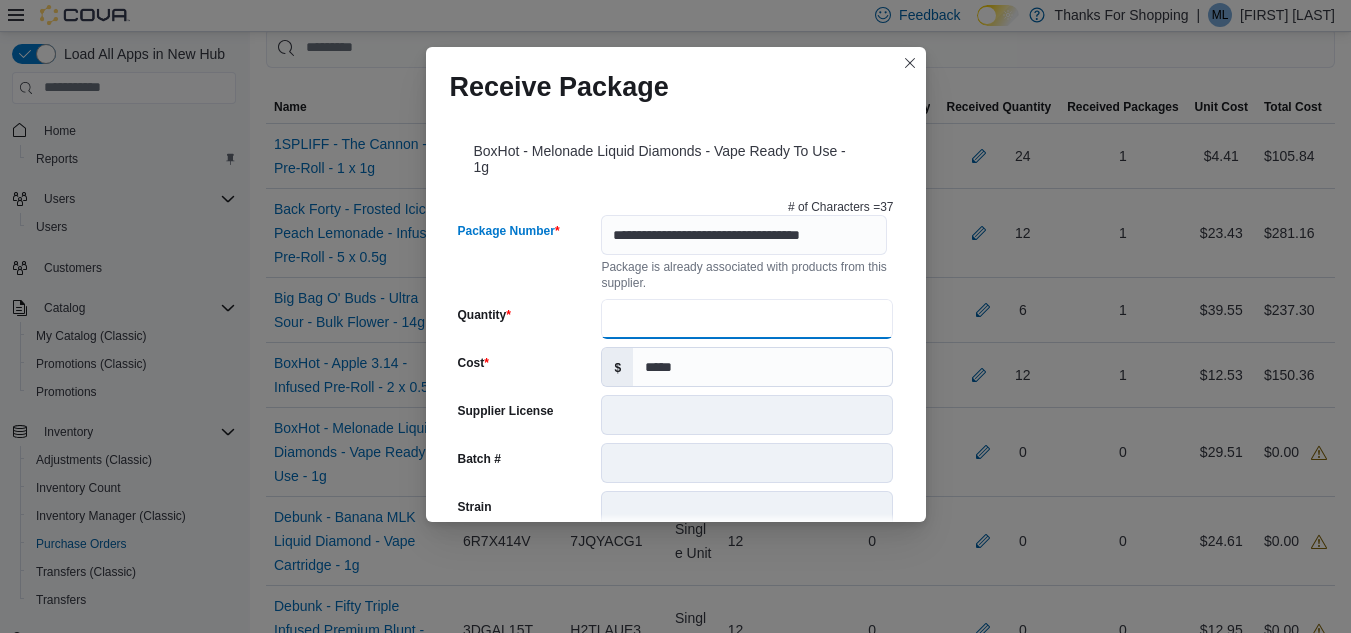 click on "Quantity" at bounding box center [747, 319] 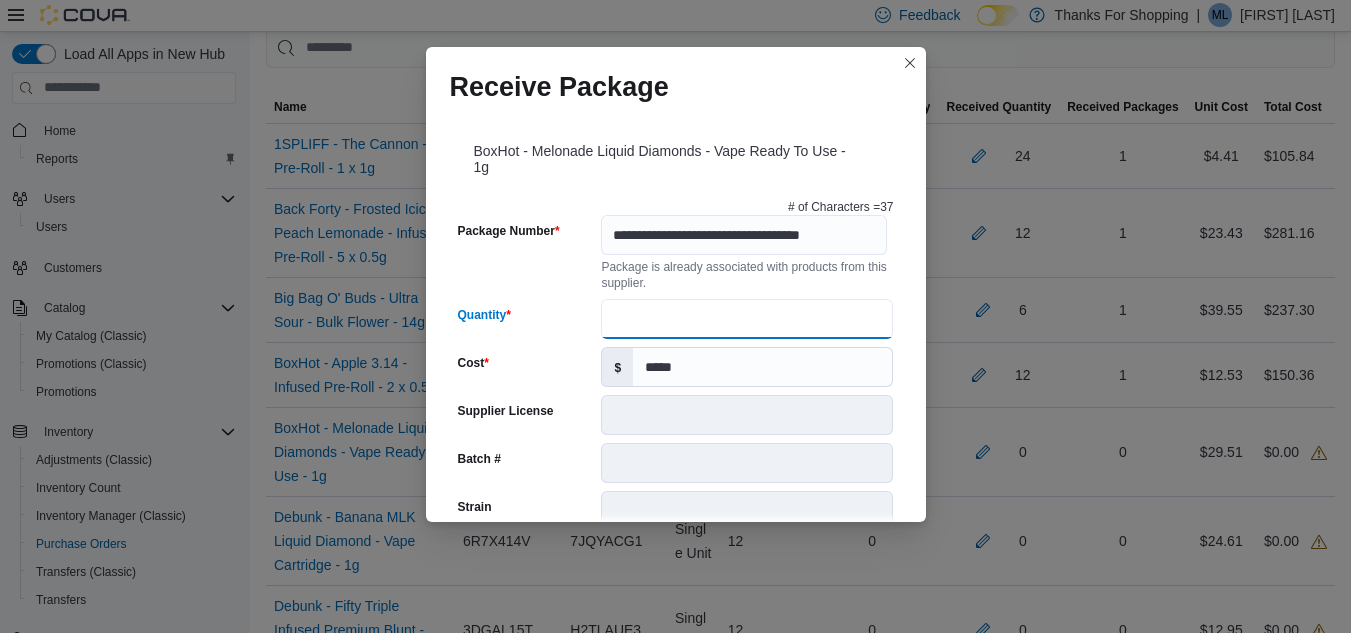 type on "**" 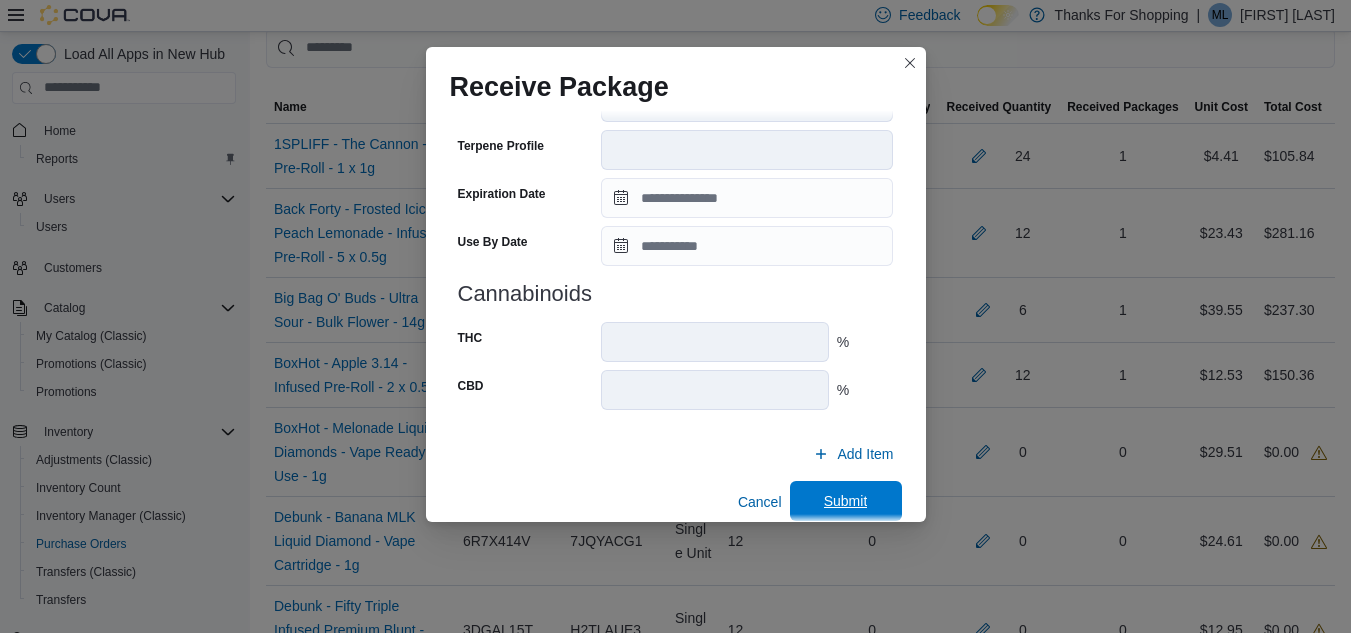 scroll, scrollTop: 769, scrollLeft: 0, axis: vertical 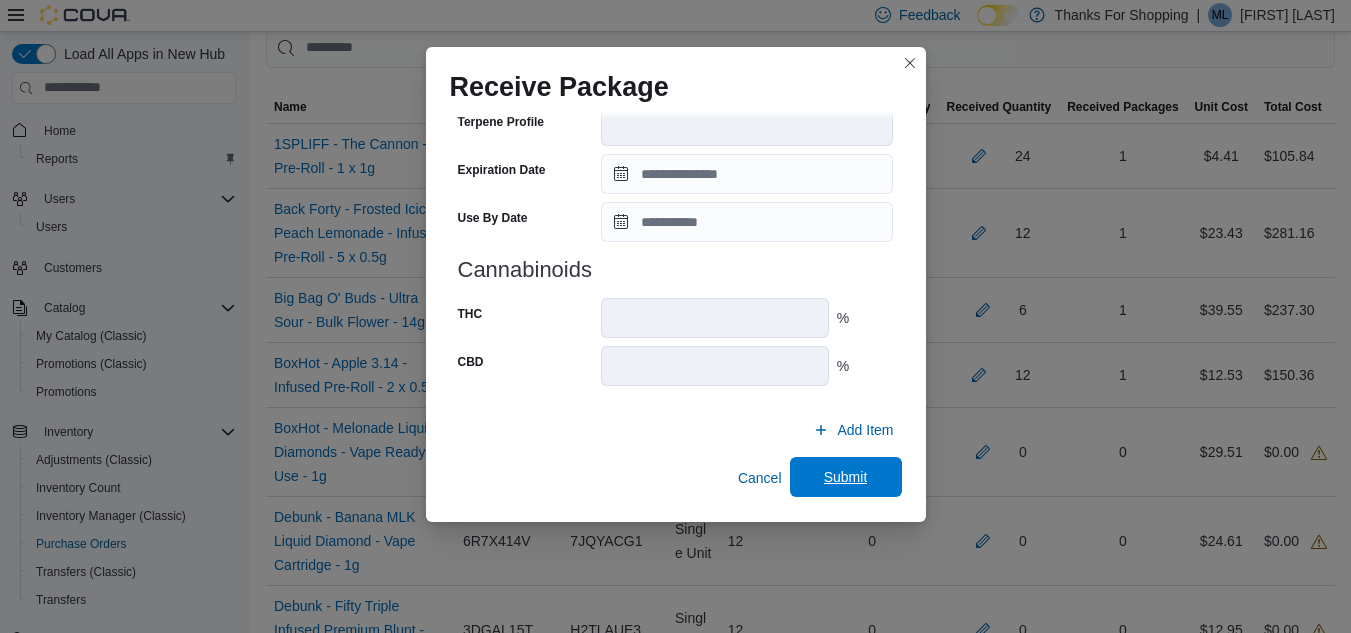 click on "Submit" at bounding box center (846, 477) 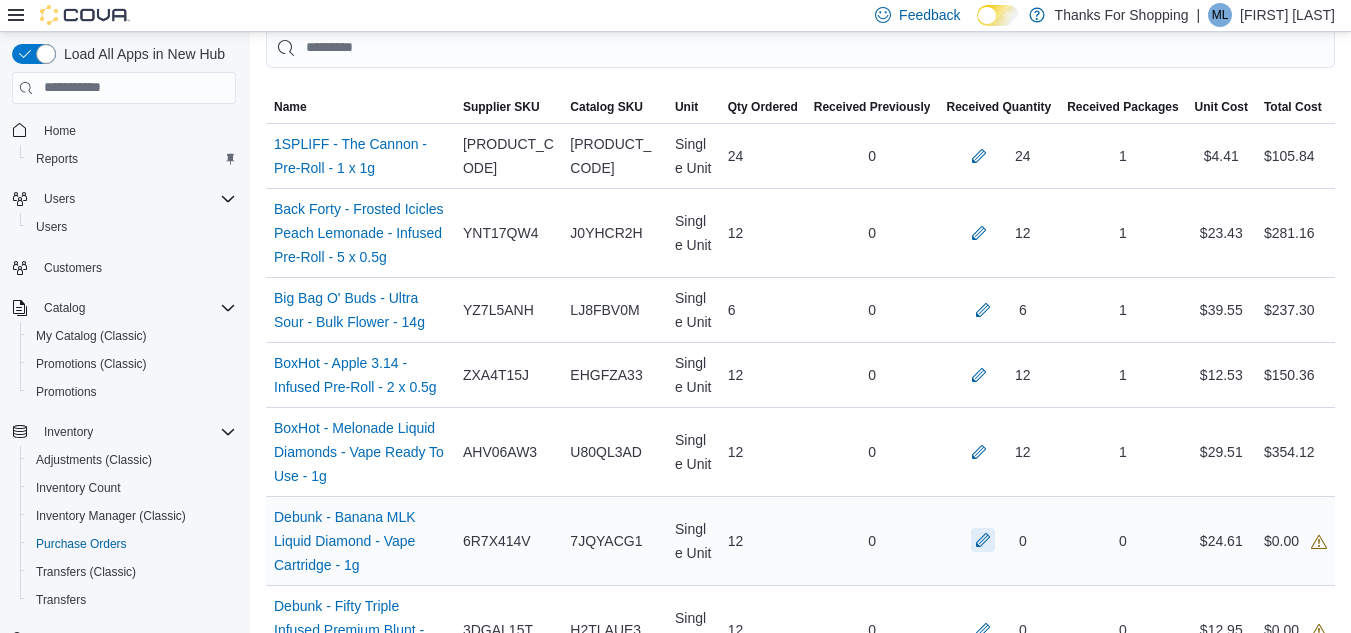 click at bounding box center (983, 540) 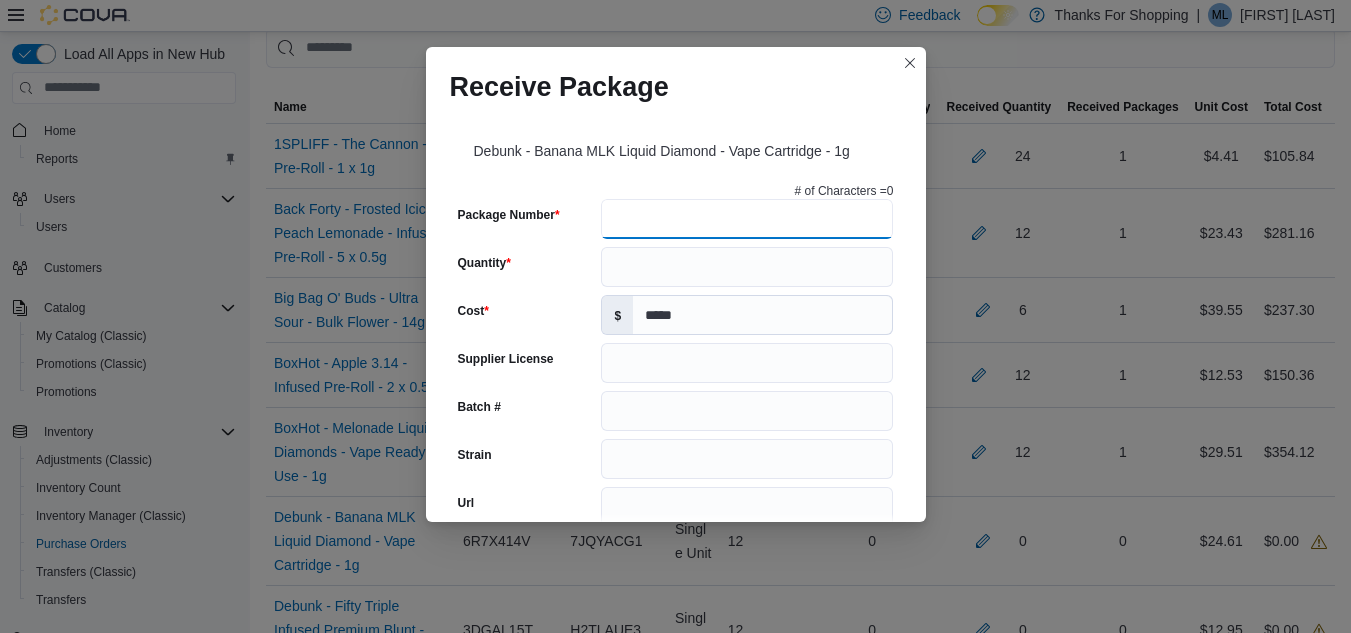 click on "Package Number" at bounding box center [747, 219] 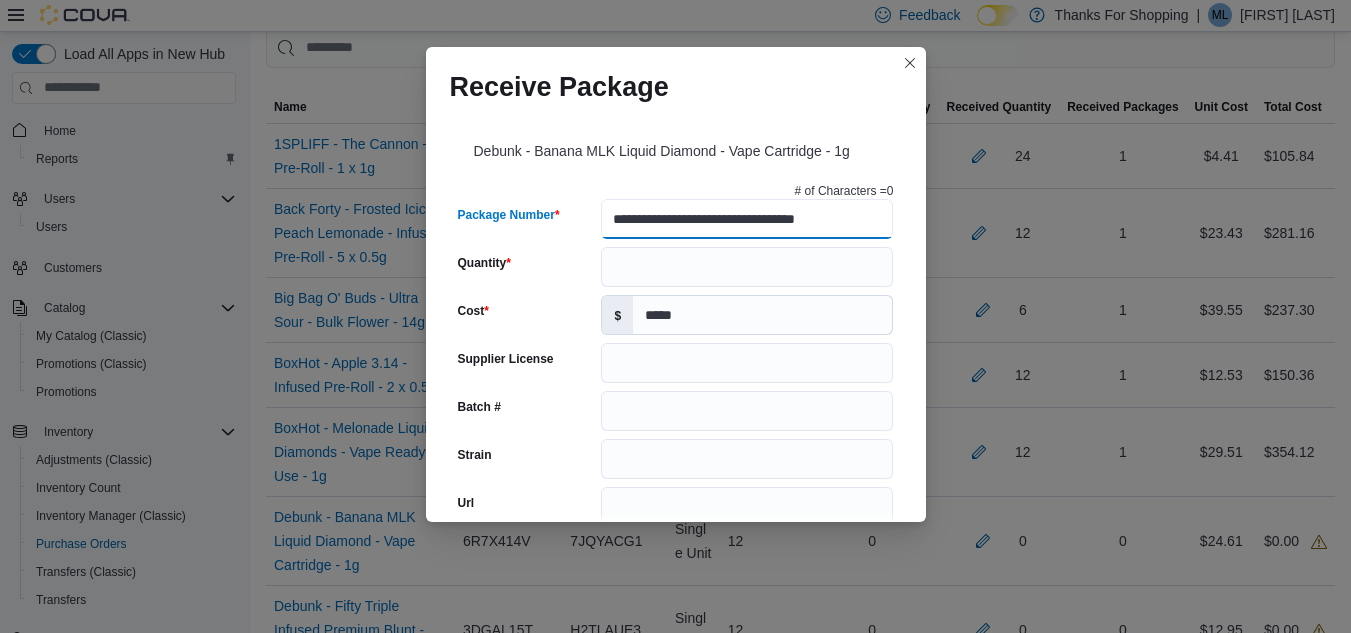 type on "**********" 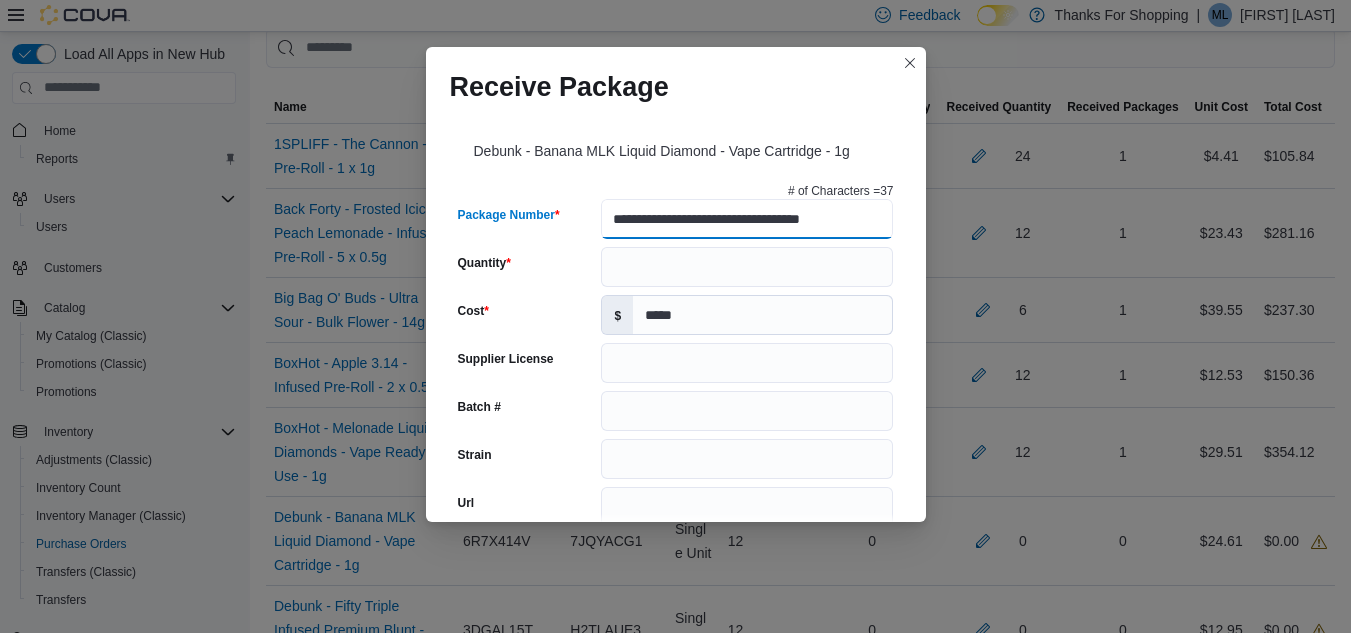 type on "**********" 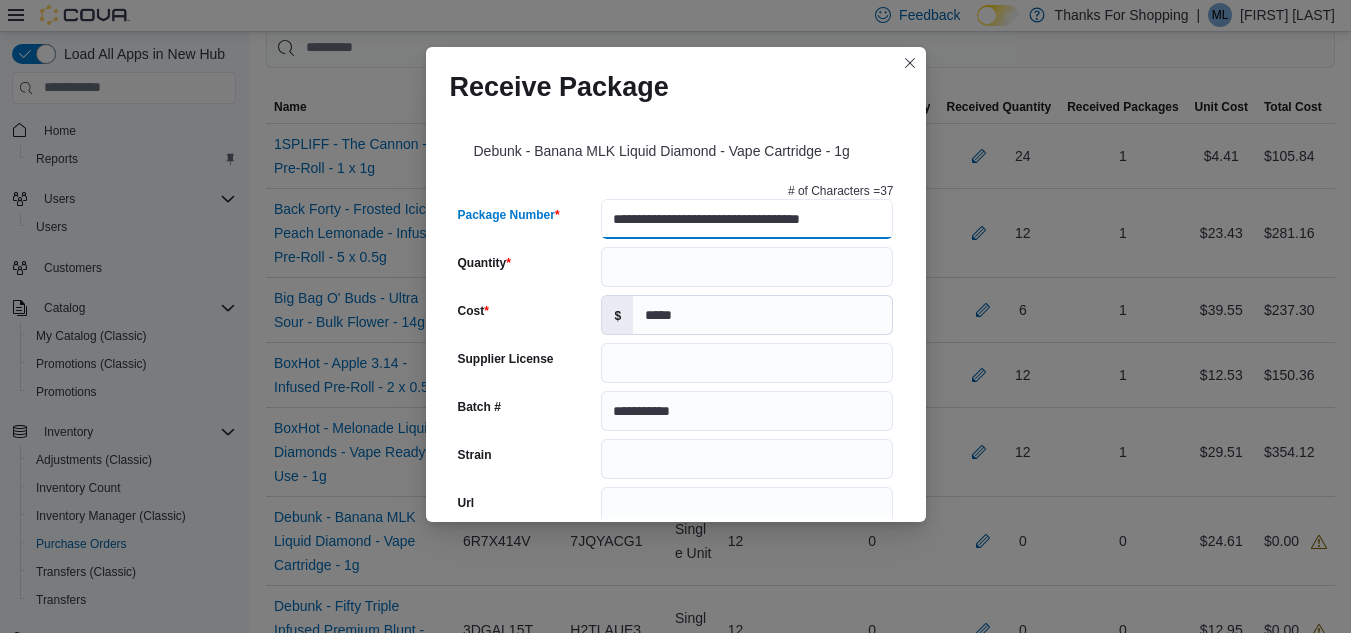 type on "**********" 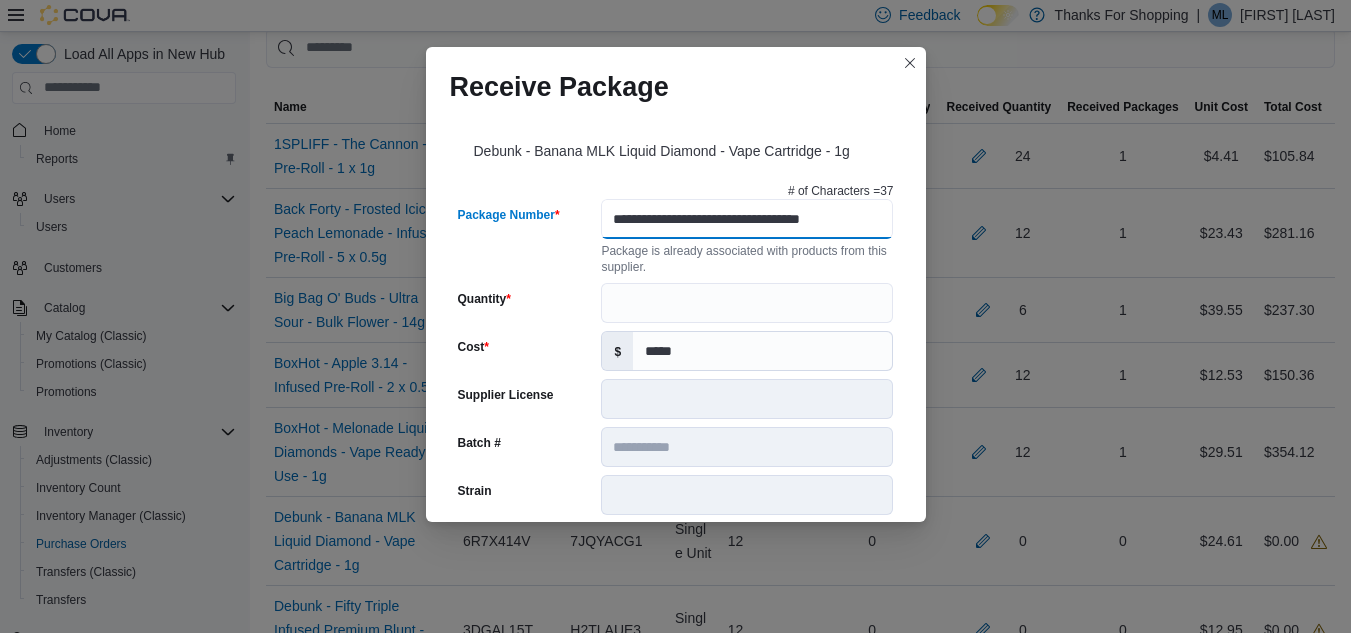 scroll, scrollTop: 0, scrollLeft: 23, axis: horizontal 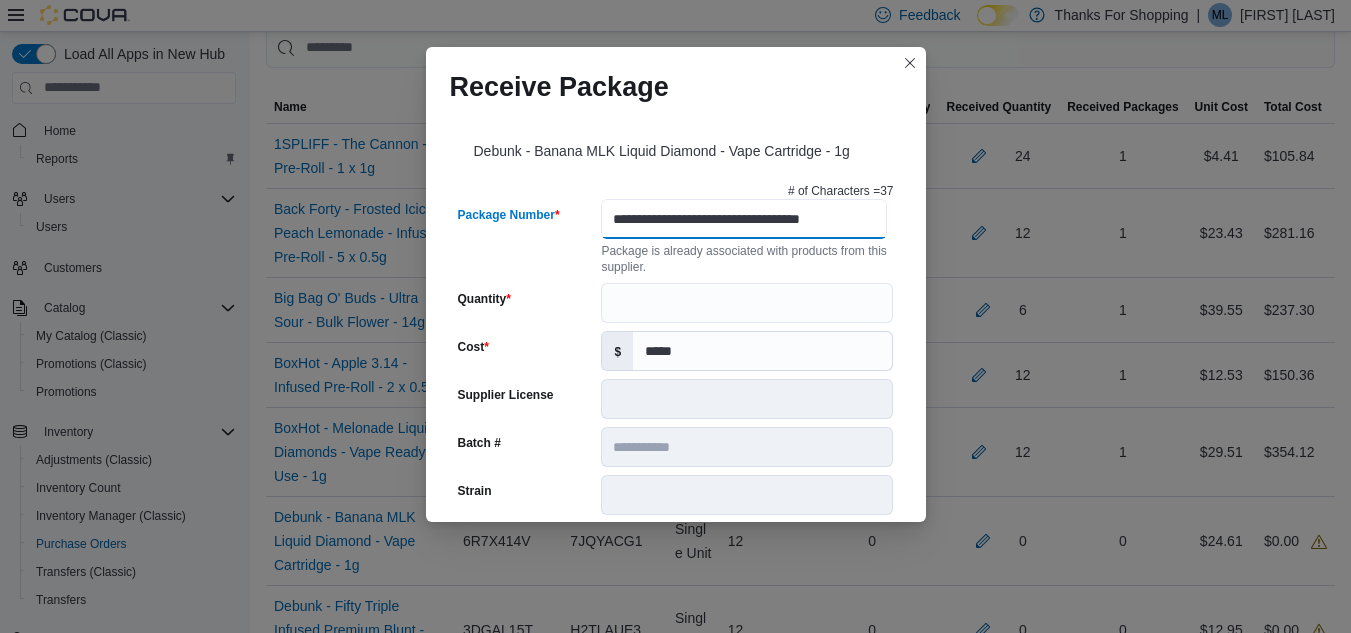 type on "**********" 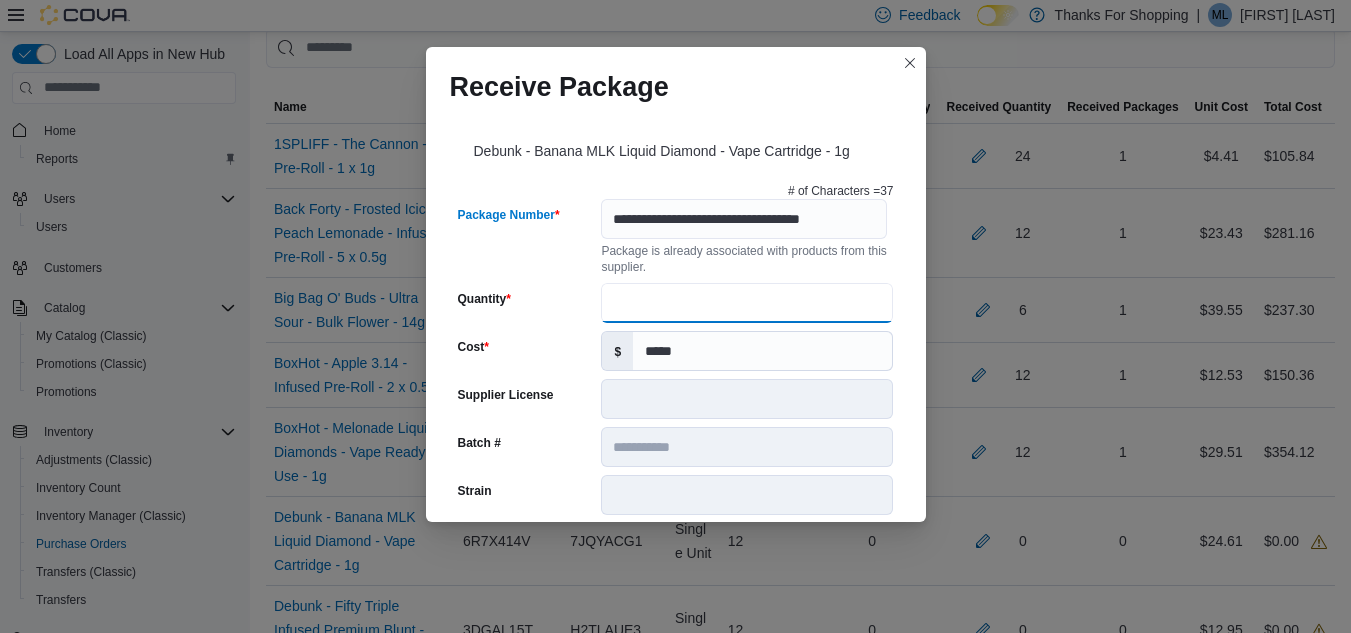 click on "Quantity" at bounding box center (747, 303) 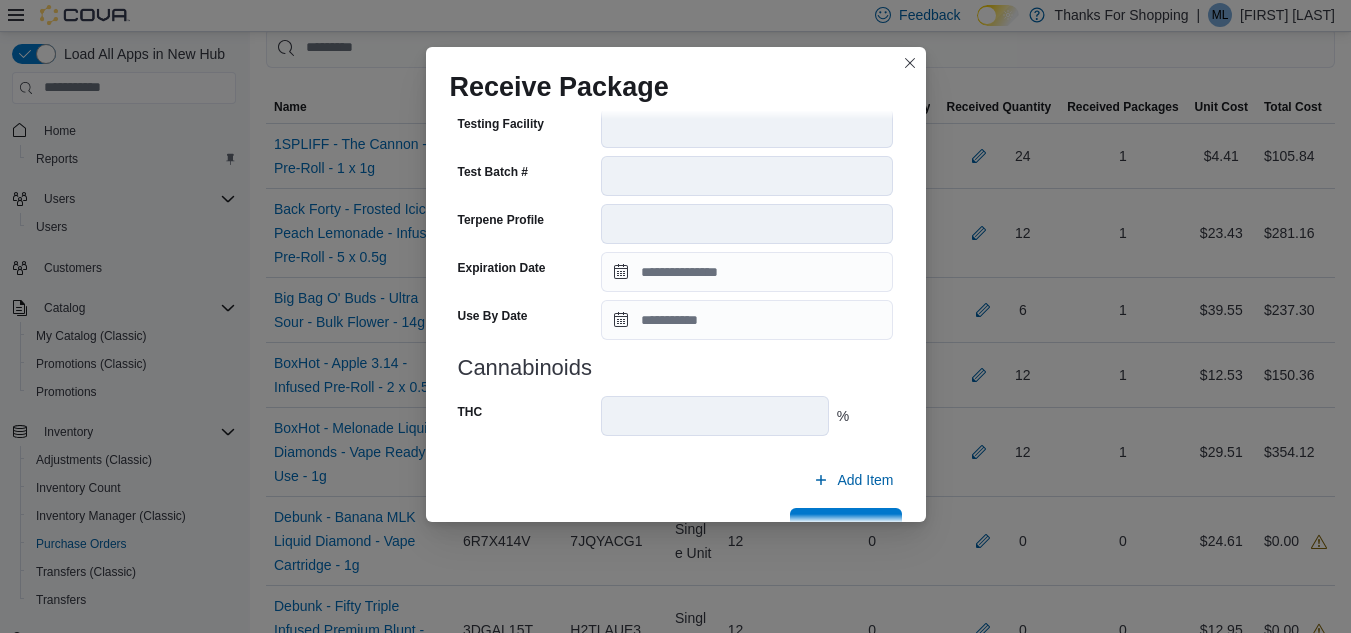 scroll, scrollTop: 705, scrollLeft: 0, axis: vertical 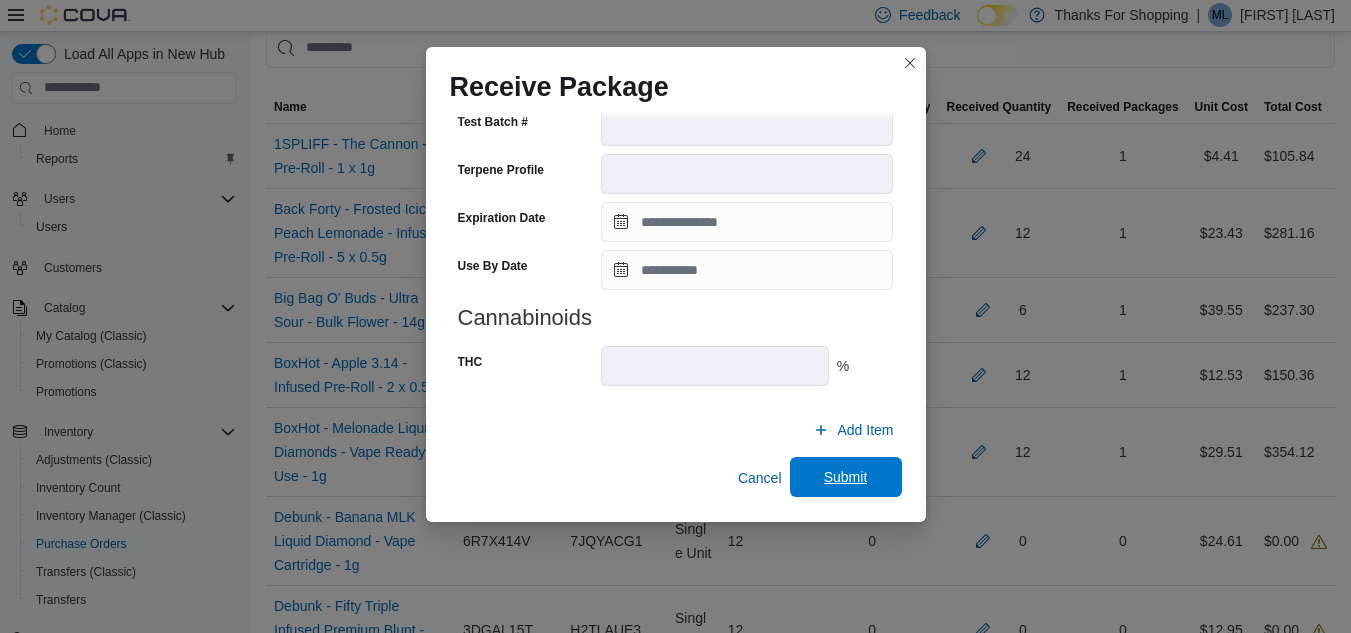 type on "**" 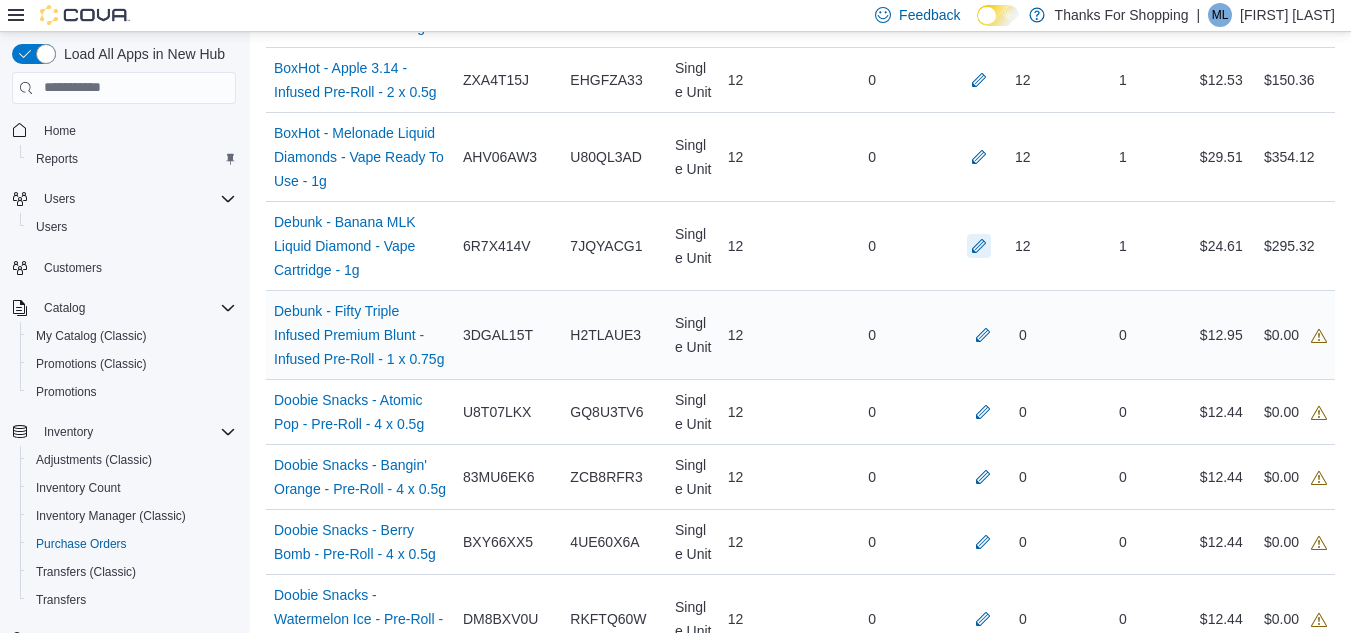 scroll, scrollTop: 800, scrollLeft: 0, axis: vertical 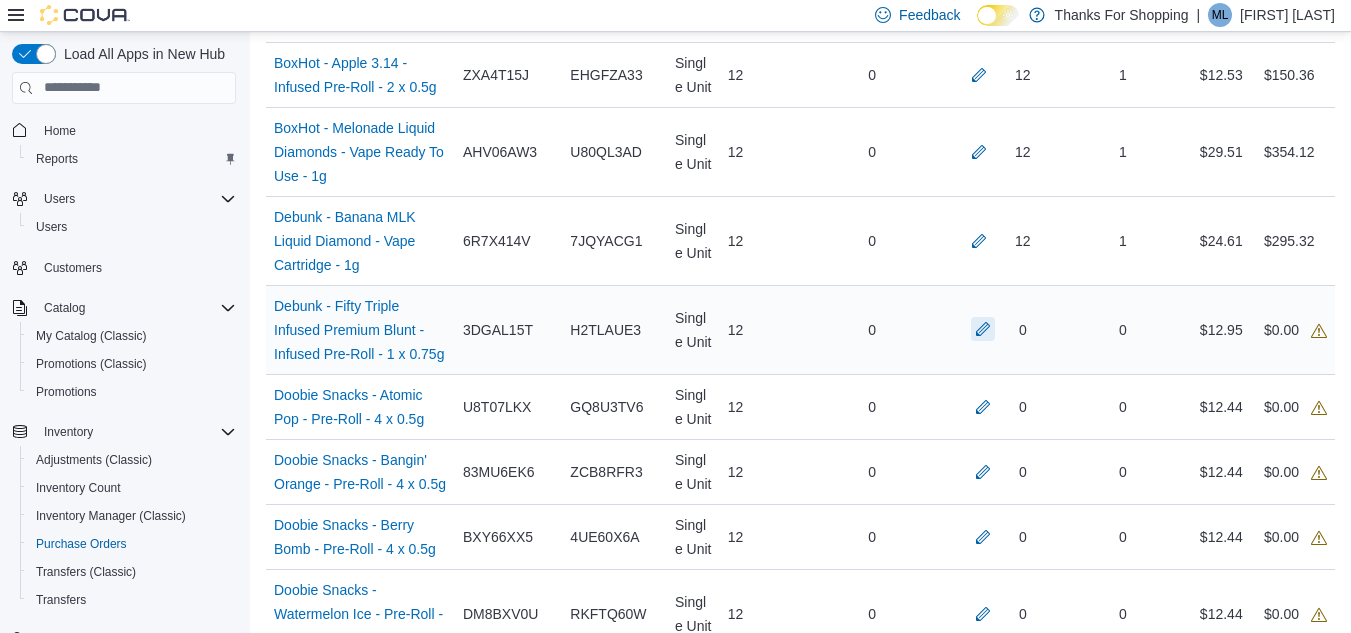 click at bounding box center (983, 329) 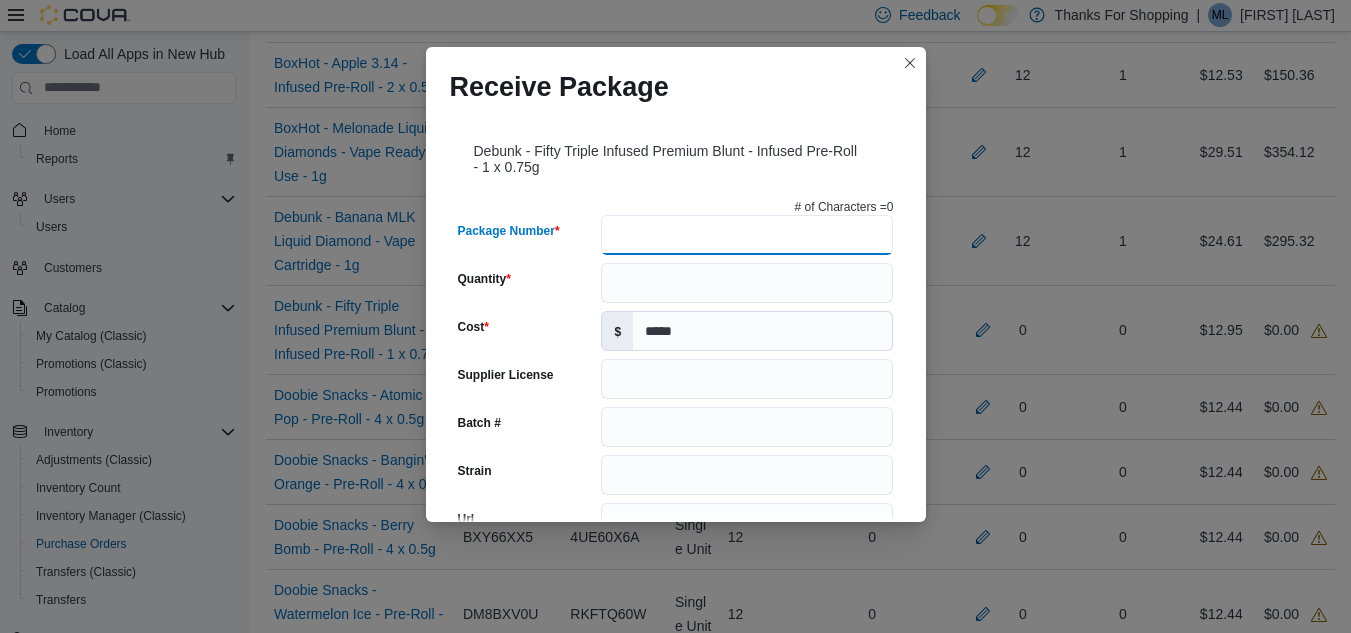 click on "Package Number" at bounding box center [747, 235] 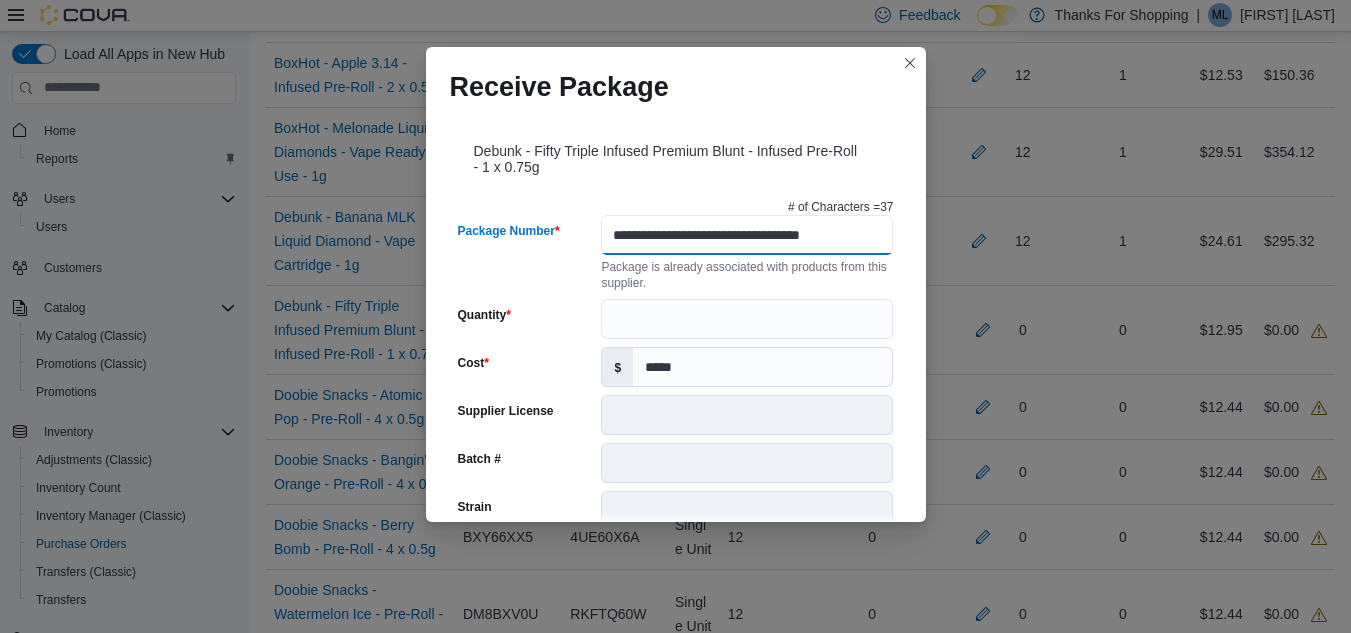scroll, scrollTop: 0, scrollLeft: 23, axis: horizontal 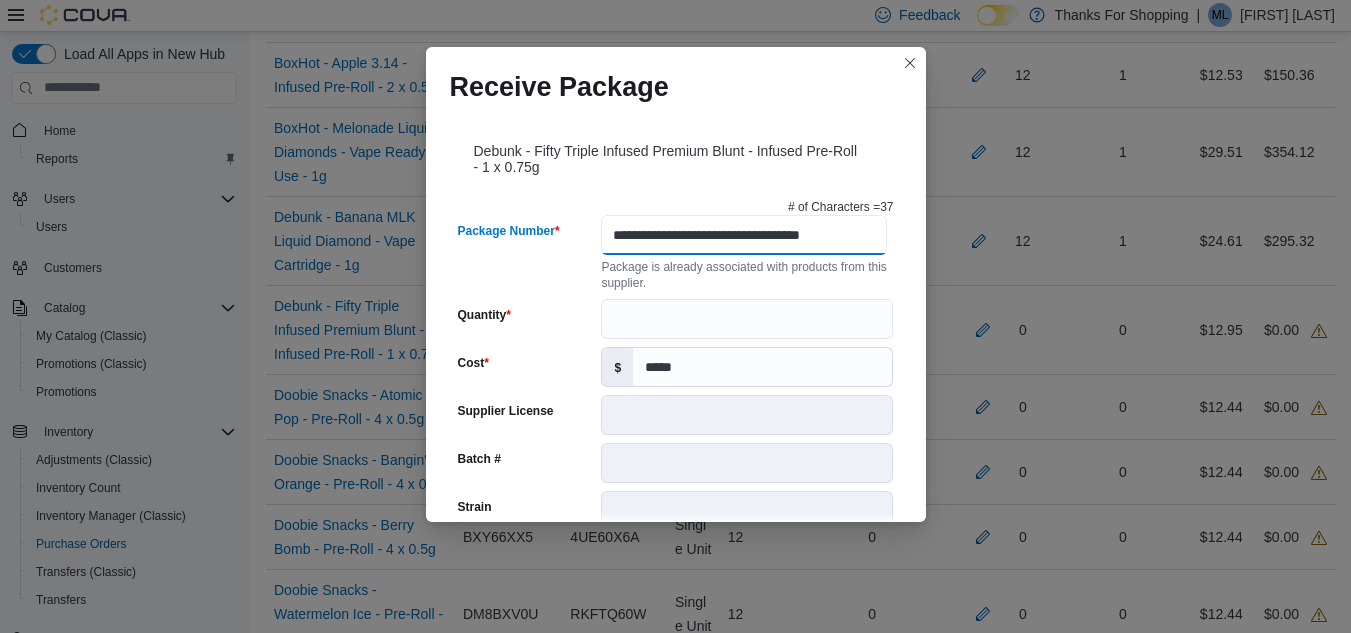 type on "**********" 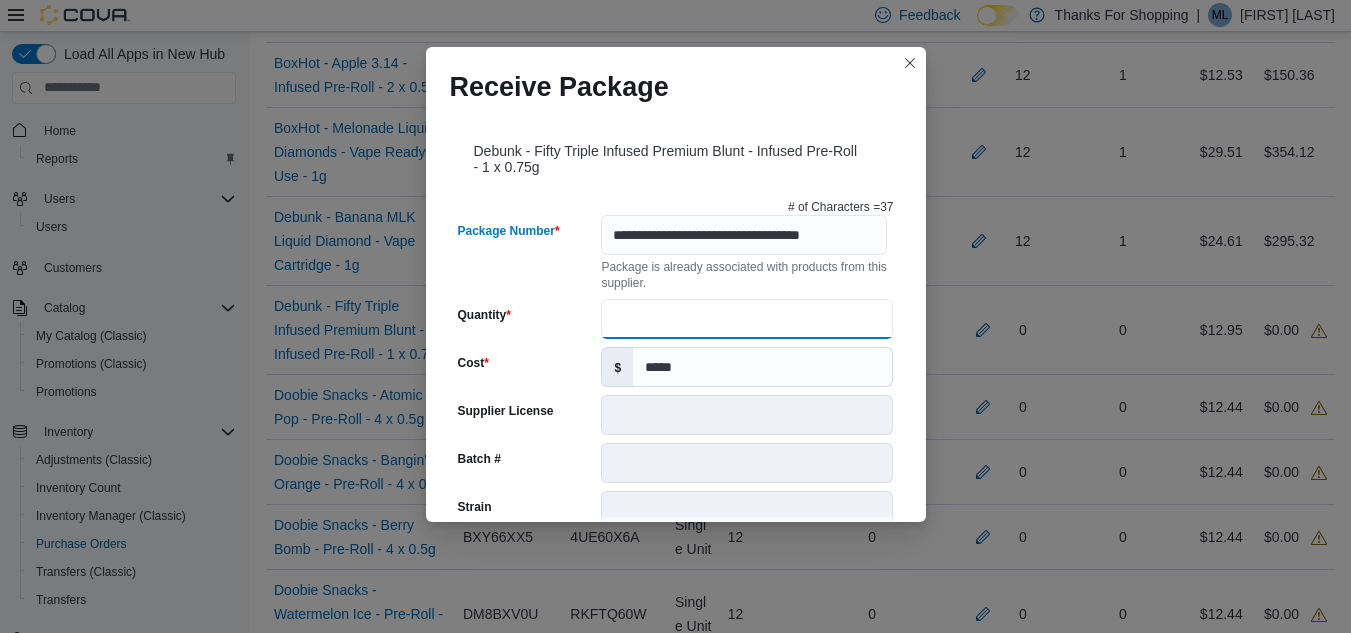 click on "Quantity" at bounding box center (747, 319) 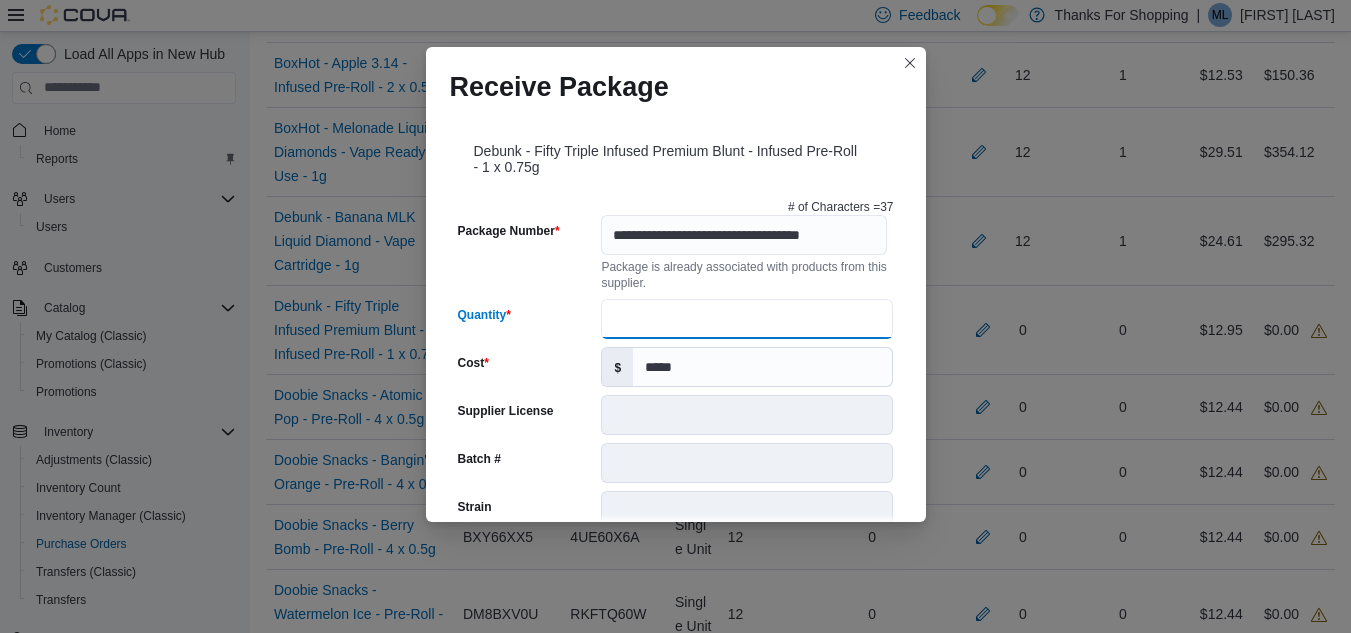 type on "**" 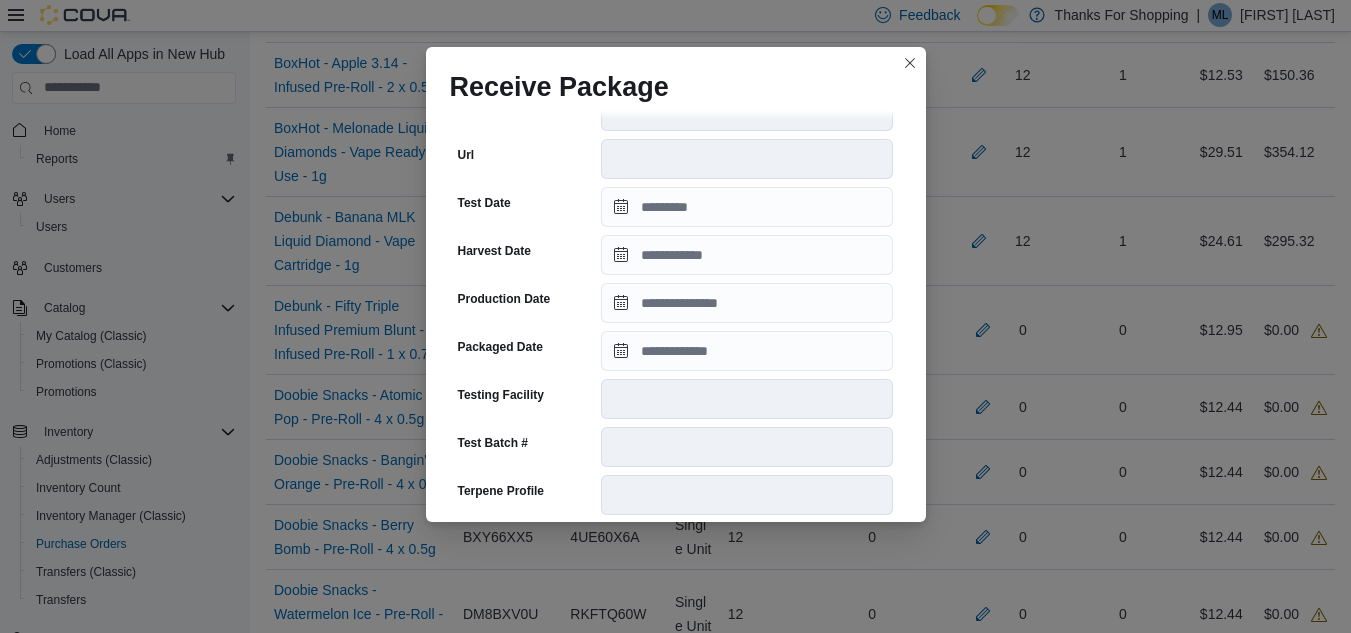 scroll, scrollTop: 769, scrollLeft: 0, axis: vertical 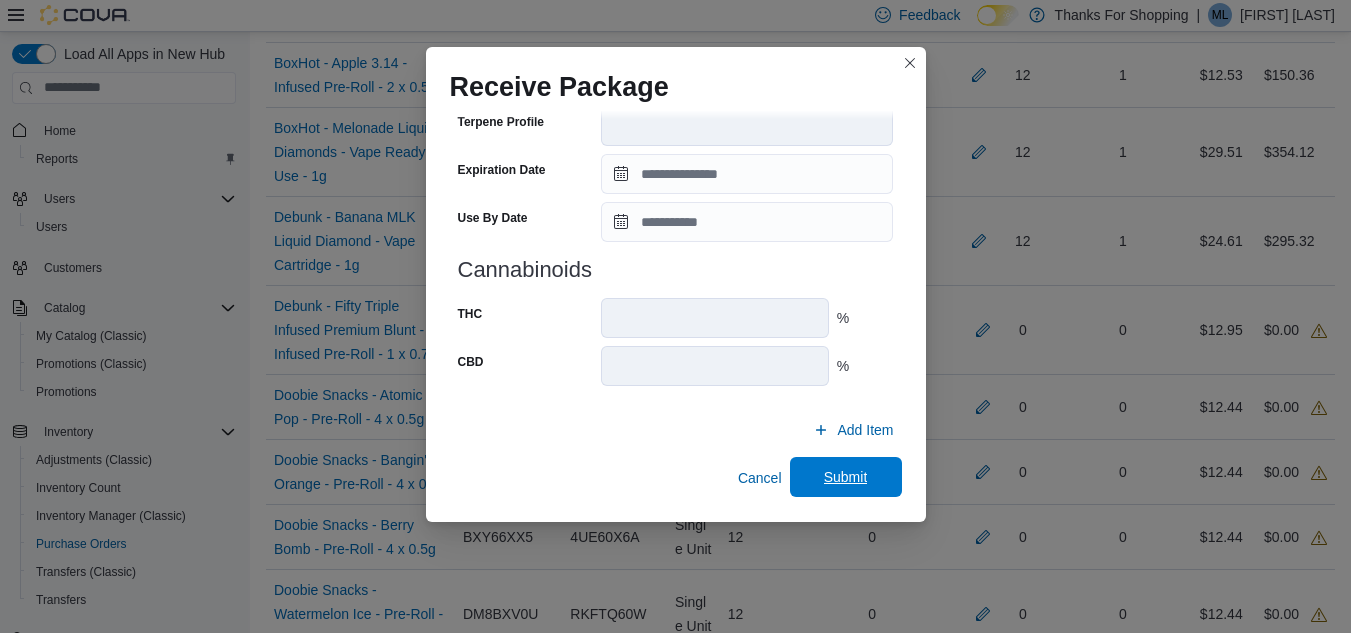 click on "Submit" at bounding box center (846, 477) 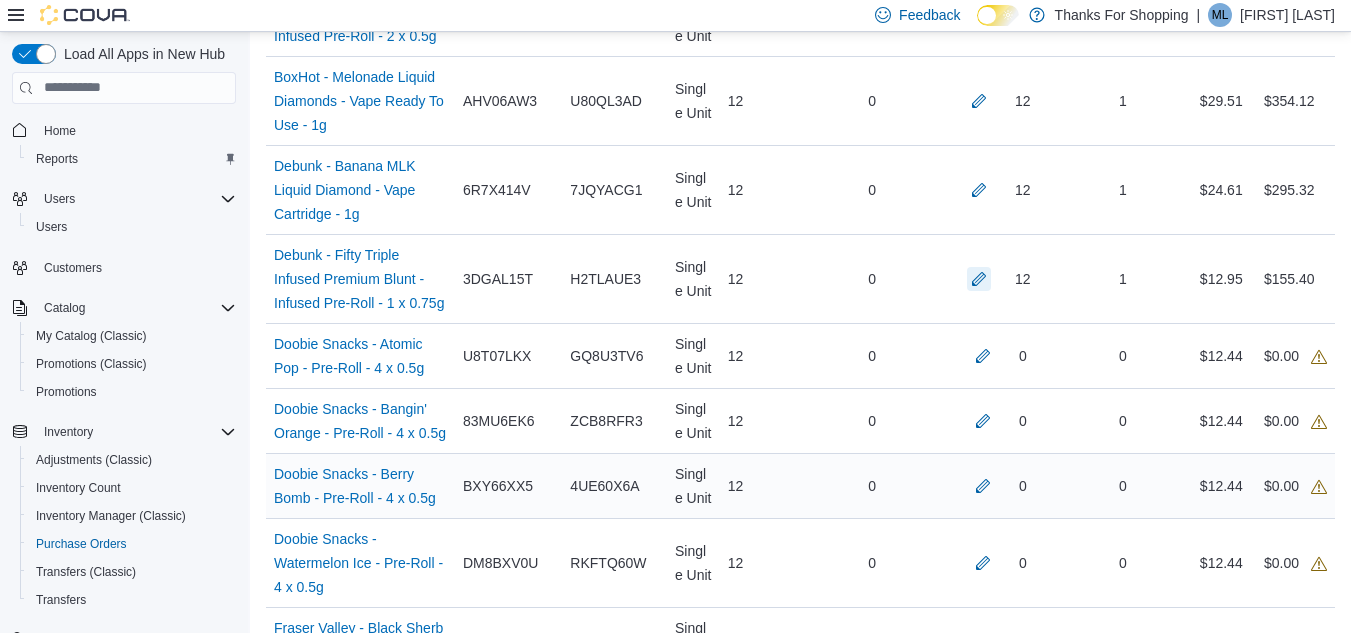 scroll, scrollTop: 900, scrollLeft: 0, axis: vertical 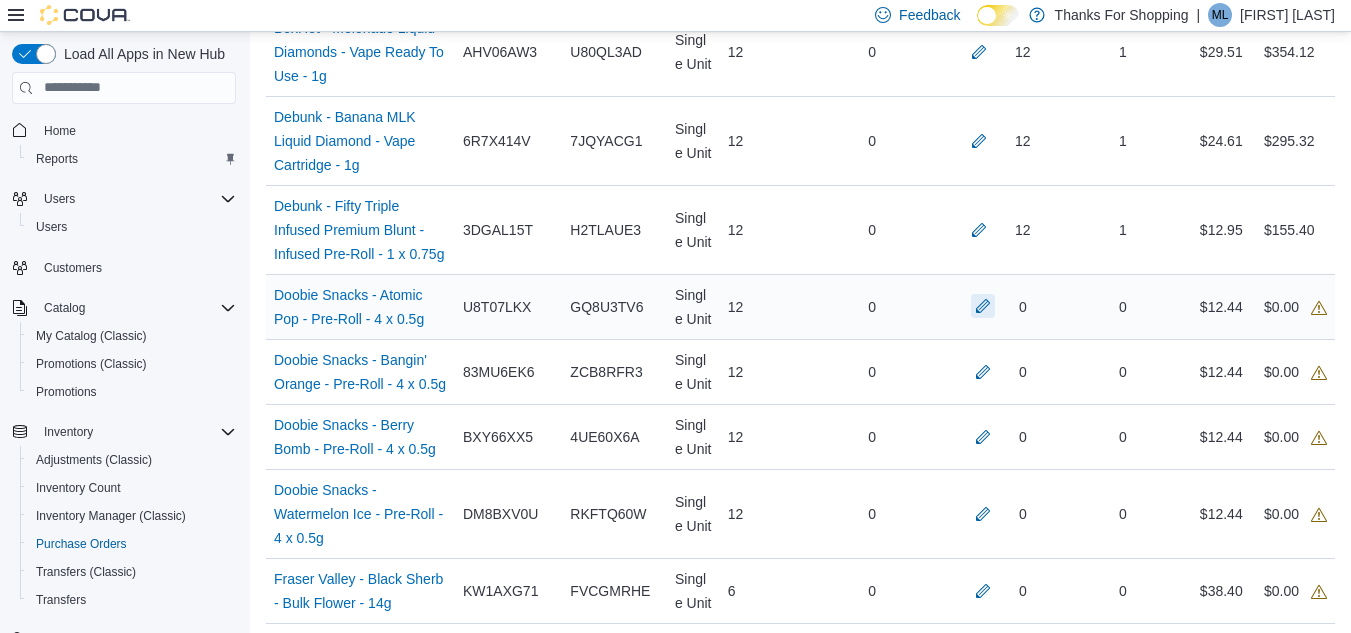 click at bounding box center (983, 306) 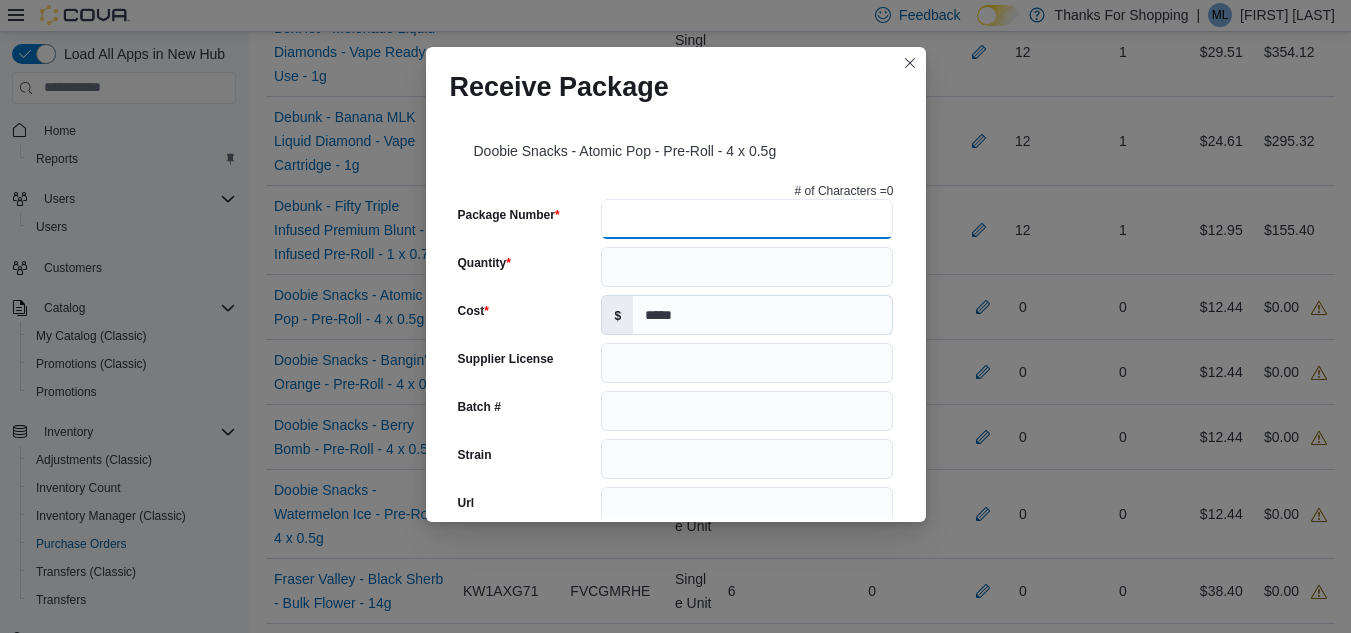 click on "Package Number" at bounding box center (747, 219) 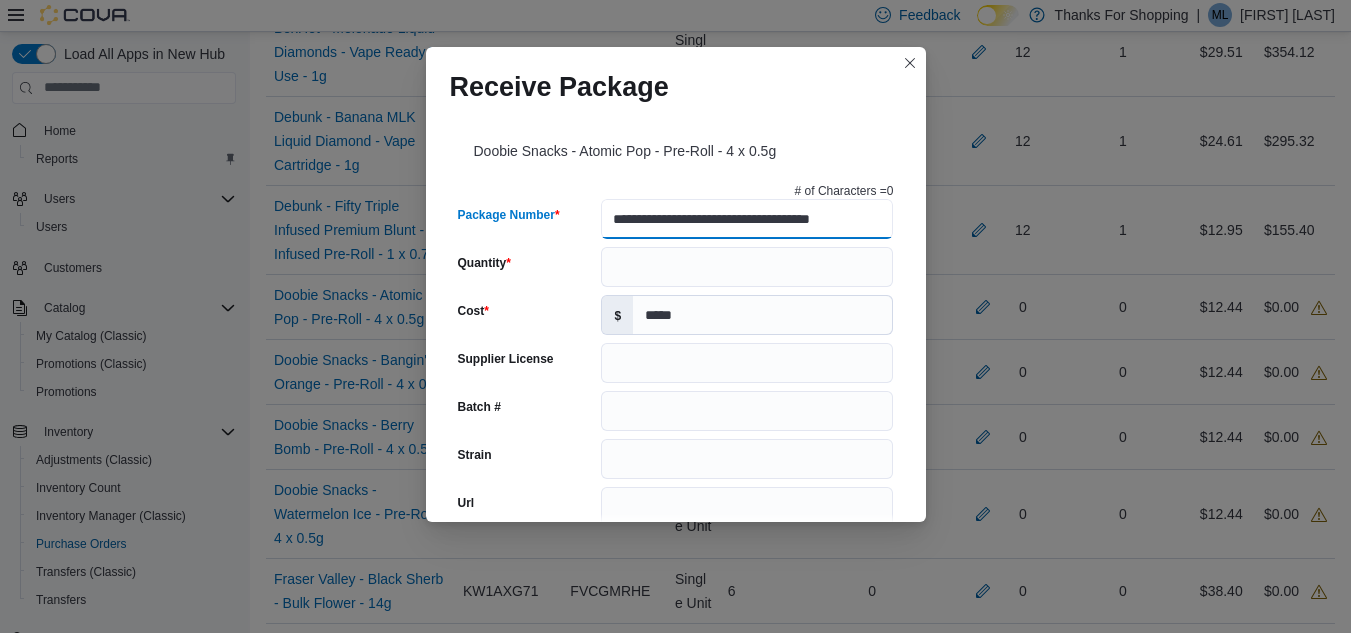 type on "**********" 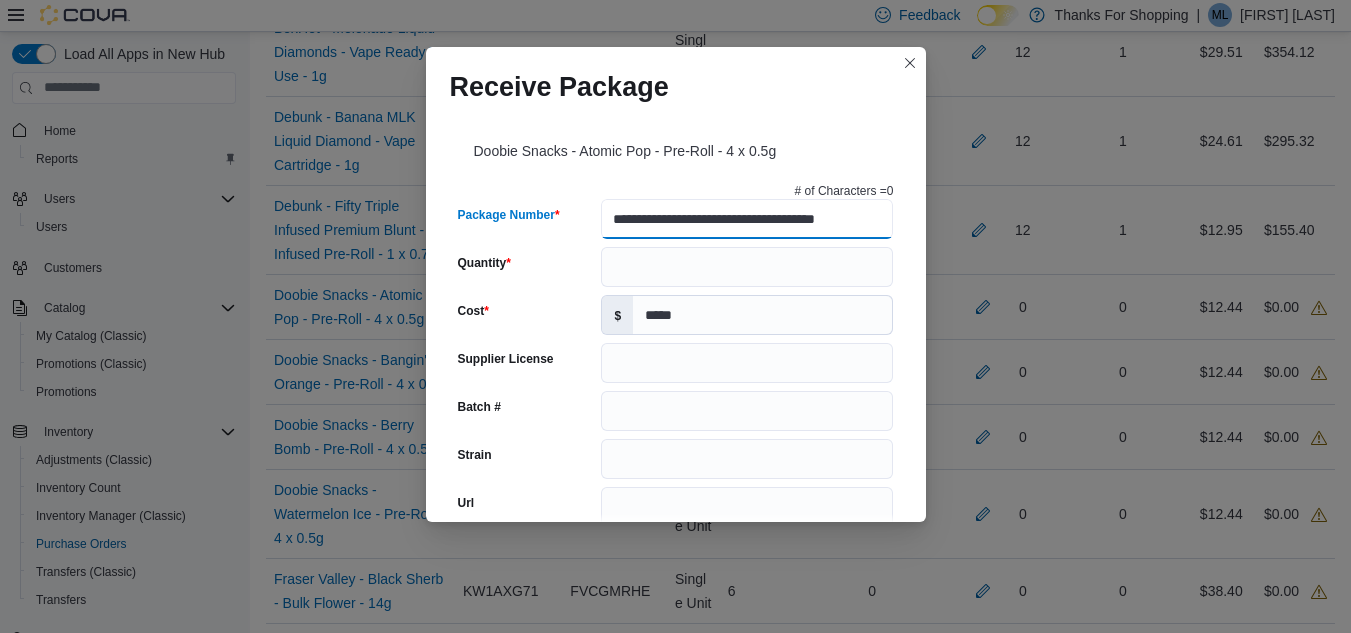 type on "**********" 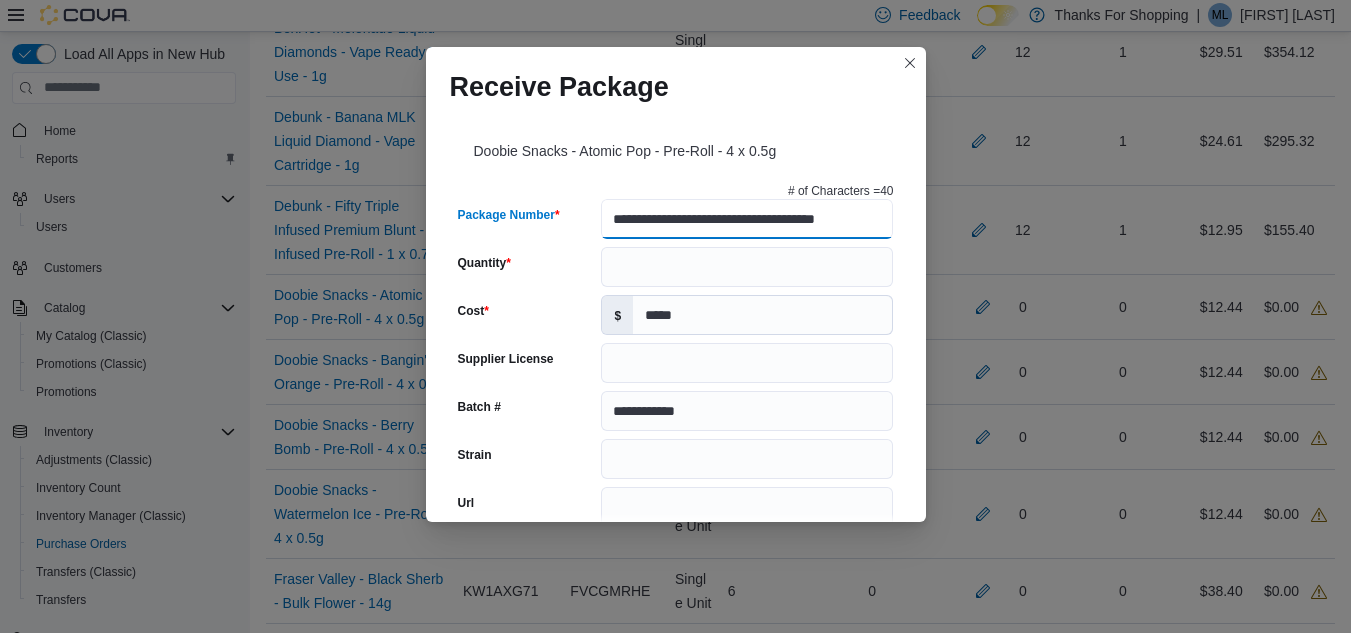 type on "**********" 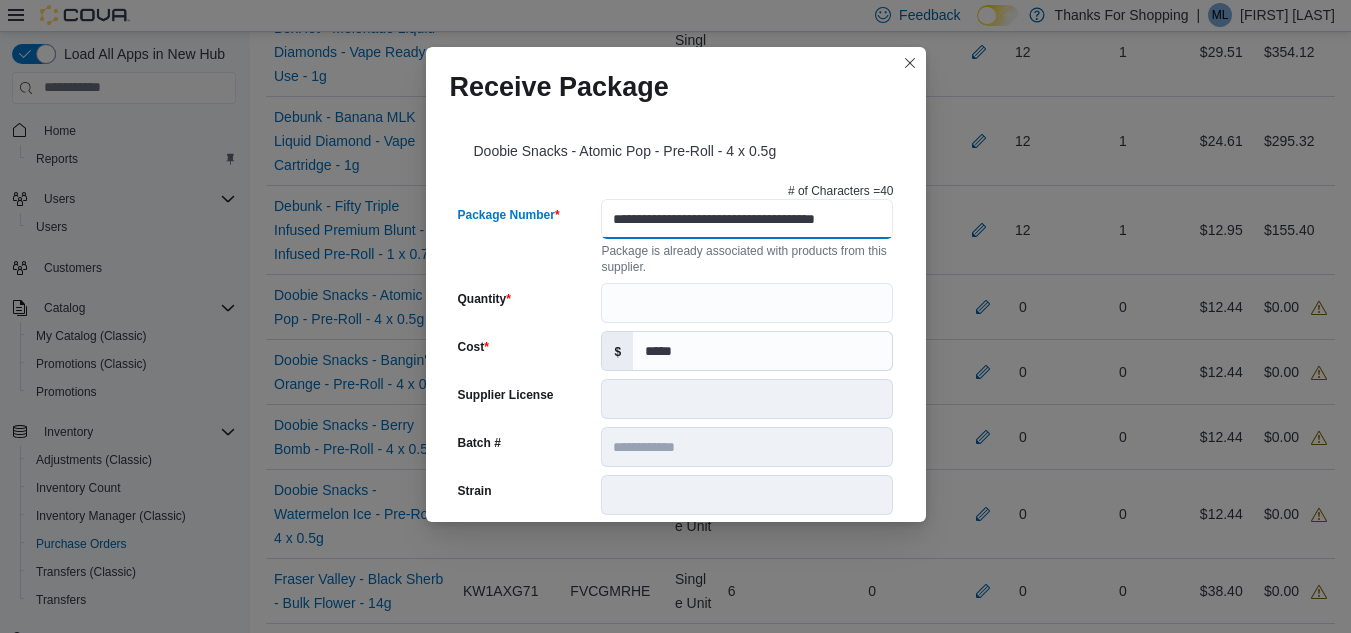 scroll, scrollTop: 0, scrollLeft: 41, axis: horizontal 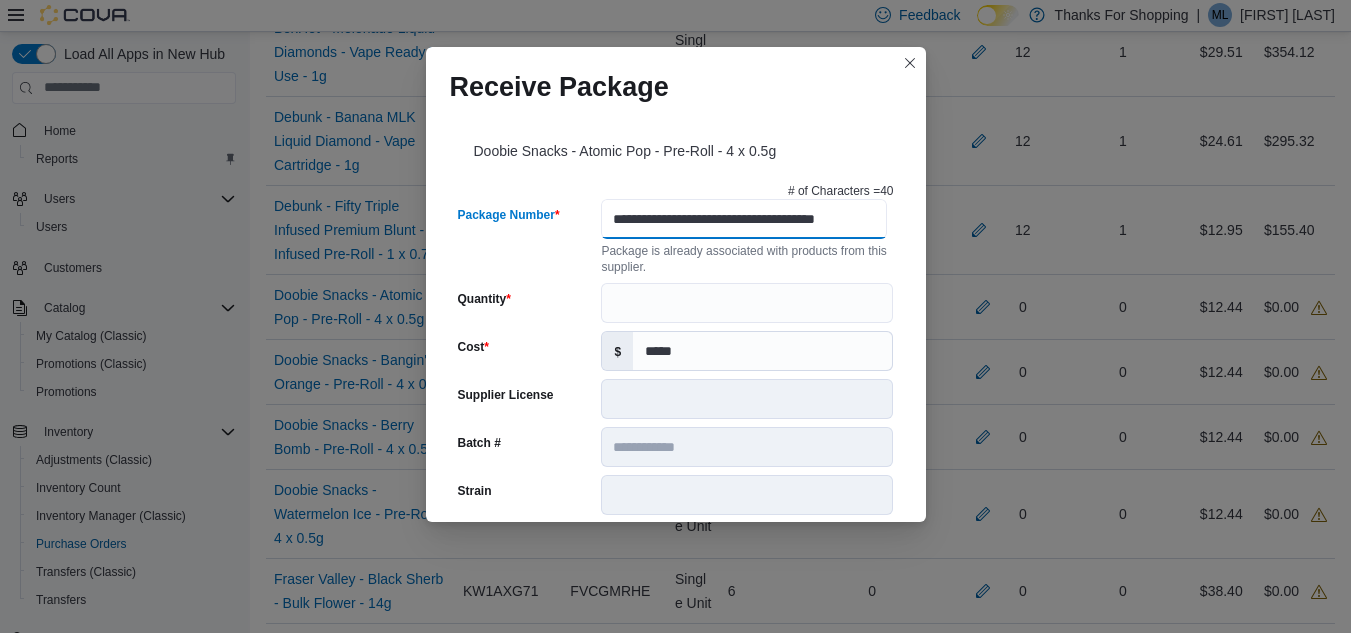 type on "**********" 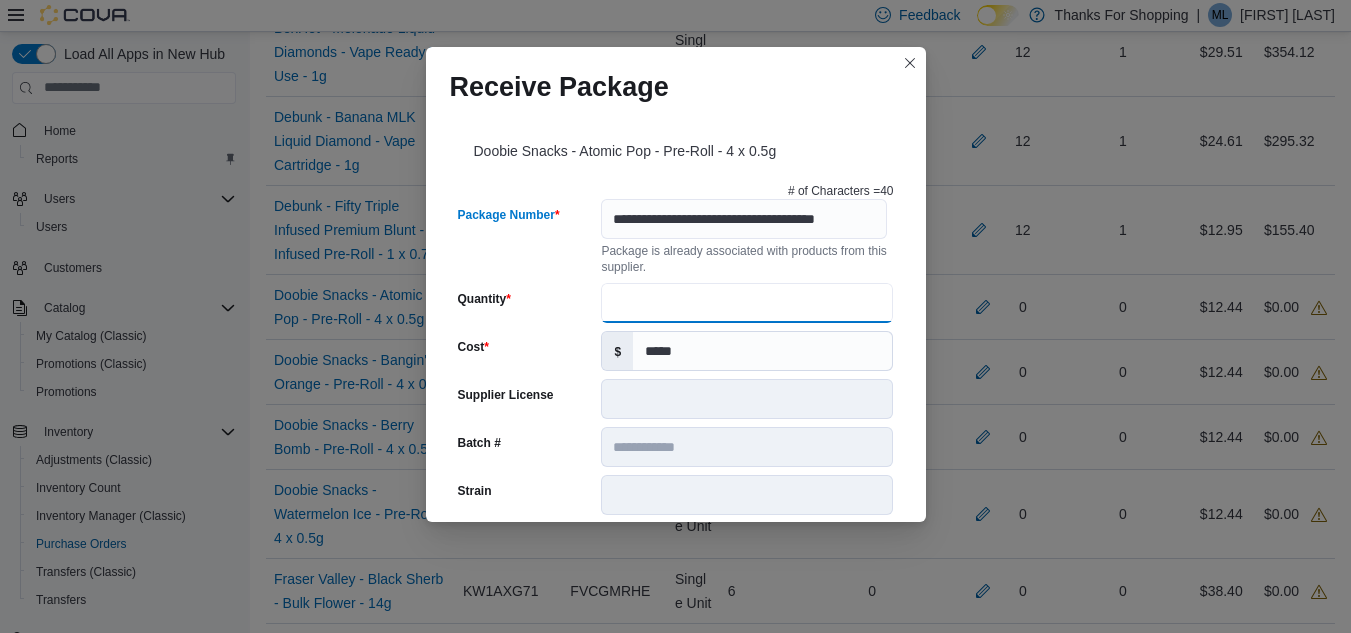 click on "Quantity" at bounding box center [747, 303] 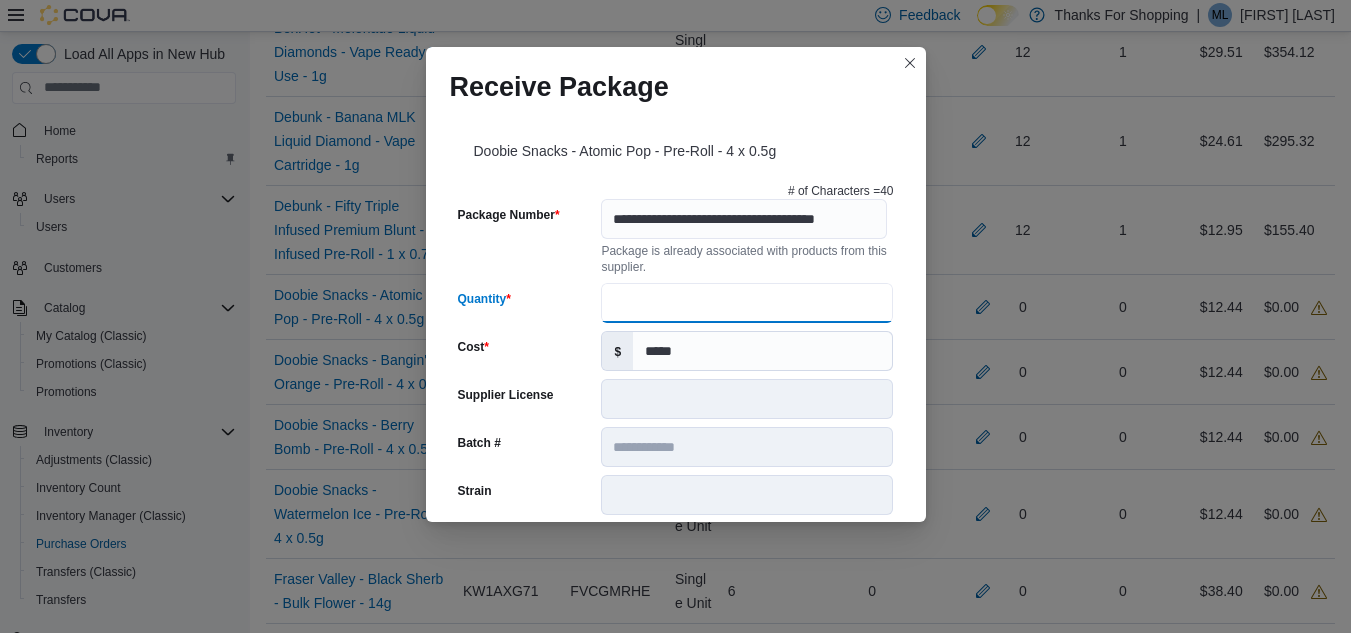 scroll, scrollTop: 0, scrollLeft: 0, axis: both 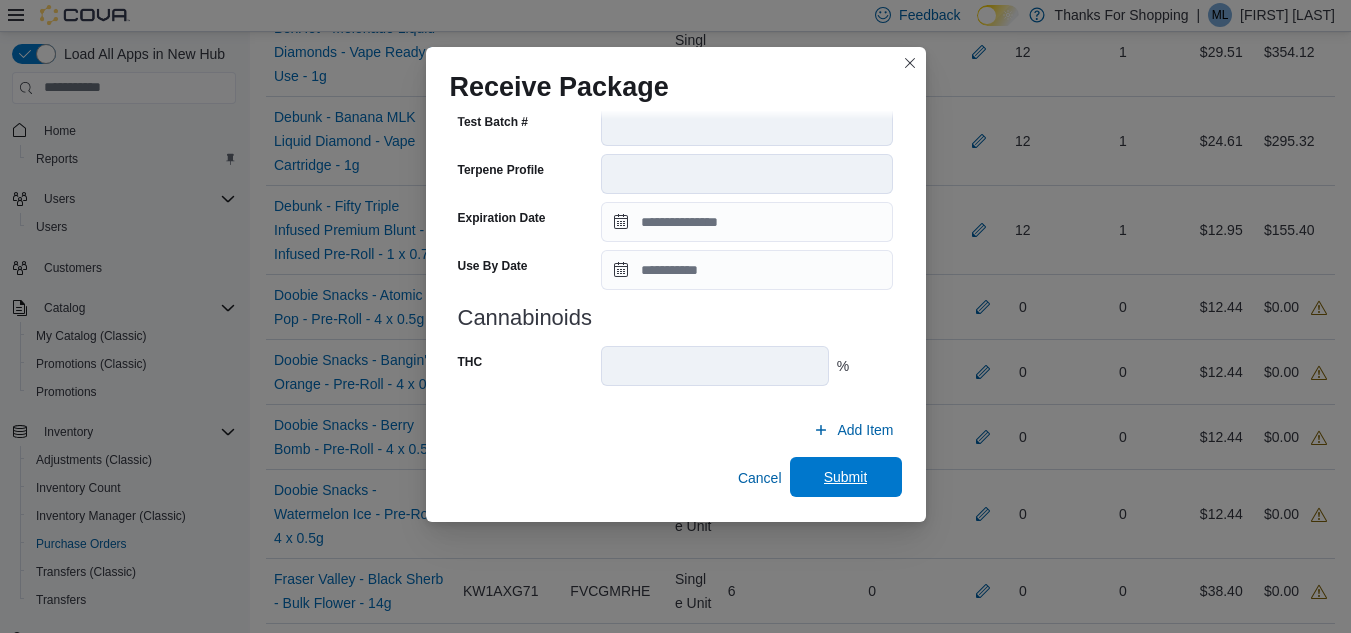 type on "**" 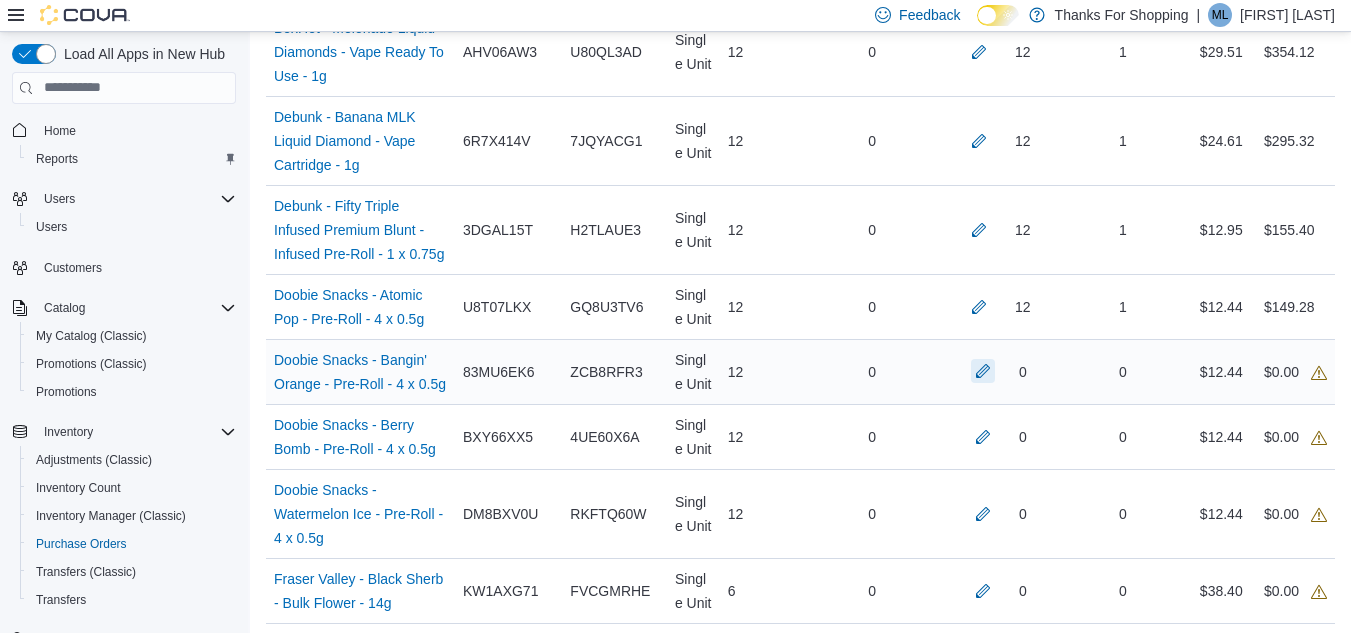 click at bounding box center (983, 371) 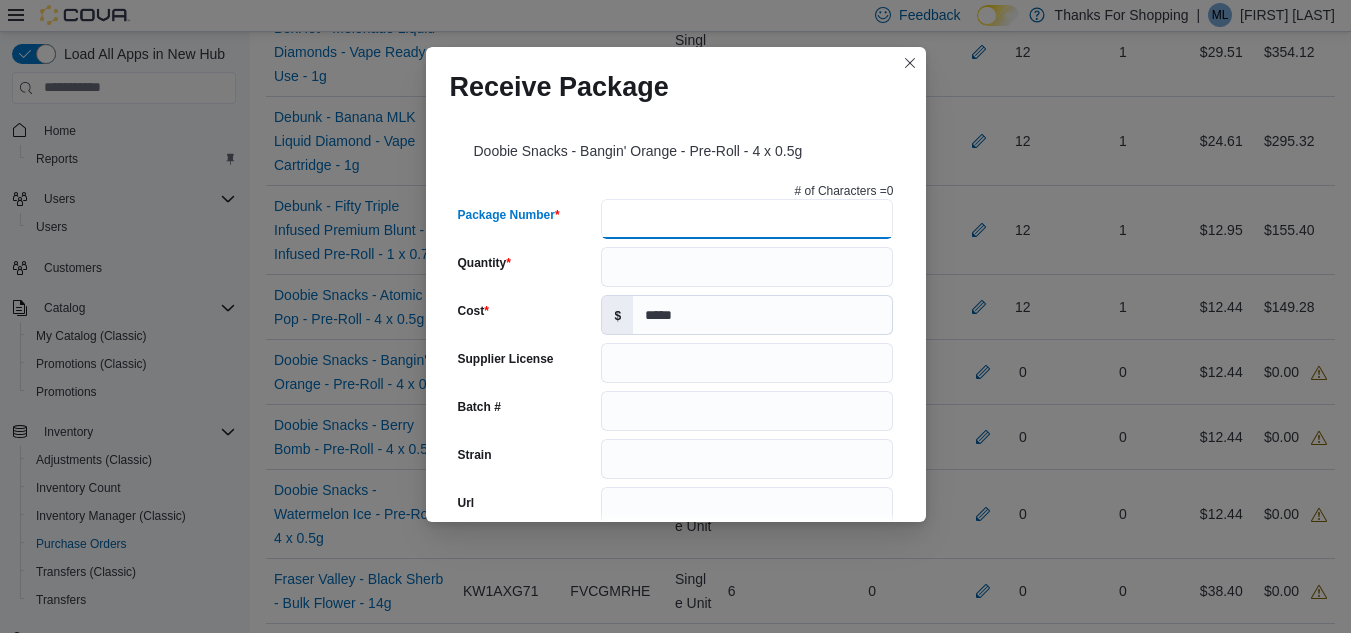 click on "Package Number" at bounding box center (747, 219) 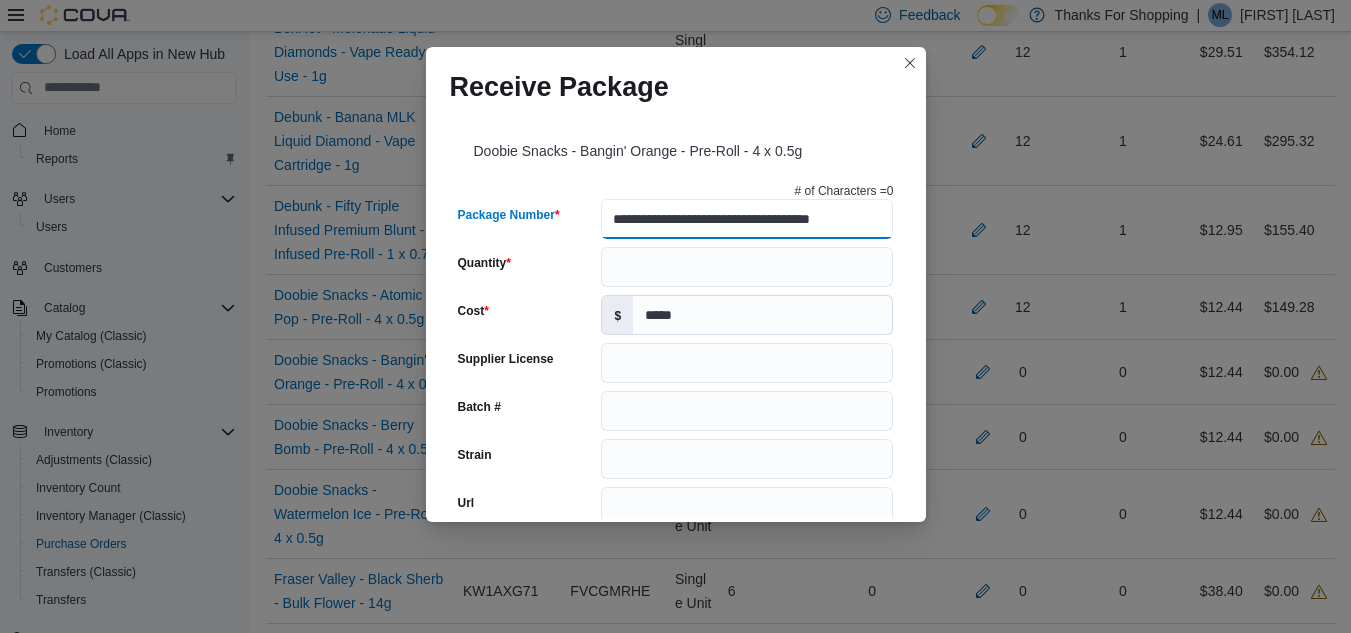 type on "**********" 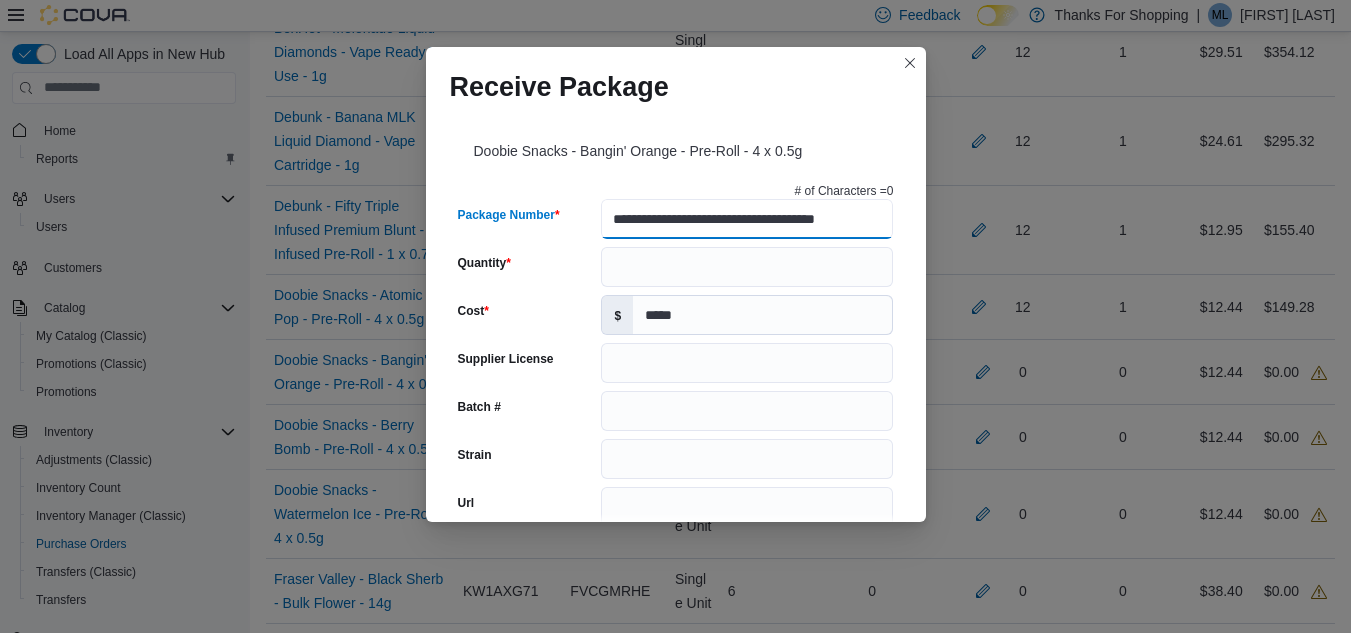 type on "**********" 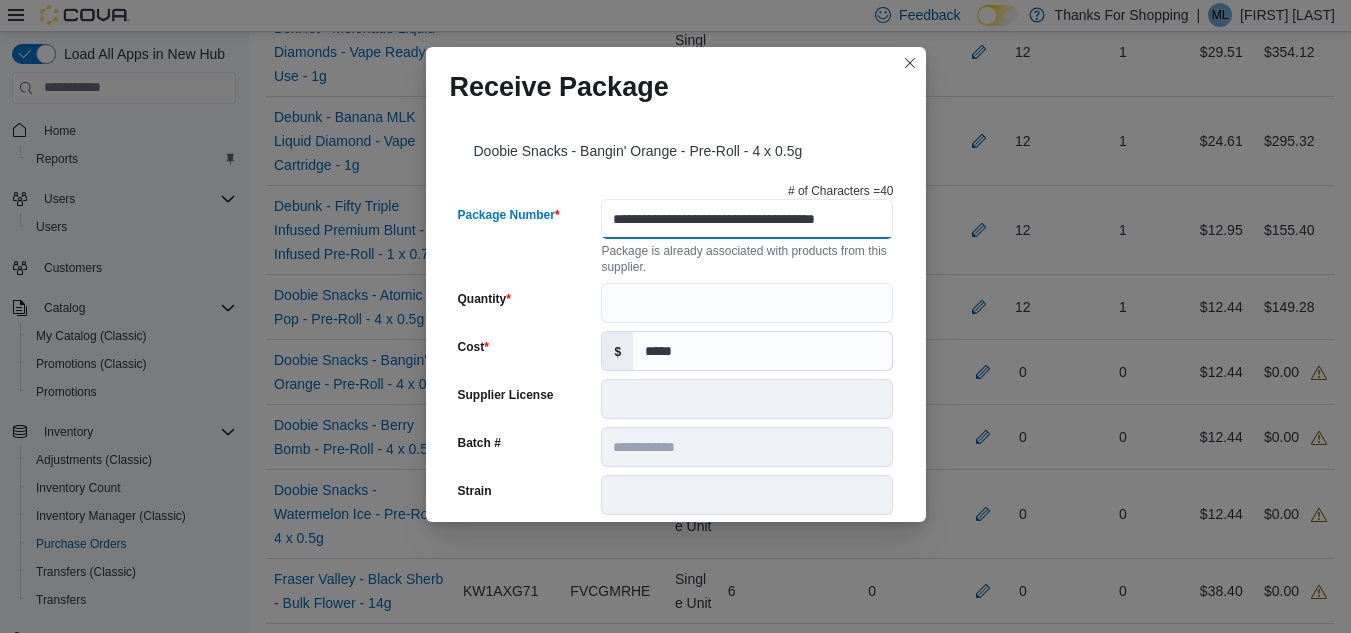 scroll, scrollTop: 0, scrollLeft: 42, axis: horizontal 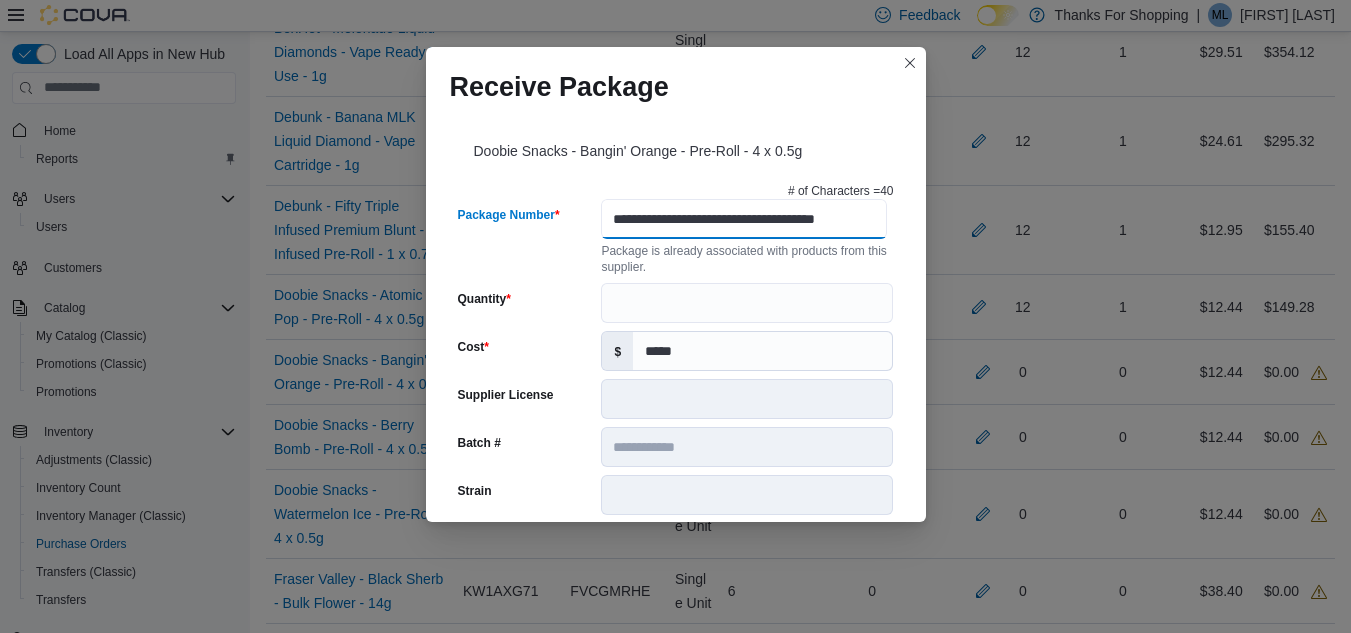 type on "**********" 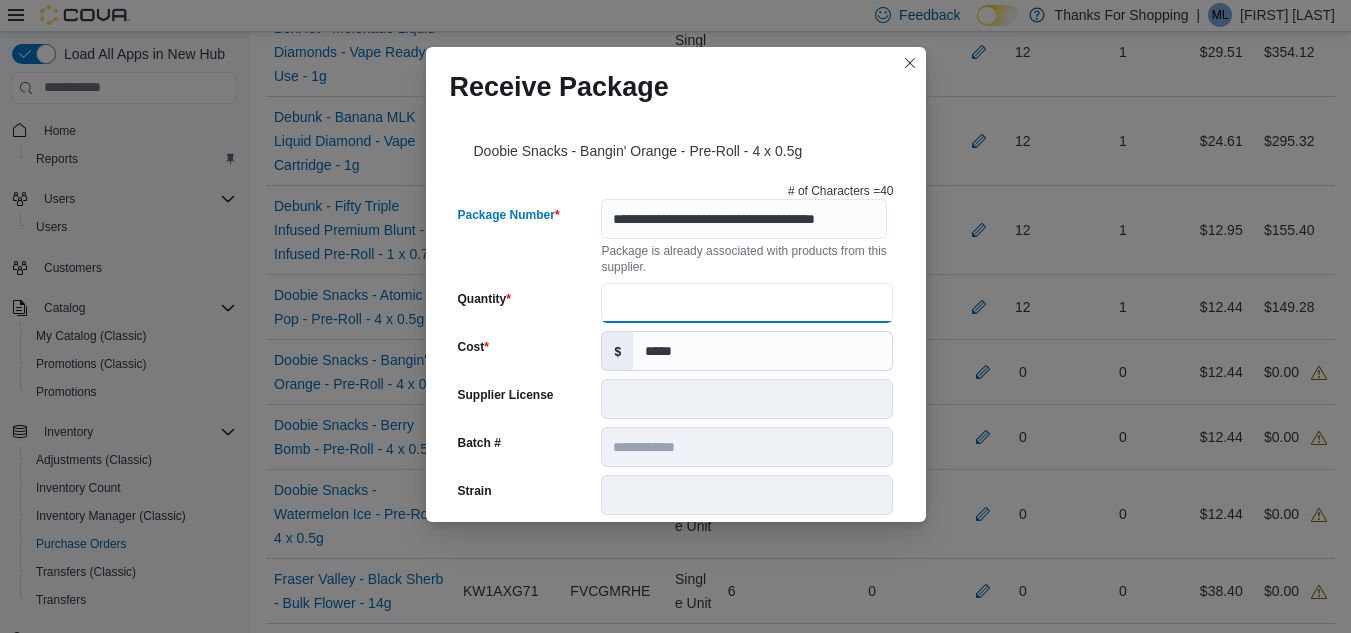 click on "Quantity" at bounding box center (747, 303) 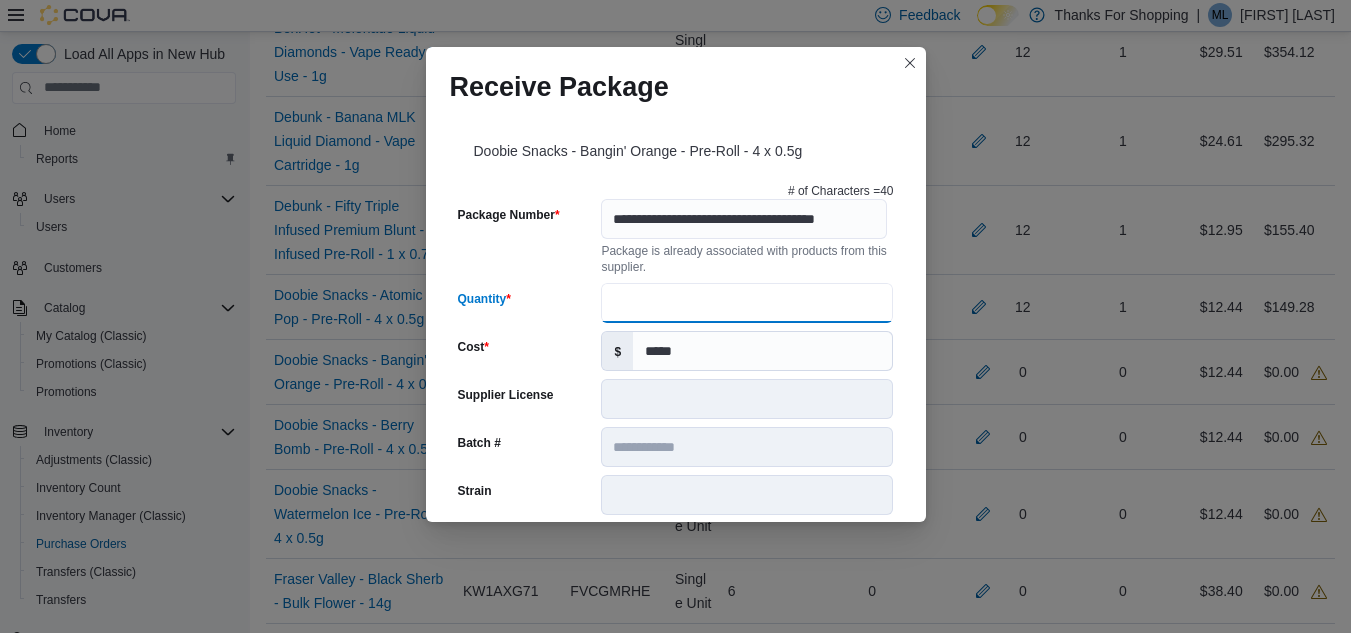 type on "**" 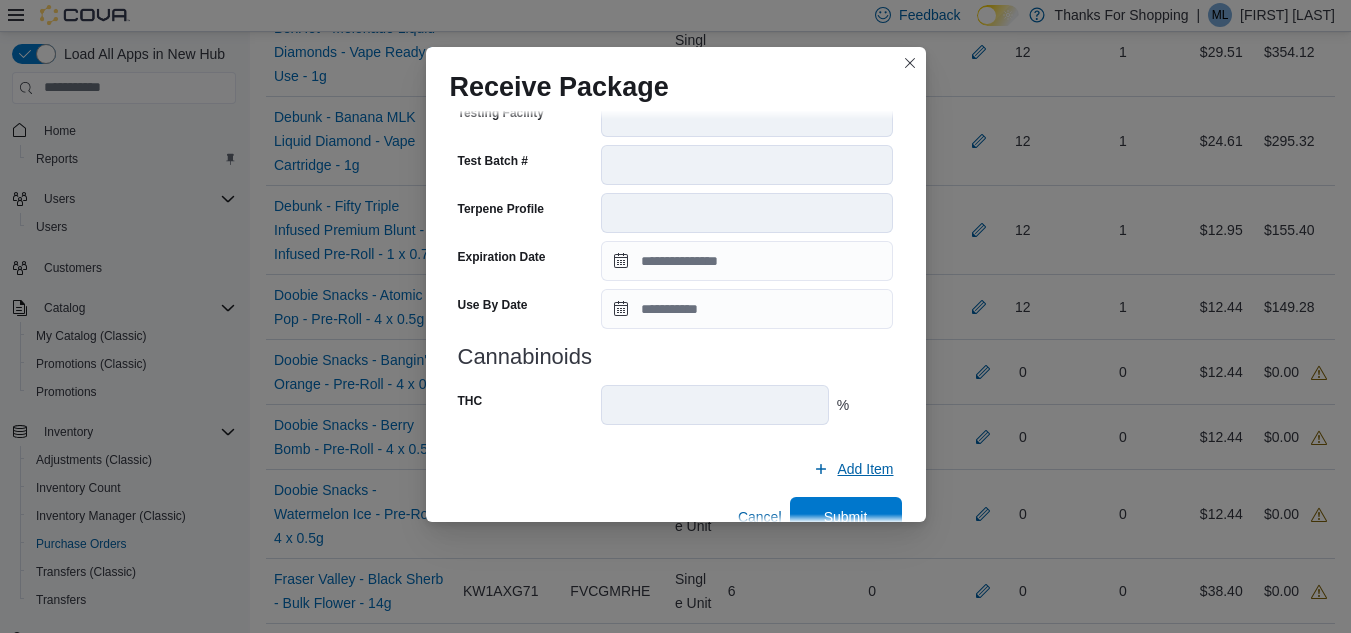 scroll, scrollTop: 705, scrollLeft: 0, axis: vertical 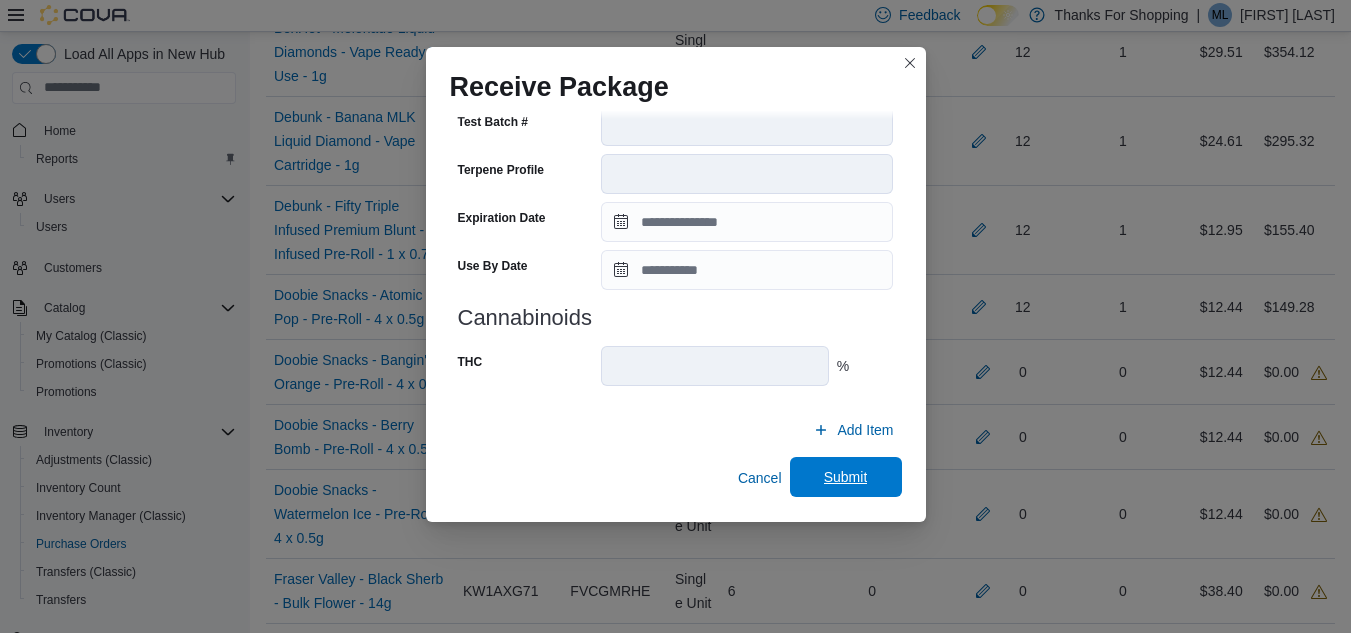 click on "Submit" at bounding box center (846, 477) 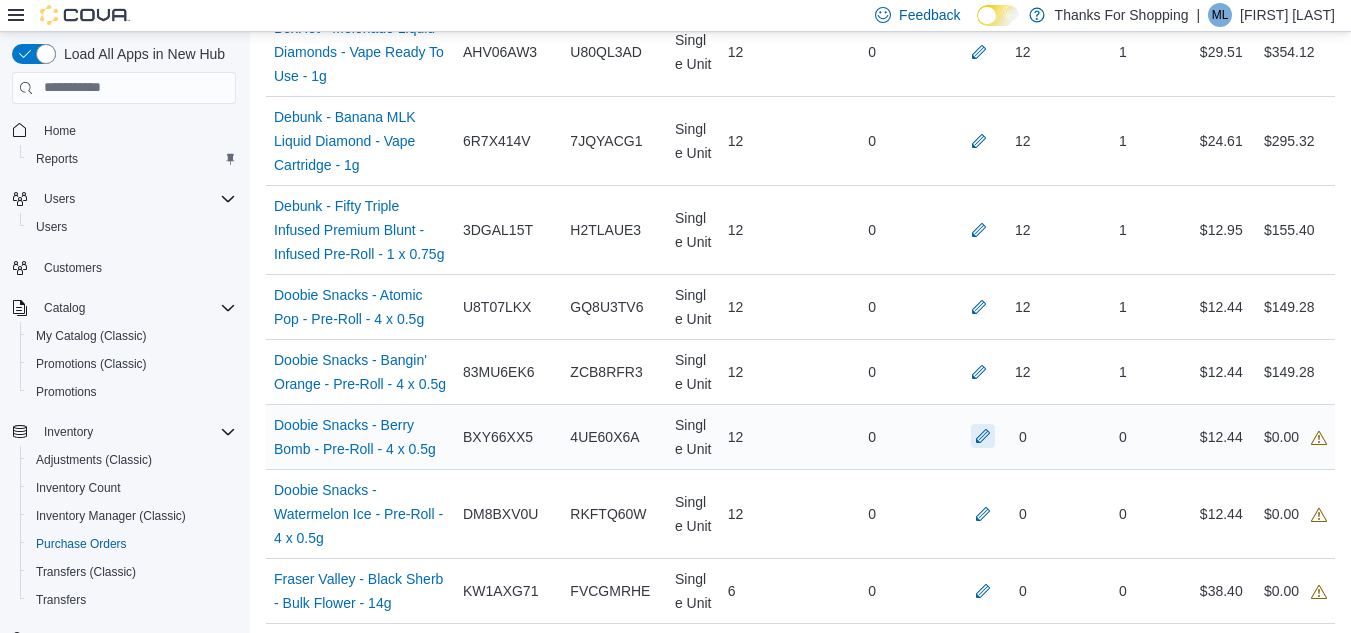 click at bounding box center [983, 436] 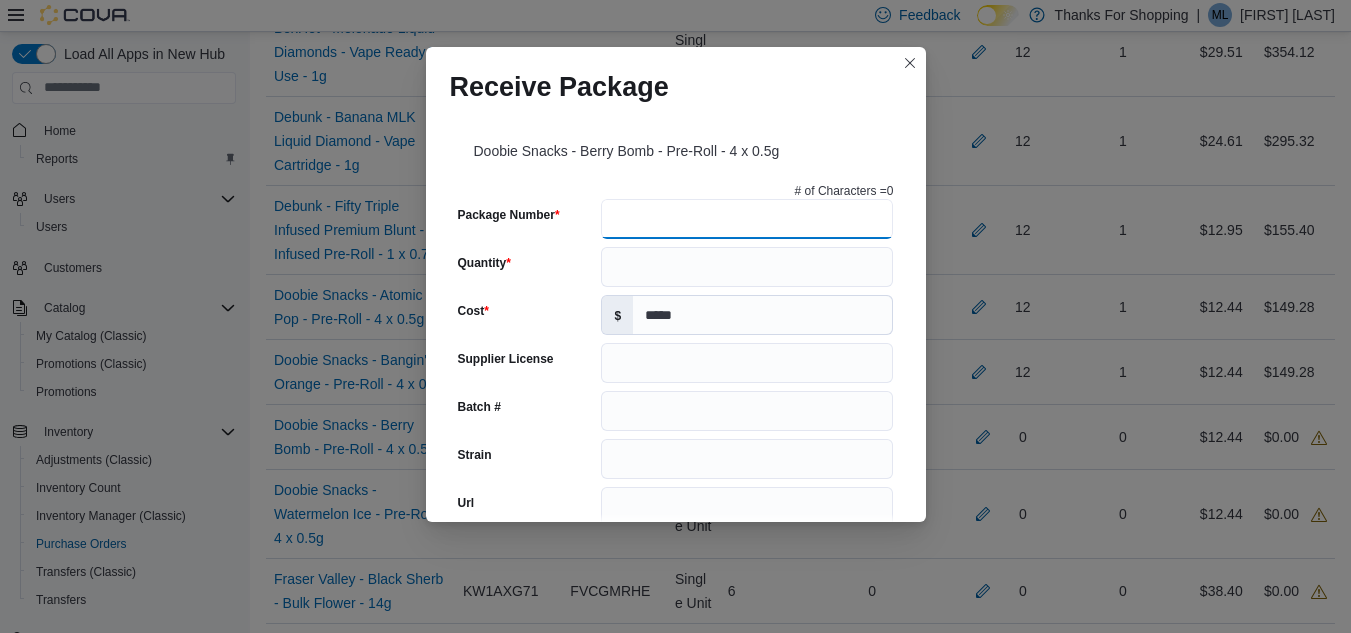 click on "Package Number" at bounding box center [747, 219] 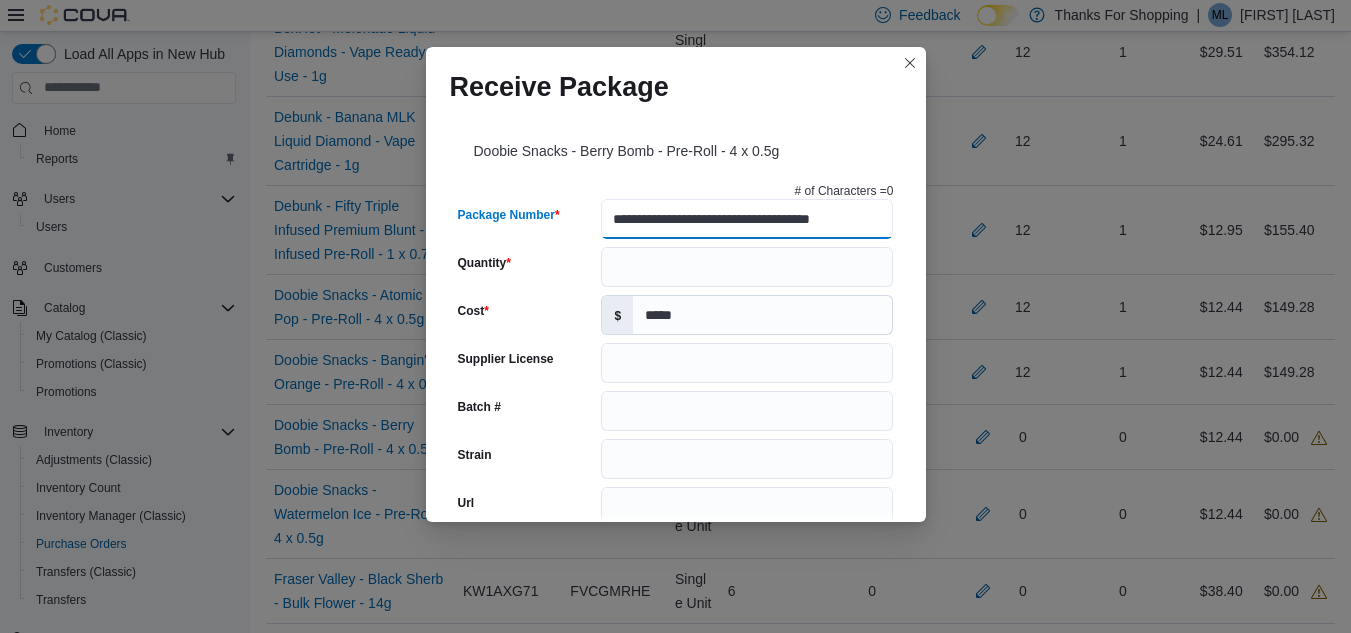 type on "**********" 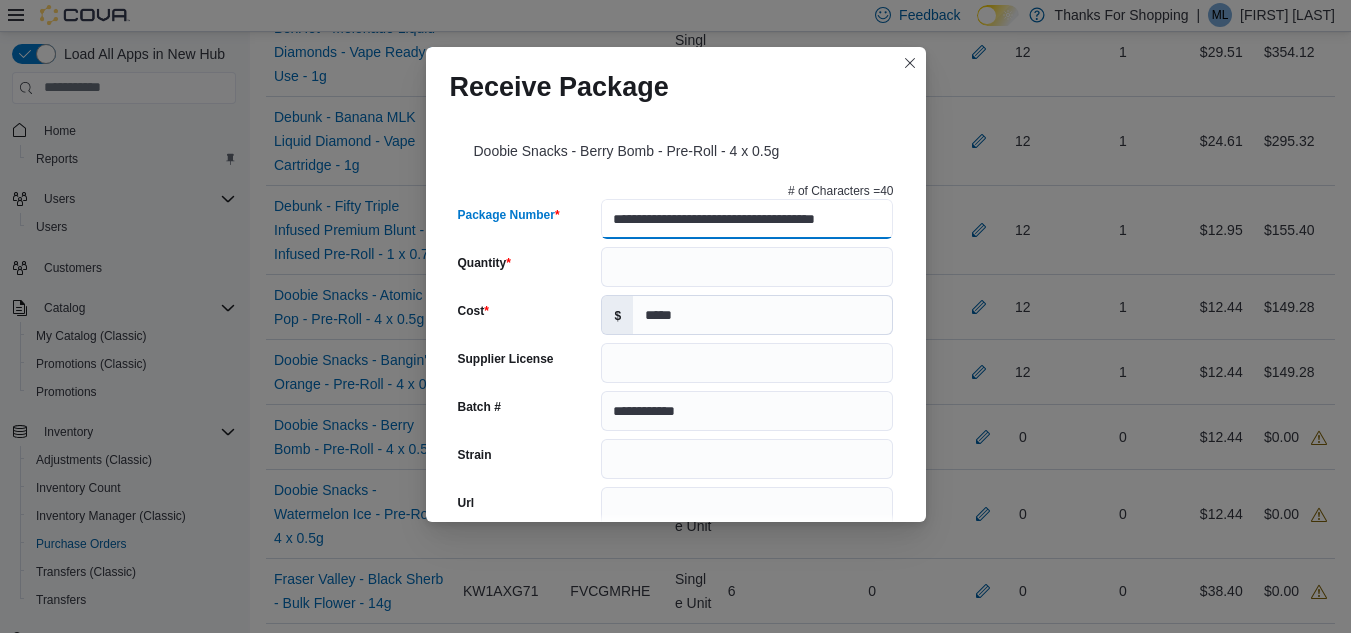 type on "**********" 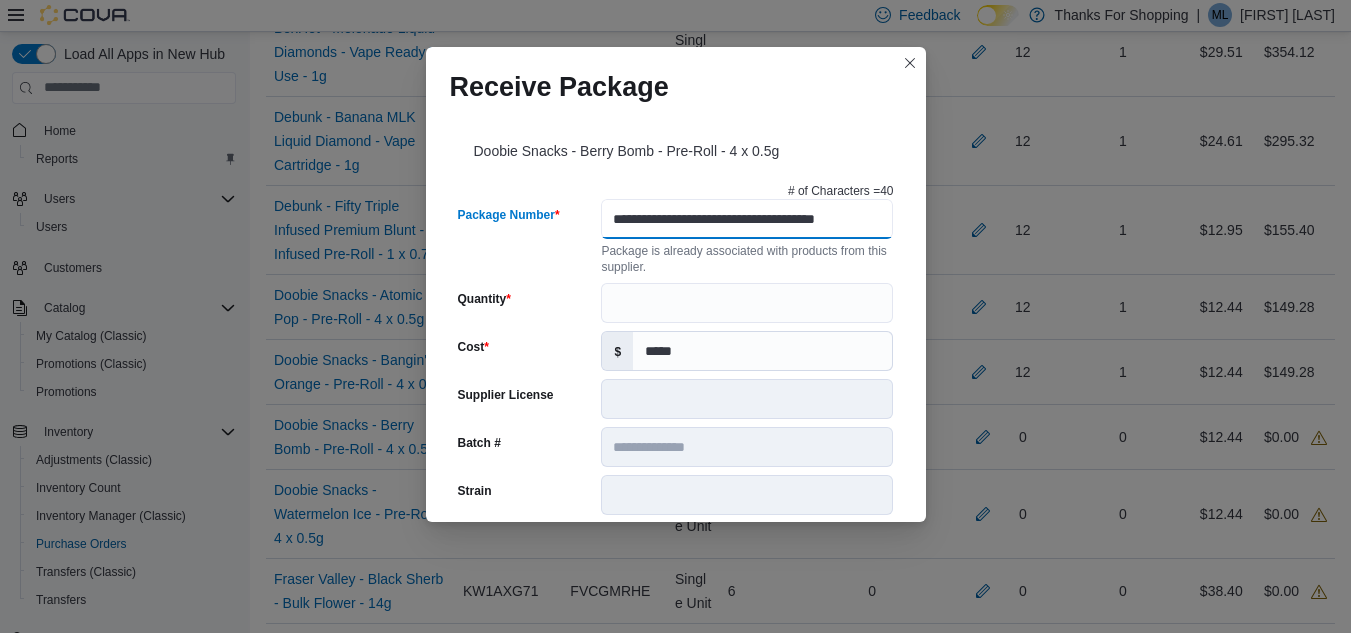 scroll, scrollTop: 0, scrollLeft: 40, axis: horizontal 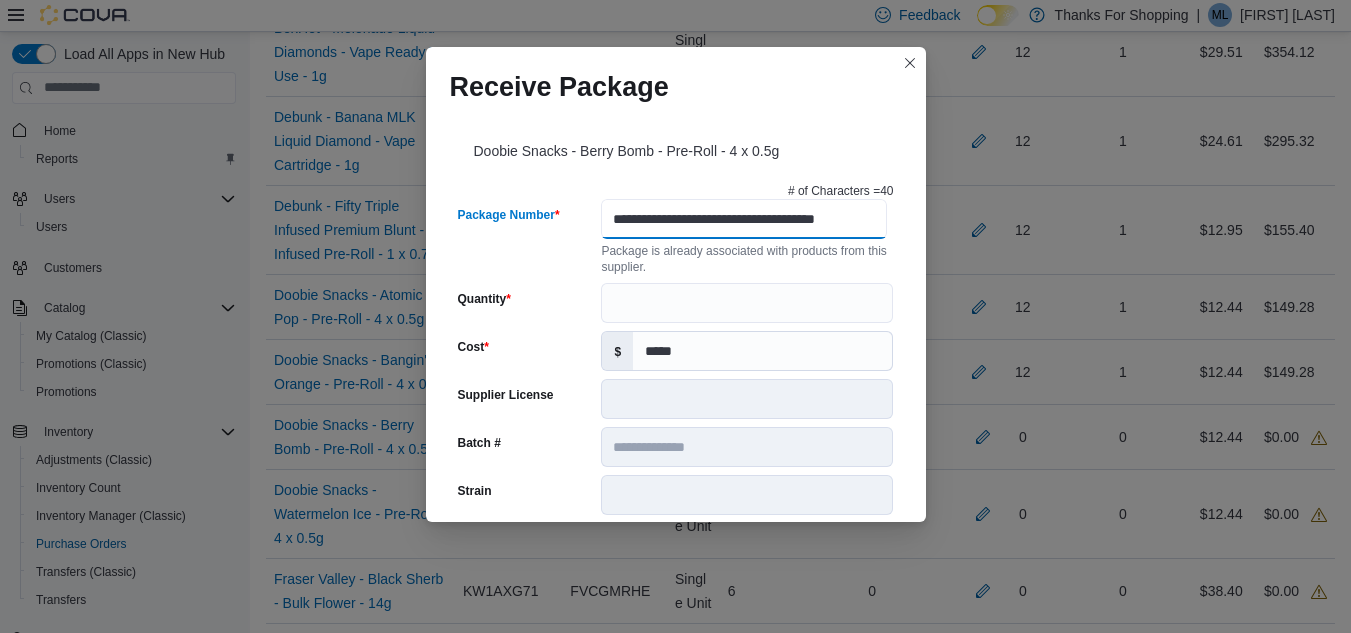 type on "**********" 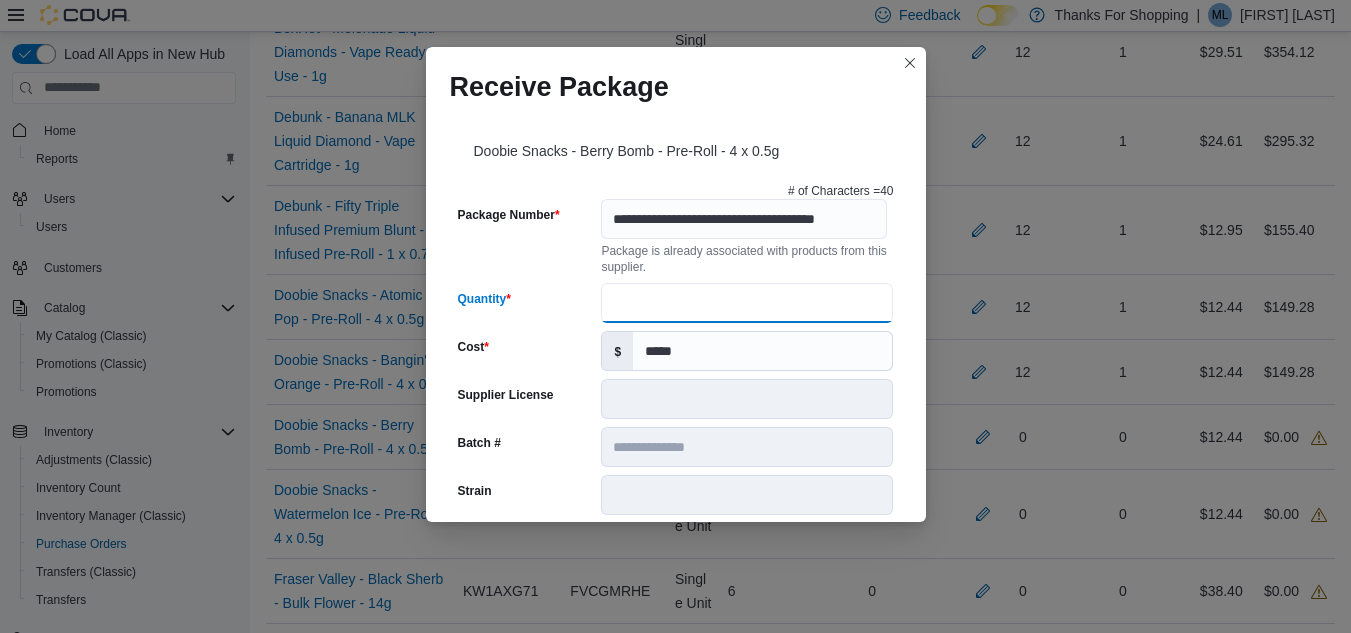 click on "Quantity" at bounding box center [747, 303] 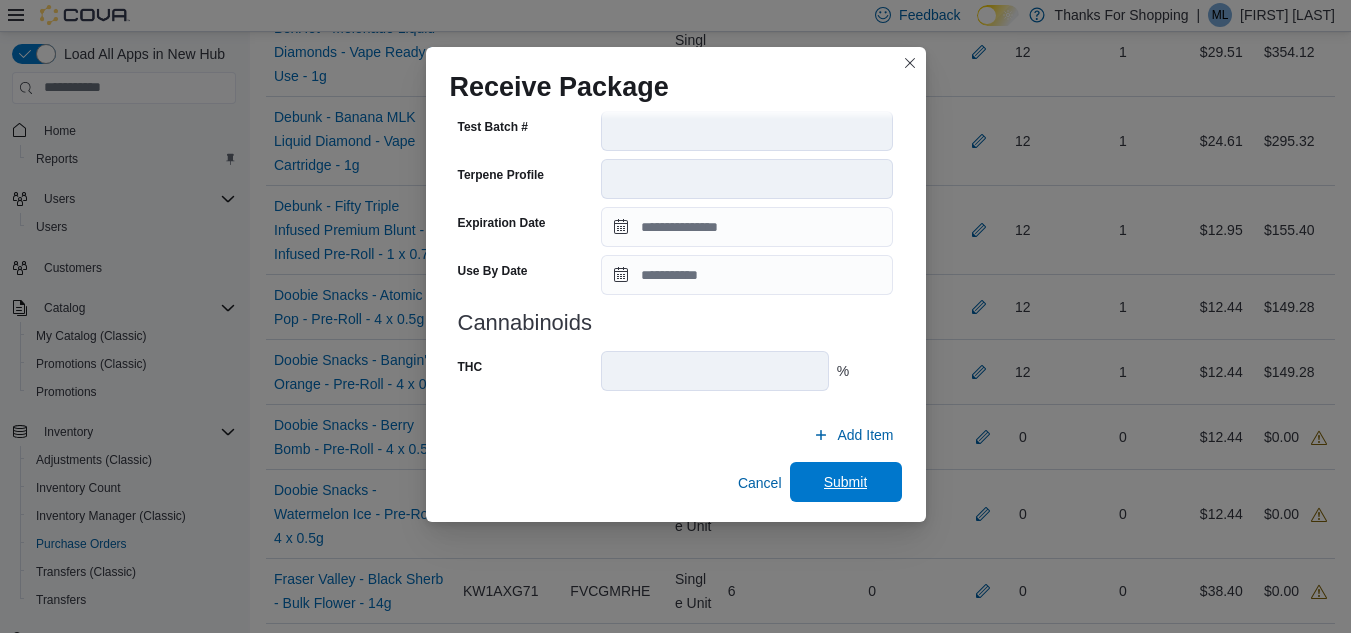 scroll, scrollTop: 705, scrollLeft: 0, axis: vertical 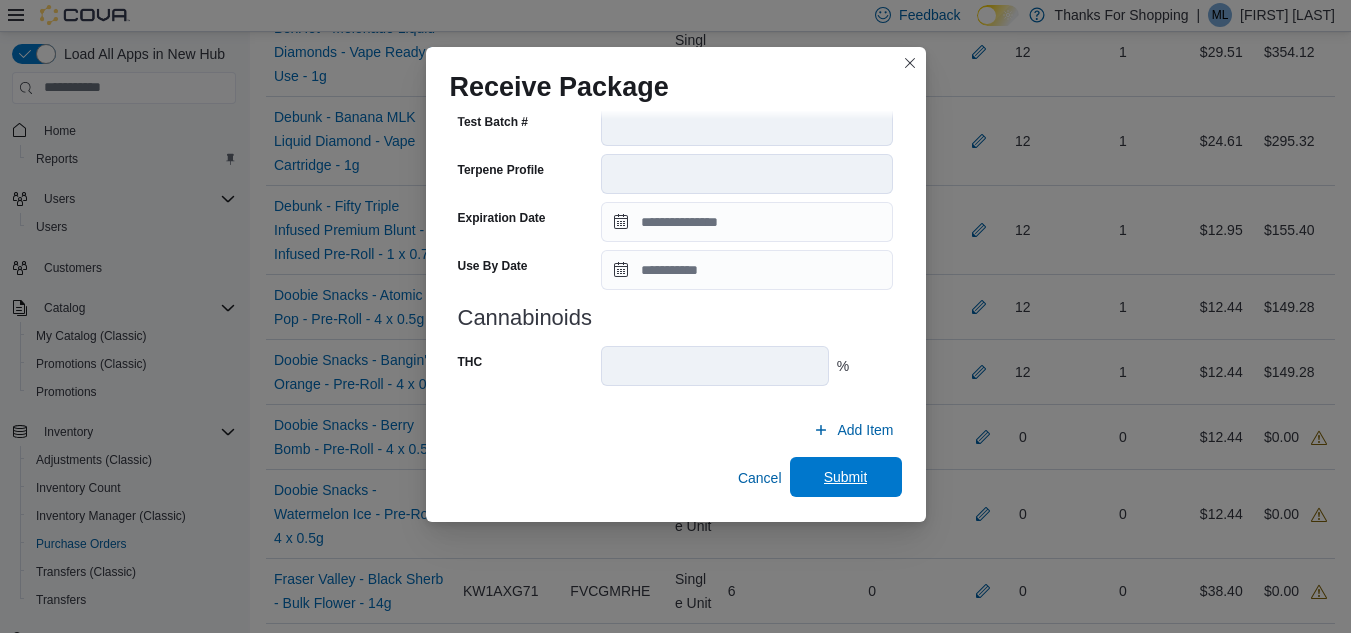 type on "**" 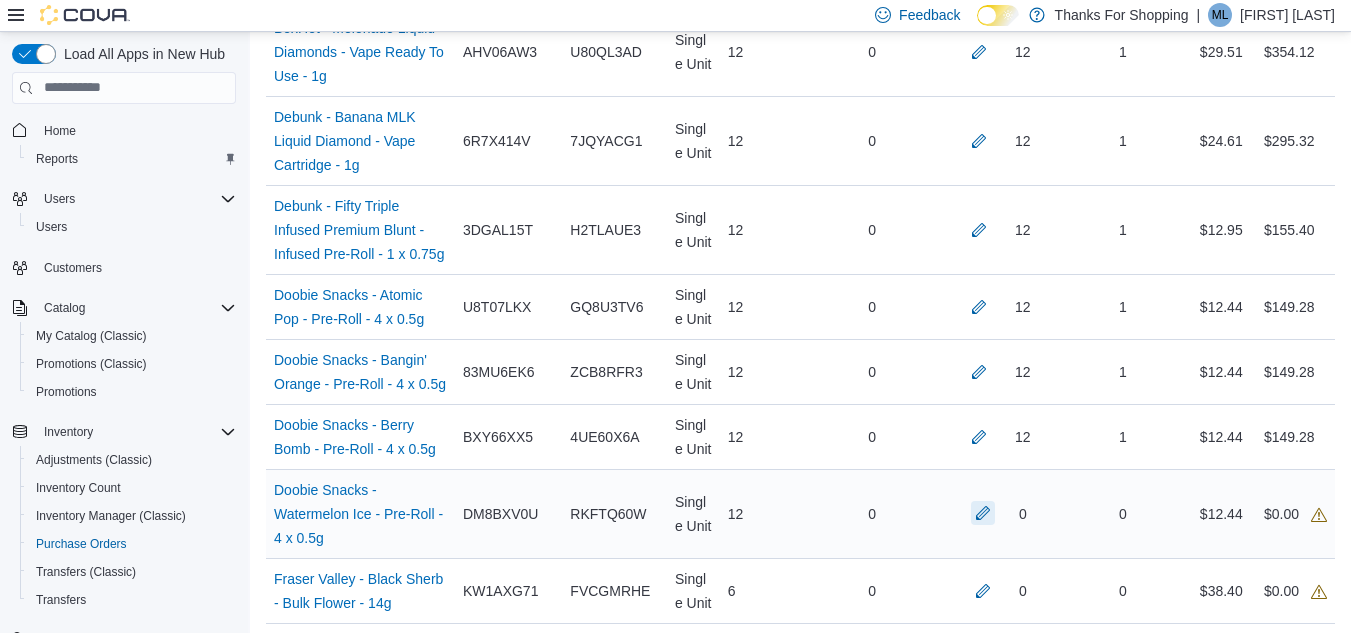 click at bounding box center (983, 513) 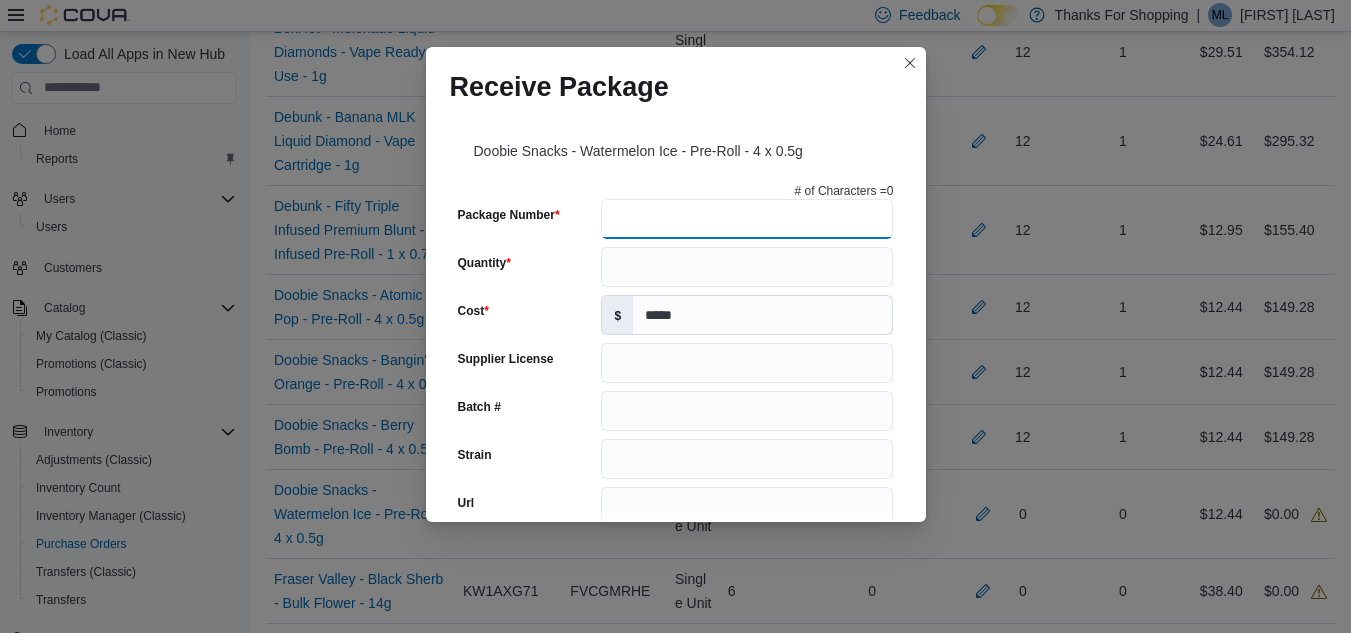click on "Package Number" at bounding box center [747, 219] 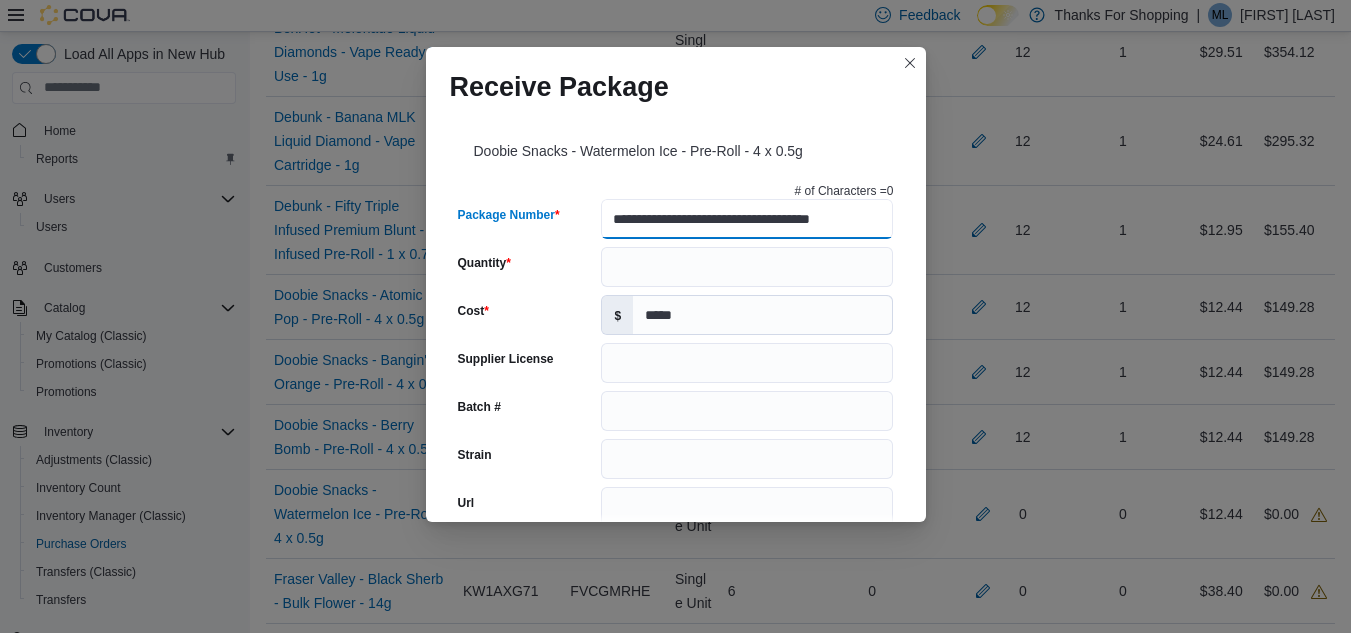 type on "**********" 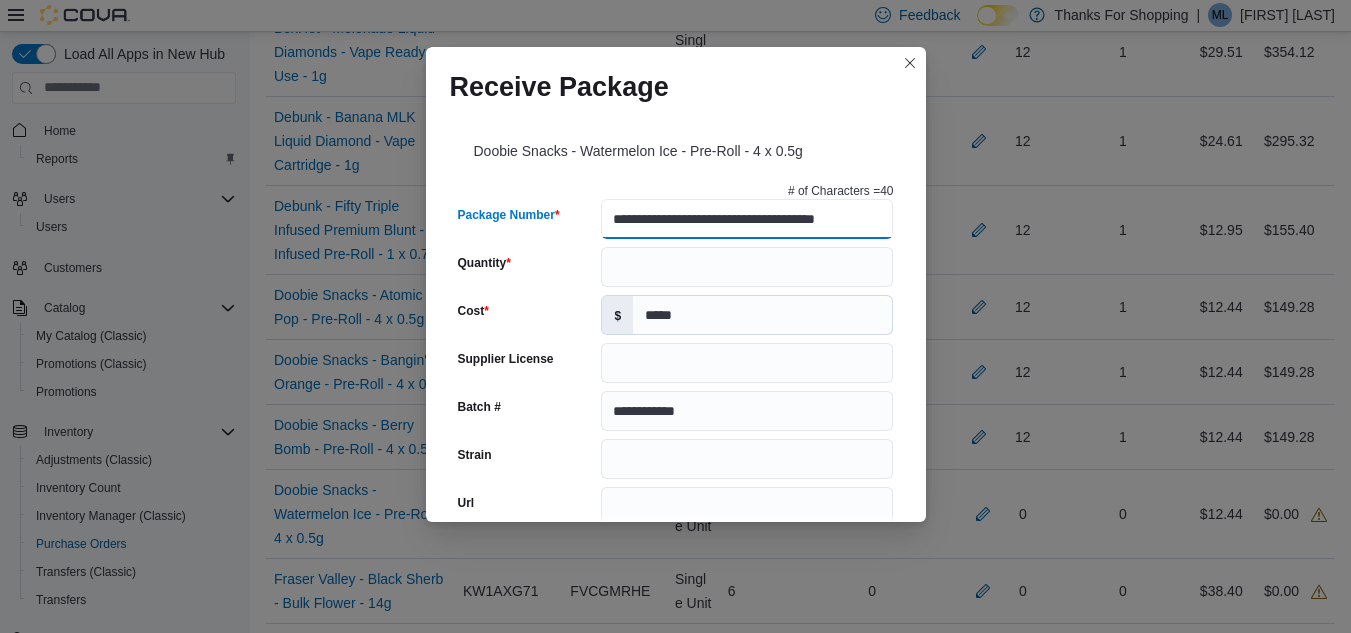 type on "**********" 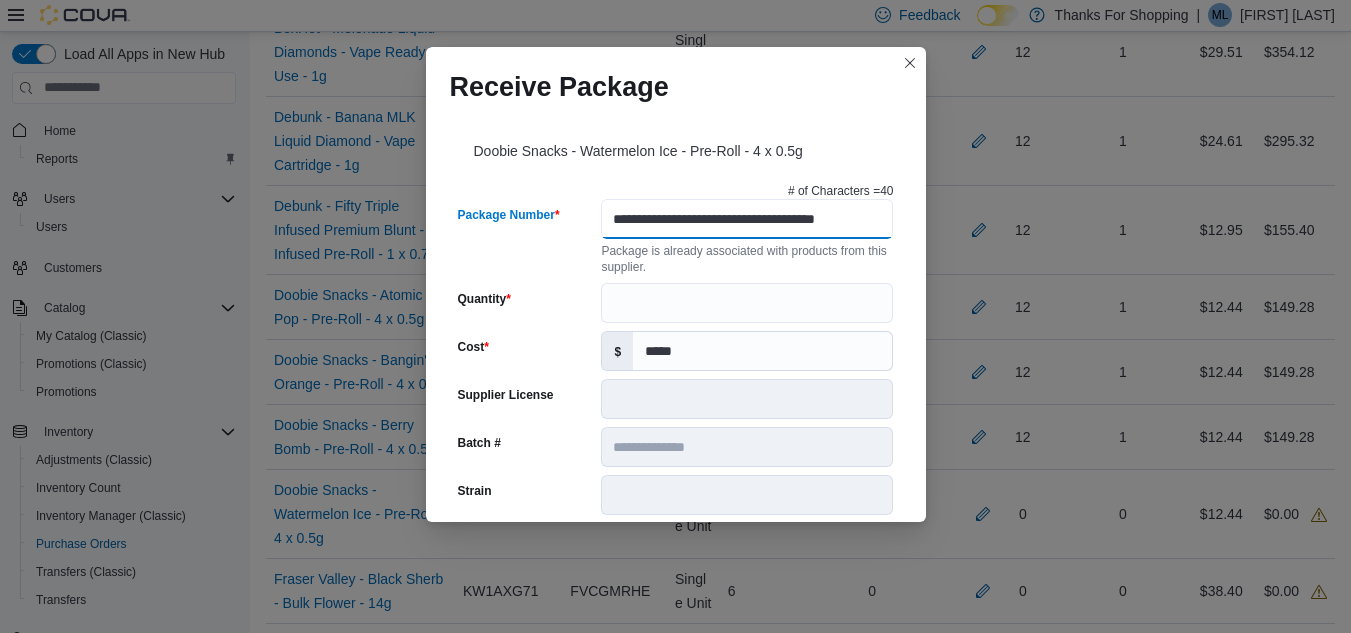 scroll, scrollTop: 0, scrollLeft: 41, axis: horizontal 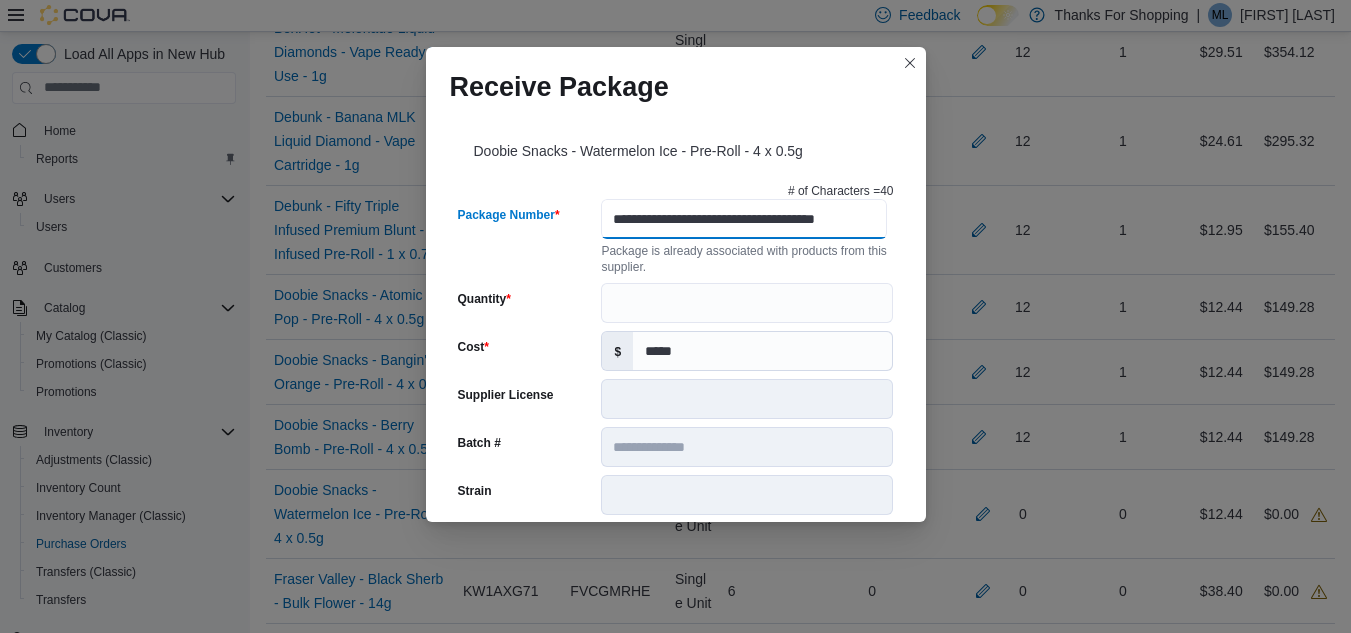 type on "**********" 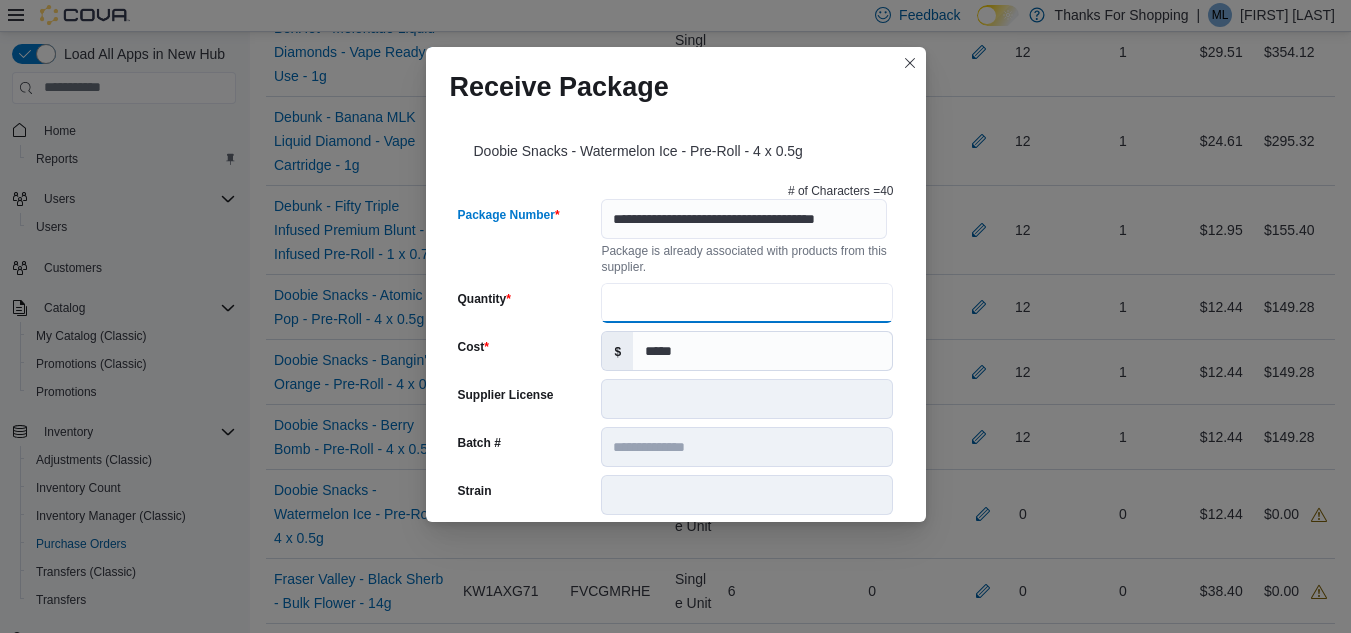 click on "Quantity" at bounding box center [747, 303] 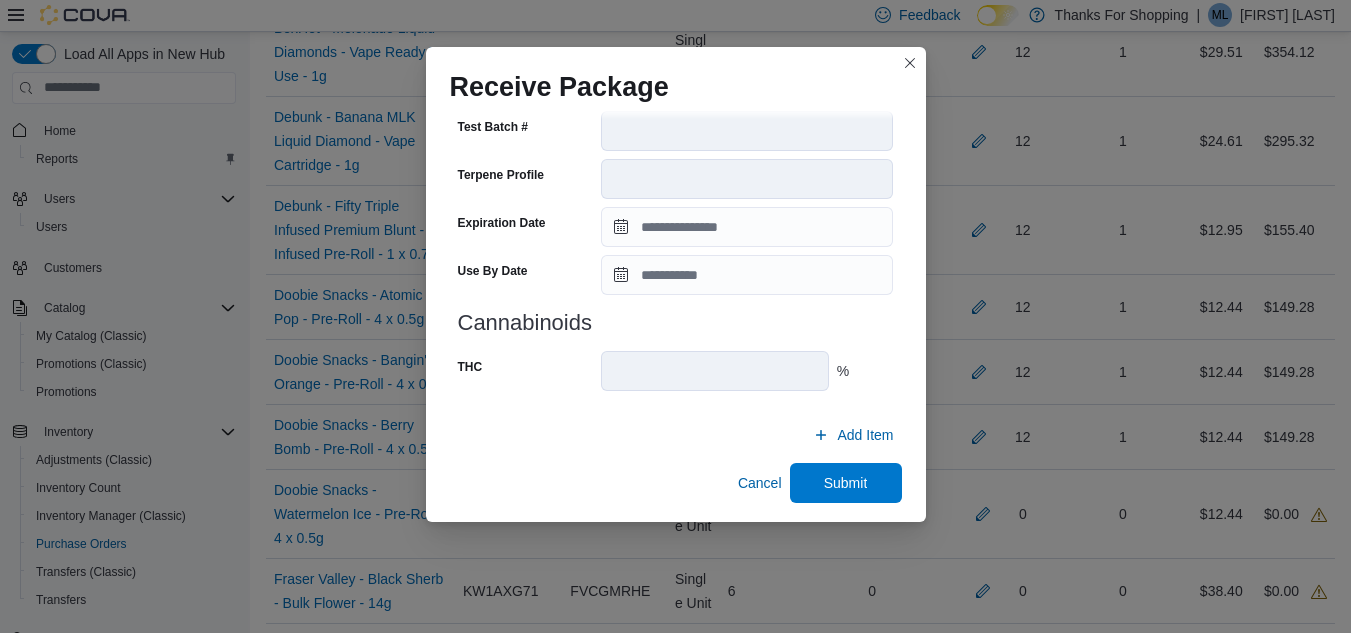 scroll, scrollTop: 705, scrollLeft: 0, axis: vertical 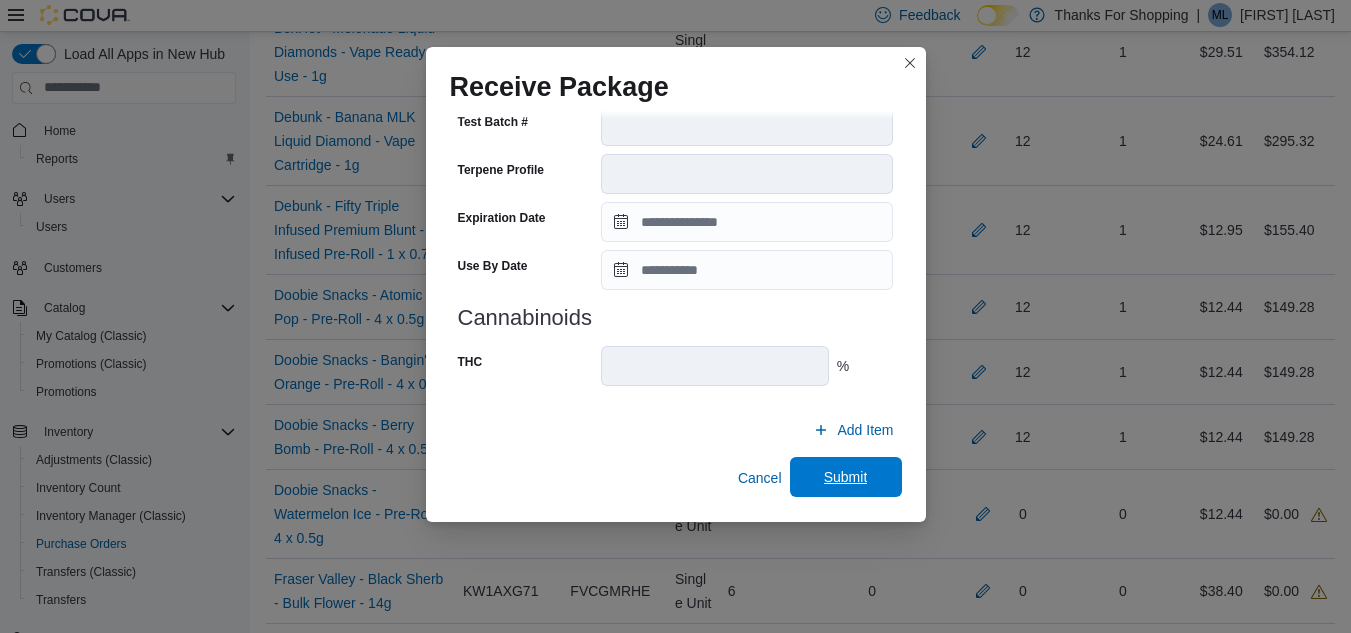 type on "**" 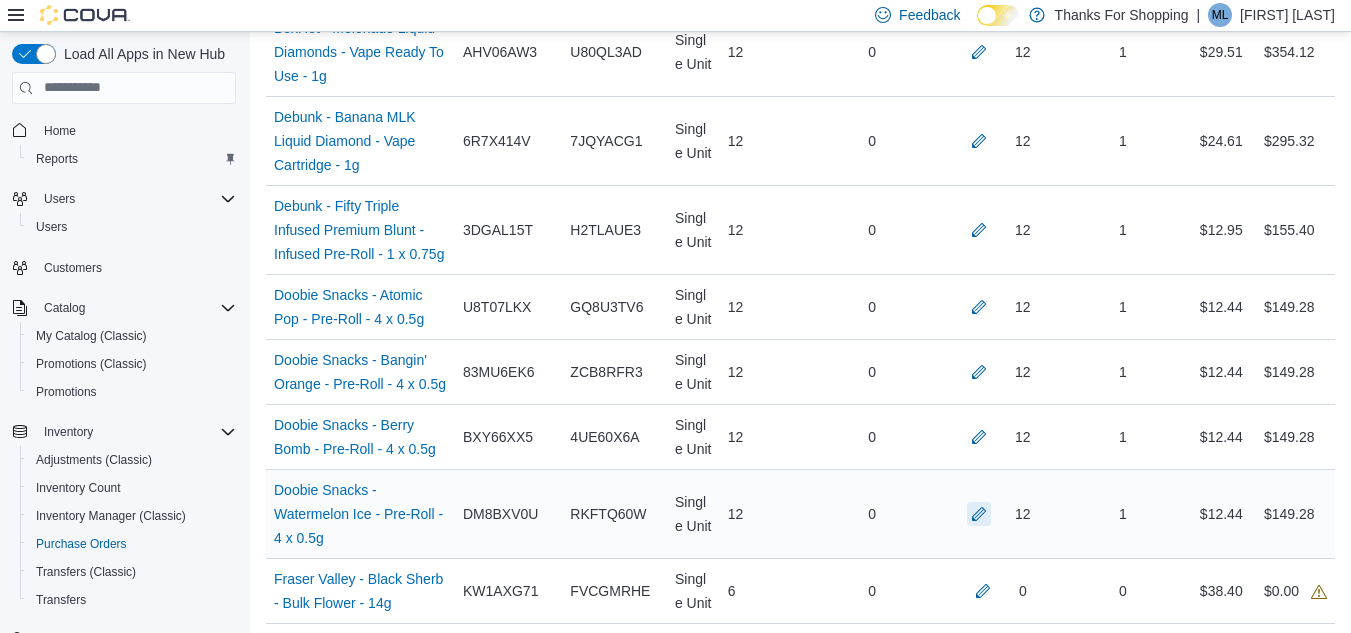 scroll, scrollTop: 1000, scrollLeft: 0, axis: vertical 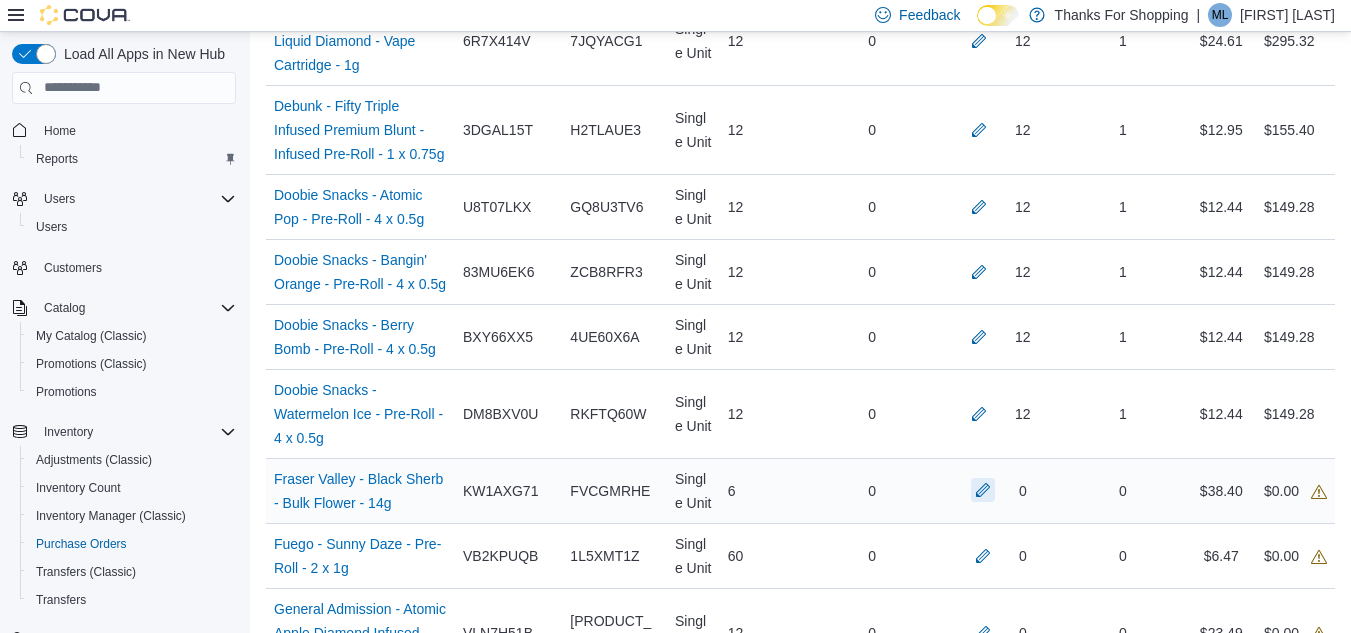 click at bounding box center [983, 490] 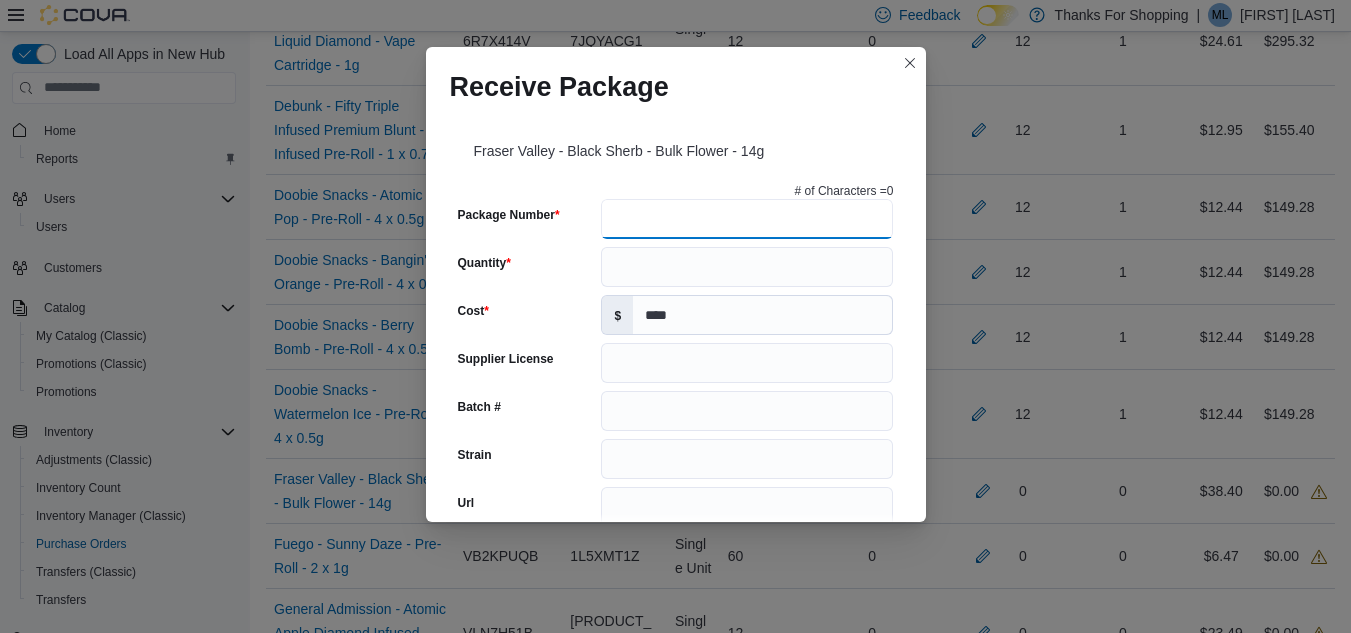 click on "Package Number" at bounding box center [747, 219] 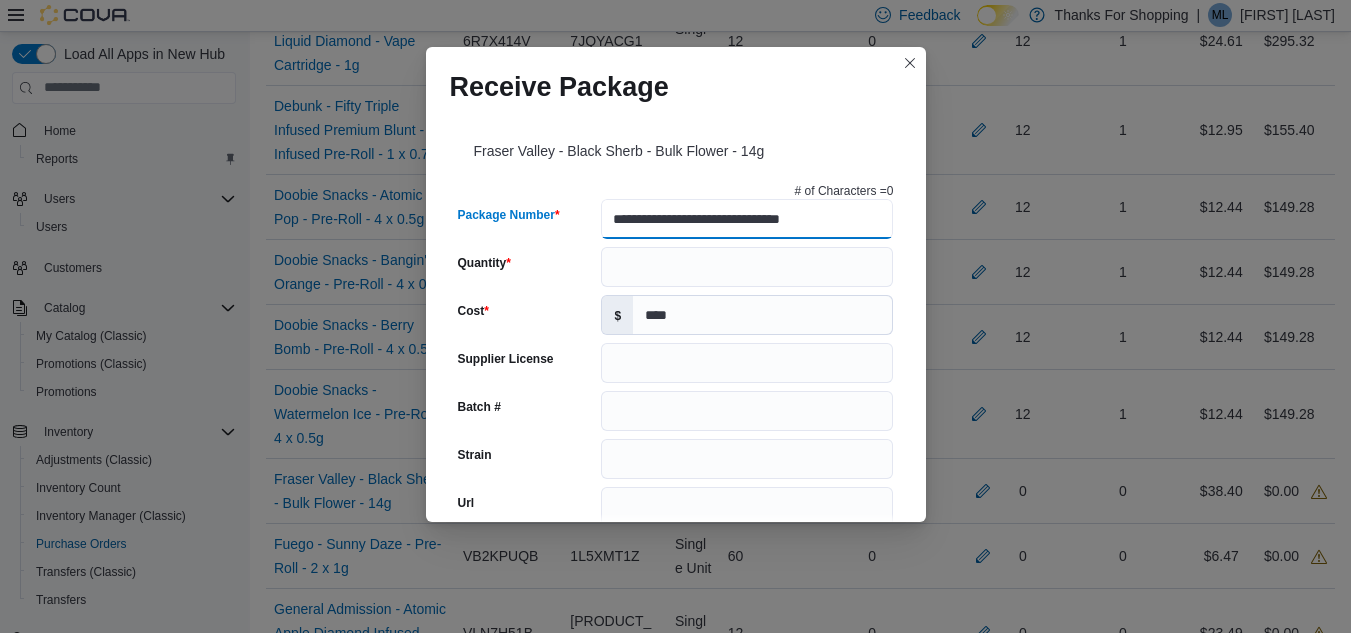 type on "**********" 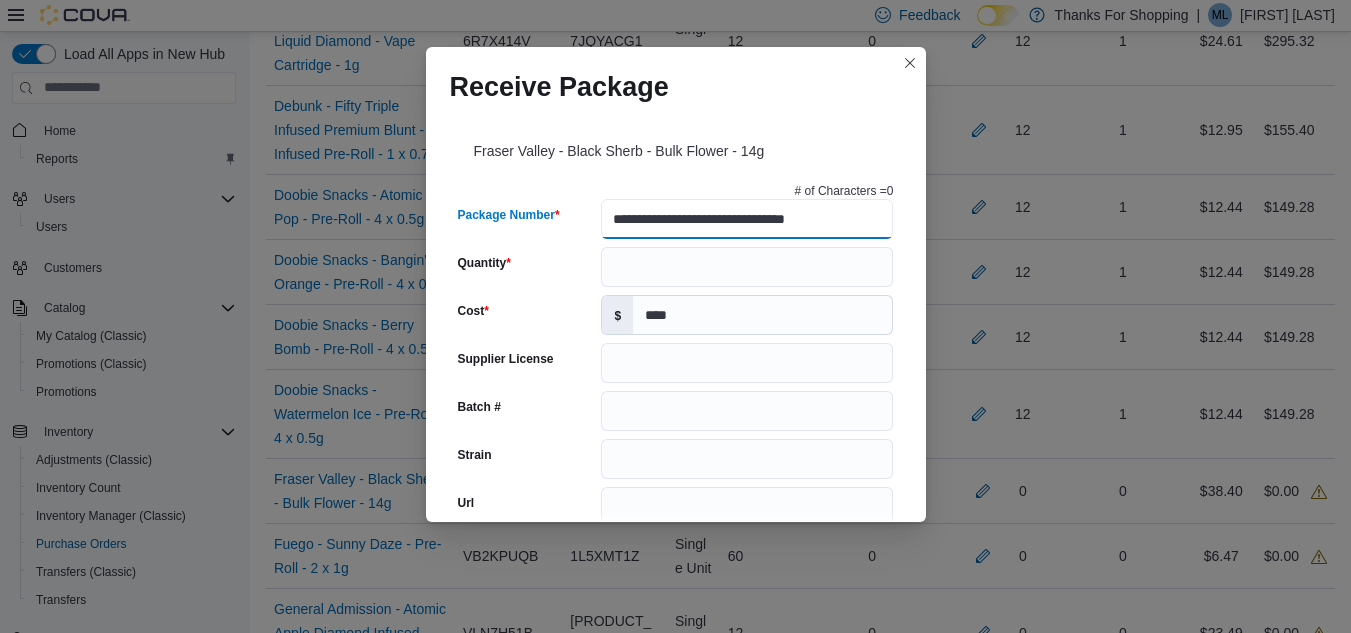 type on "**********" 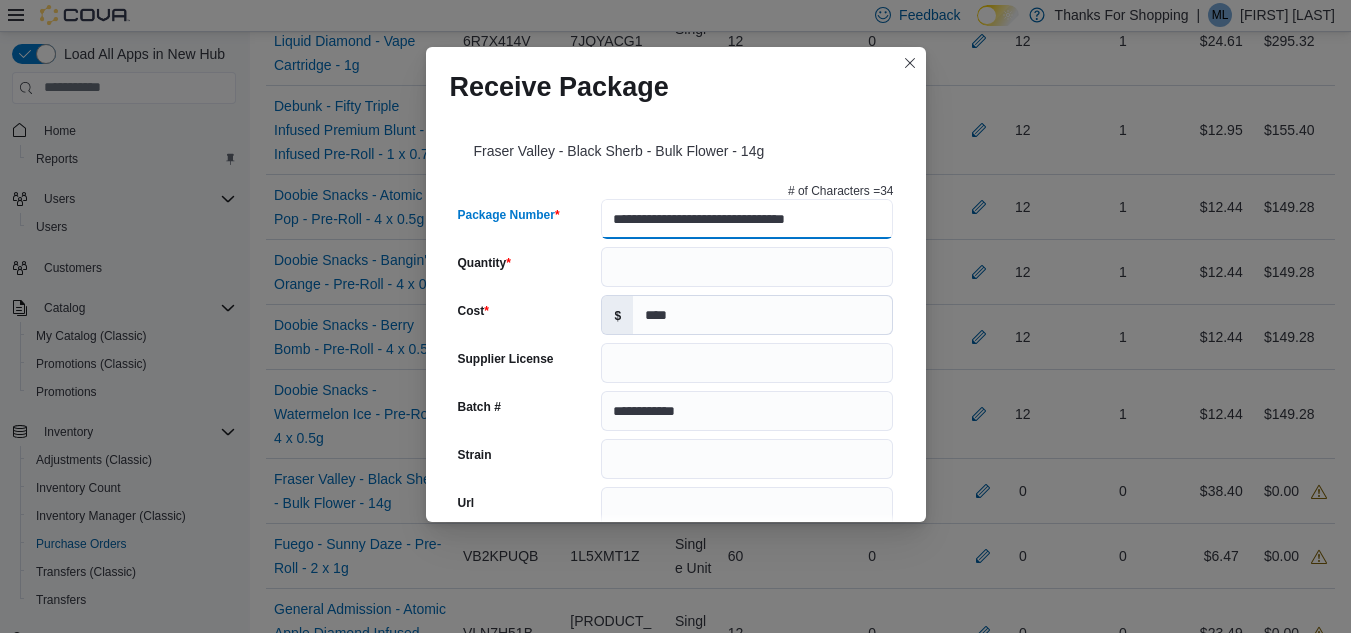 type on "**********" 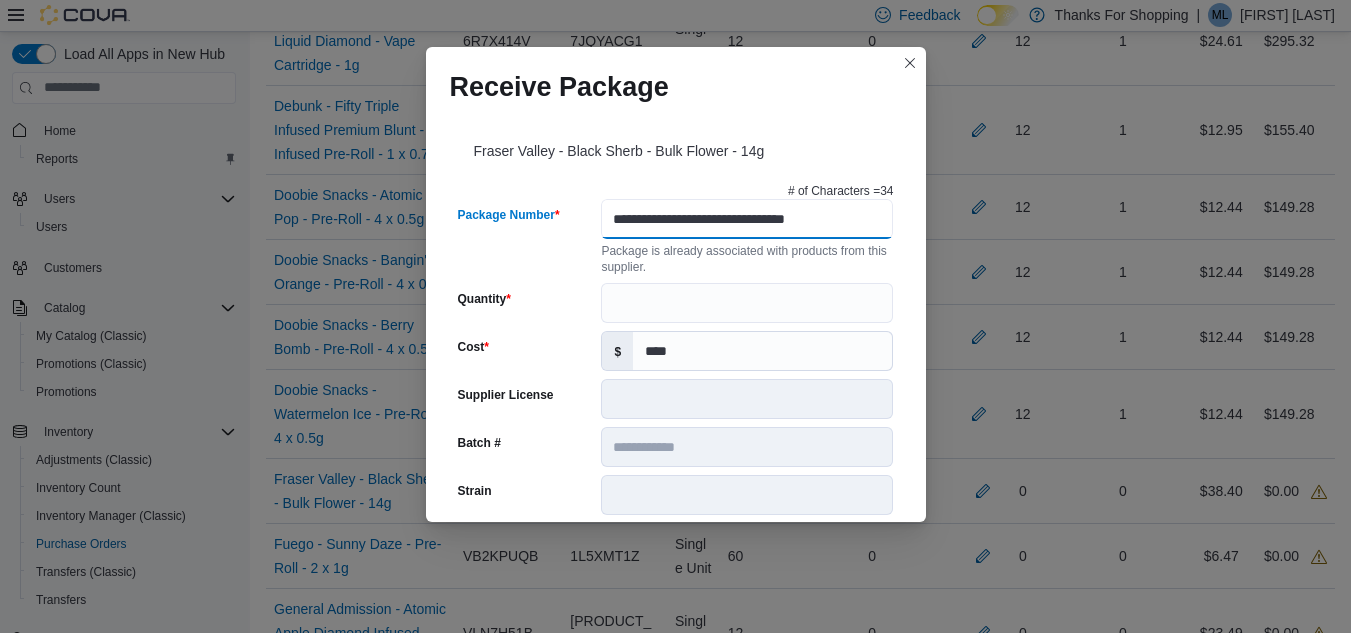 scroll, scrollTop: 0, scrollLeft: 0, axis: both 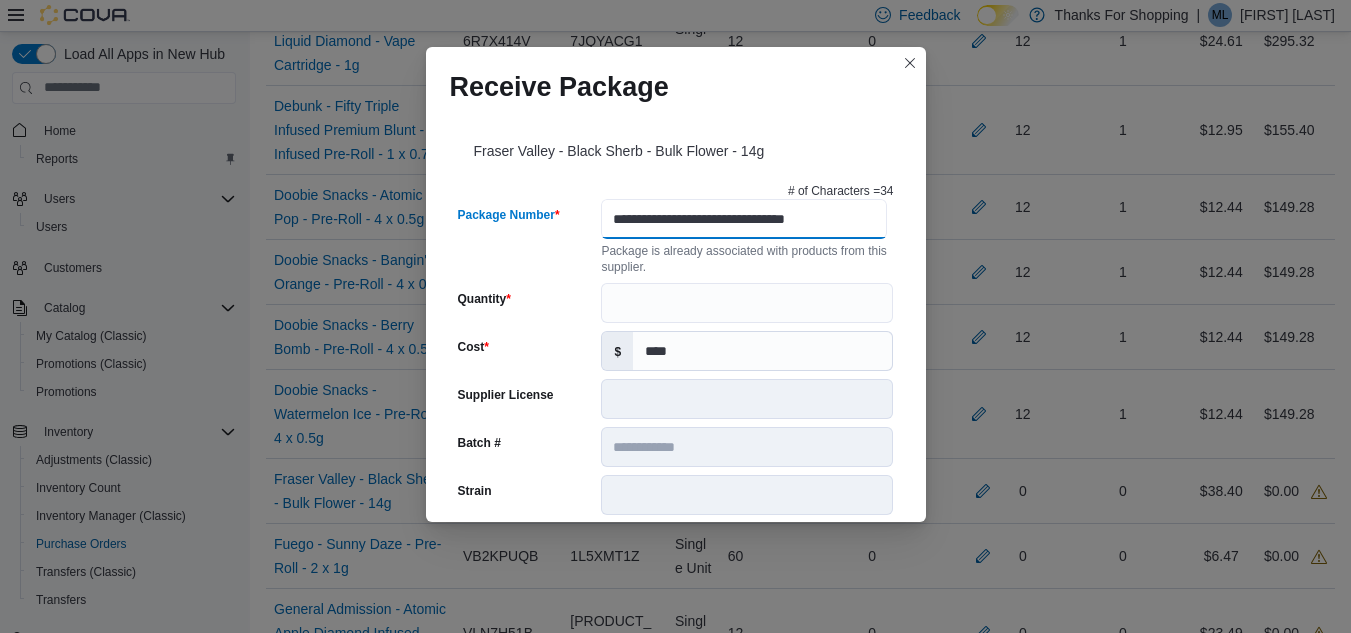 type on "**********" 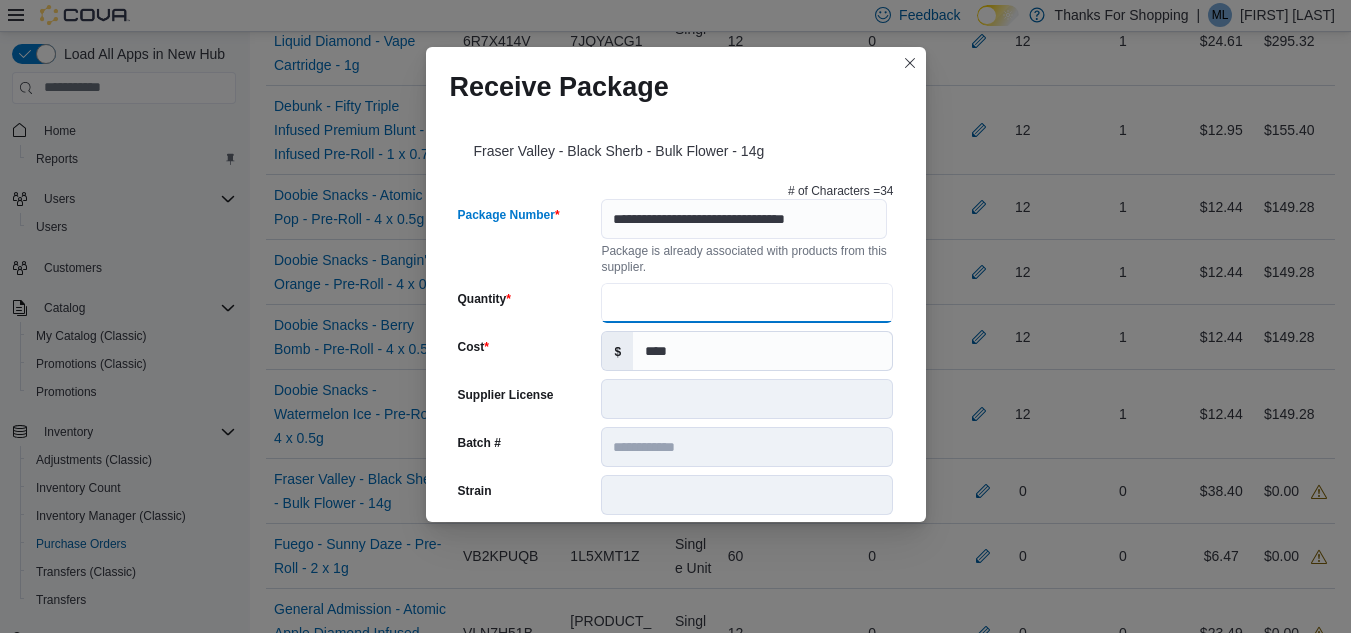 click on "Quantity" at bounding box center (747, 303) 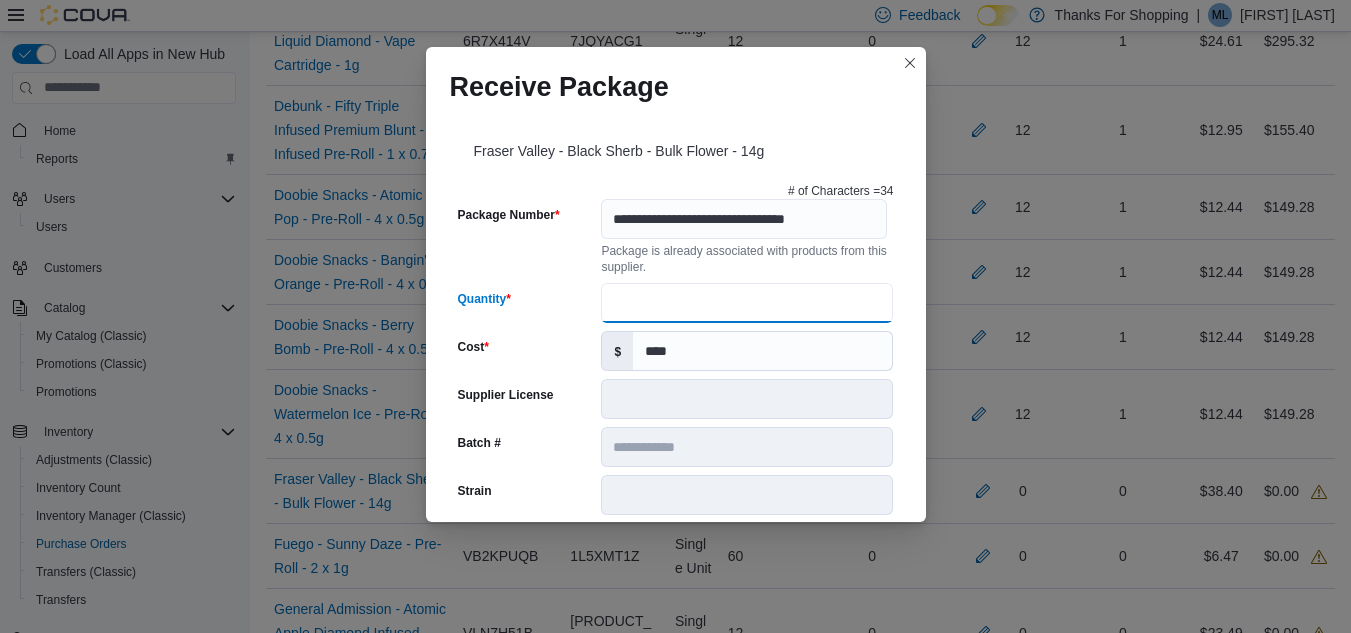 type on "*" 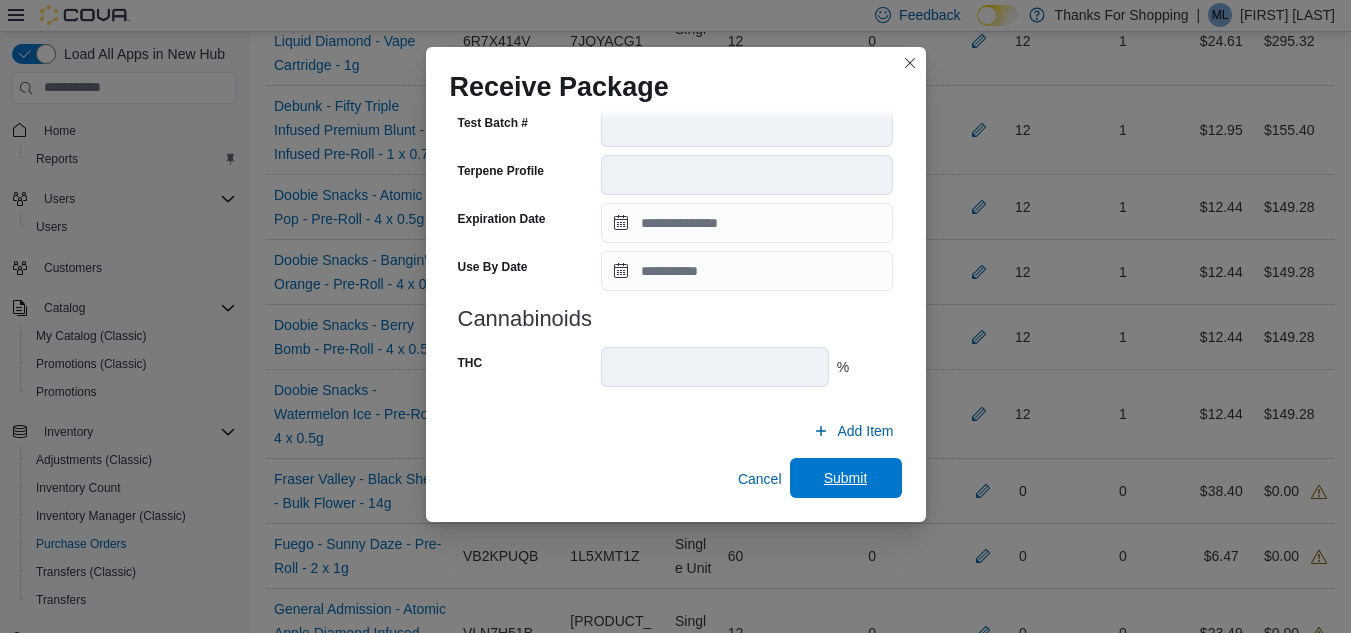 scroll, scrollTop: 705, scrollLeft: 0, axis: vertical 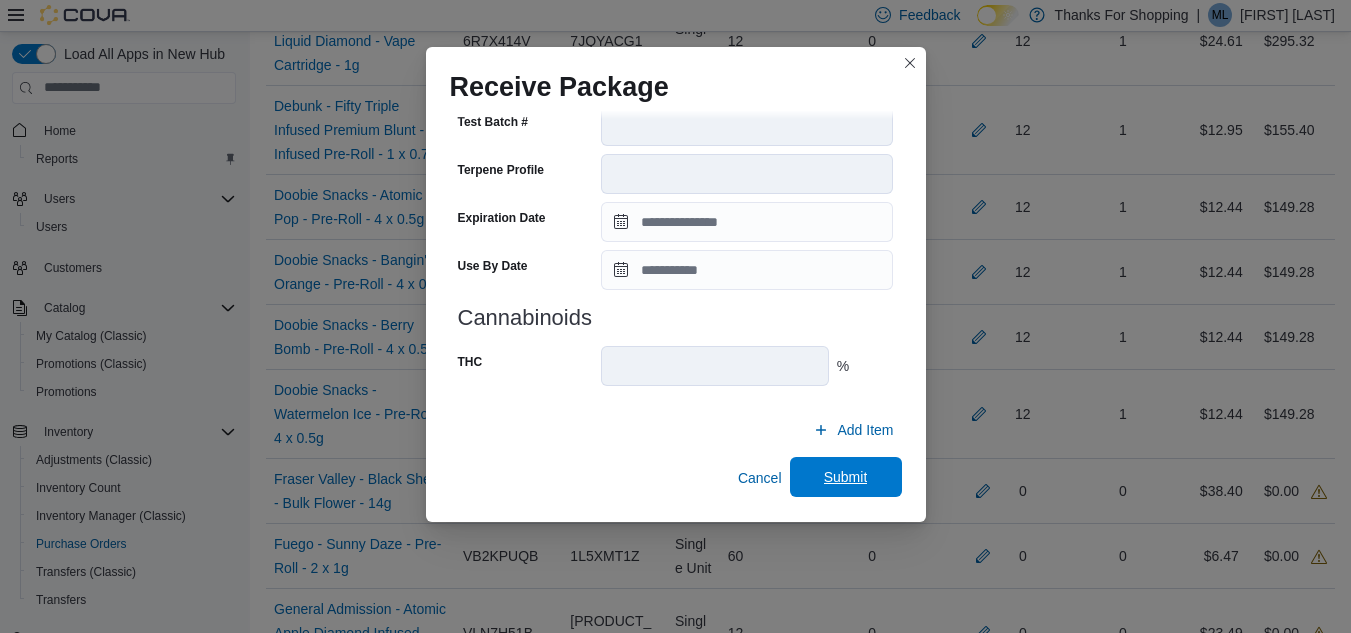 click on "Submit" at bounding box center [846, 477] 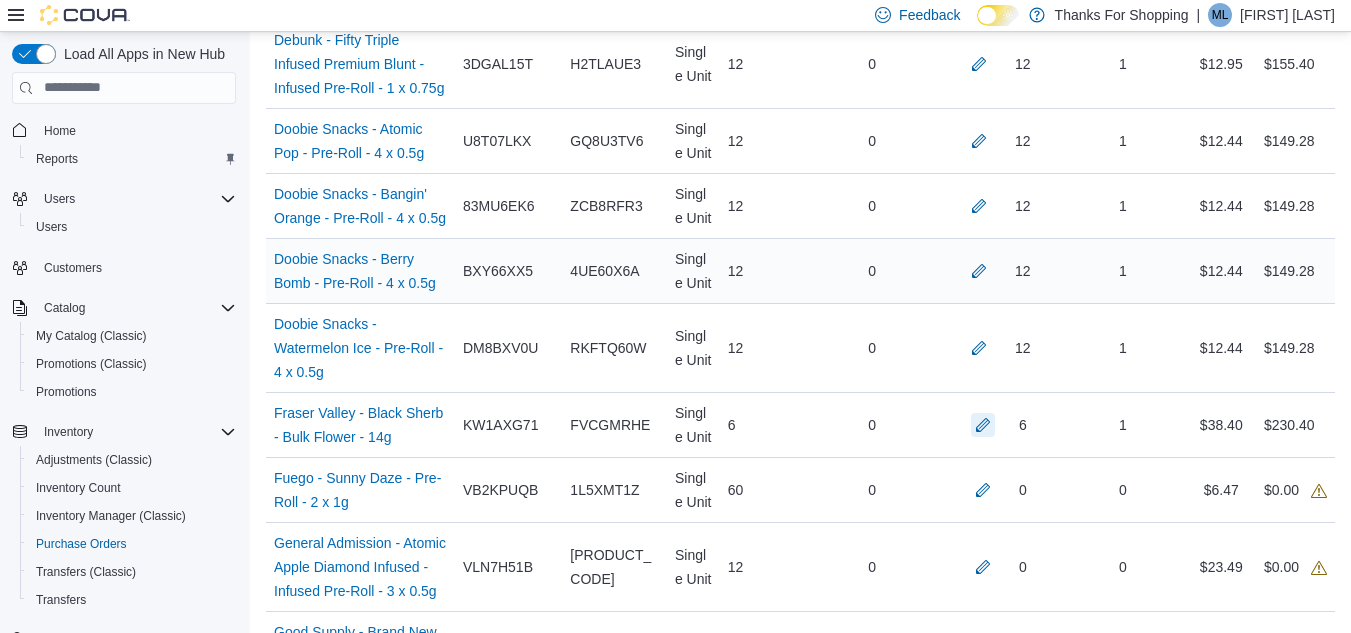 scroll, scrollTop: 1100, scrollLeft: 0, axis: vertical 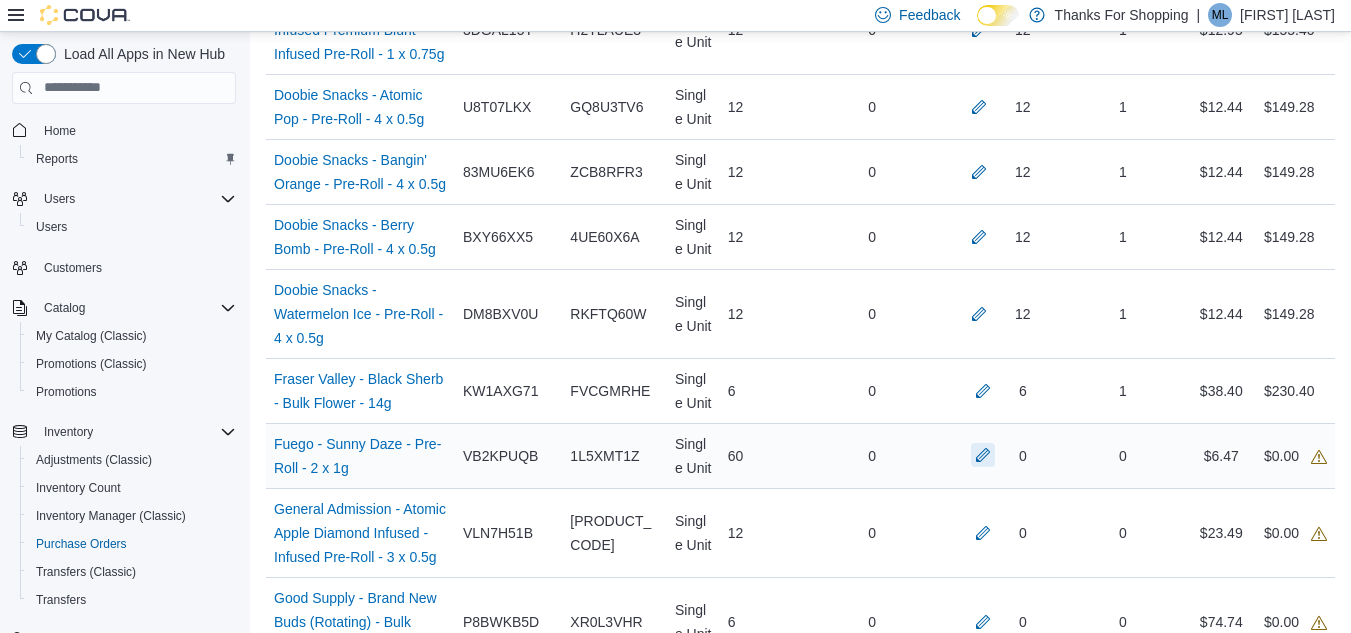 click at bounding box center (983, 455) 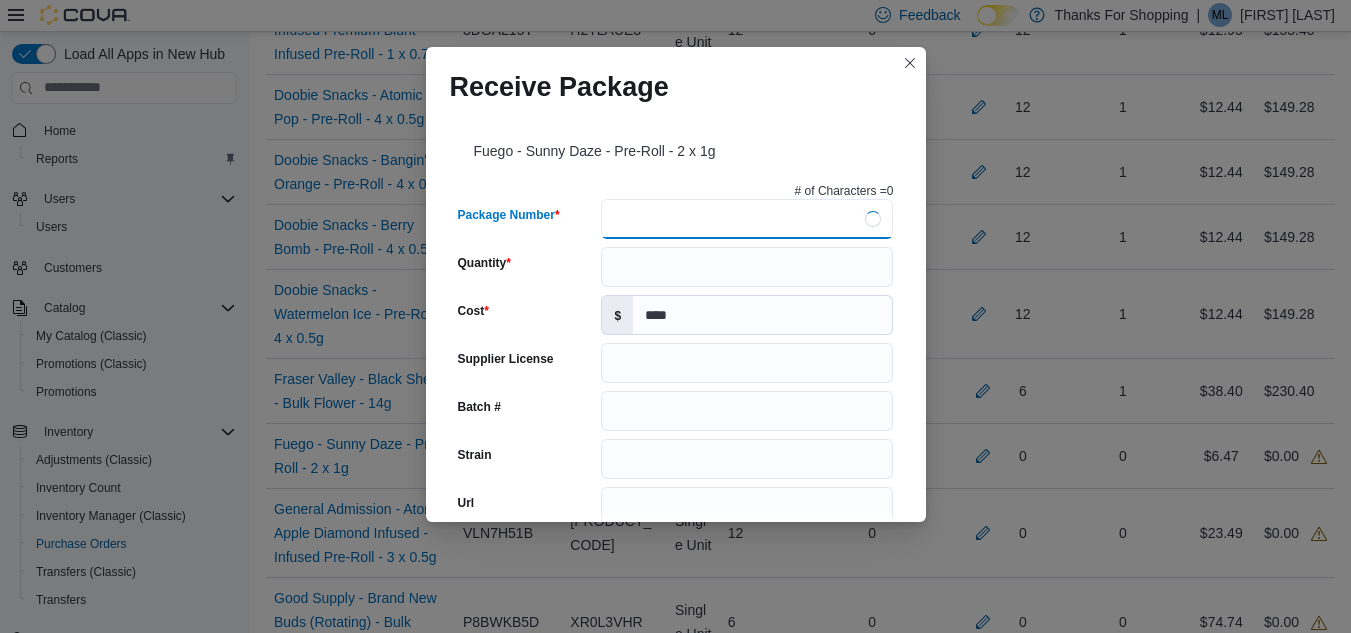 click on "Package Number" at bounding box center [747, 219] 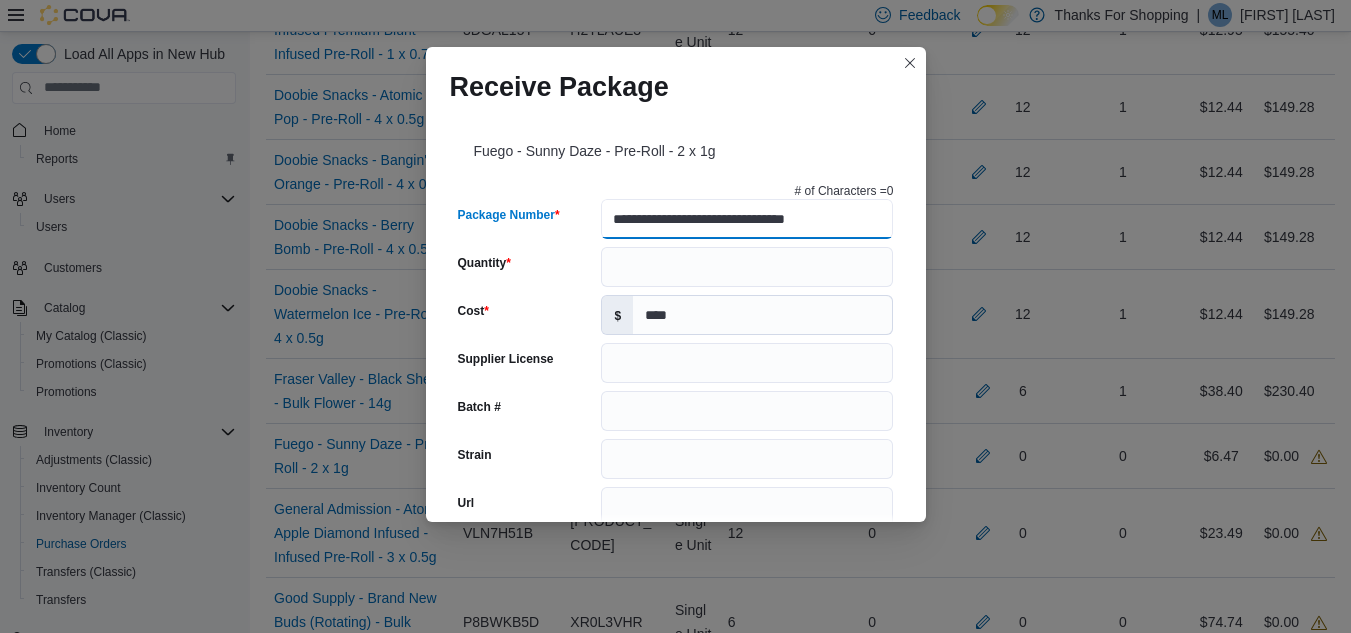 type on "**********" 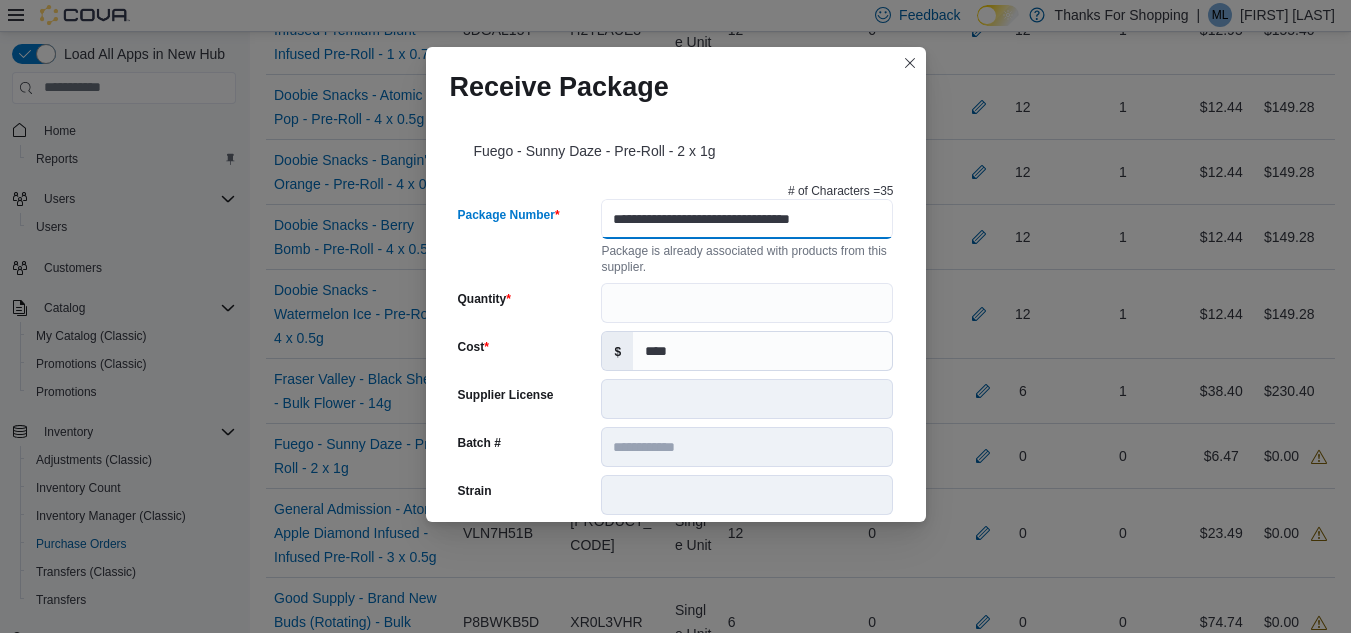 type on "*********" 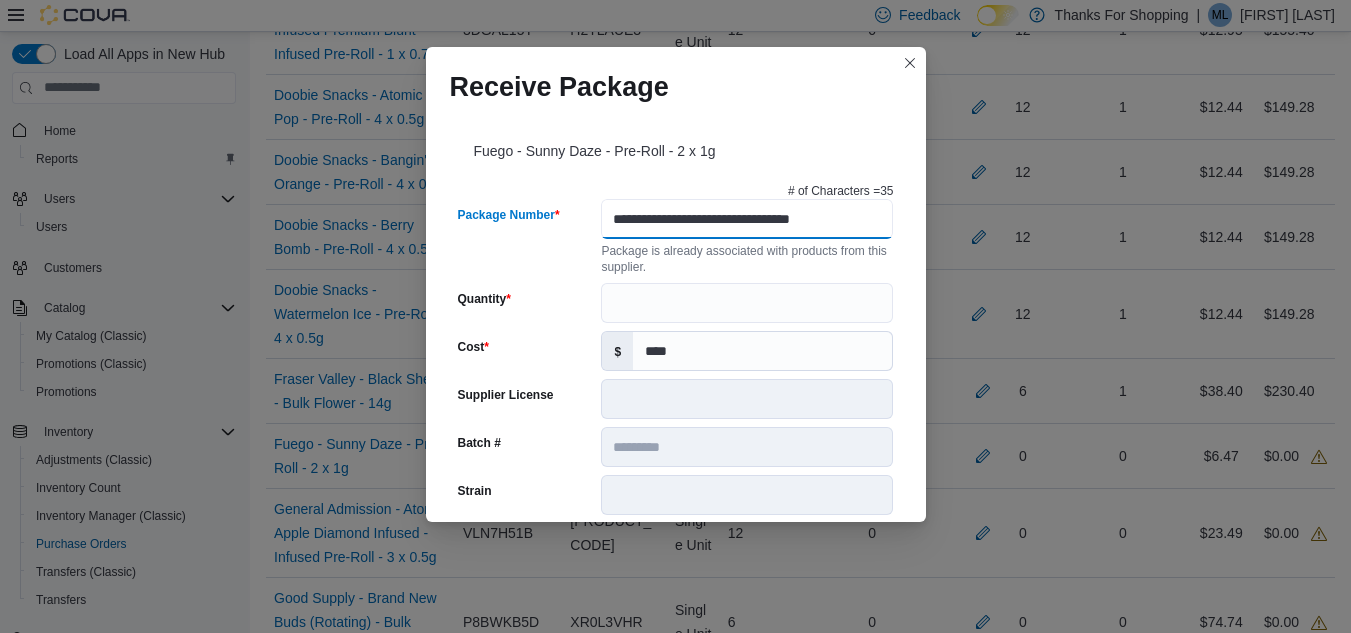 scroll, scrollTop: 0, scrollLeft: 7, axis: horizontal 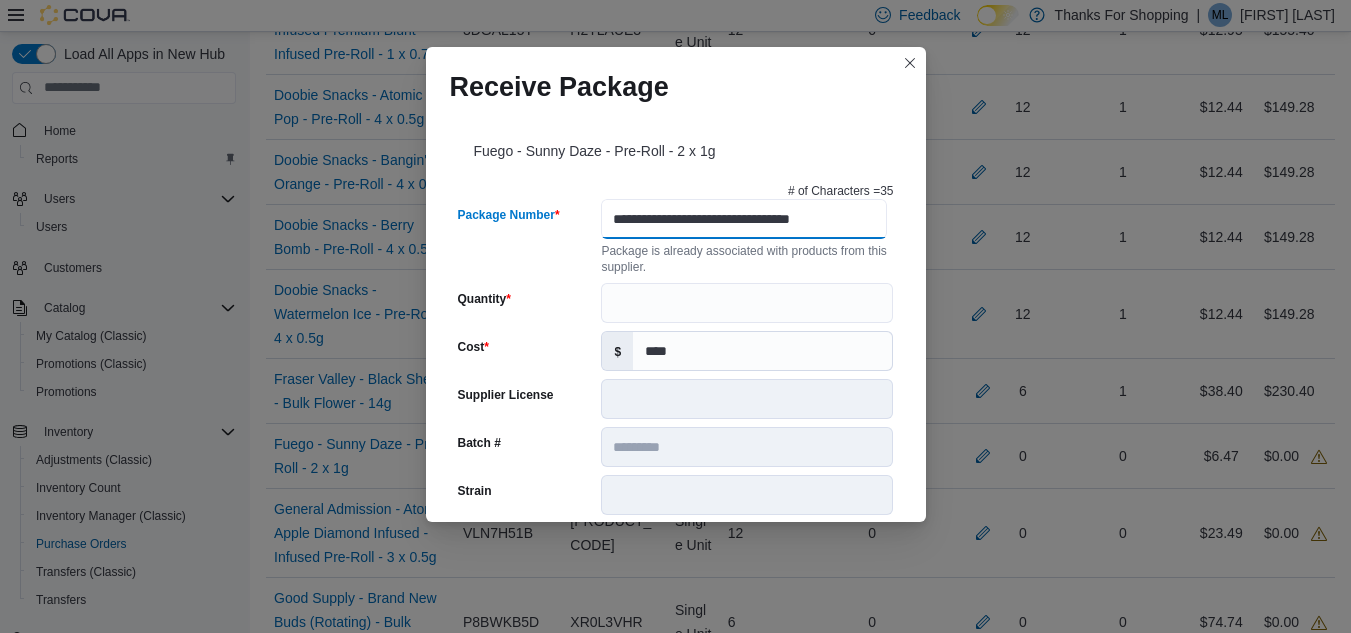 type on "**********" 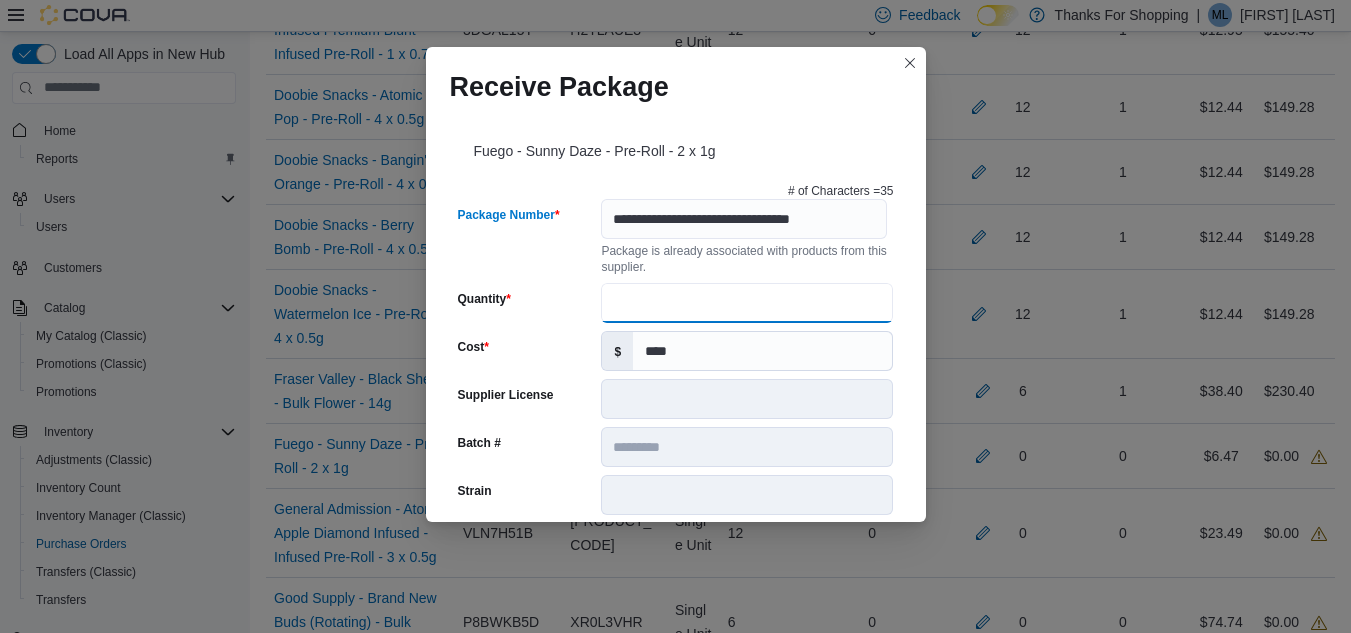 click on "Quantity" at bounding box center (747, 303) 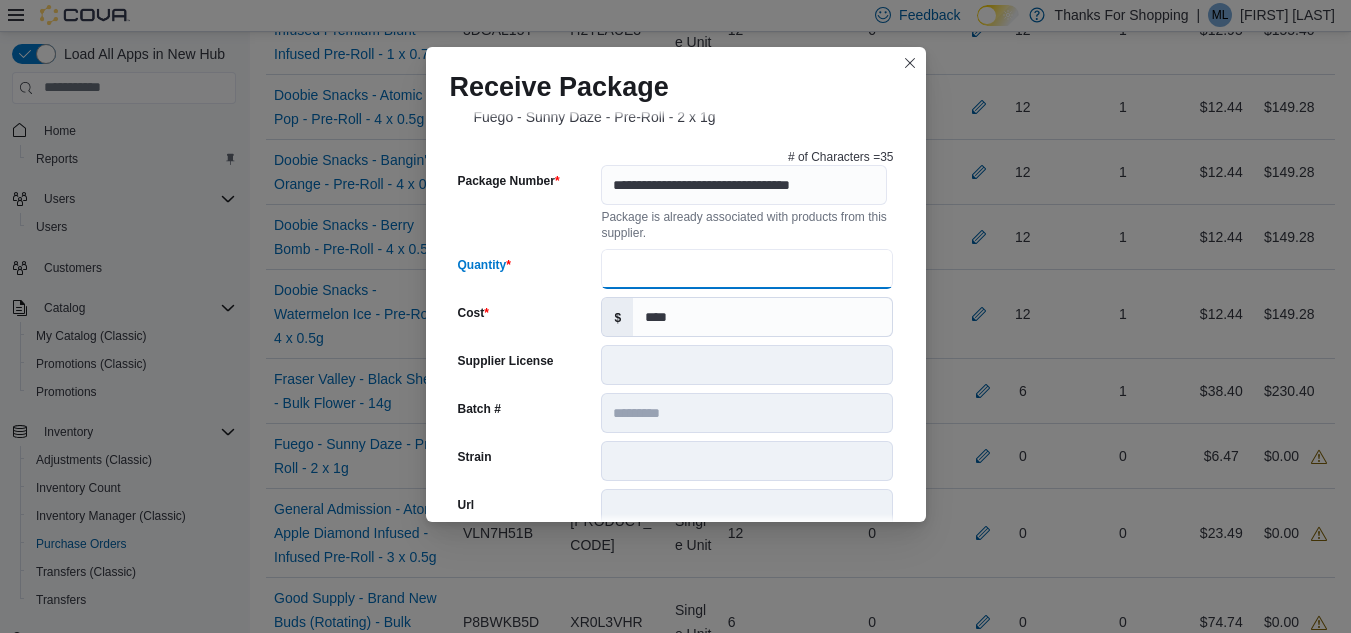 scroll, scrollTop: 0, scrollLeft: 0, axis: both 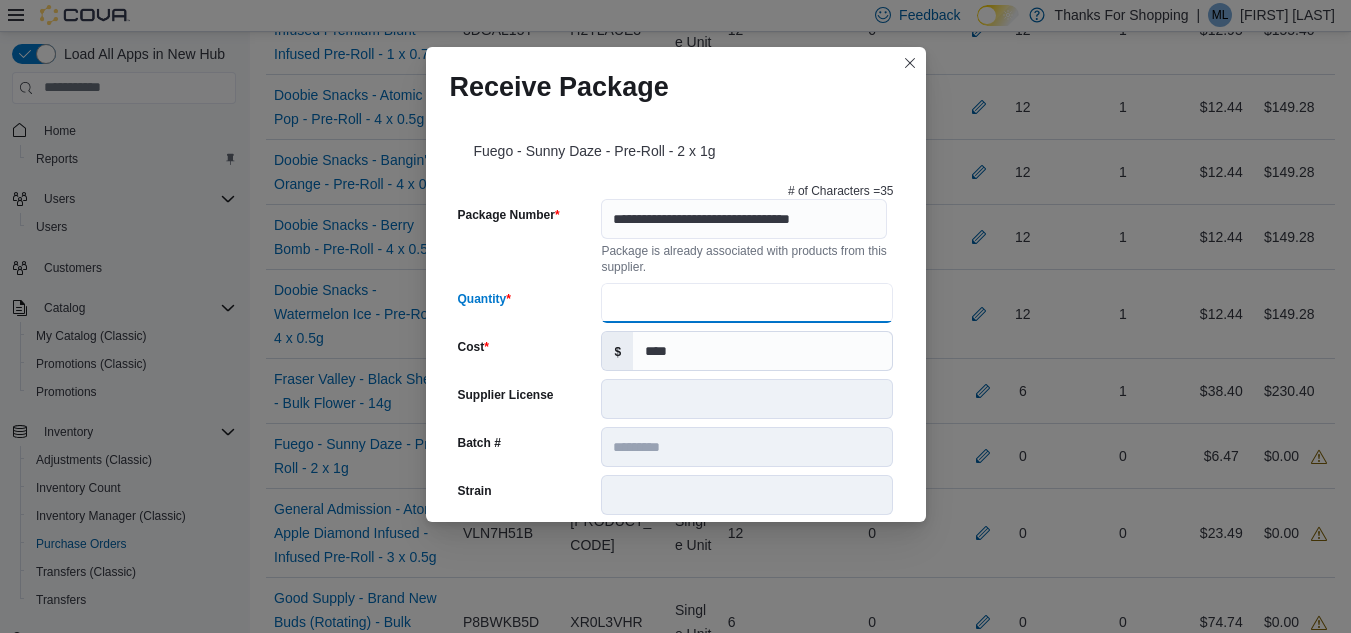 type on "*" 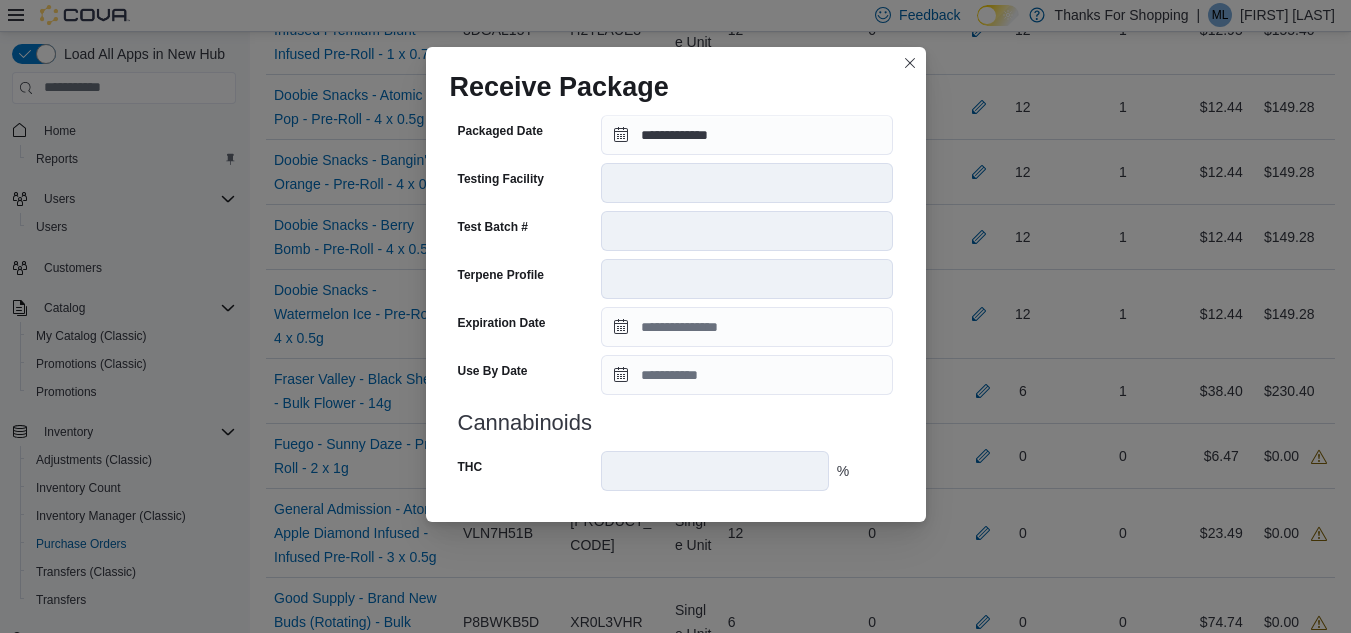 scroll, scrollTop: 705, scrollLeft: 0, axis: vertical 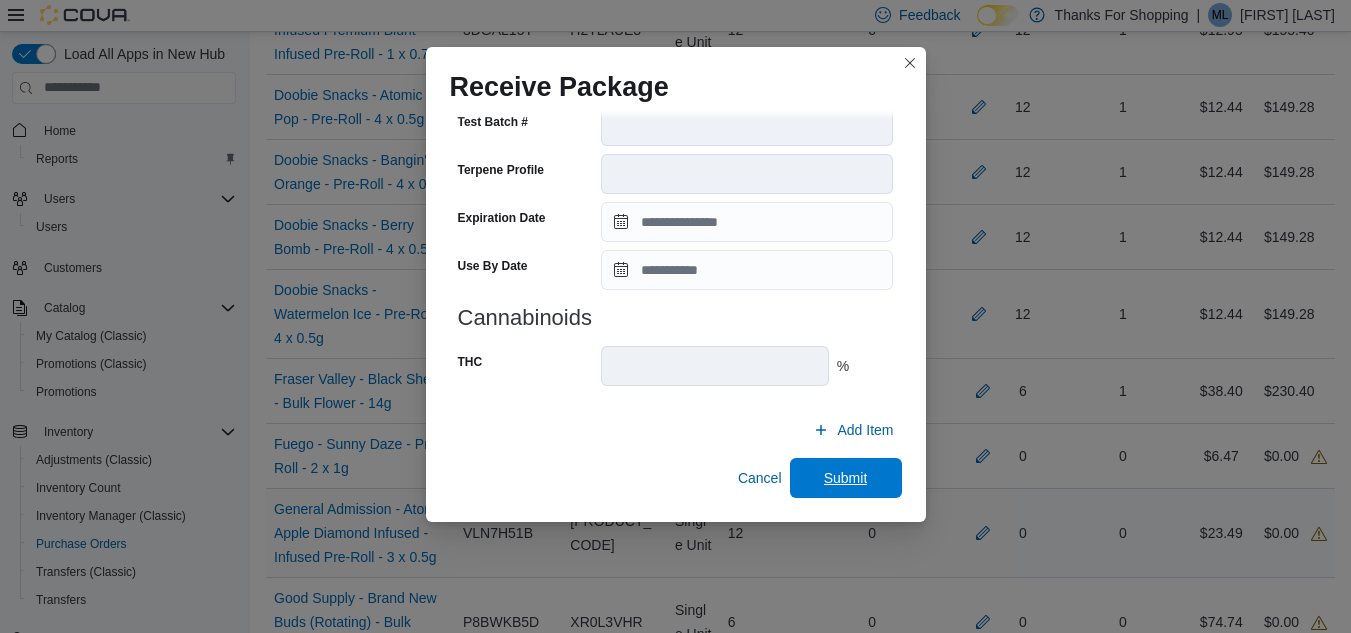 click on "Submit" at bounding box center (846, 478) 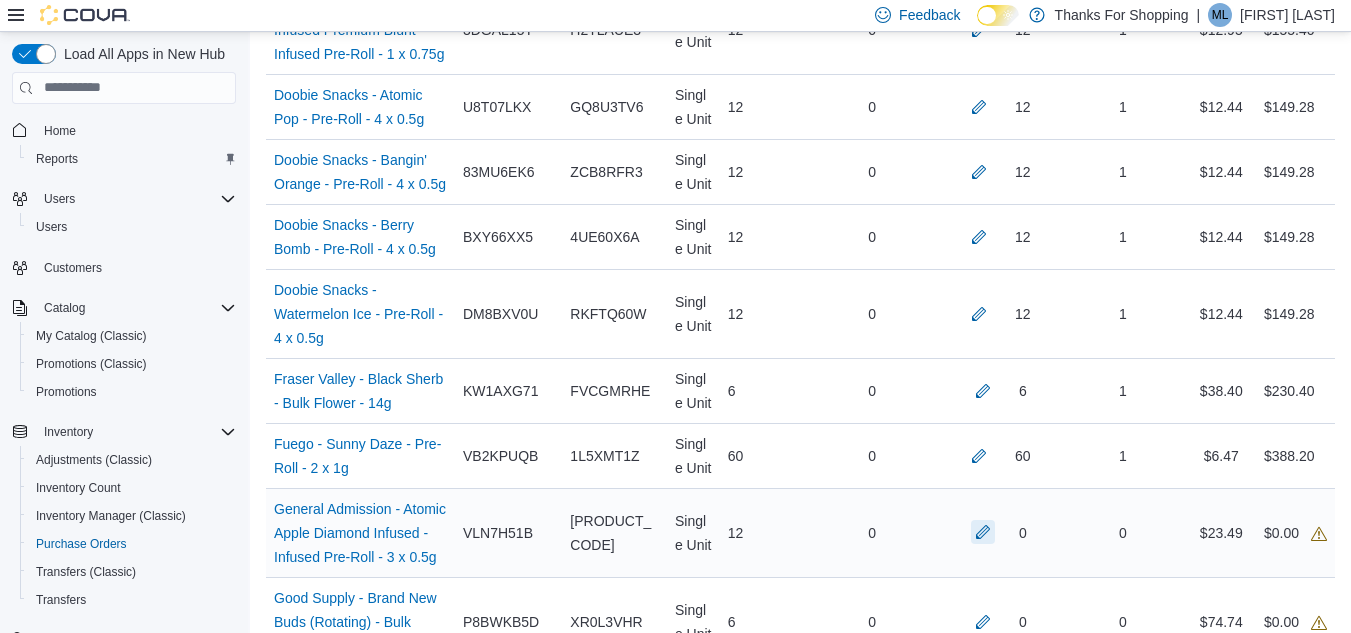 click at bounding box center [983, 532] 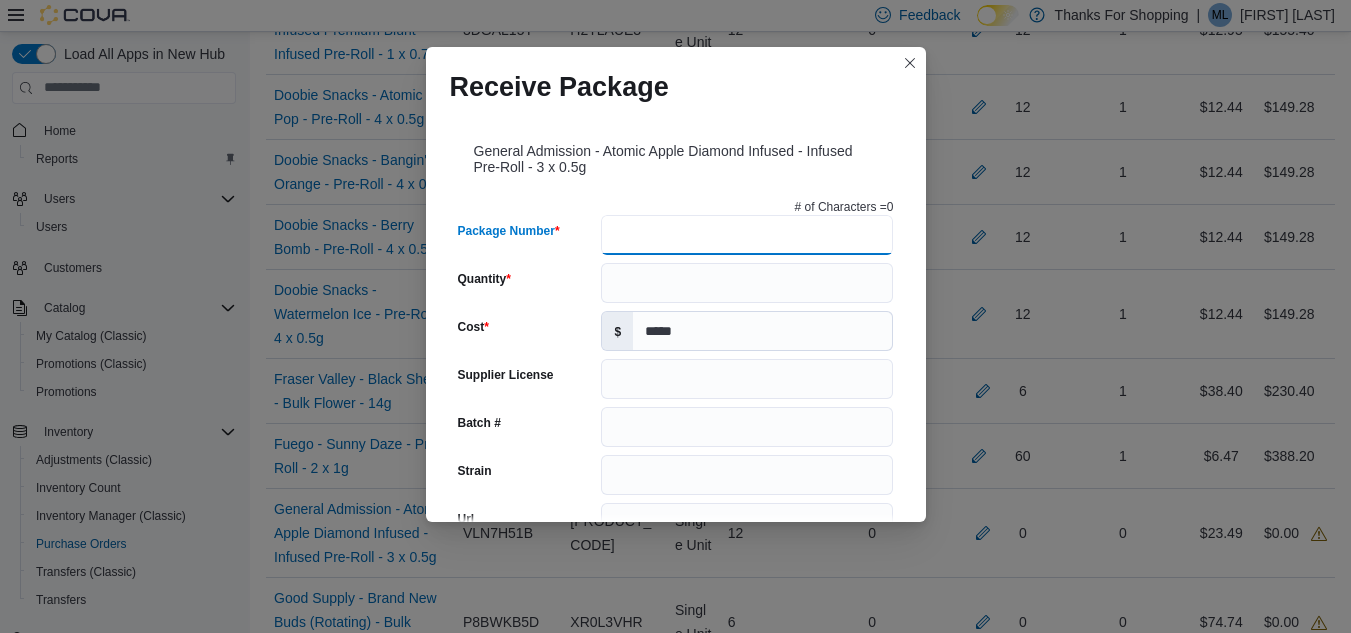 click on "Package Number" at bounding box center [747, 235] 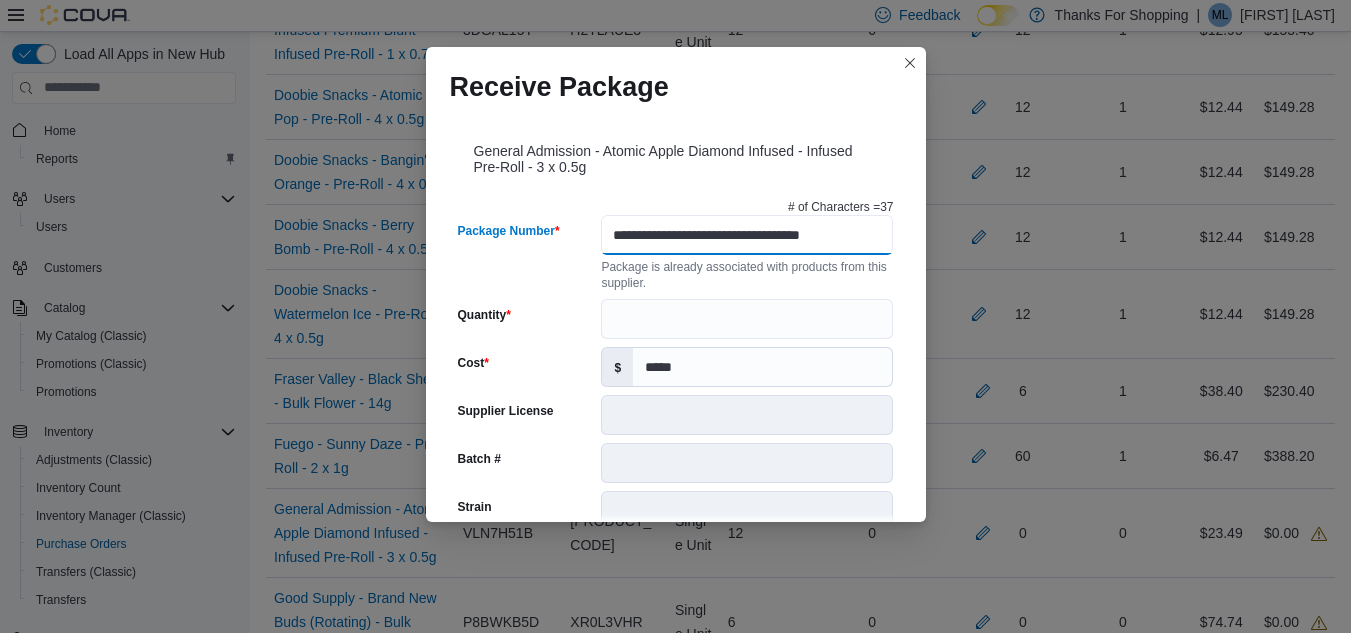 scroll, scrollTop: 0, scrollLeft: 18, axis: horizontal 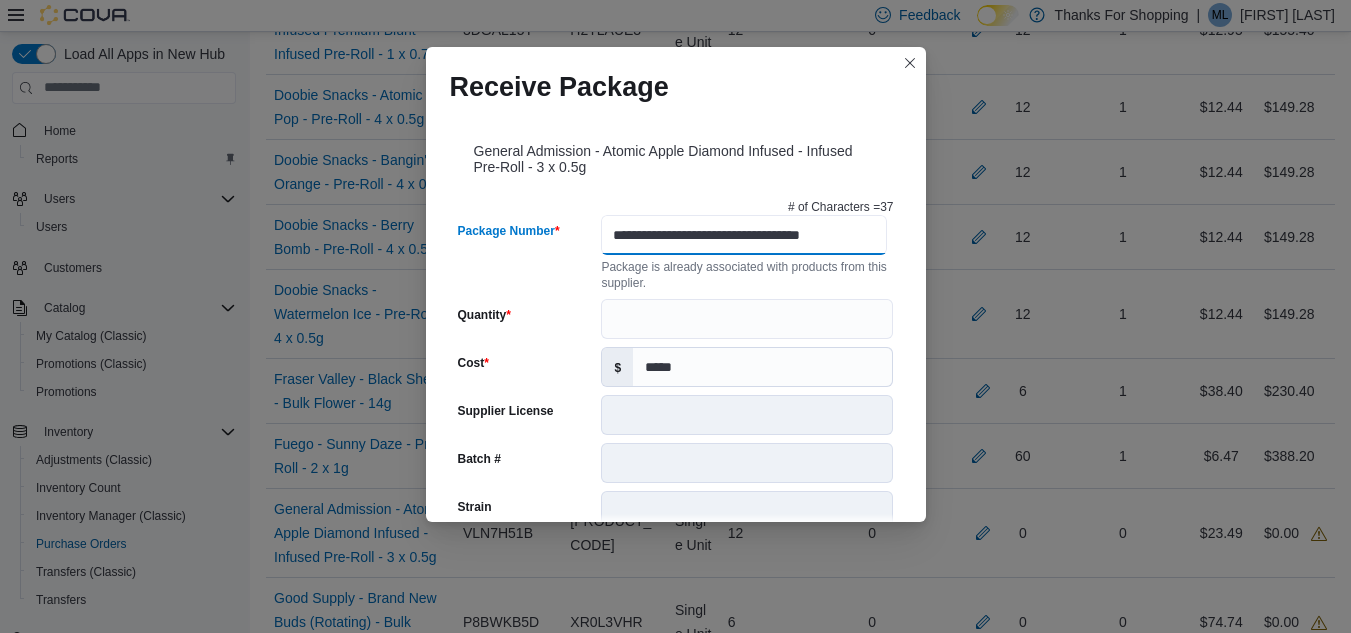 type on "**********" 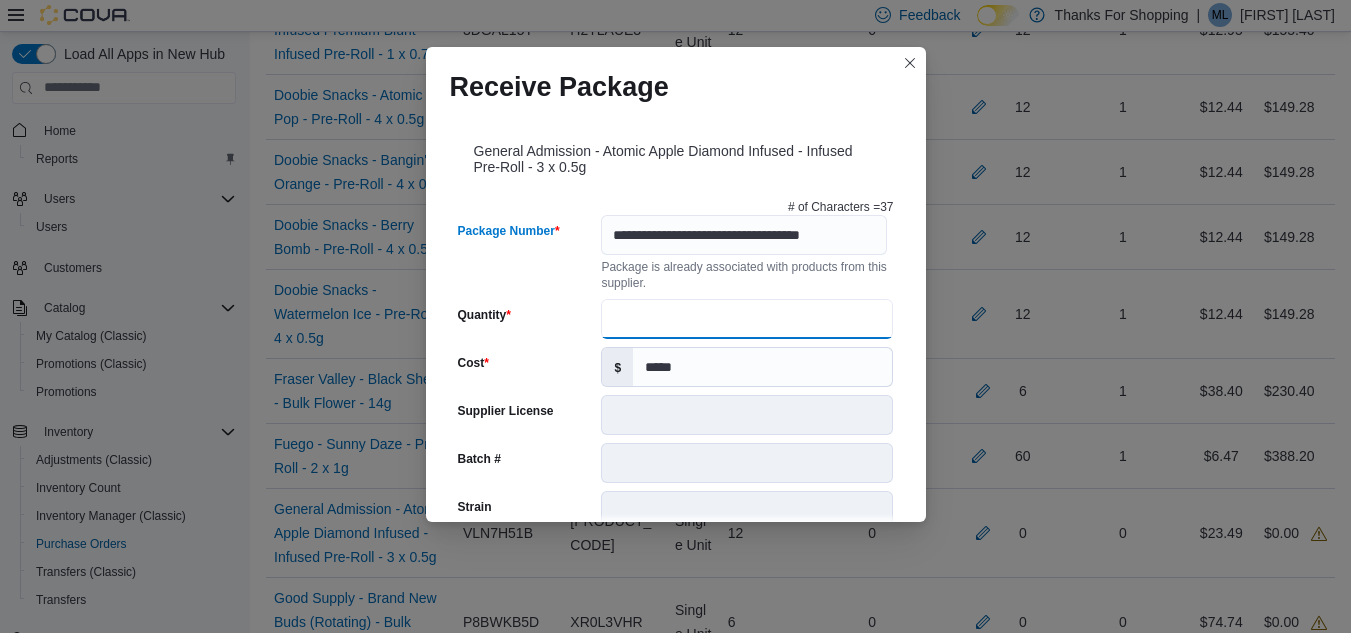 click on "Quantity" at bounding box center (747, 319) 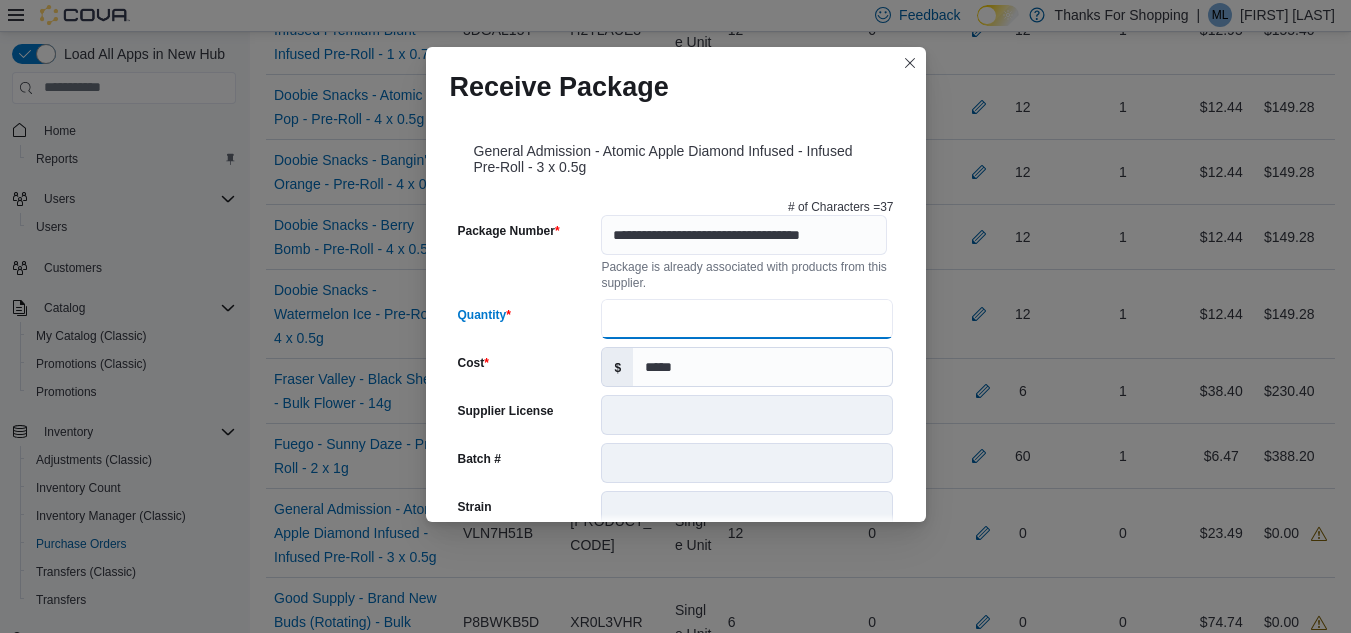 scroll, scrollTop: 0, scrollLeft: 0, axis: both 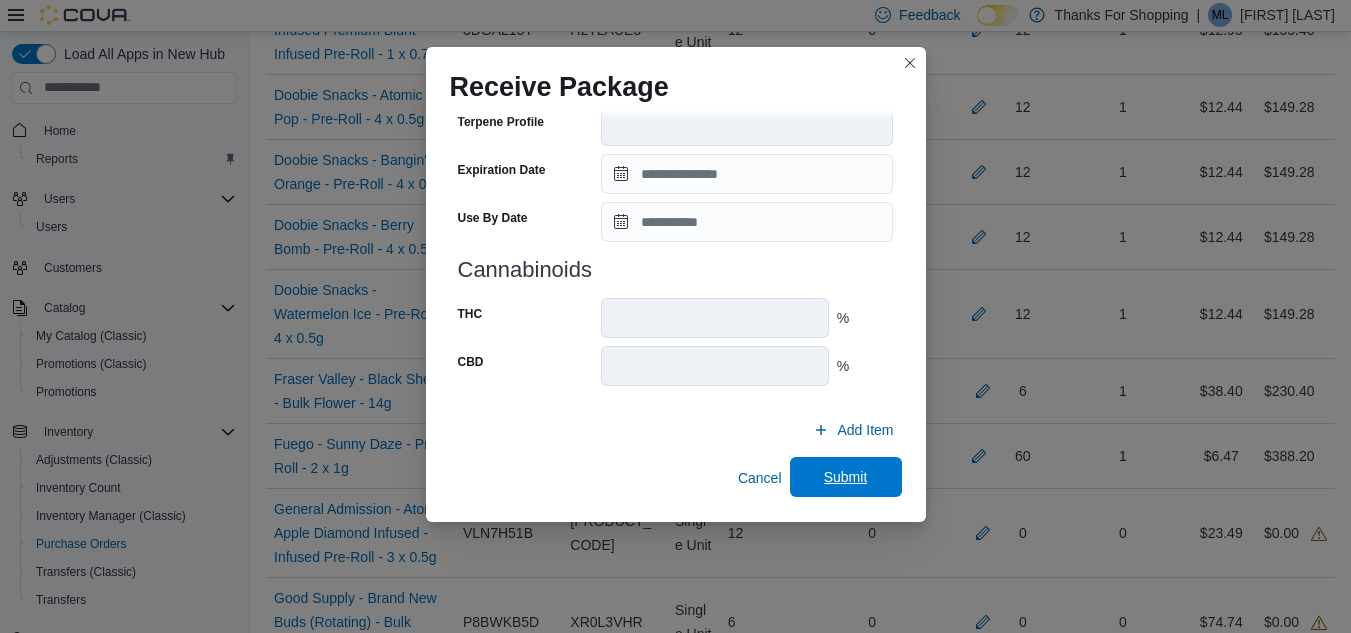 click on "Submit" at bounding box center (846, 477) 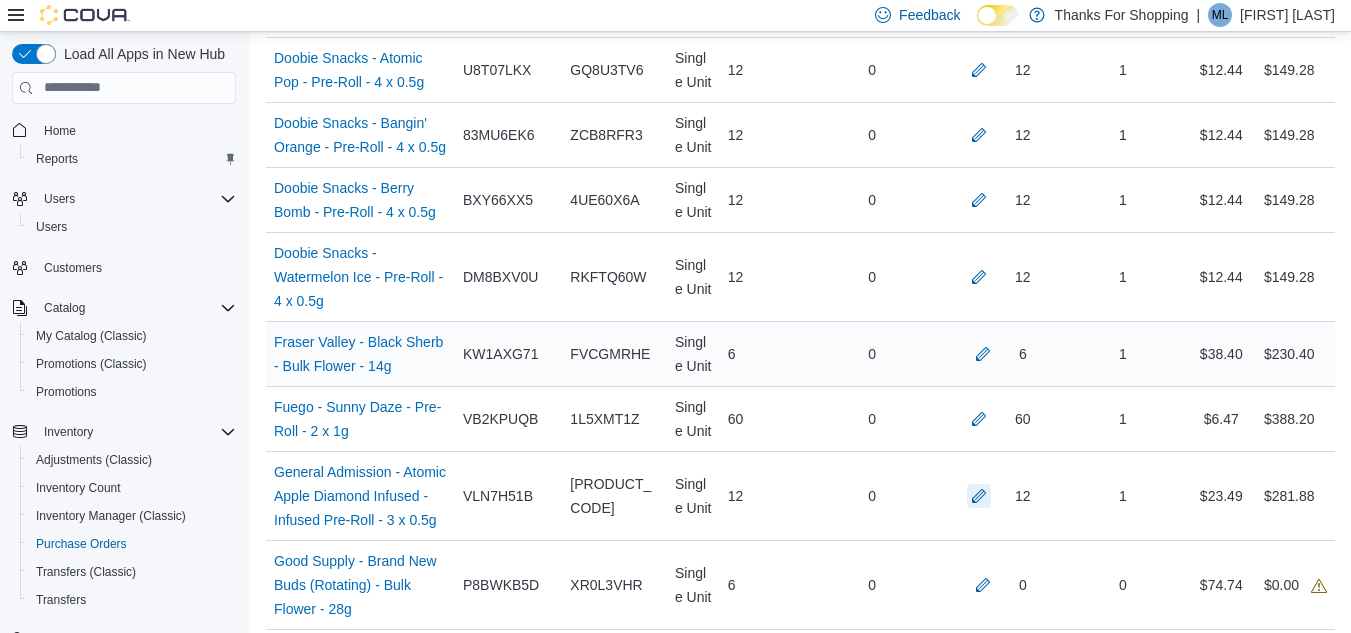 scroll, scrollTop: 1200, scrollLeft: 0, axis: vertical 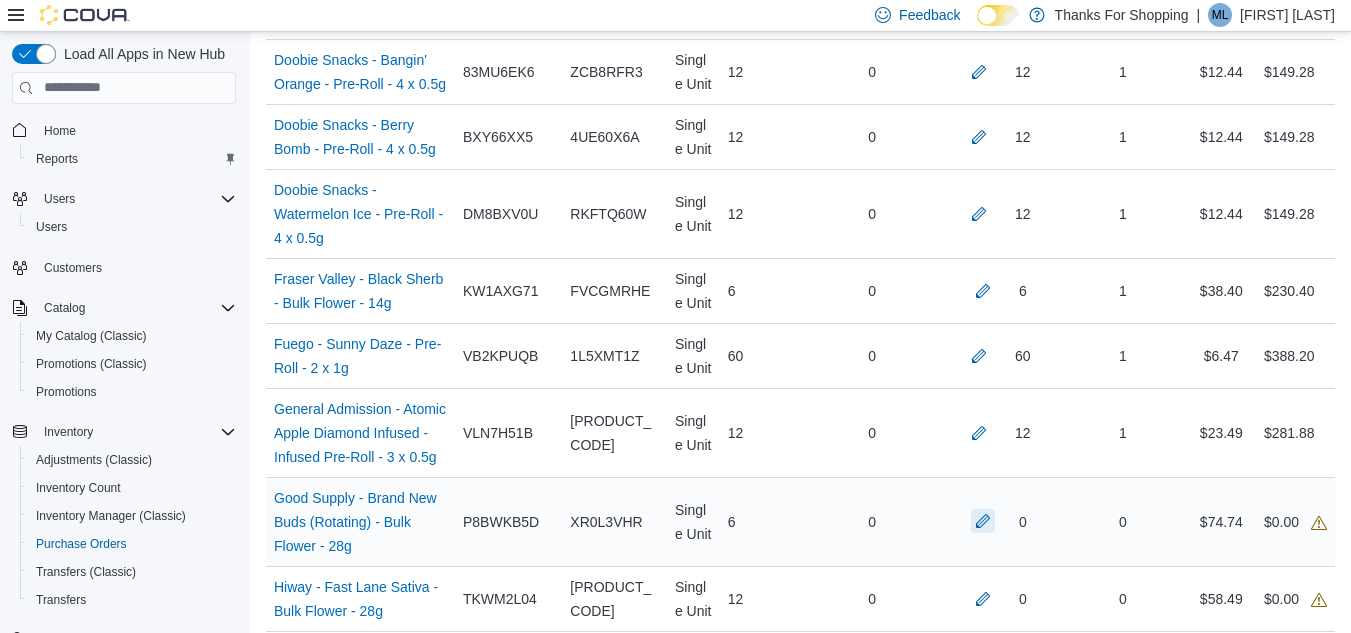 click at bounding box center (983, 521) 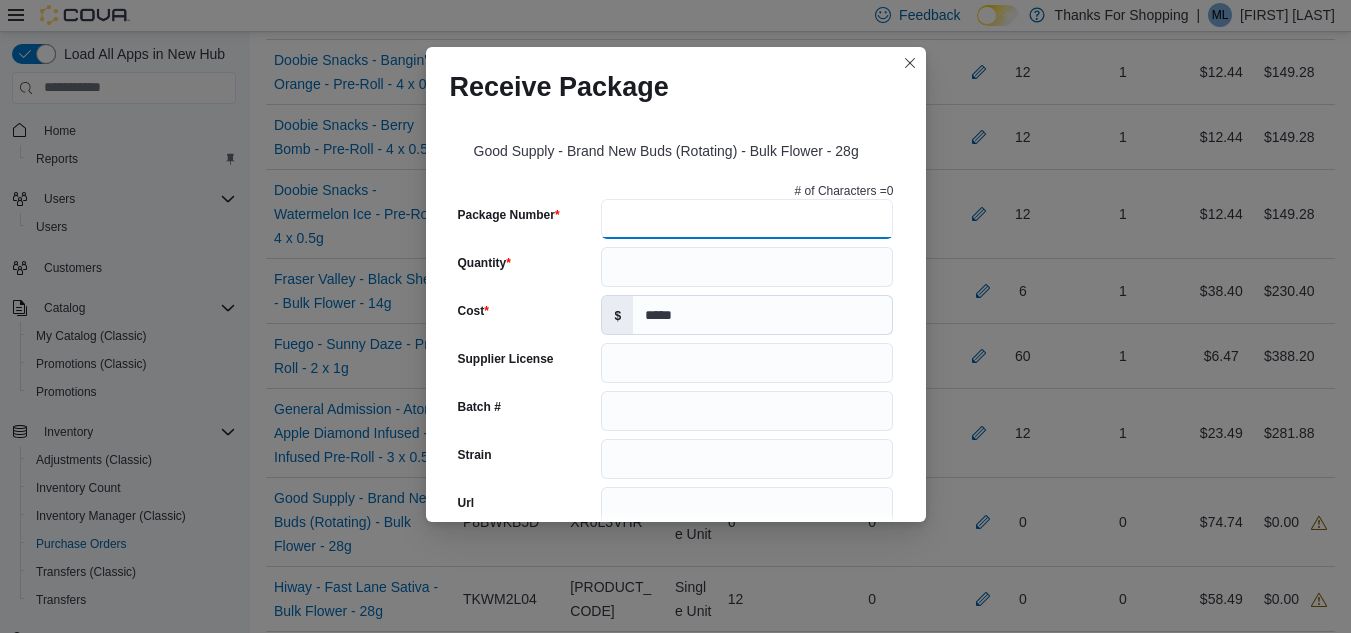 click on "Package Number" at bounding box center [747, 219] 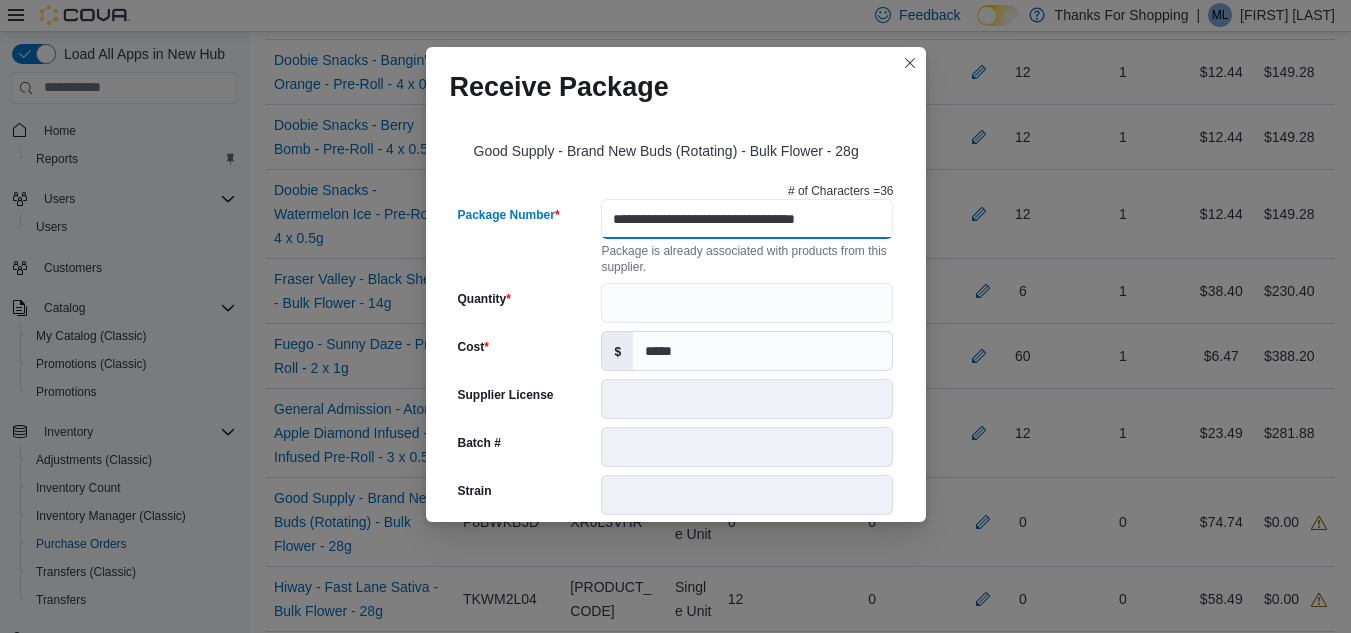 scroll, scrollTop: 0, scrollLeft: 11, axis: horizontal 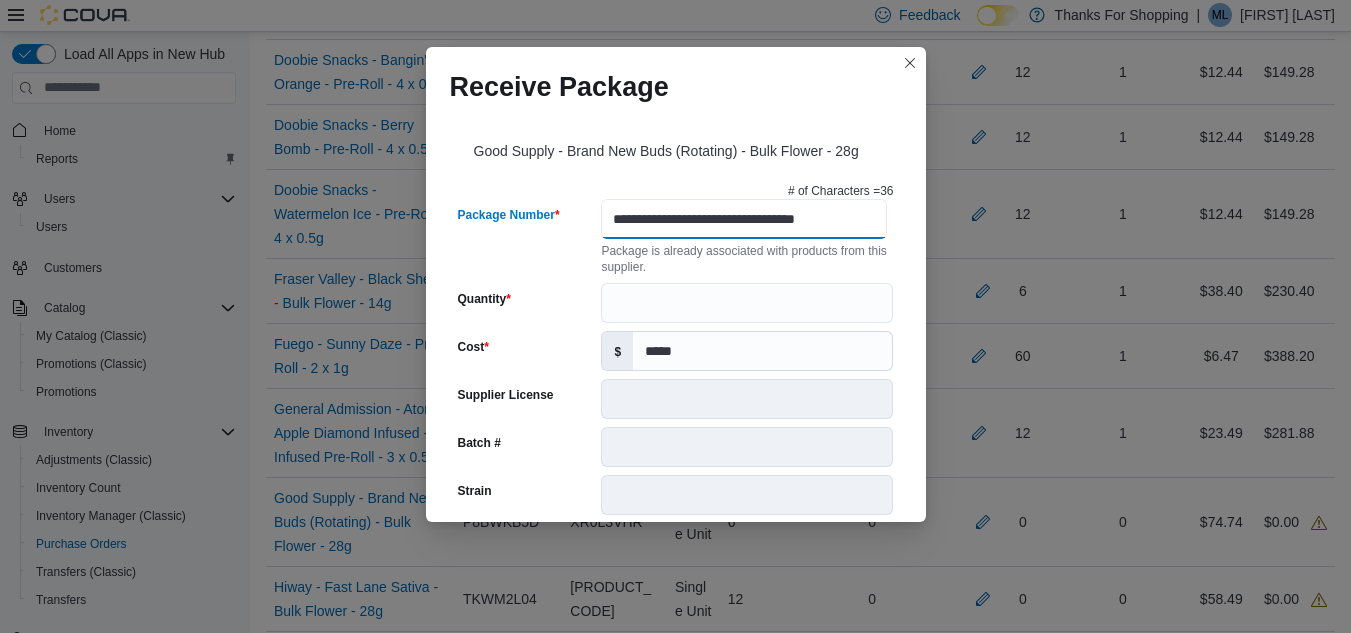 type on "**********" 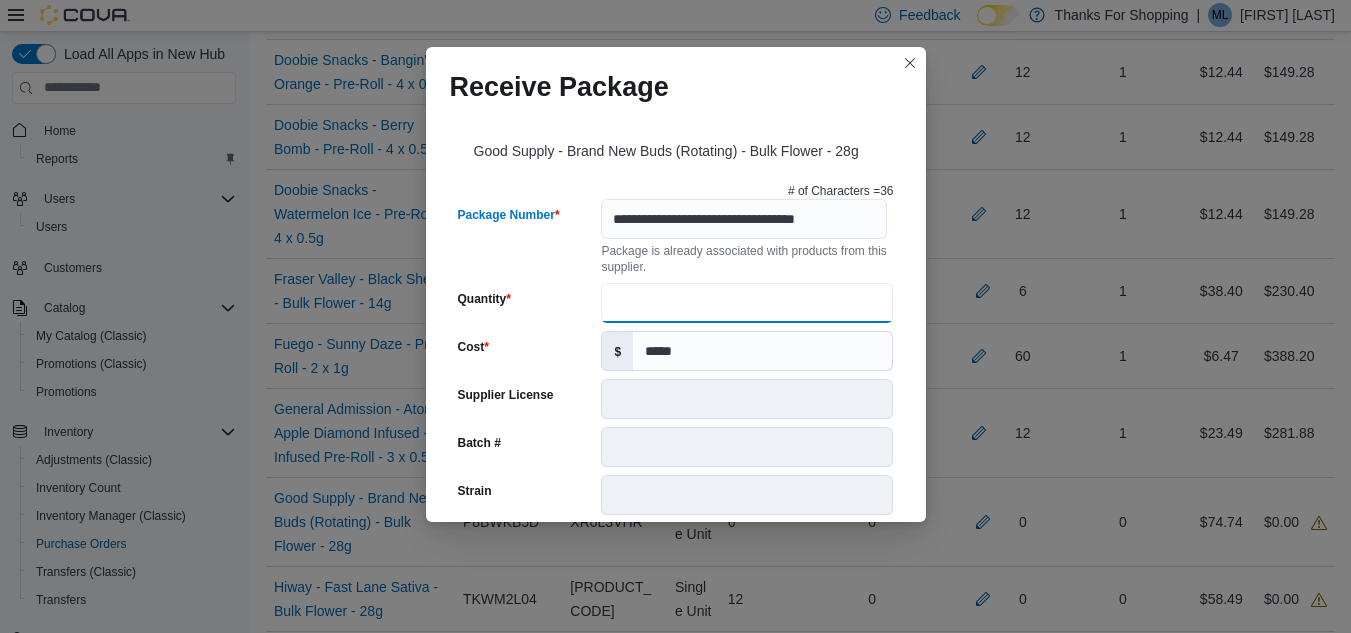 click on "Quantity" at bounding box center [747, 303] 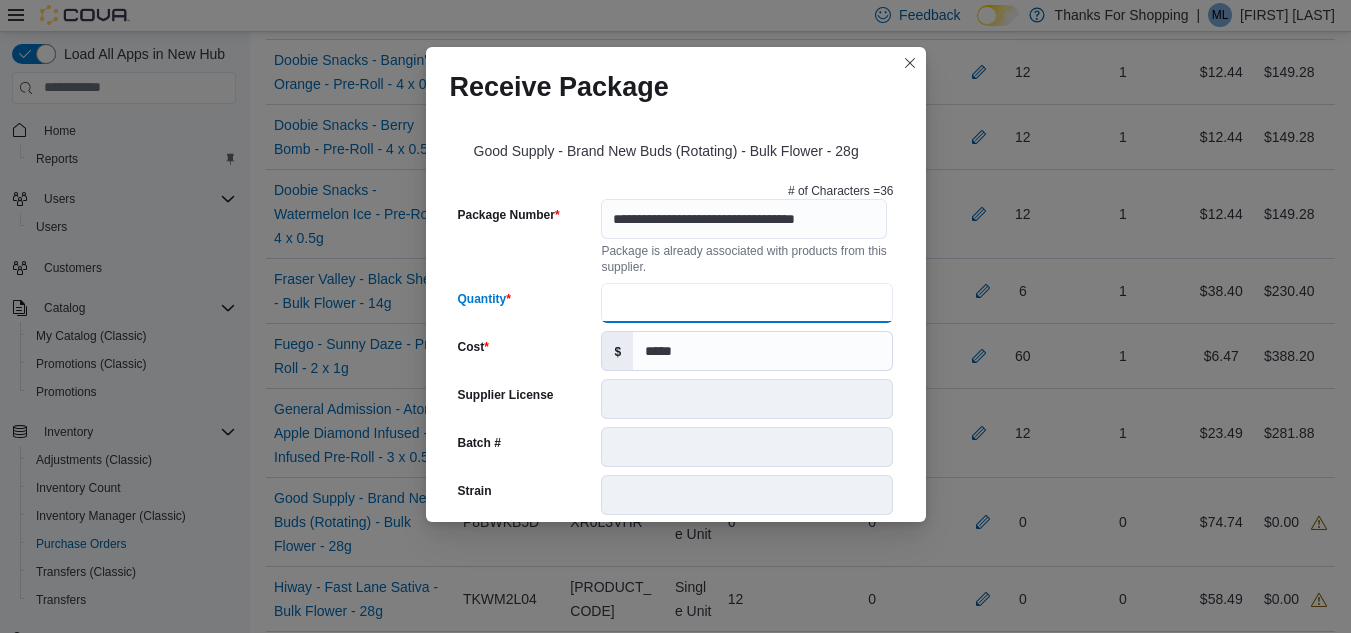 scroll, scrollTop: 0, scrollLeft: 0, axis: both 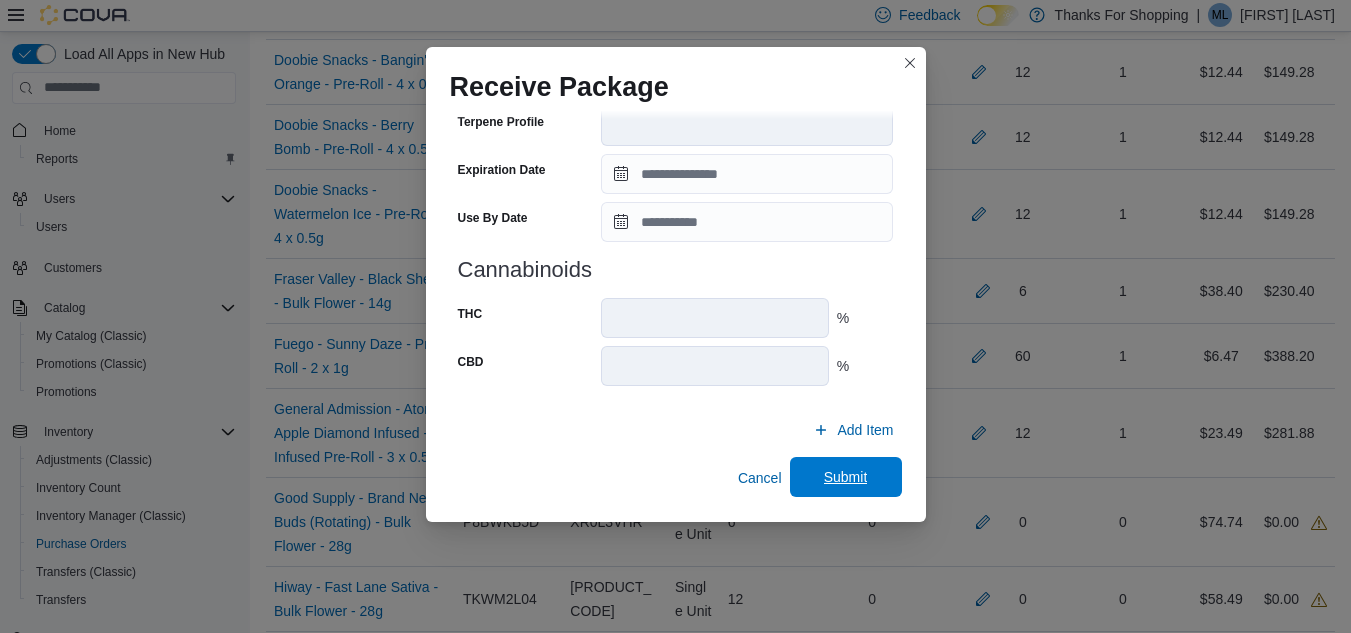 click on "Submit" at bounding box center (846, 477) 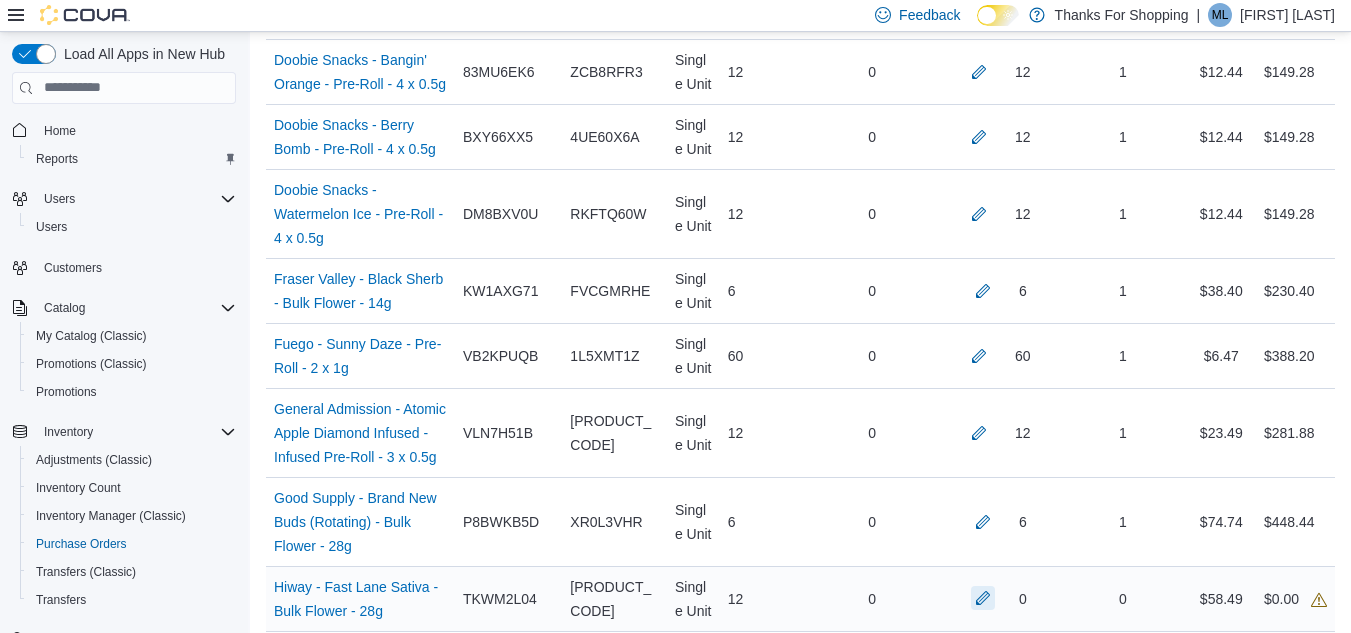 click at bounding box center [983, 598] 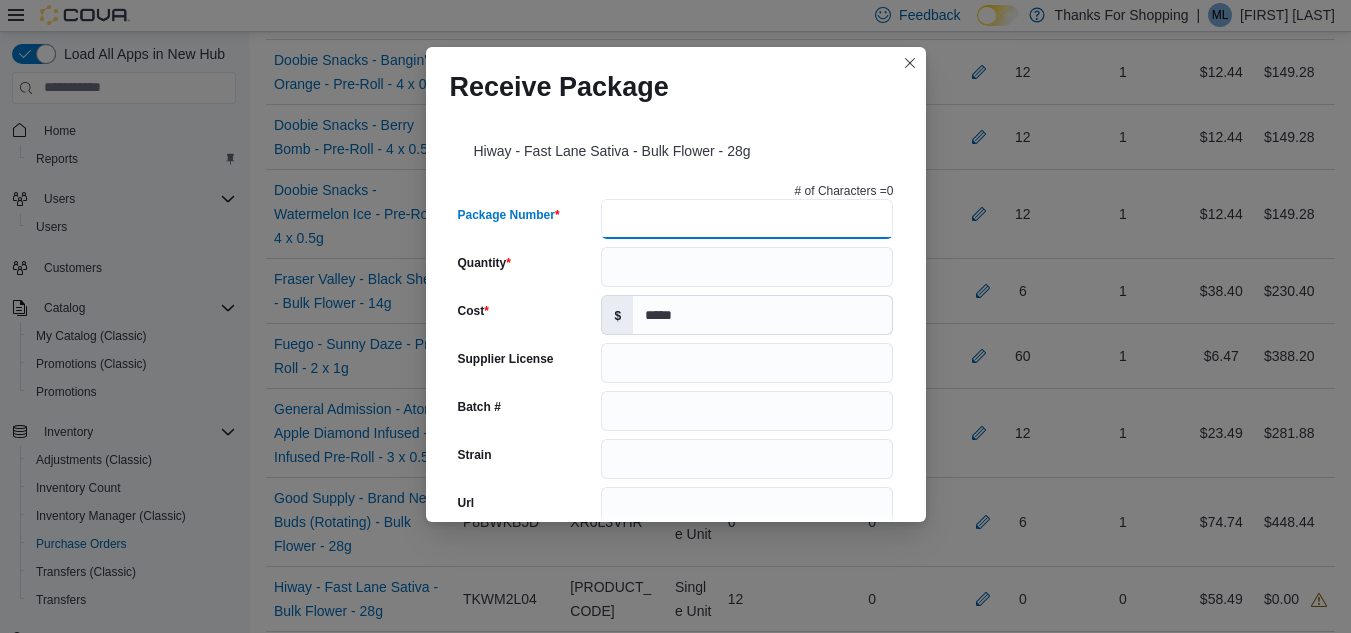 click on "Package Number" at bounding box center [747, 219] 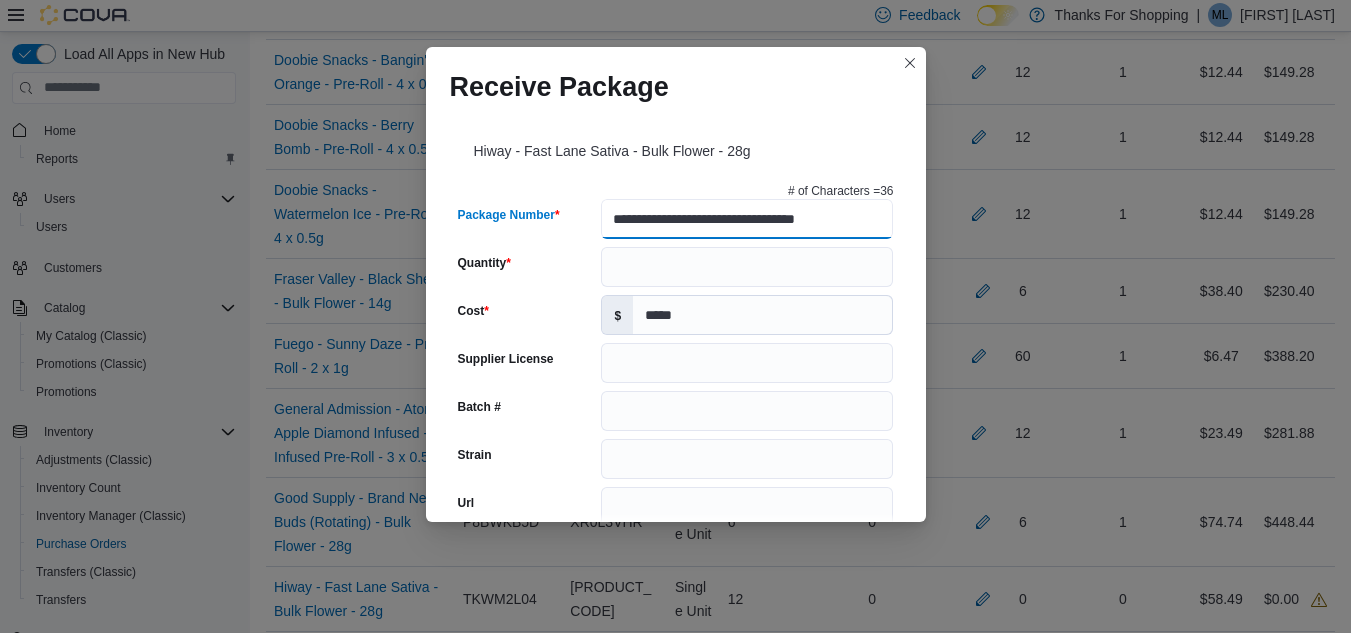 scroll, scrollTop: 0, scrollLeft: 11, axis: horizontal 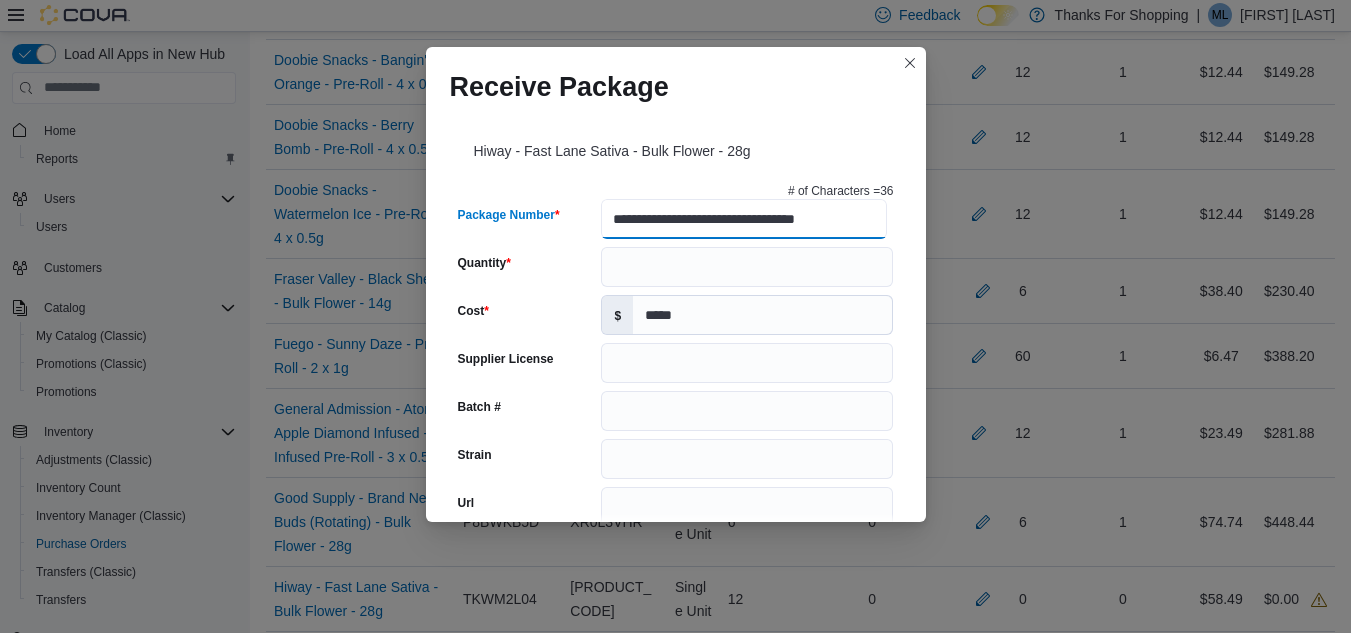 type on "**********" 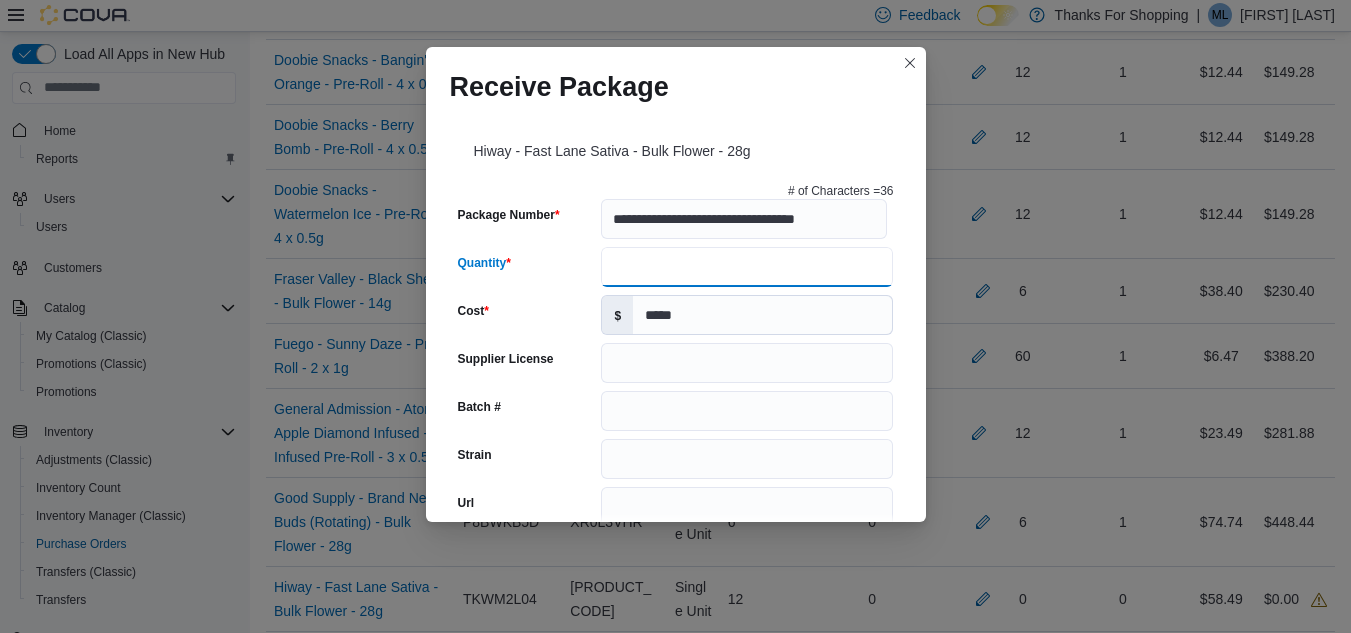 click on "Quantity" at bounding box center (747, 267) 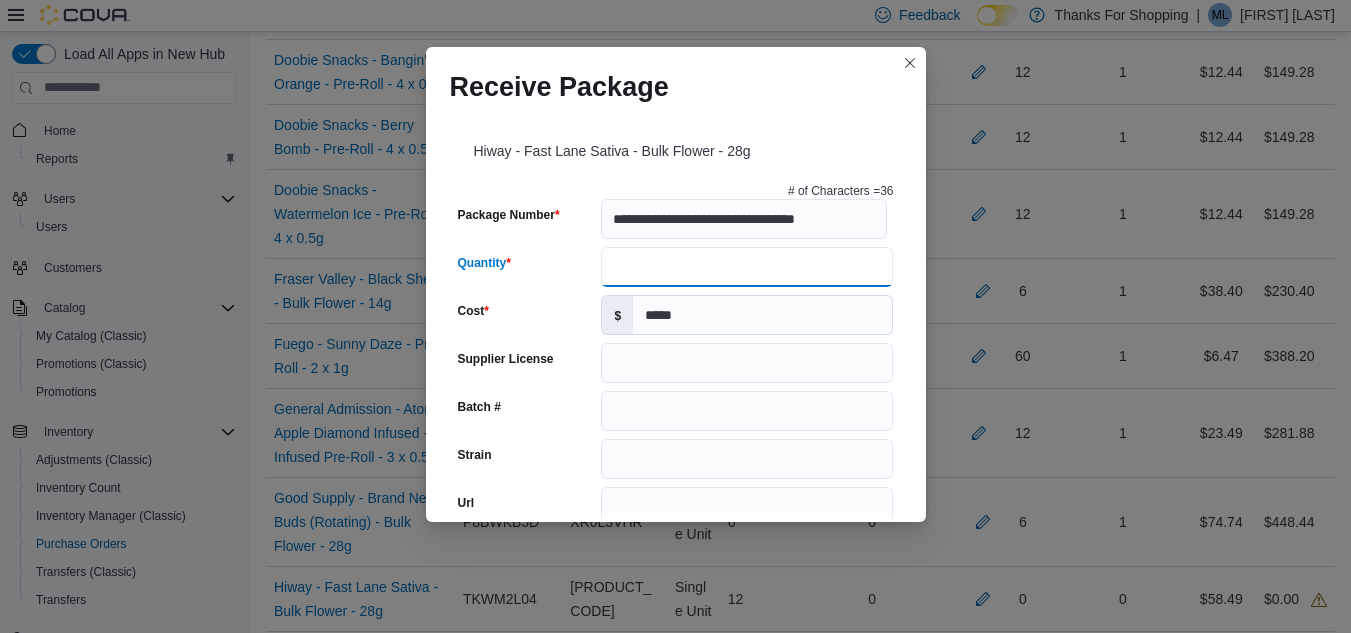 type on "**" 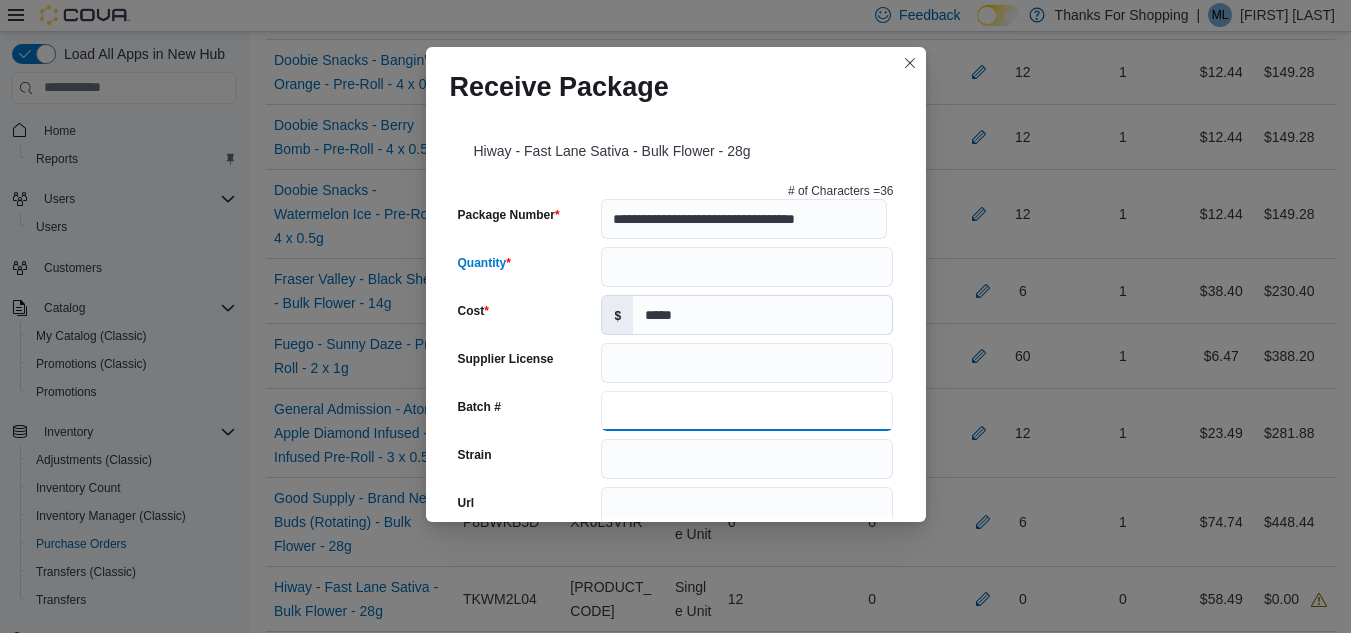 click on "Batch #" at bounding box center (747, 411) 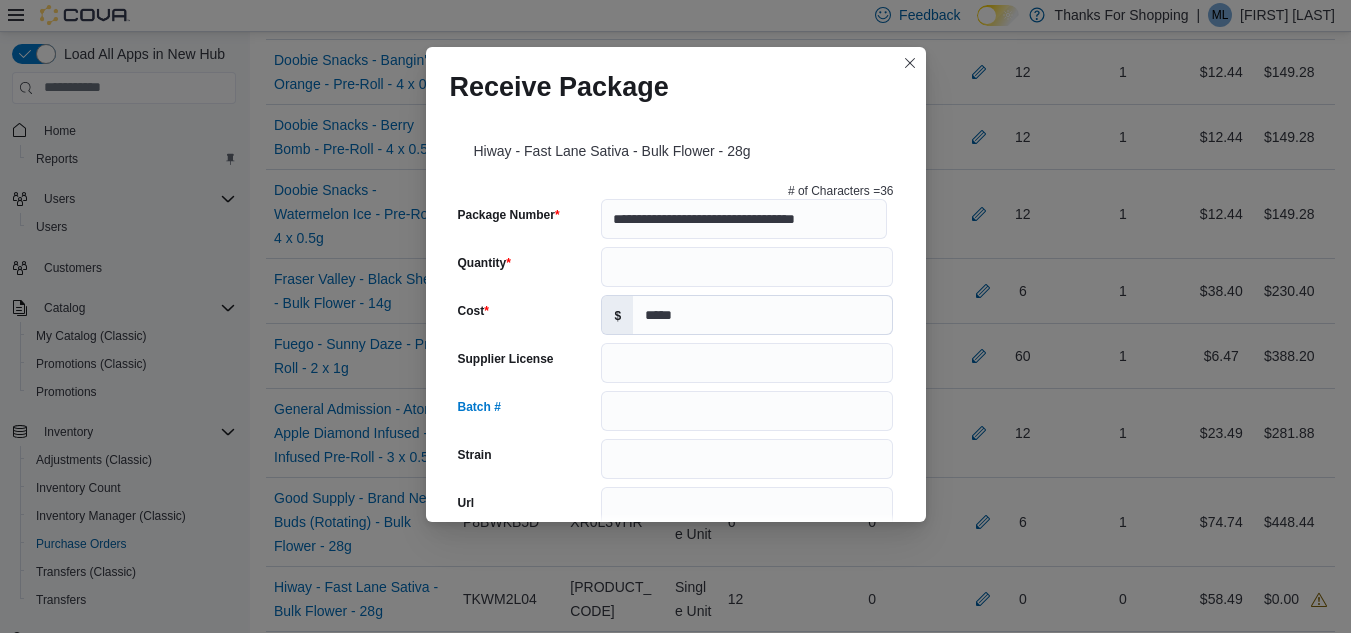 click on "**********" at bounding box center [676, 316] 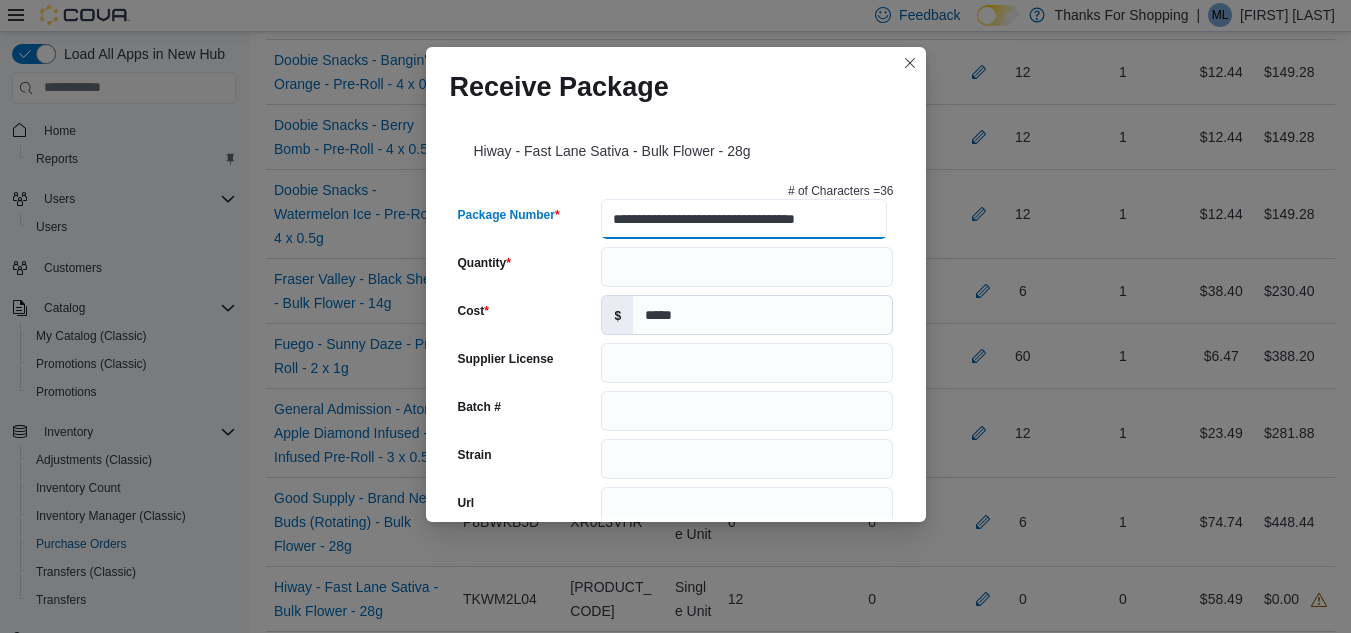 click on "**********" at bounding box center [743, 219] 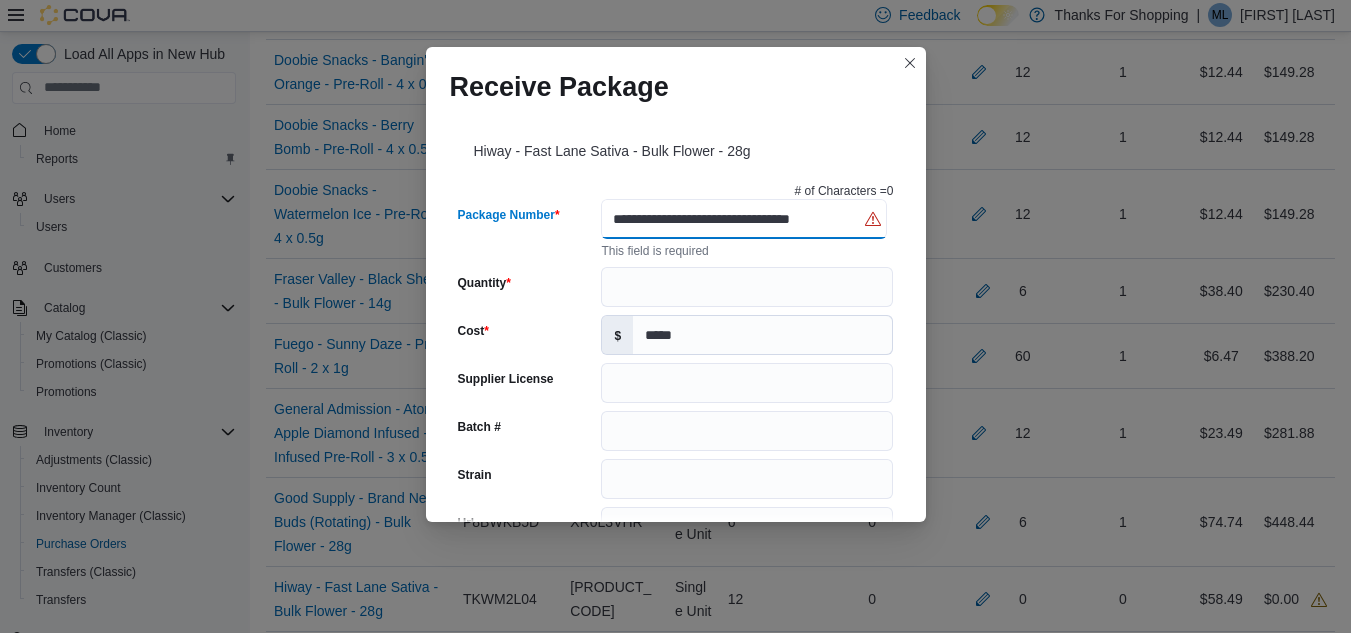 type on "**********" 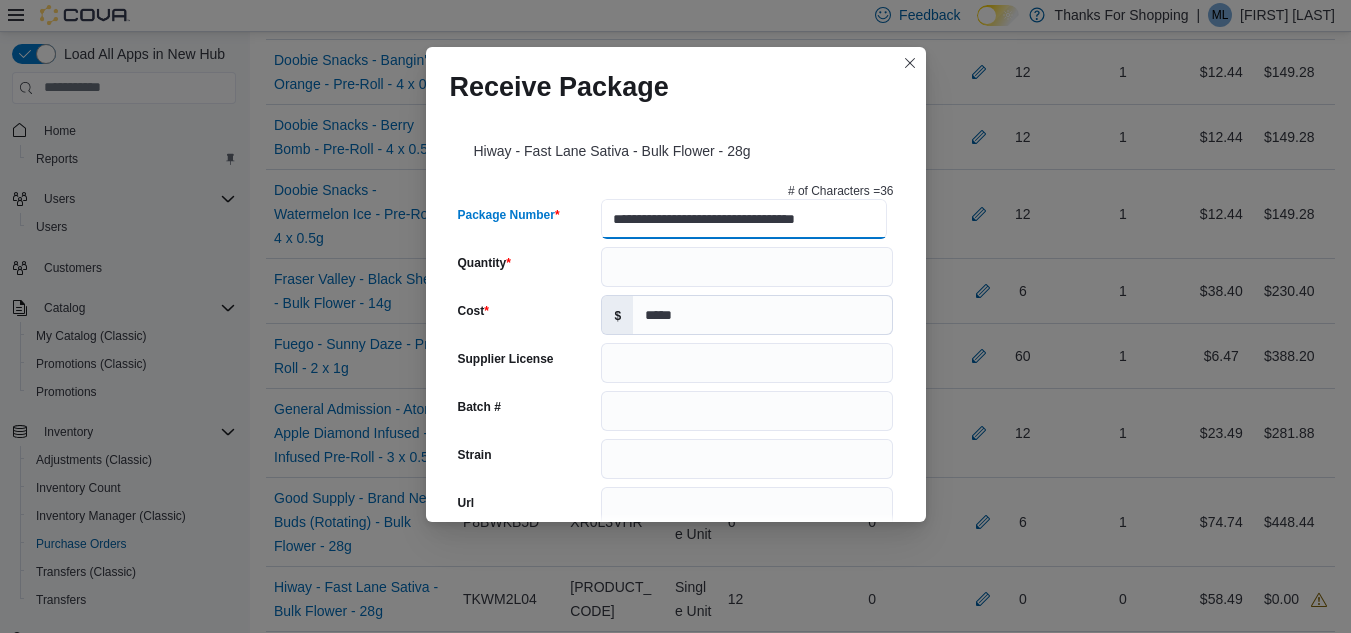 scroll, scrollTop: 0, scrollLeft: 11, axis: horizontal 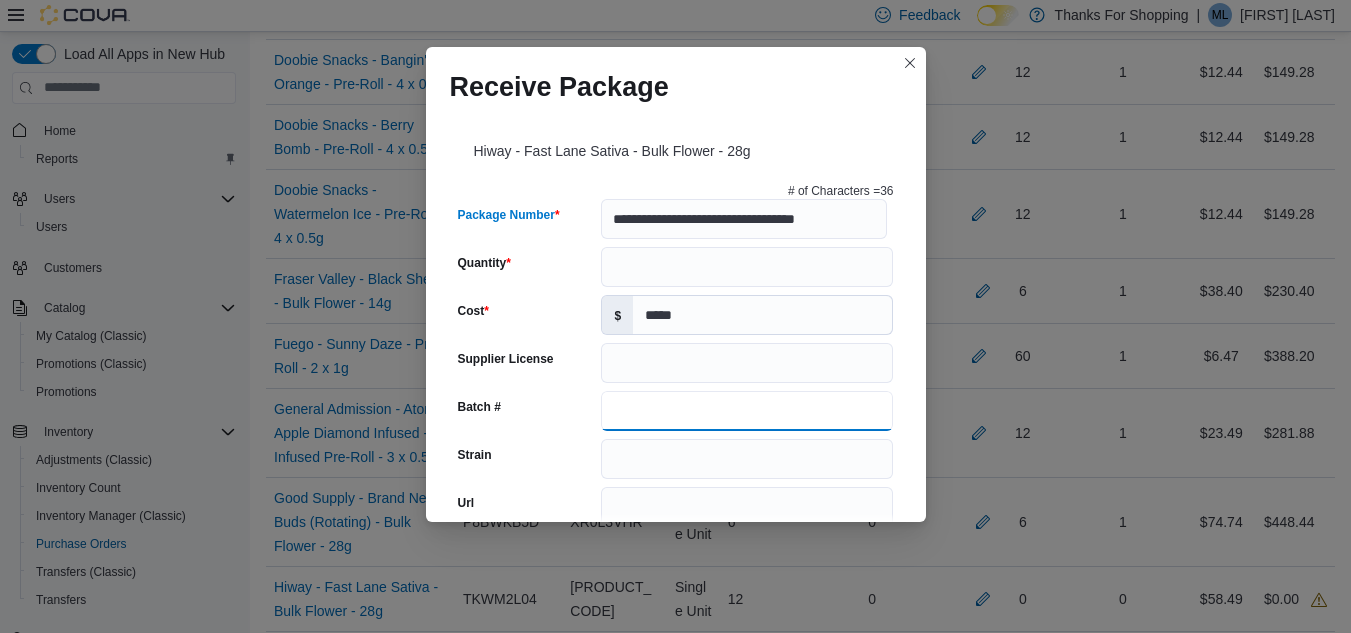 click on "Batch #" at bounding box center (747, 411) 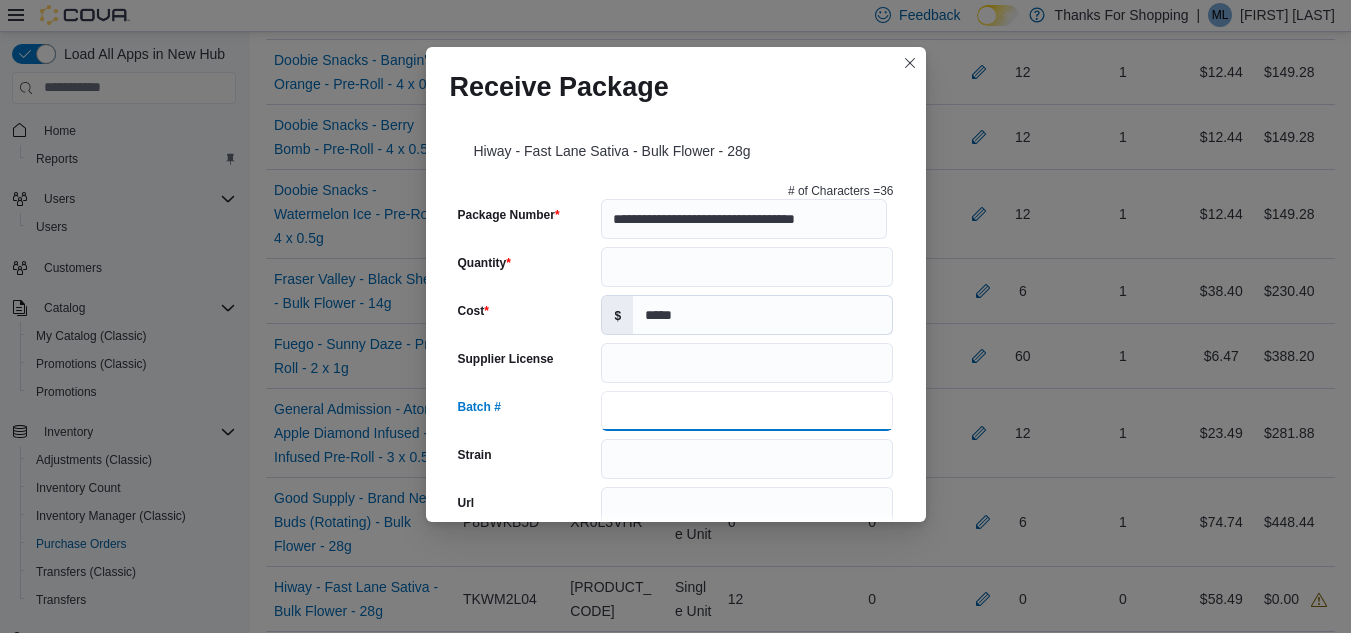 scroll, scrollTop: 0, scrollLeft: 0, axis: both 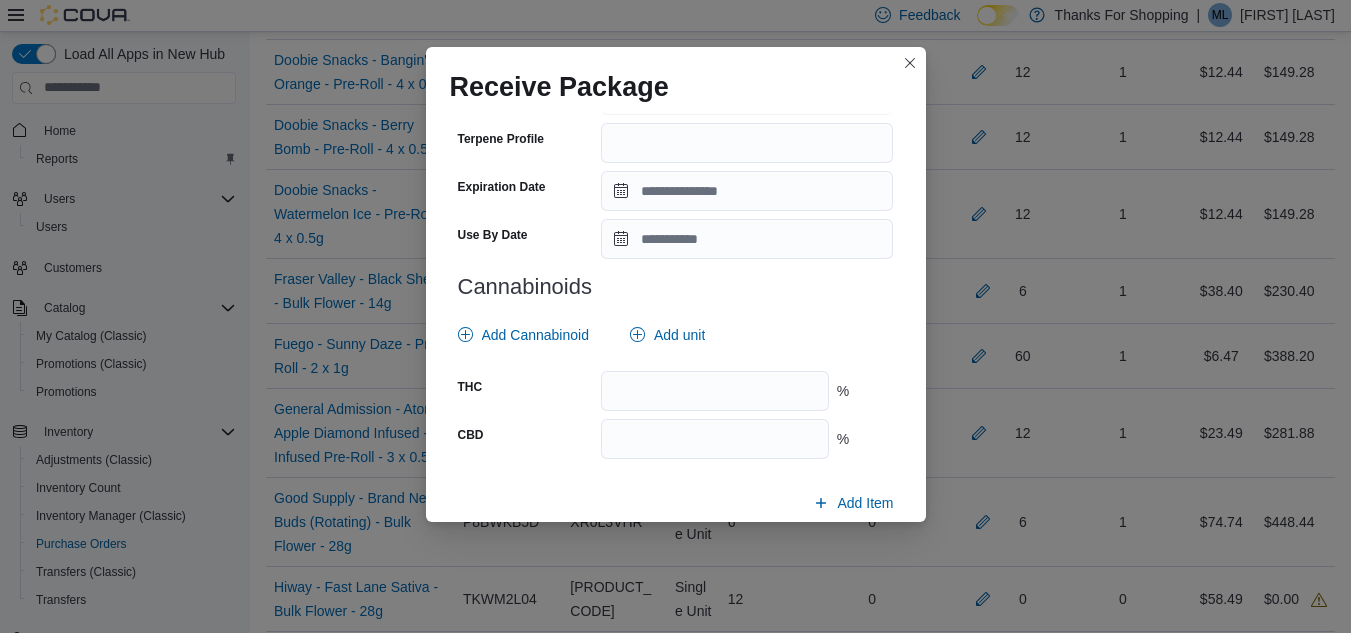 type on "**********" 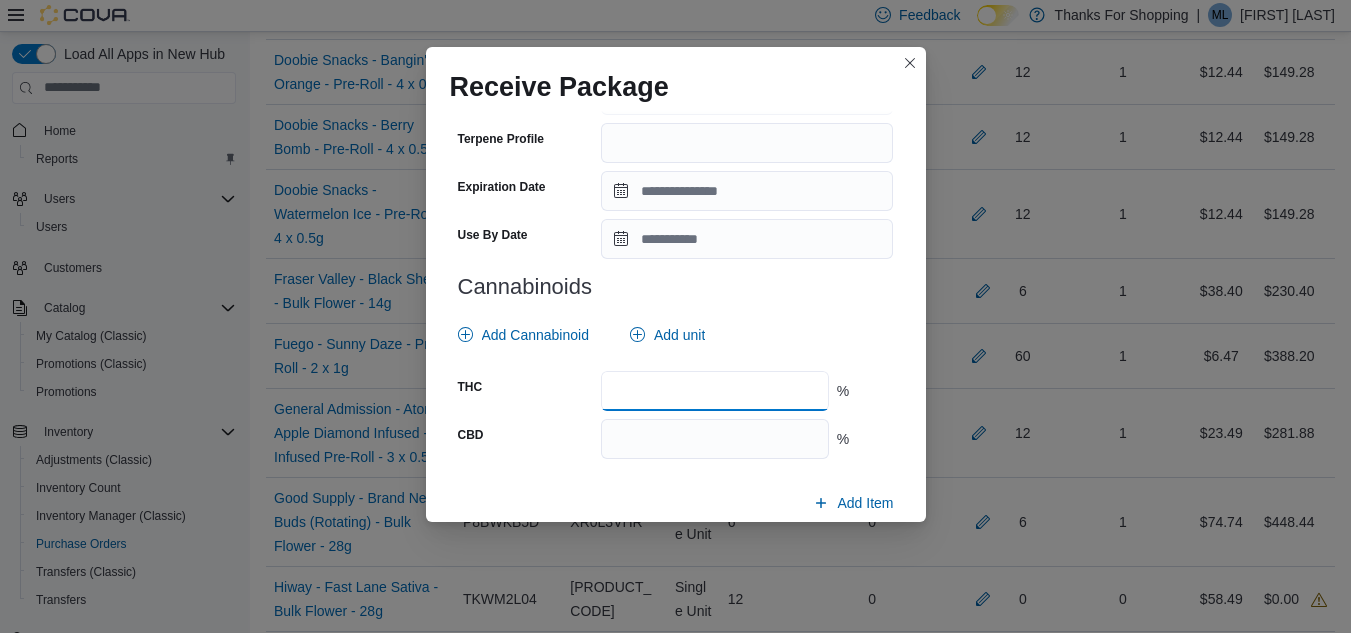 click at bounding box center (714, 391) 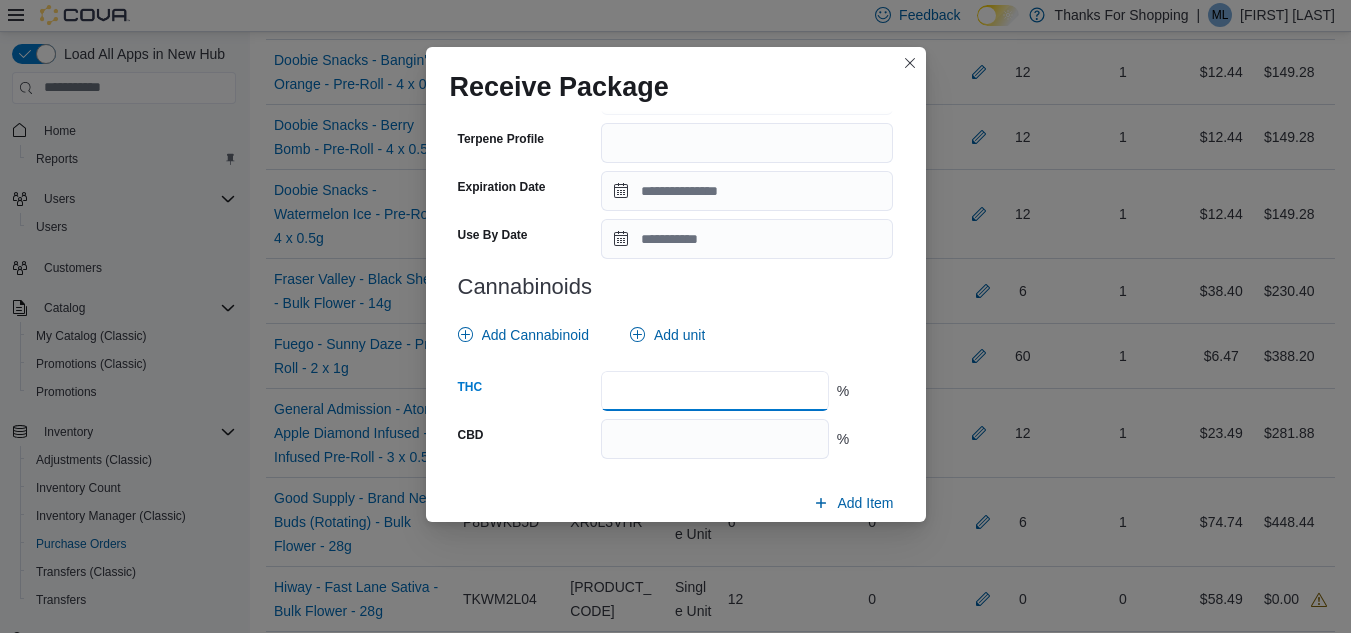 scroll, scrollTop: 773, scrollLeft: 0, axis: vertical 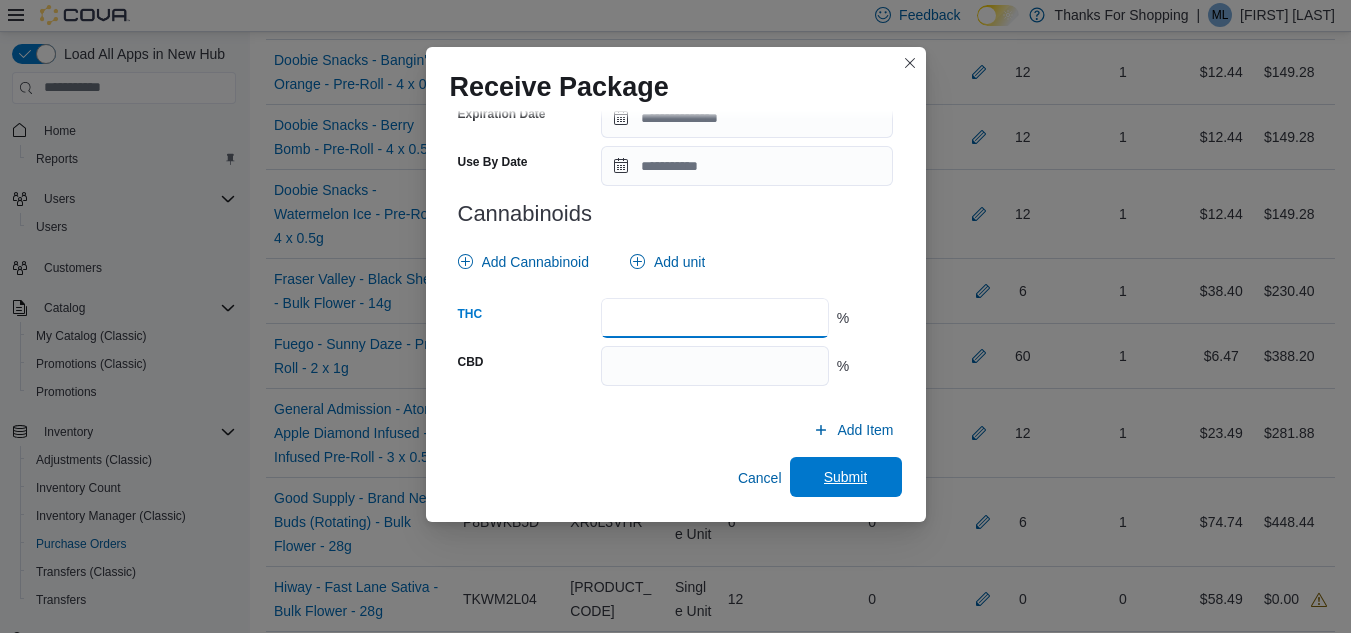 type on "****" 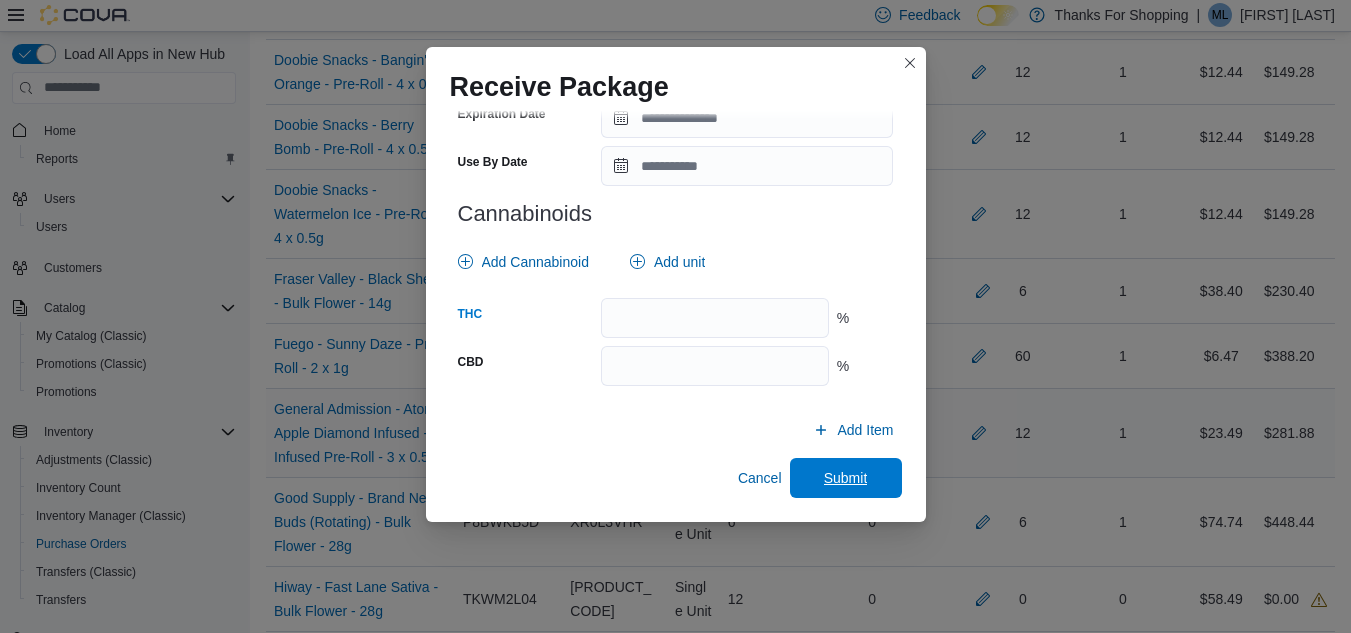 drag, startPoint x: 838, startPoint y: 479, endPoint x: 1105, endPoint y: 410, distance: 275.77164 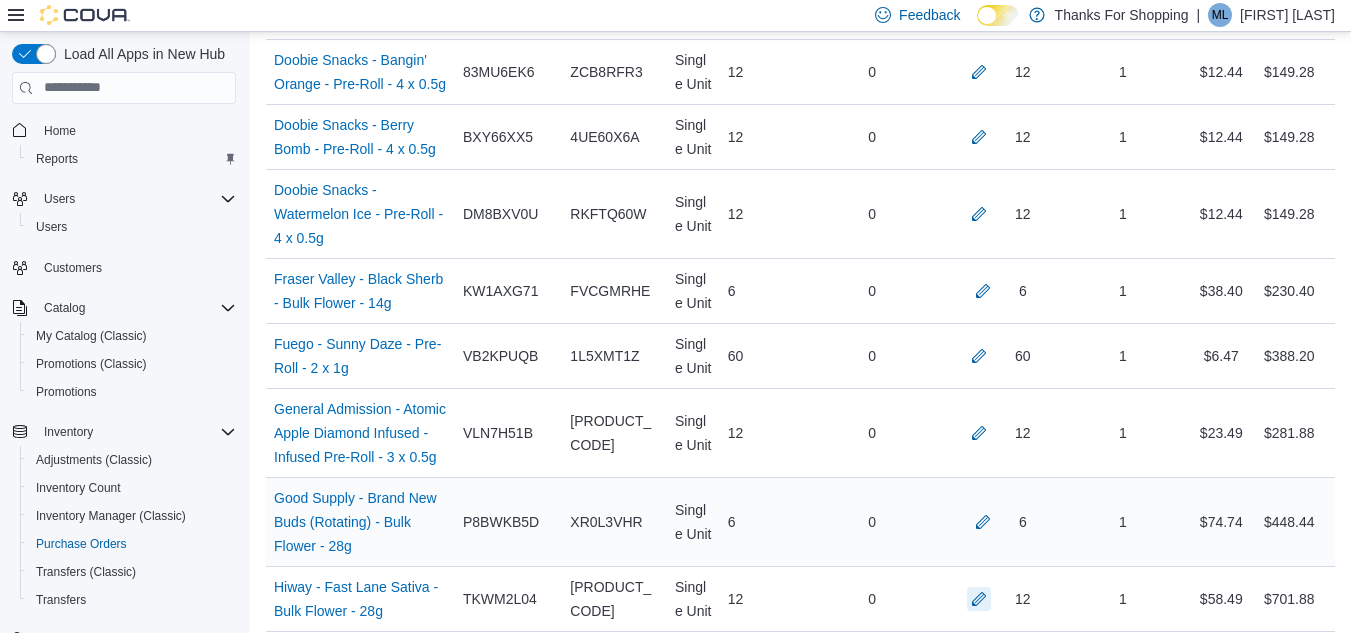 scroll, scrollTop: 1400, scrollLeft: 0, axis: vertical 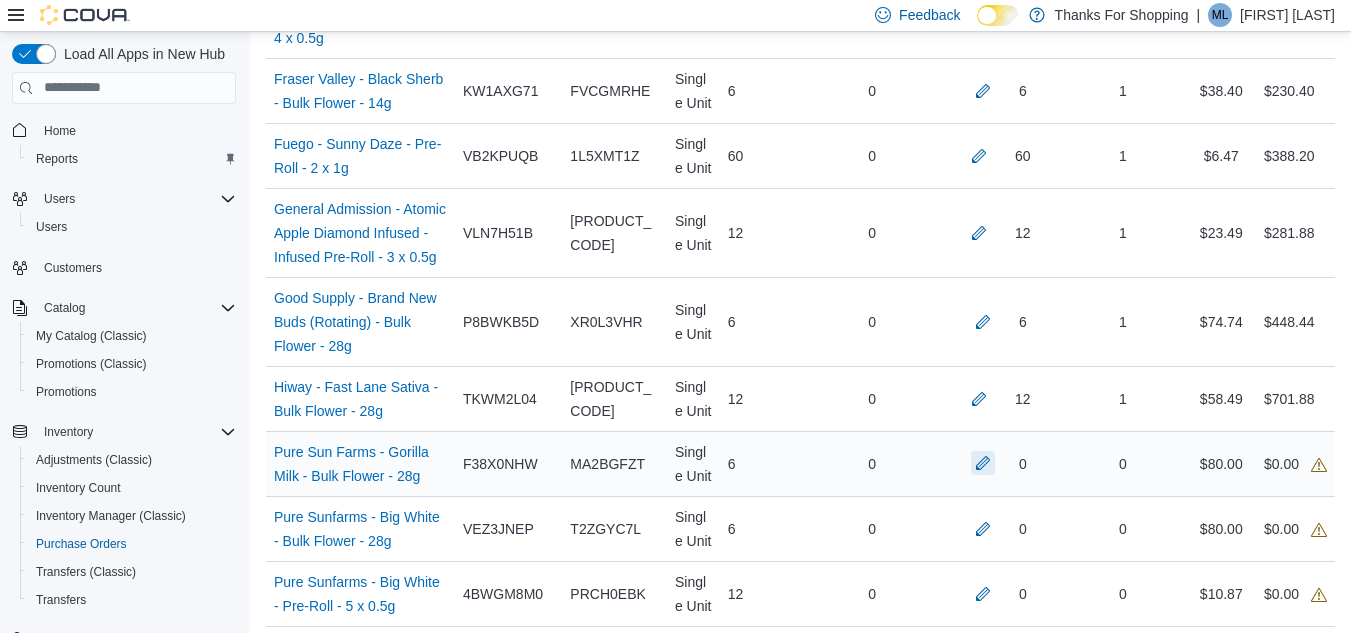 click at bounding box center [983, 463] 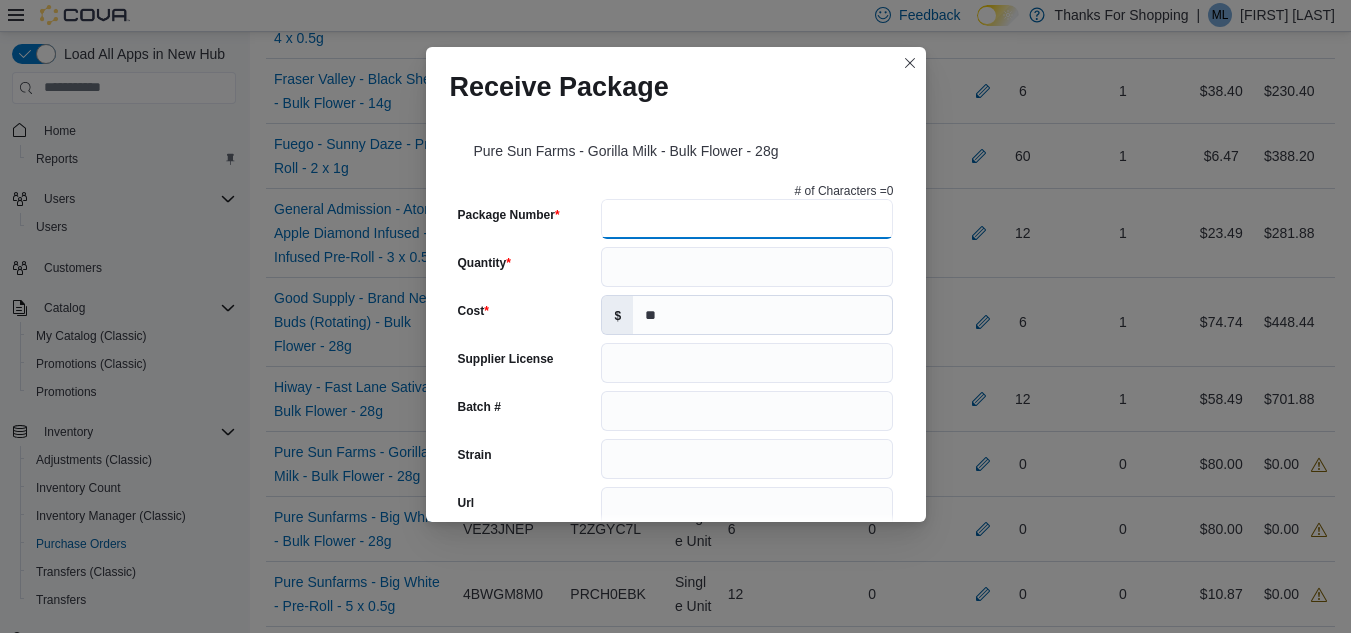 click on "Package Number" at bounding box center (747, 219) 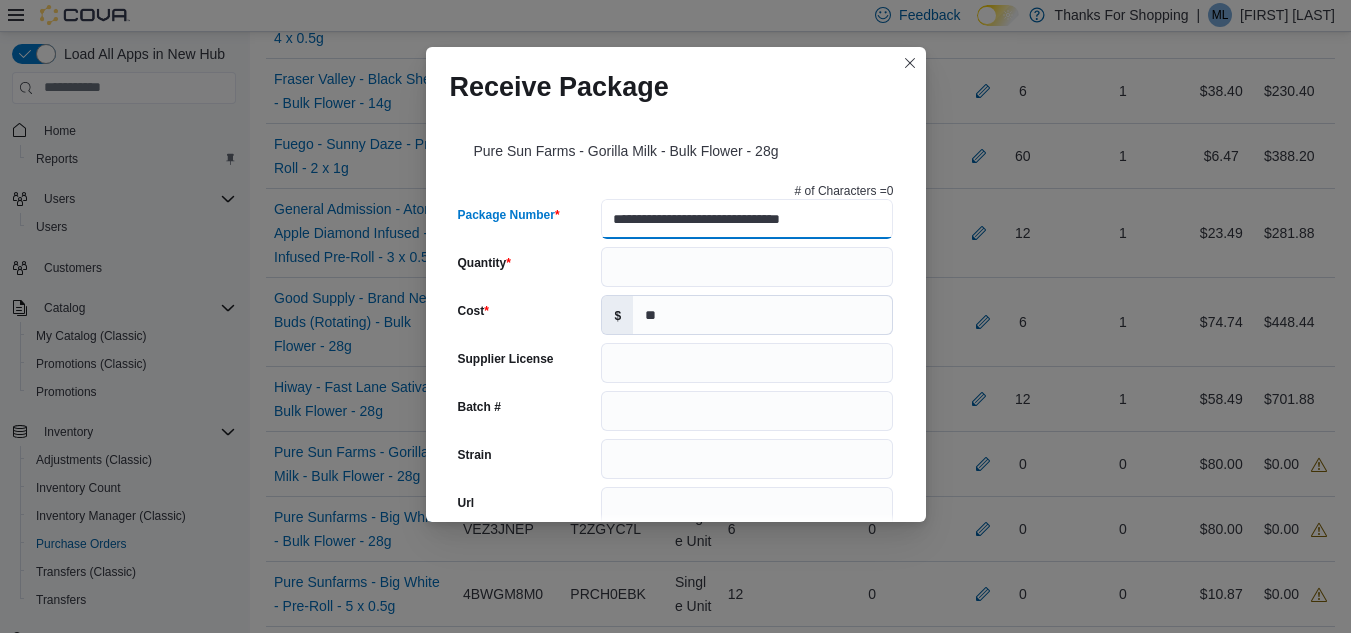 type on "**********" 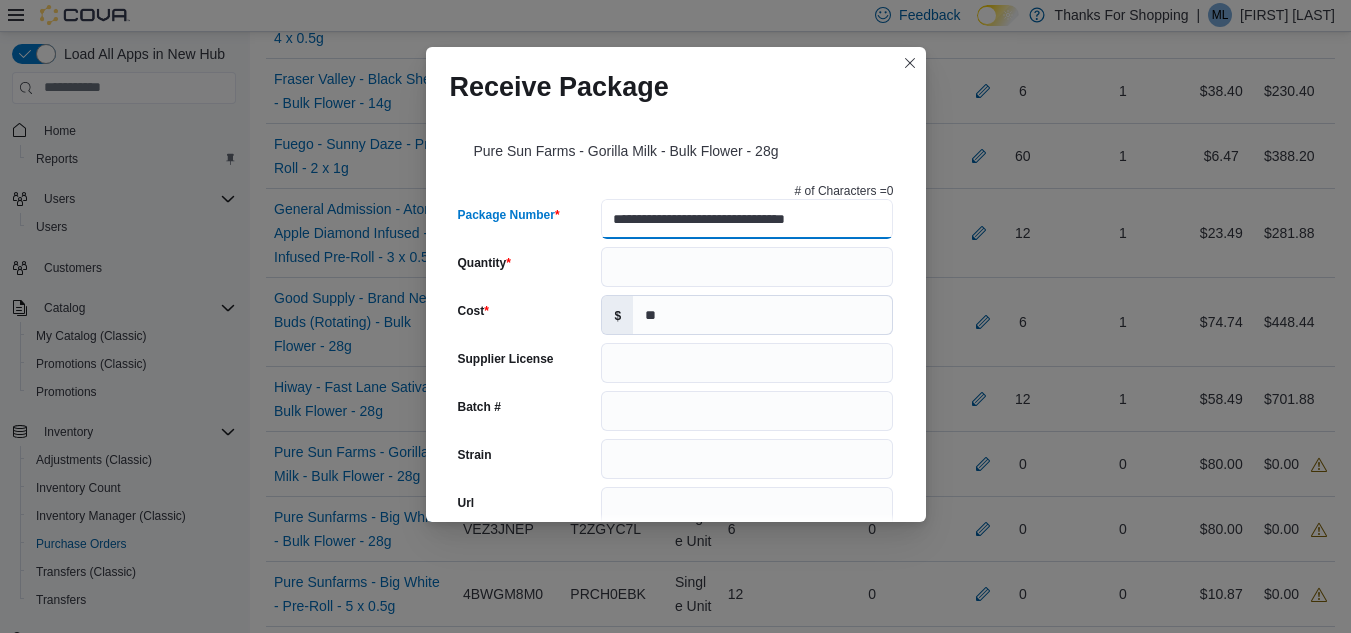 type on "**********" 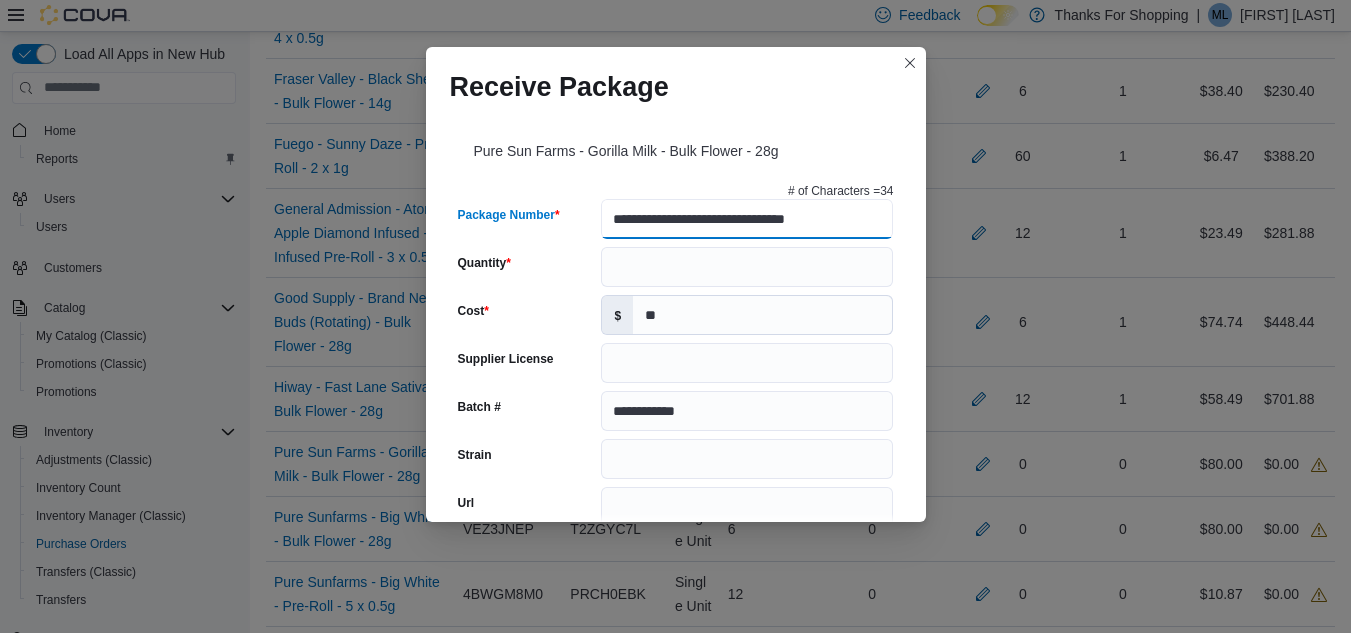 type on "**********" 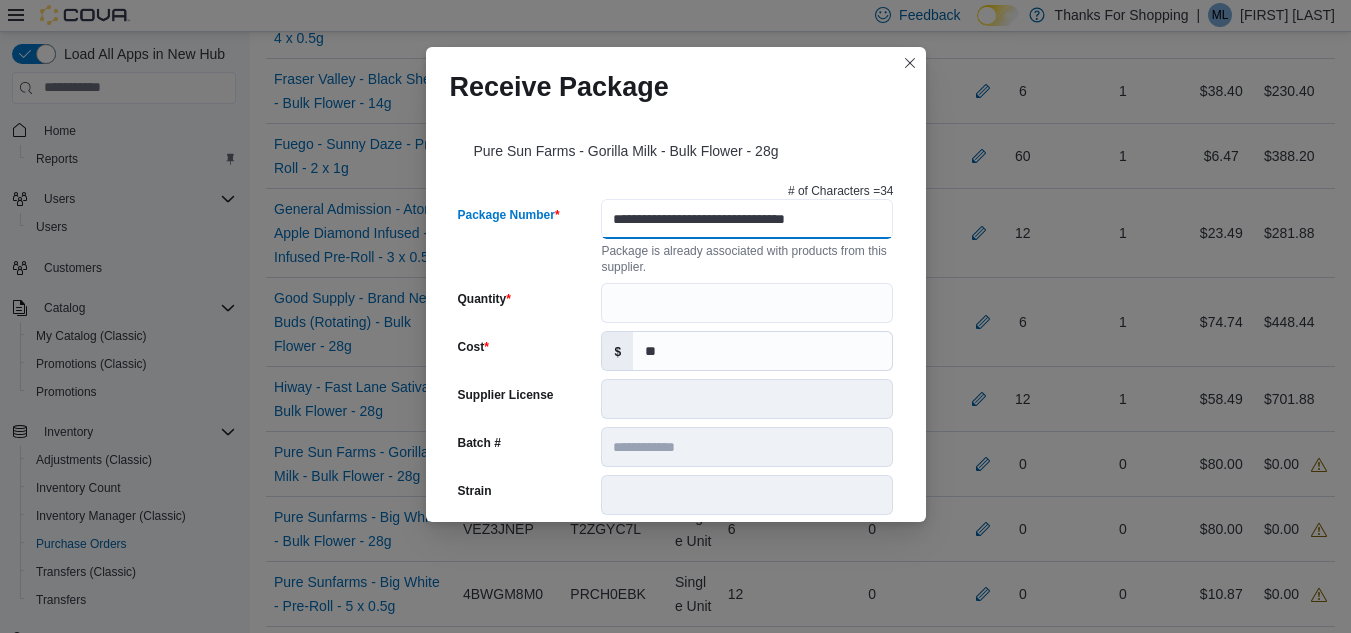 scroll, scrollTop: 0, scrollLeft: 0, axis: both 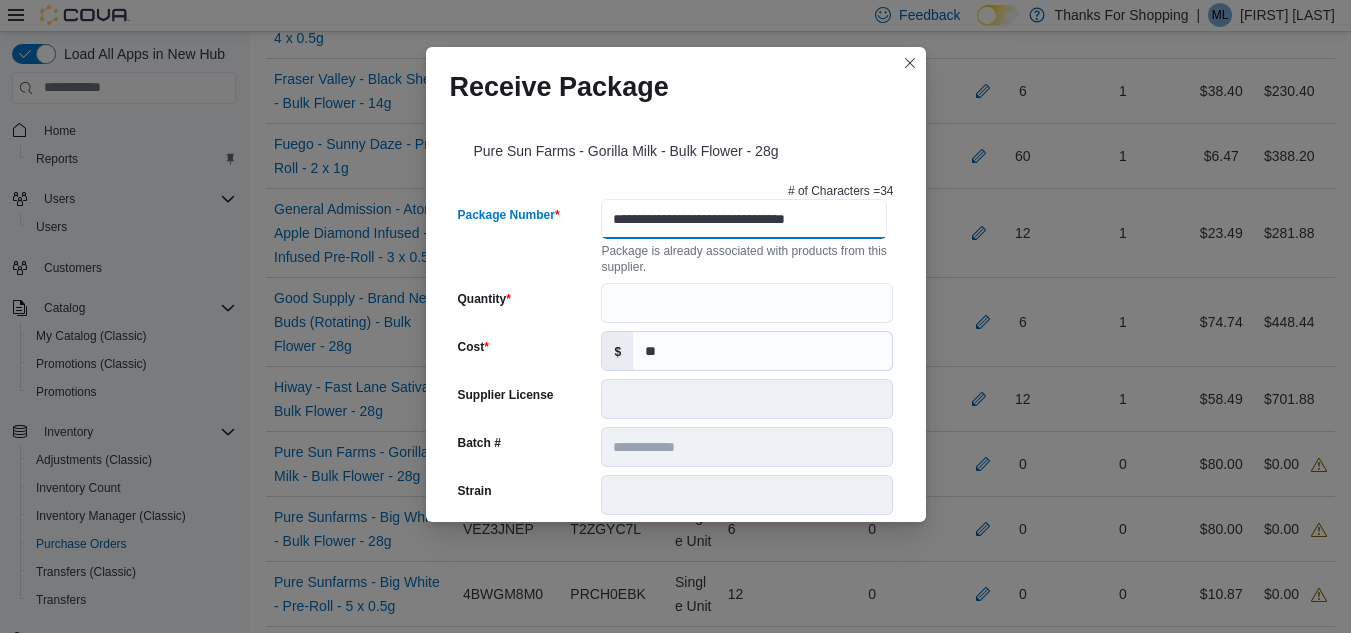 type on "**********" 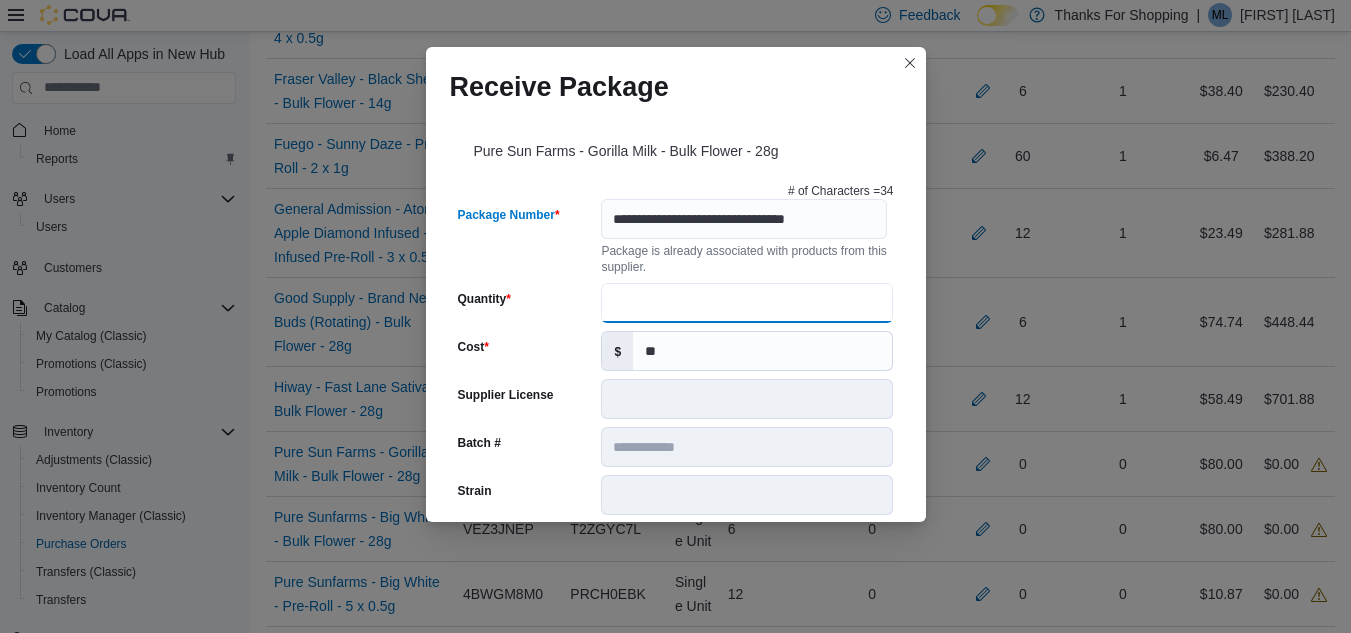click on "Quantity" at bounding box center (747, 303) 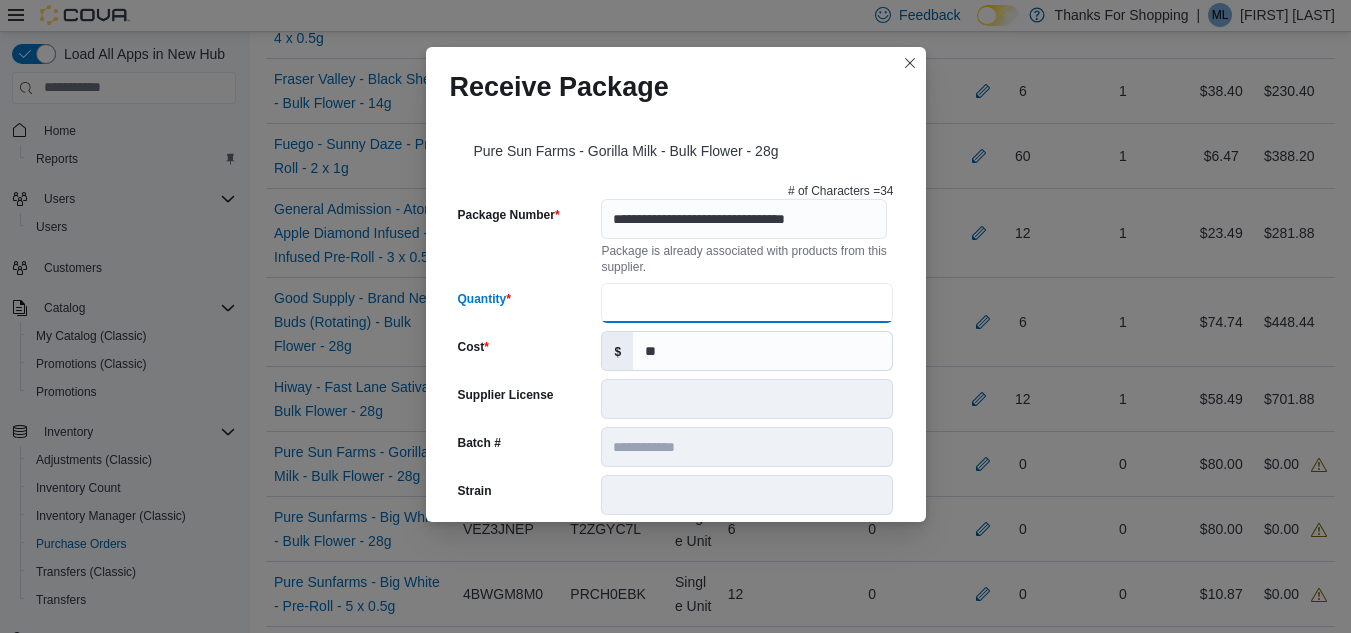 type on "*" 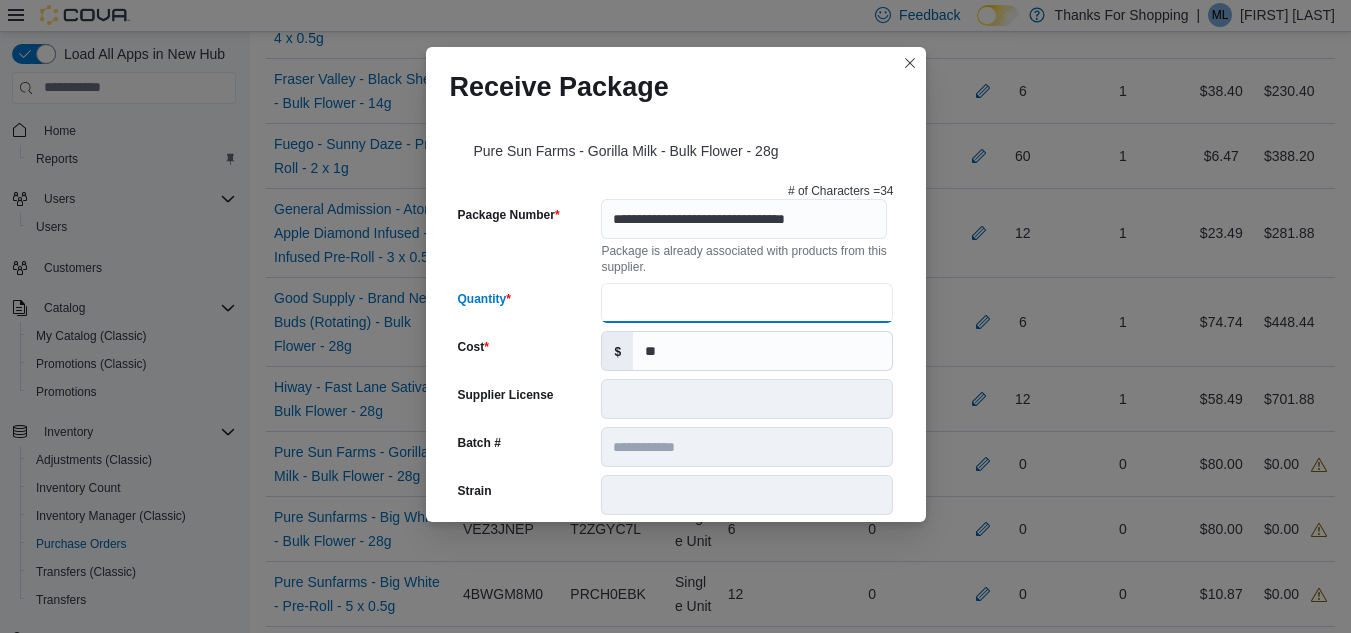 type on "*" 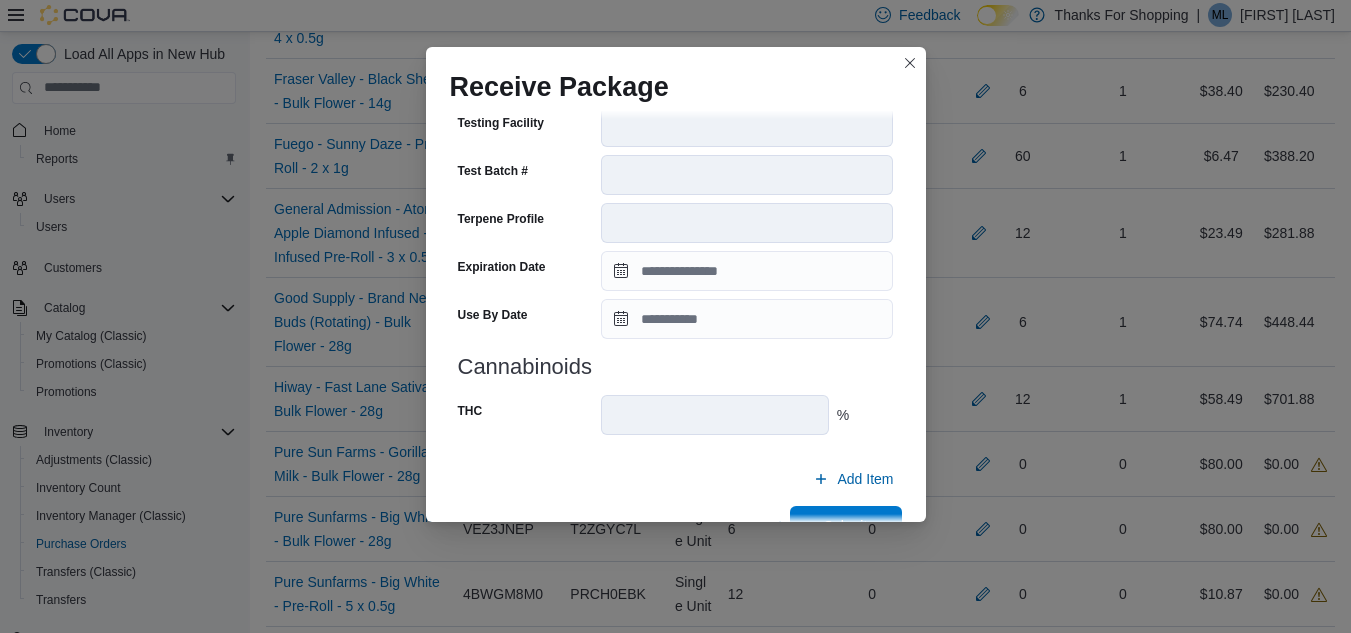 scroll, scrollTop: 705, scrollLeft: 0, axis: vertical 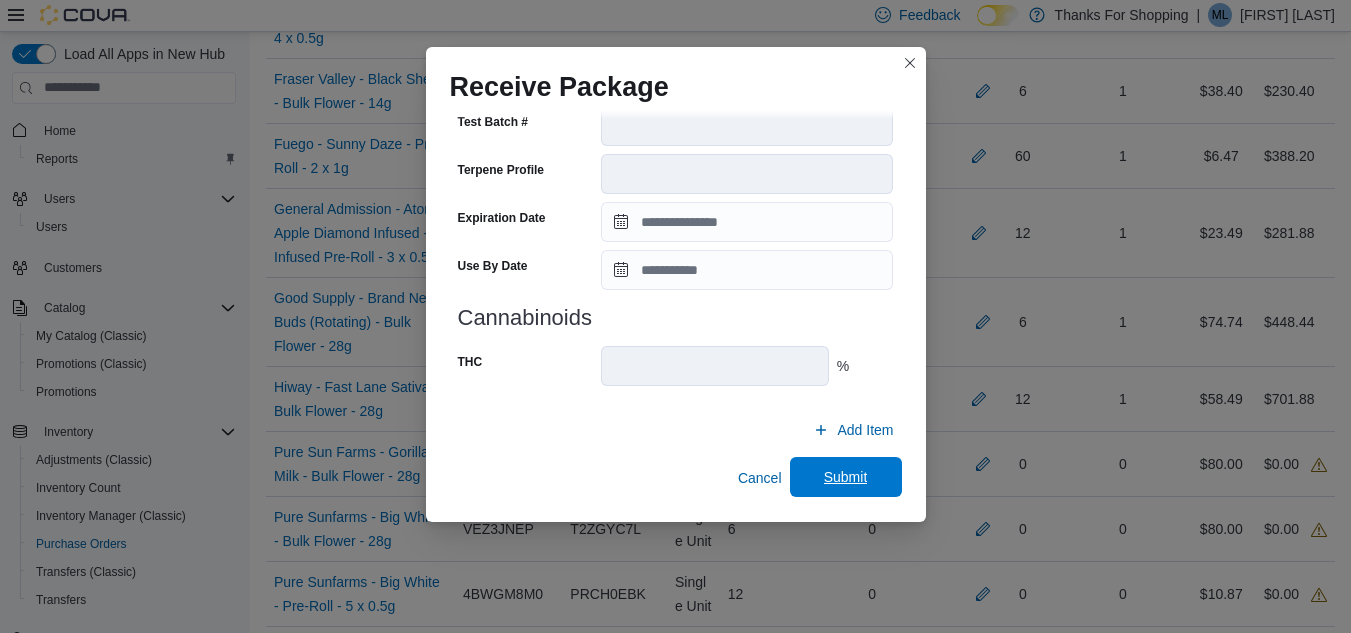 click on "Submit" at bounding box center (846, 477) 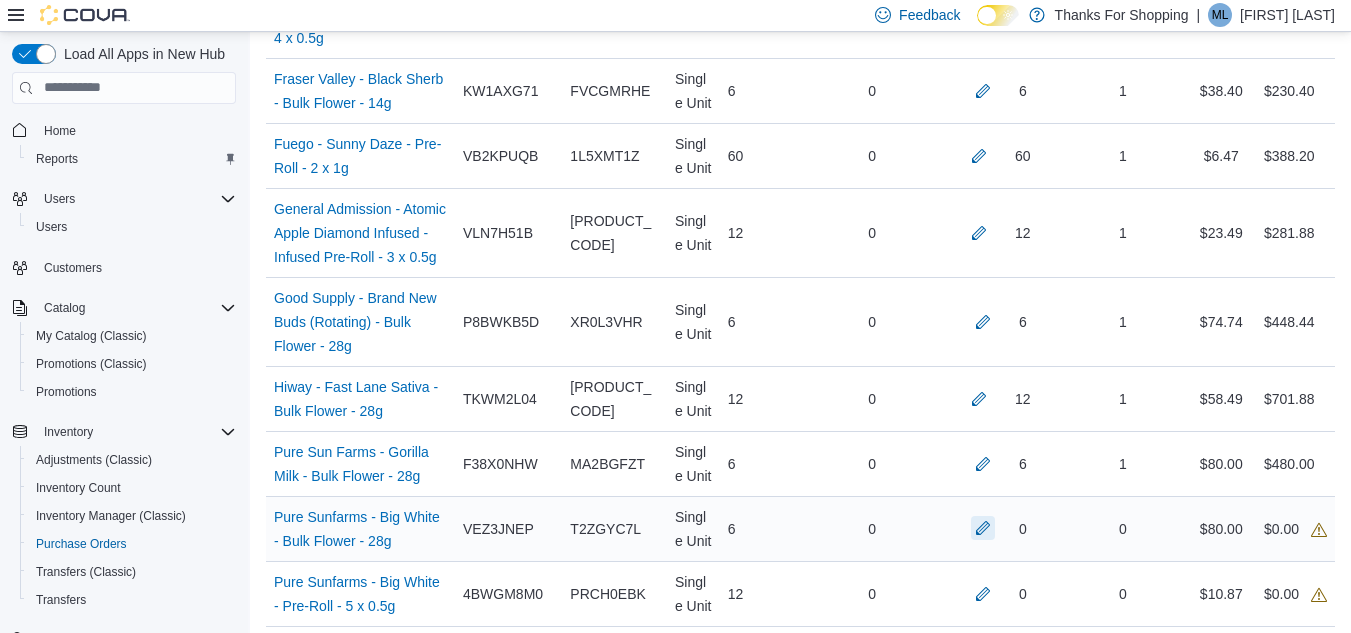 click at bounding box center [983, 528] 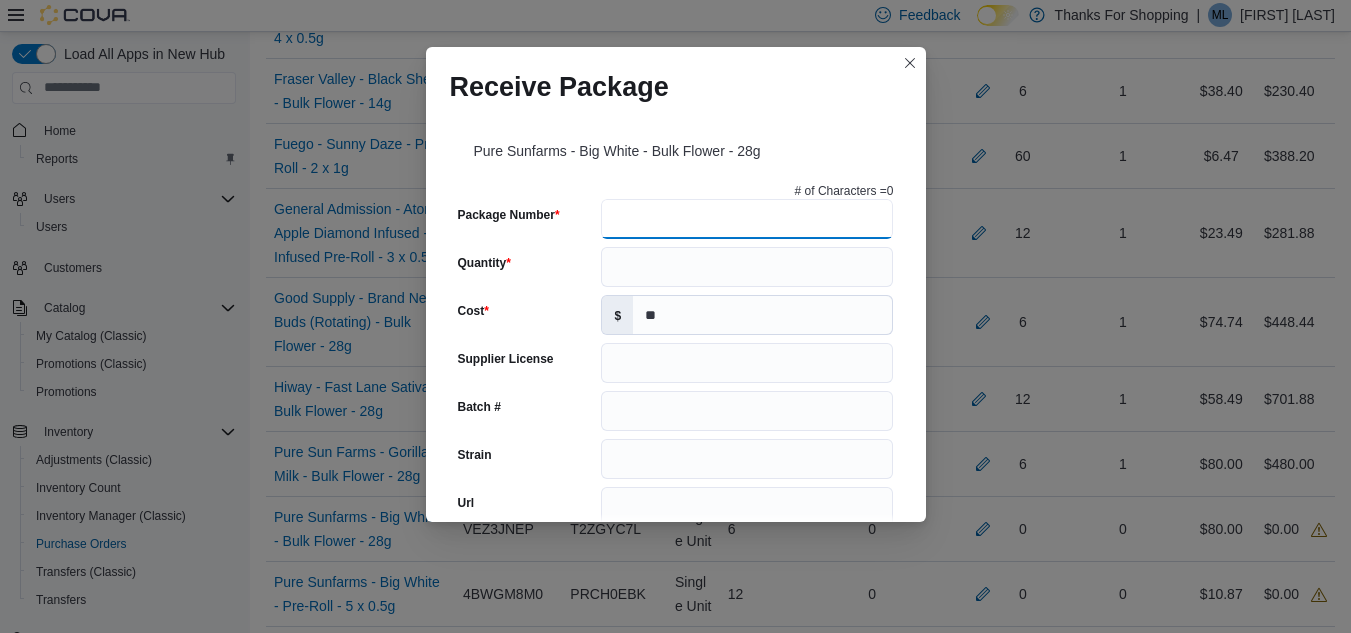 click on "Package Number" at bounding box center [747, 219] 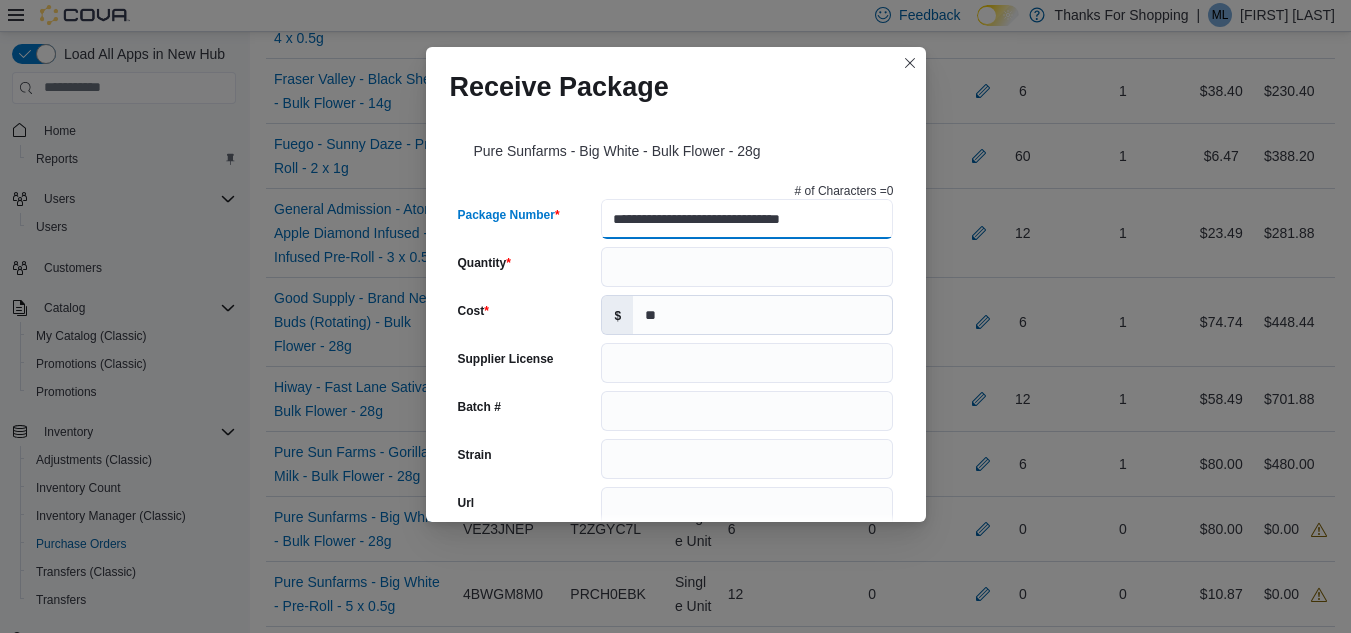 type on "**********" 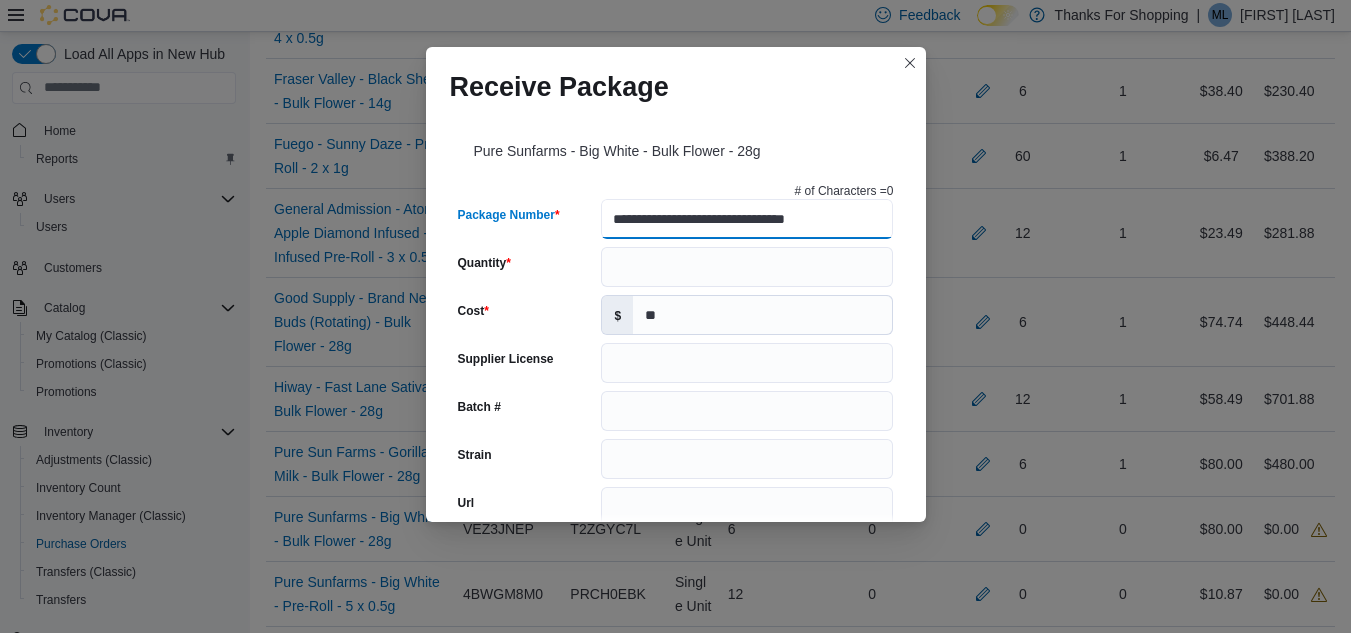 type on "**********" 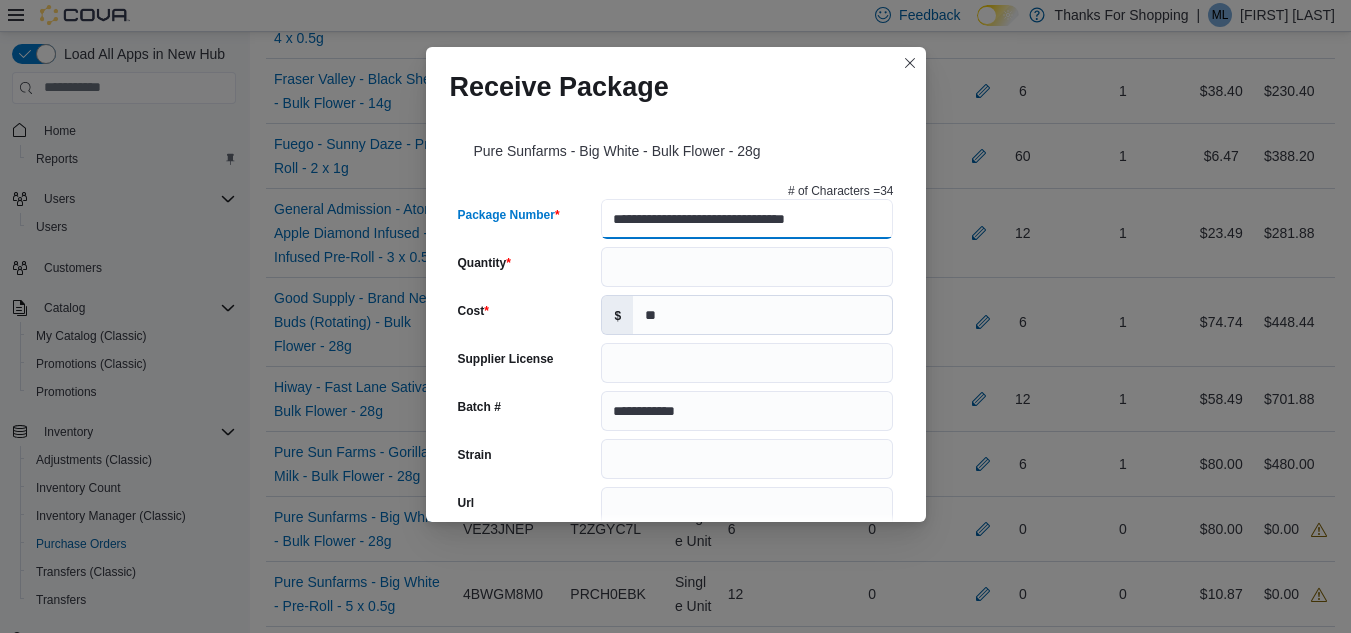 type on "**********" 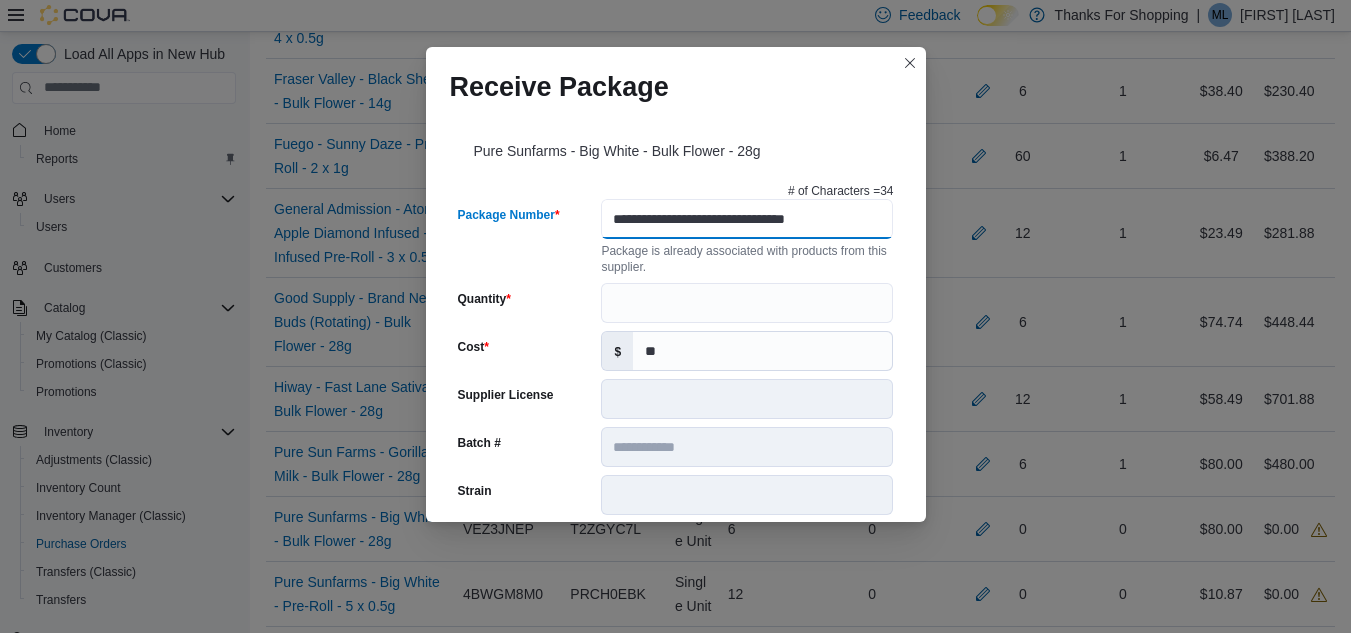 scroll, scrollTop: 0, scrollLeft: 0, axis: both 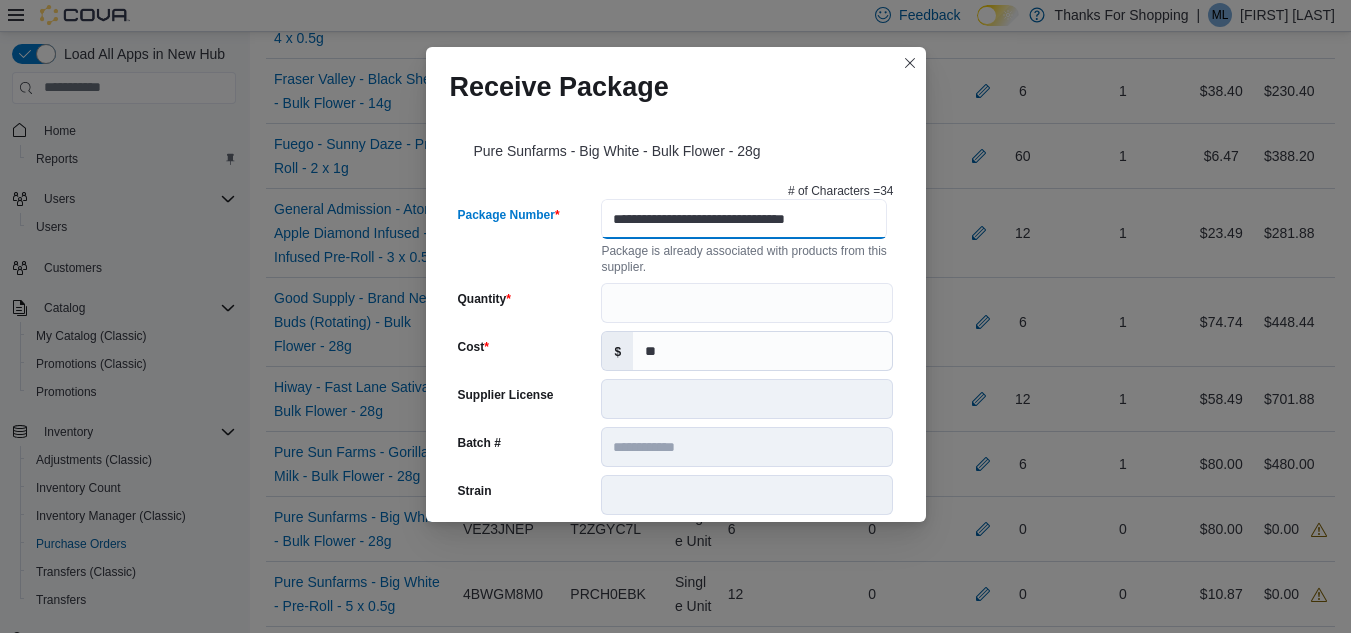 type on "**********" 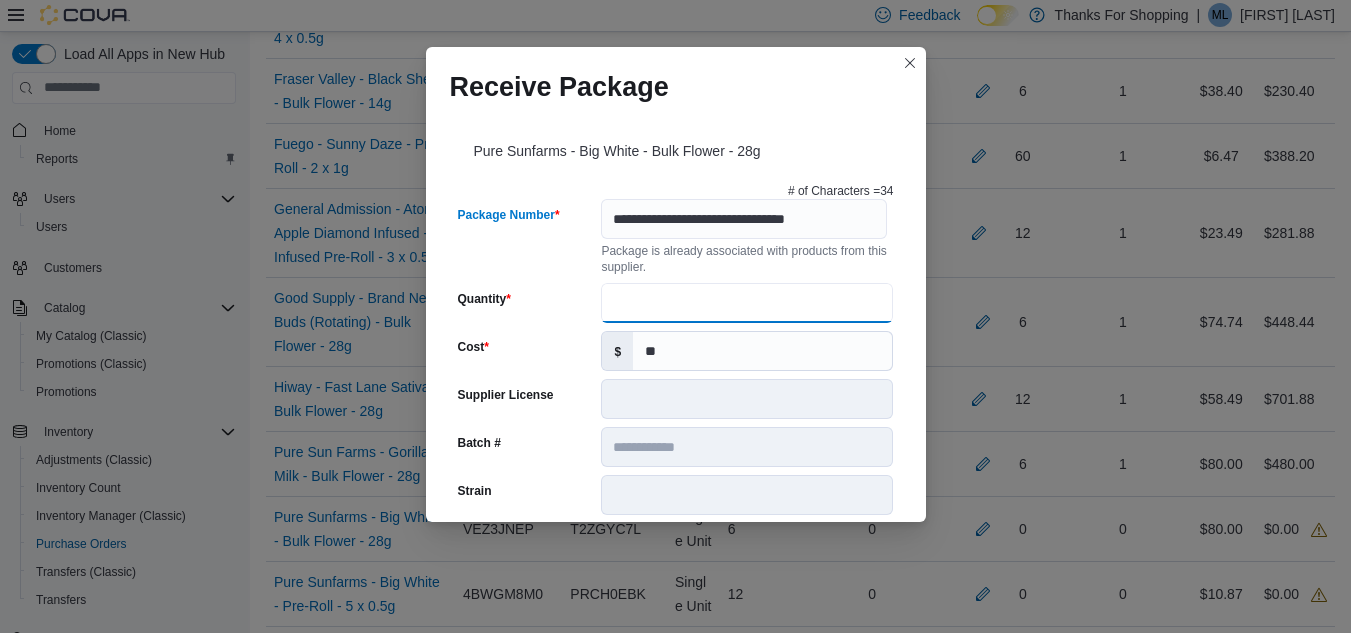 click on "Quantity" at bounding box center [747, 303] 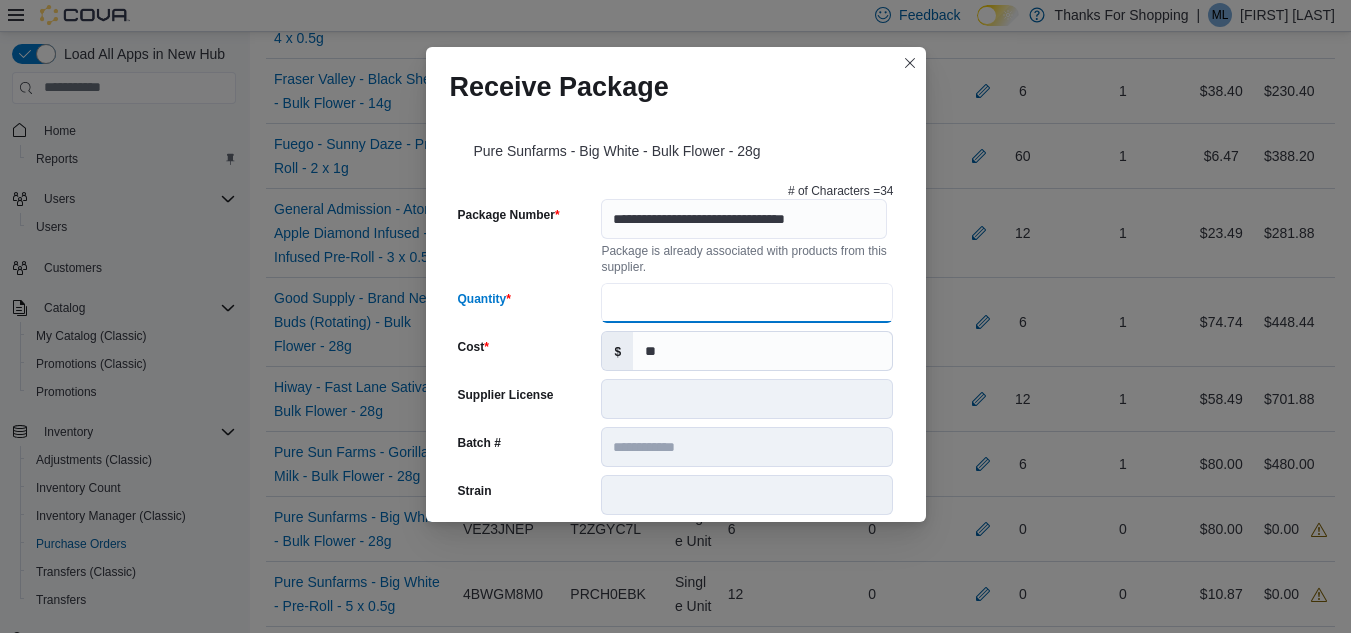 type on "*" 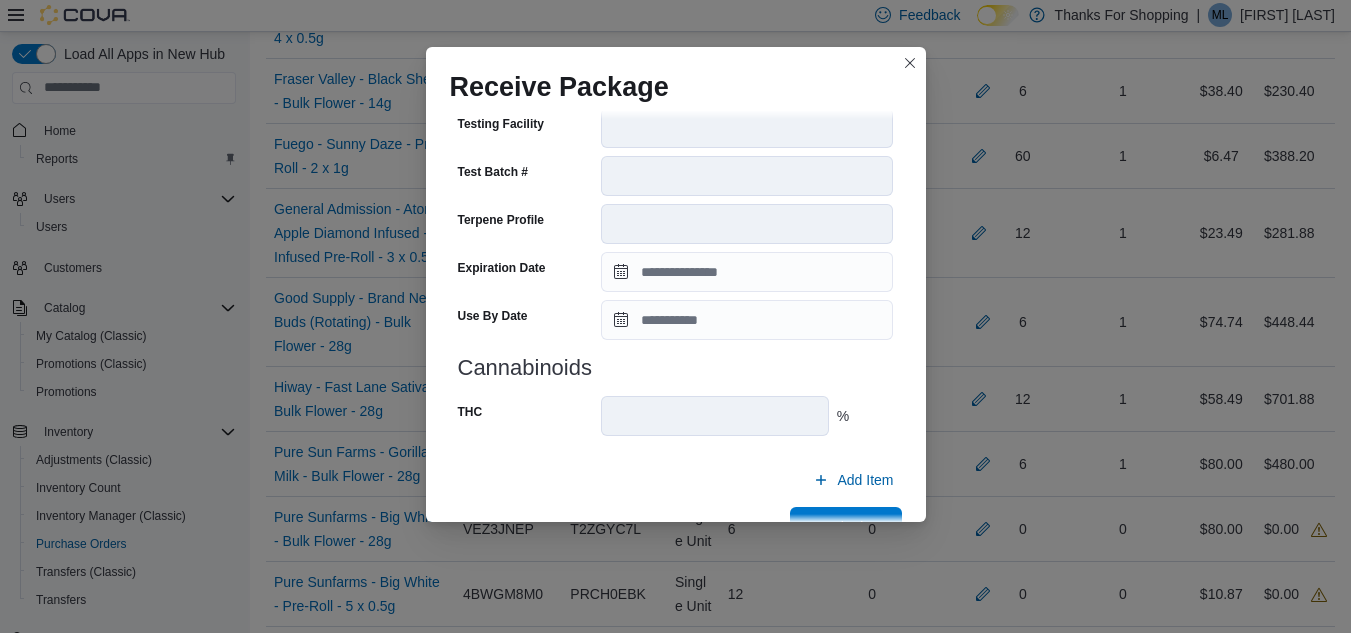 scroll, scrollTop: 705, scrollLeft: 0, axis: vertical 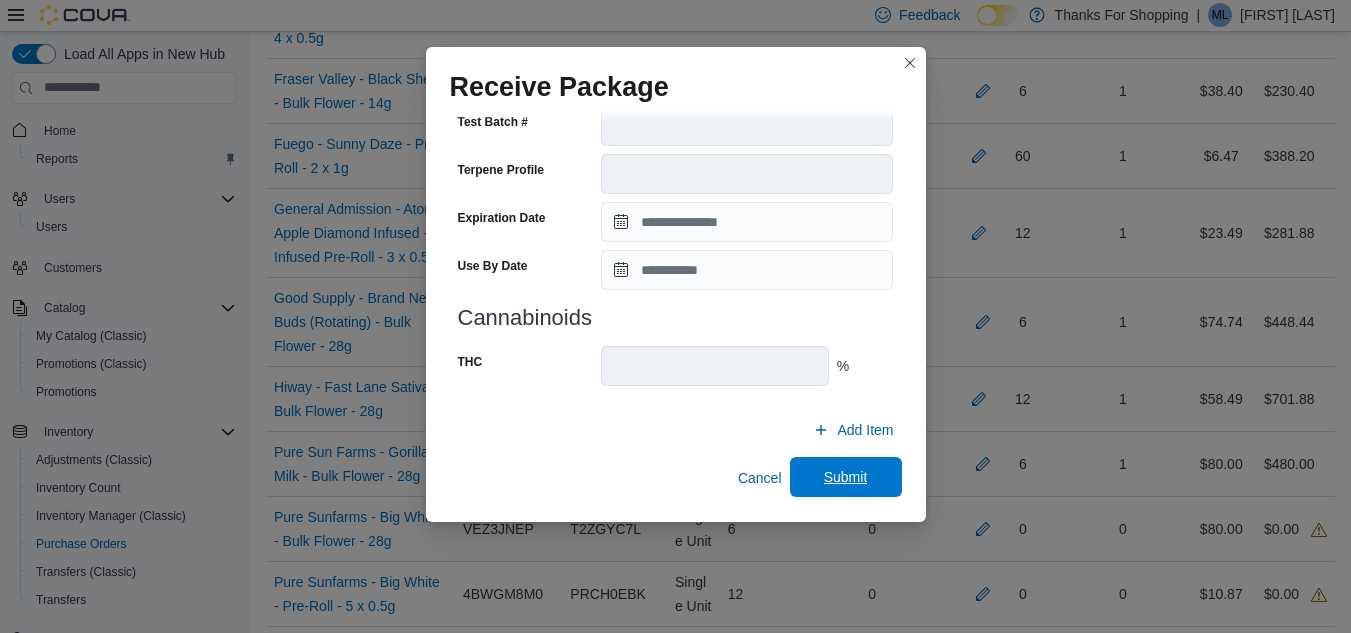 click on "Submit" at bounding box center (846, 477) 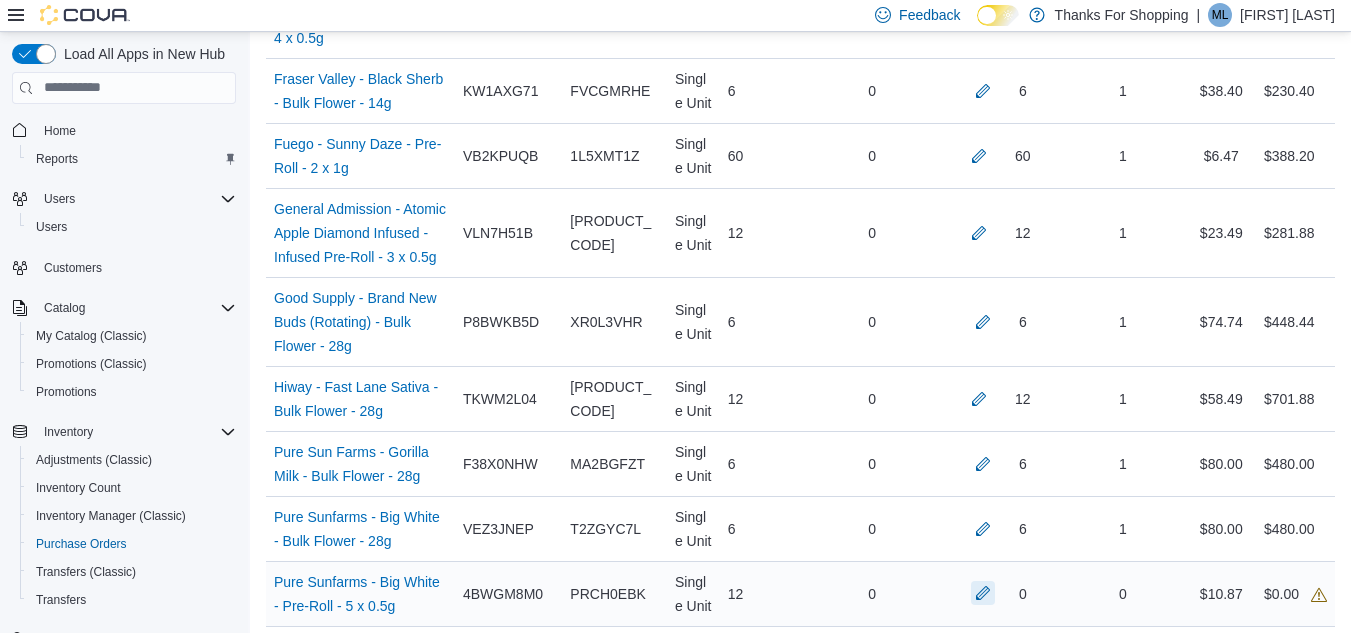 click at bounding box center [983, 593] 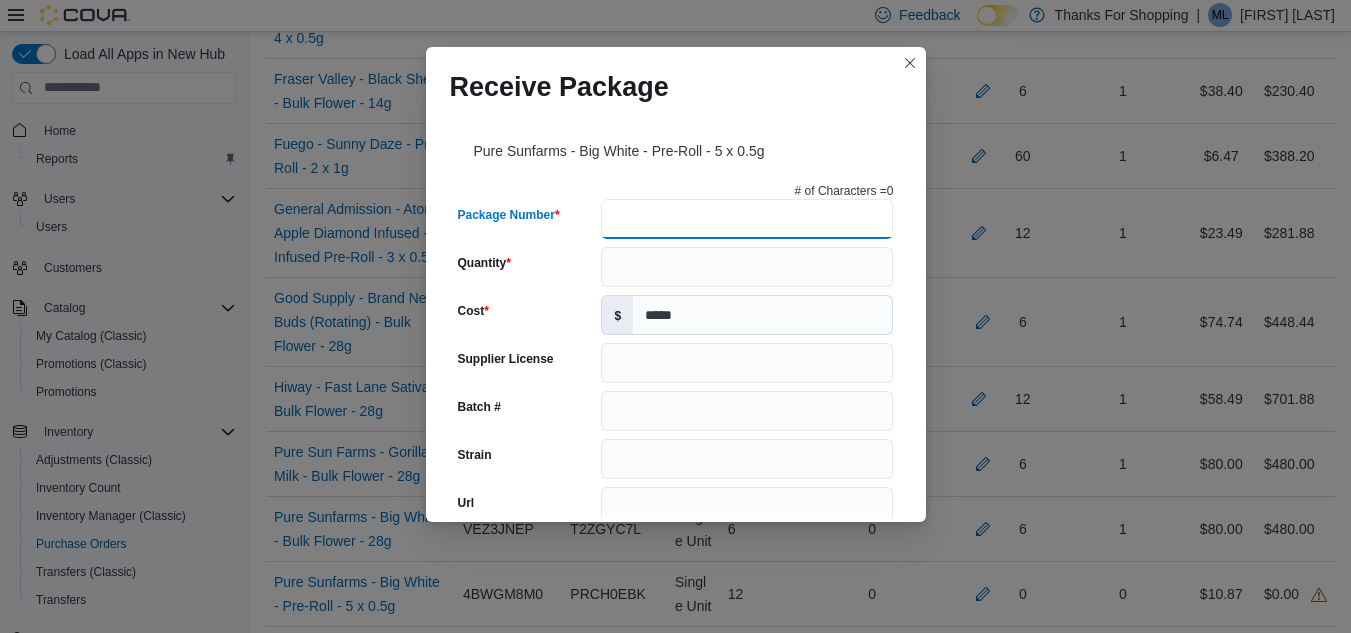 click on "Package Number" at bounding box center [747, 219] 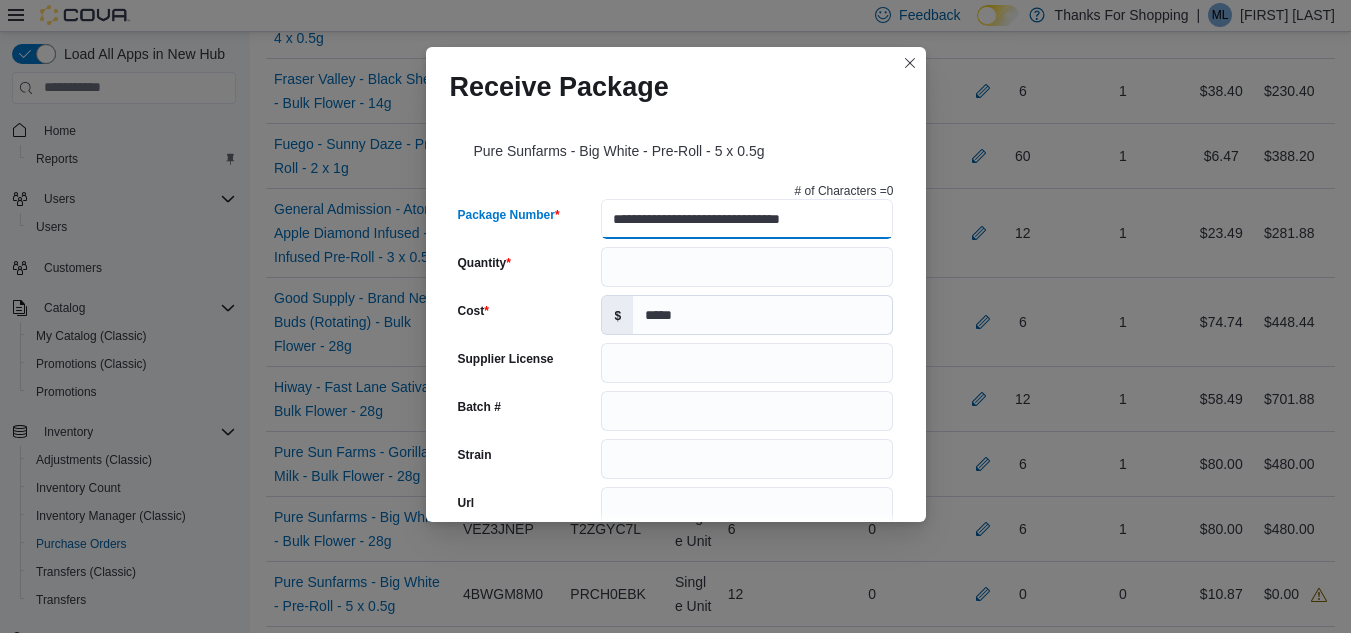 type on "**********" 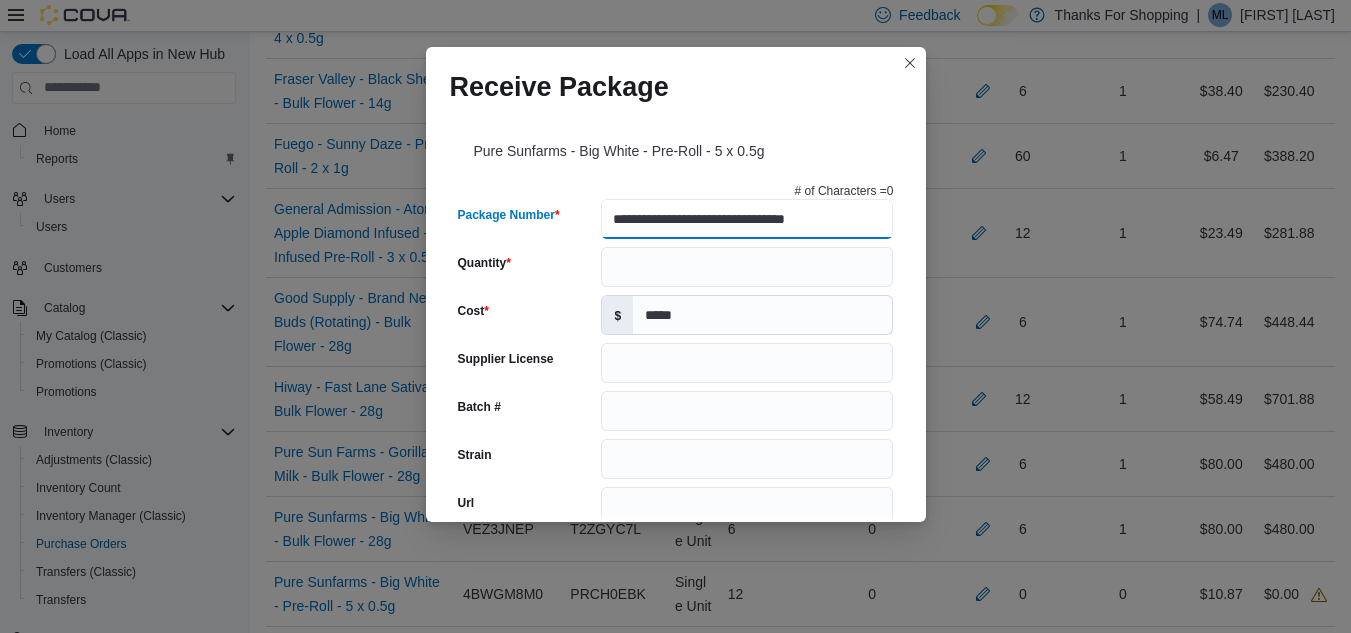 type on "**********" 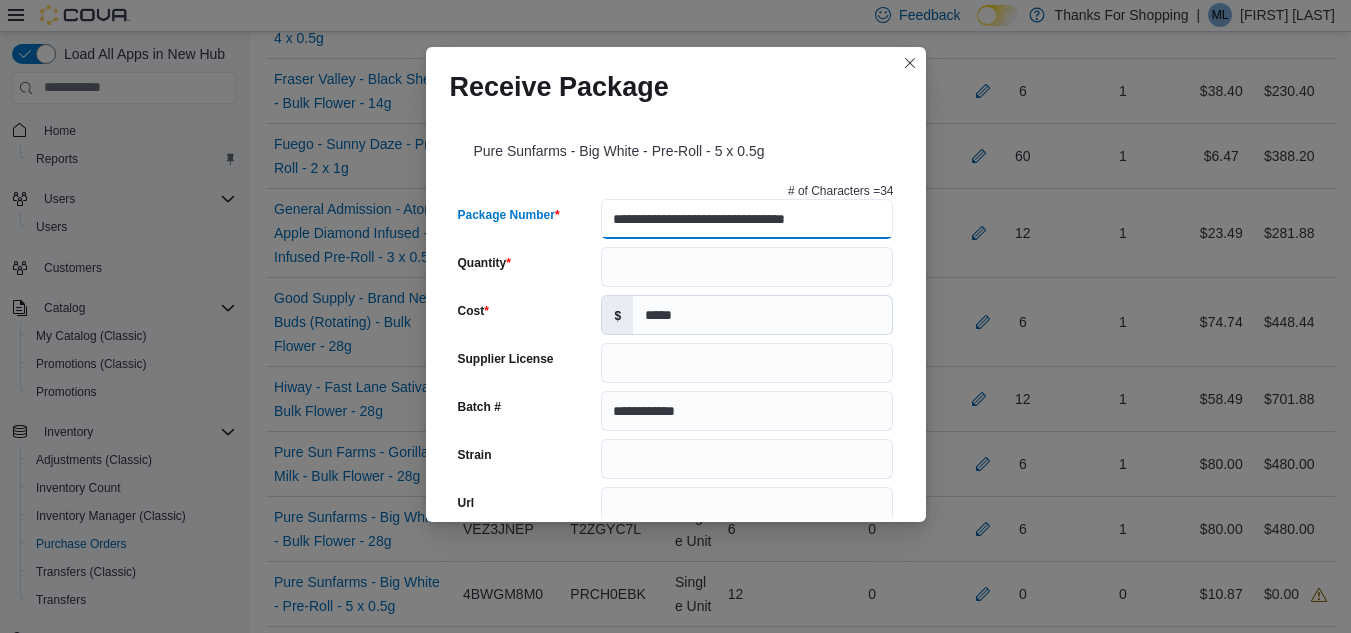 type on "**********" 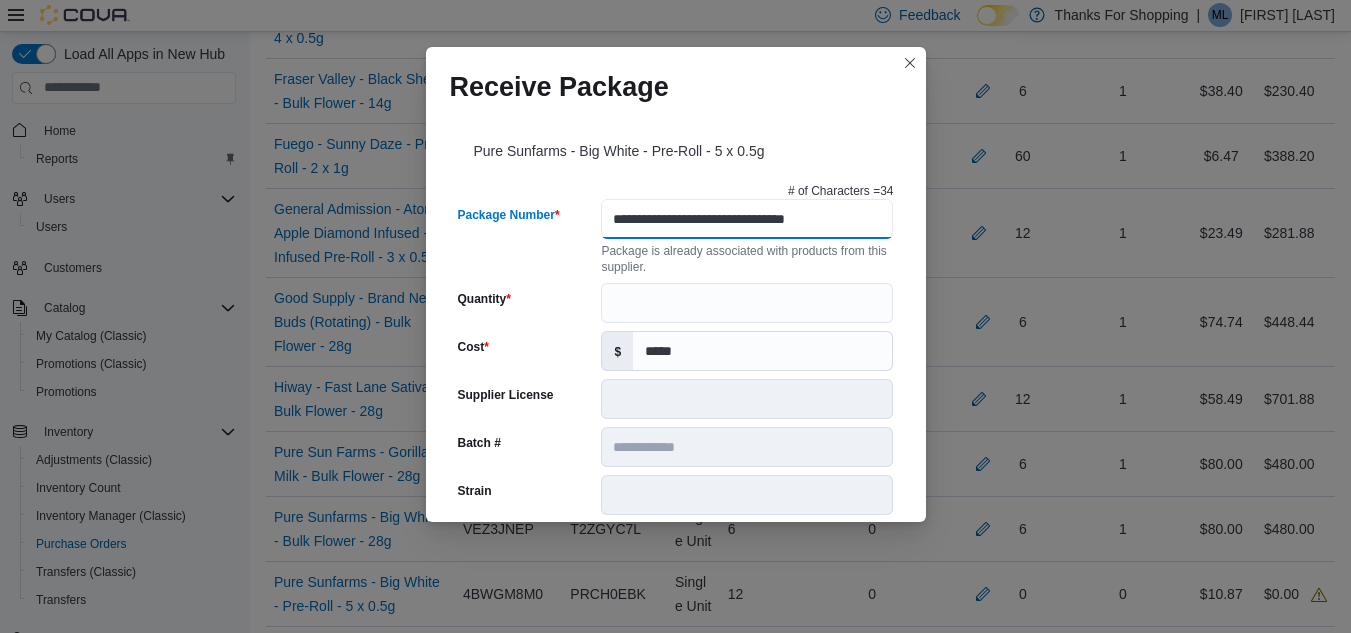 scroll, scrollTop: 0, scrollLeft: 0, axis: both 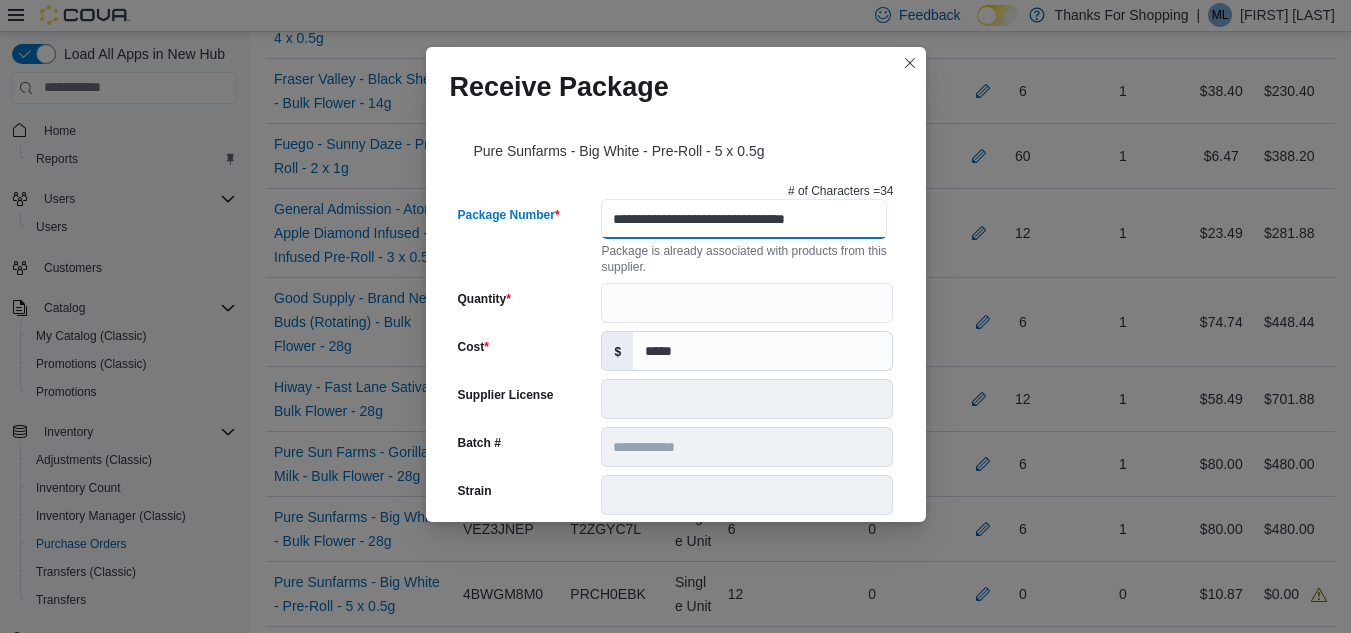 type on "**********" 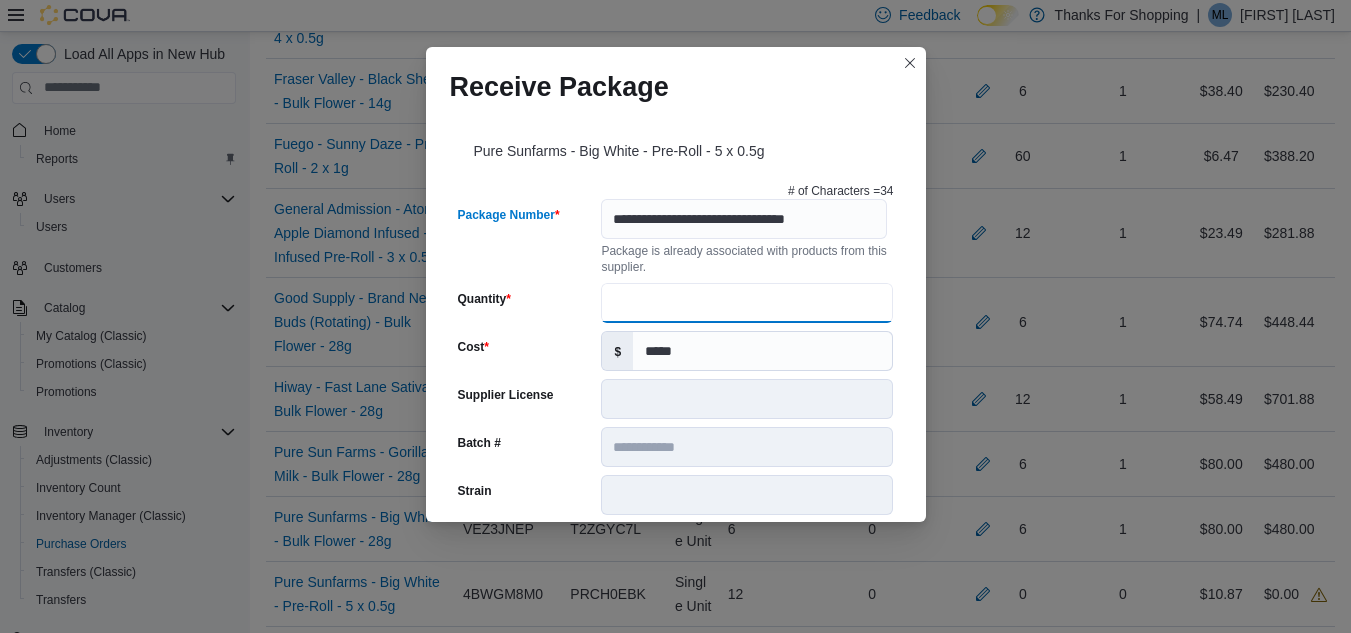click on "Quantity" at bounding box center (747, 303) 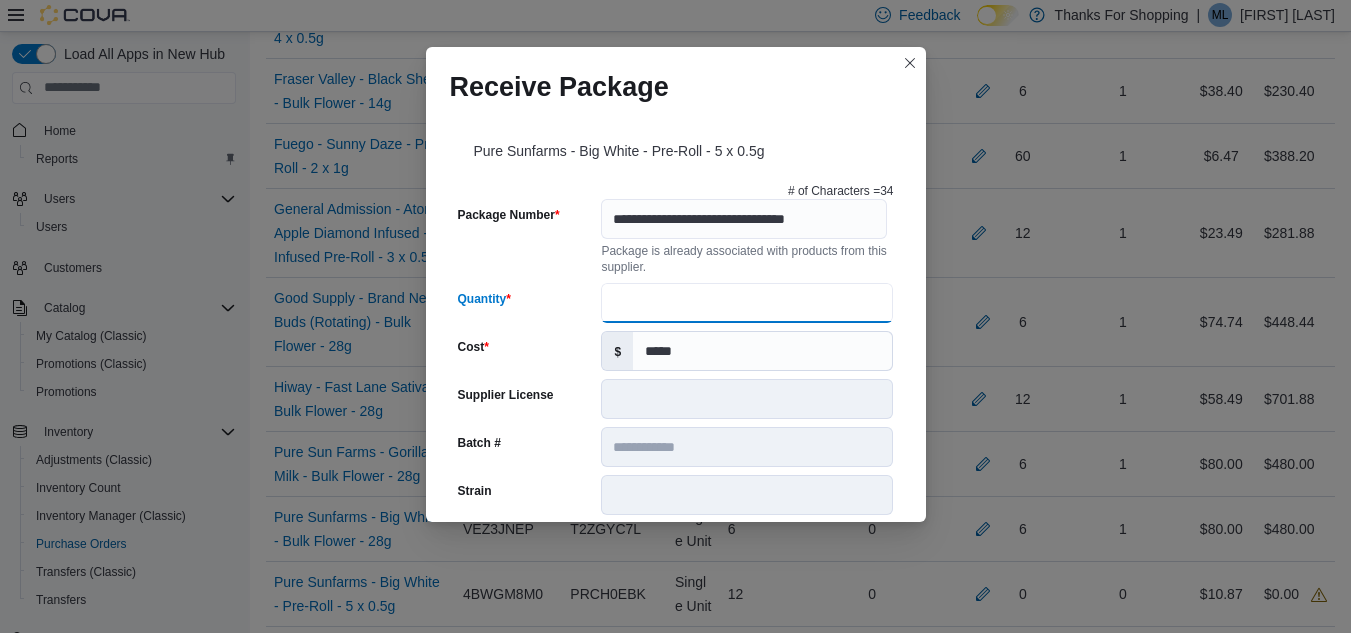 type on "**" 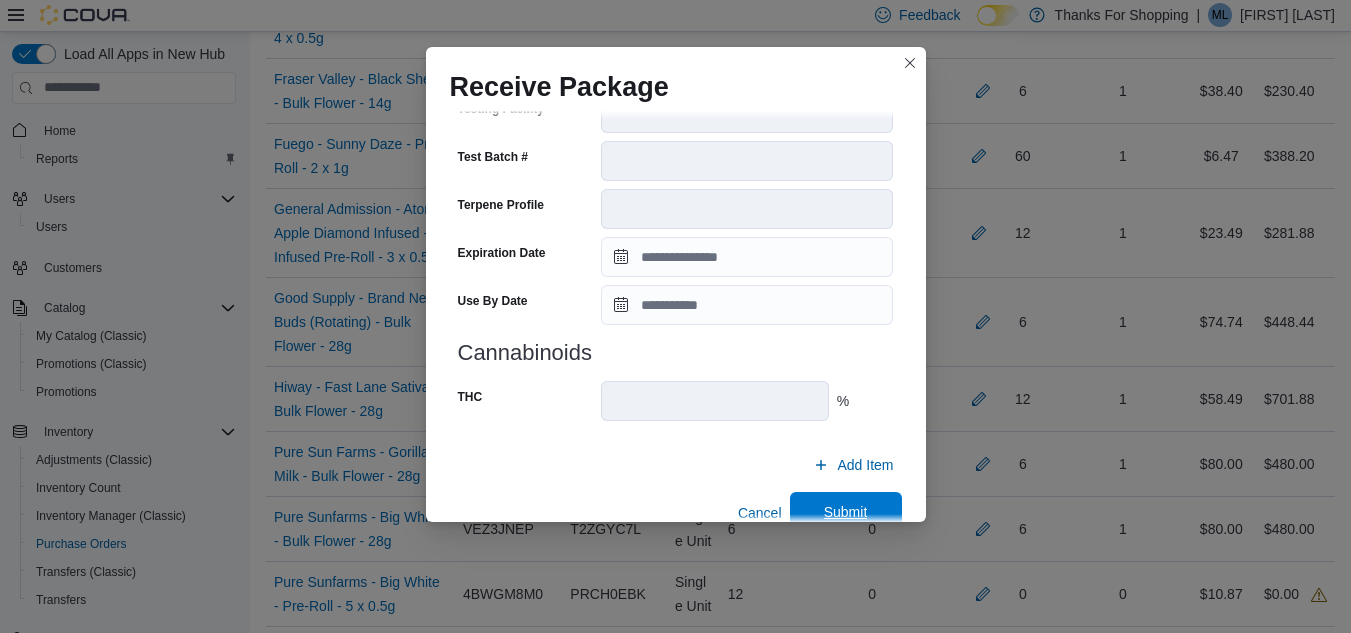 scroll, scrollTop: 705, scrollLeft: 0, axis: vertical 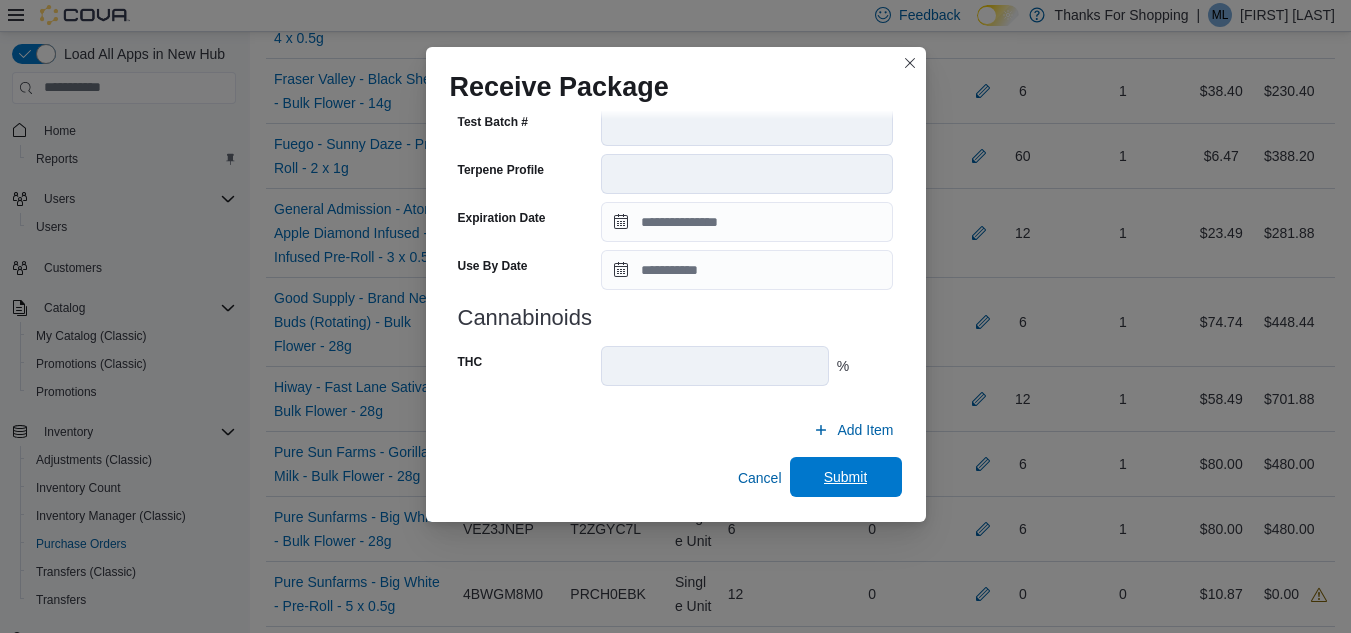 click on "Submit" at bounding box center [846, 477] 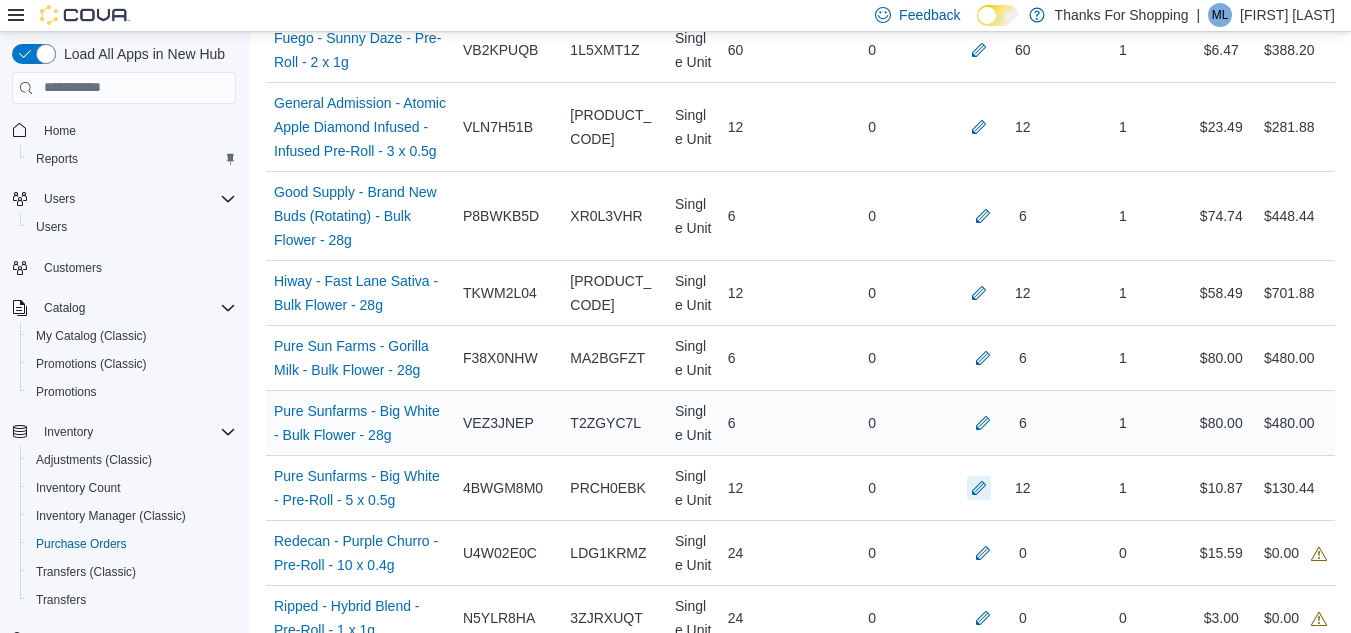scroll, scrollTop: 1600, scrollLeft: 0, axis: vertical 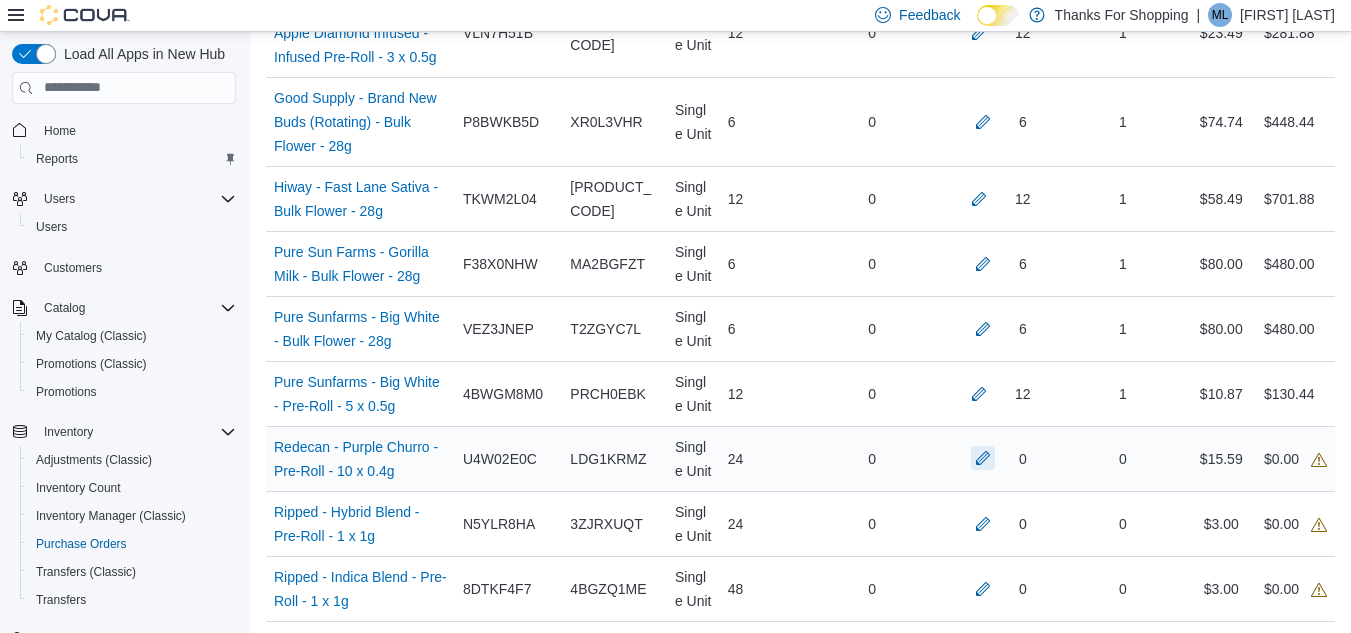 click at bounding box center [983, 458] 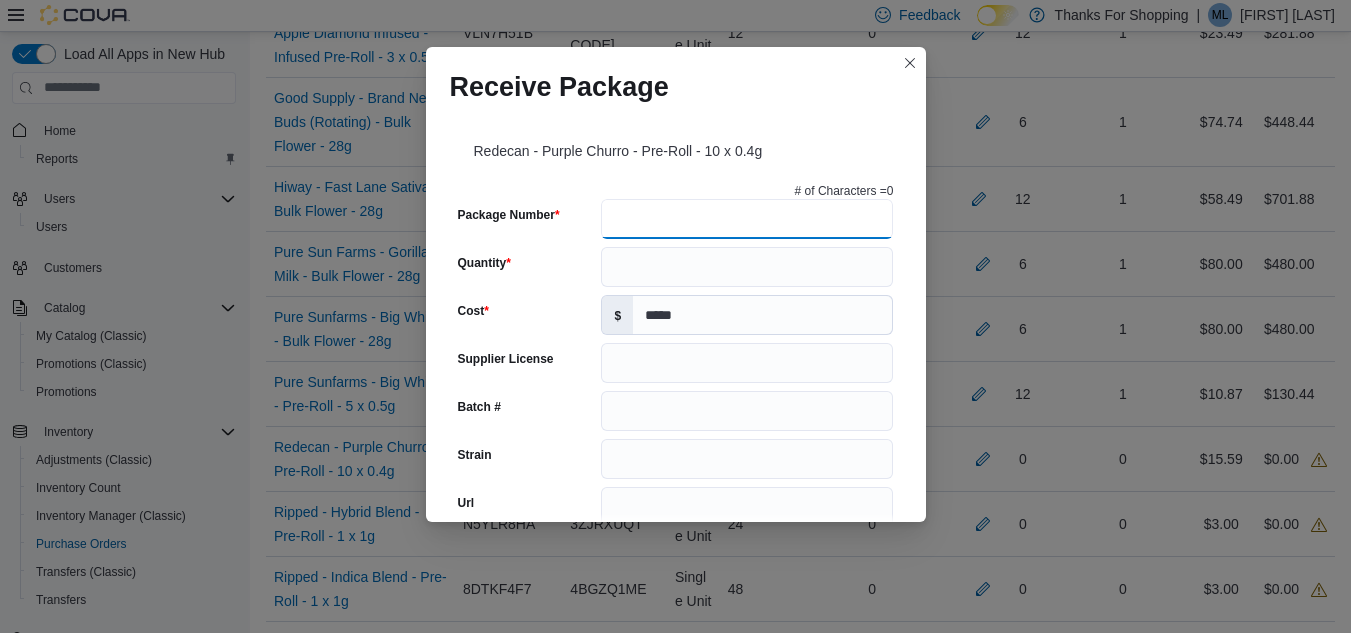 click on "Package Number" at bounding box center (747, 219) 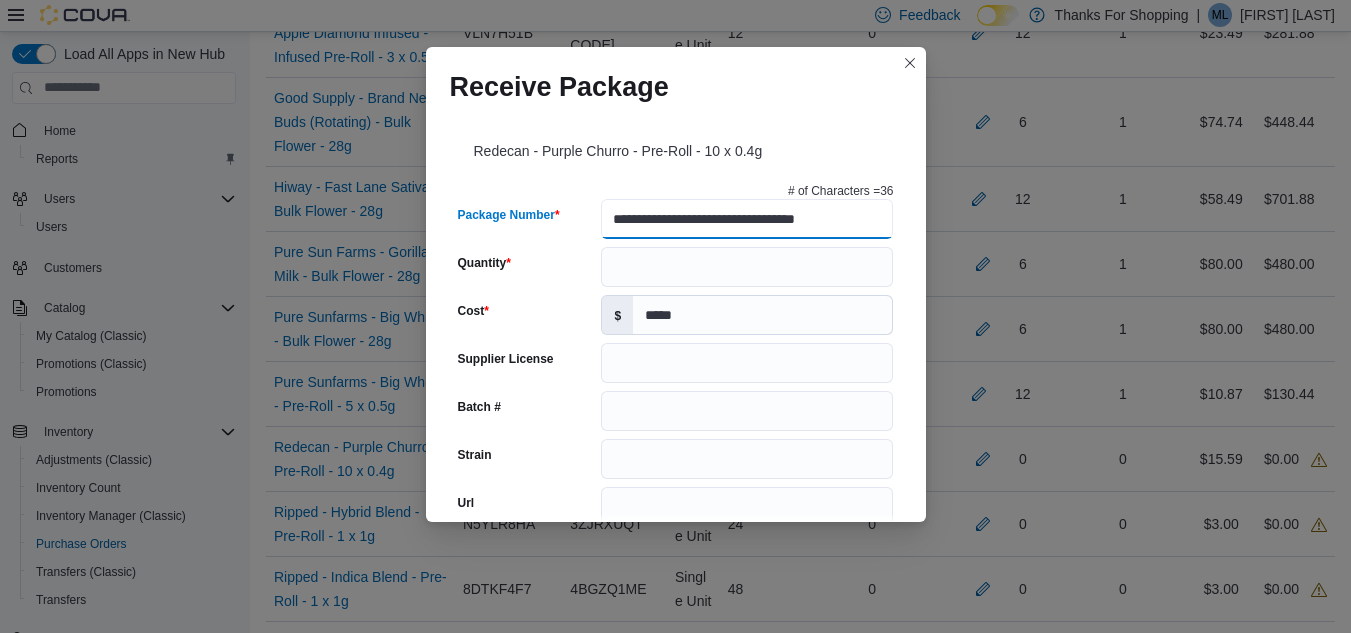 type on "**********" 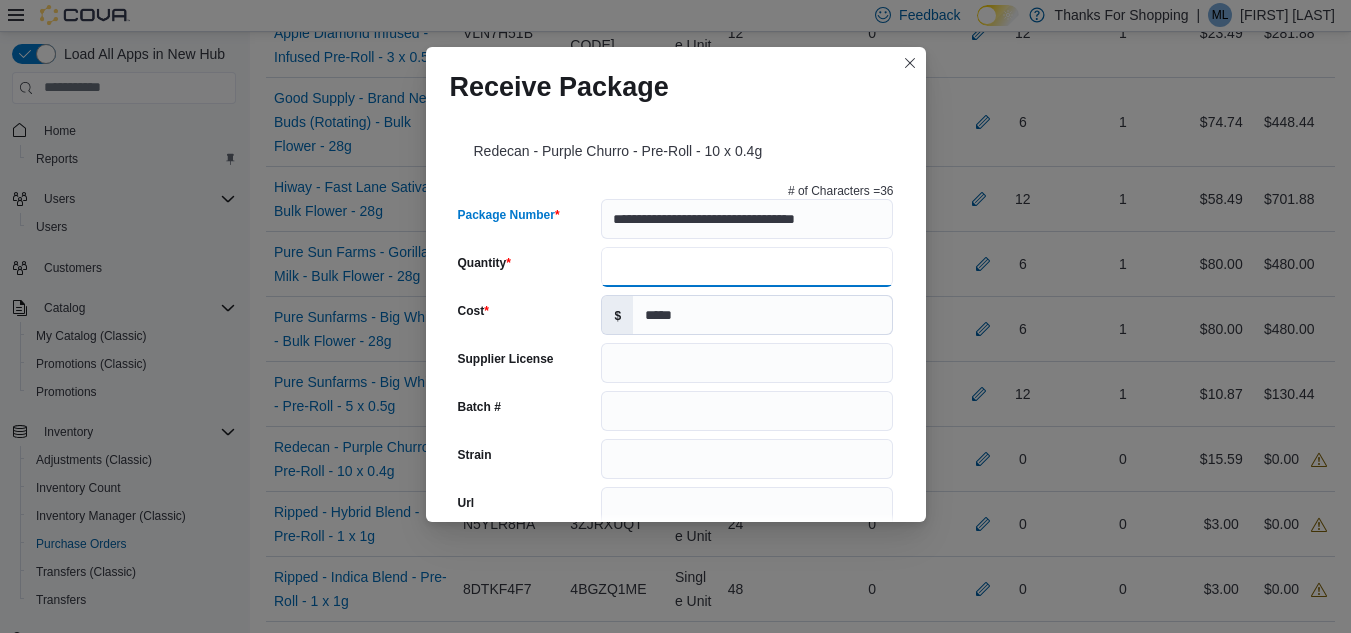 click on "Quantity" at bounding box center [747, 267] 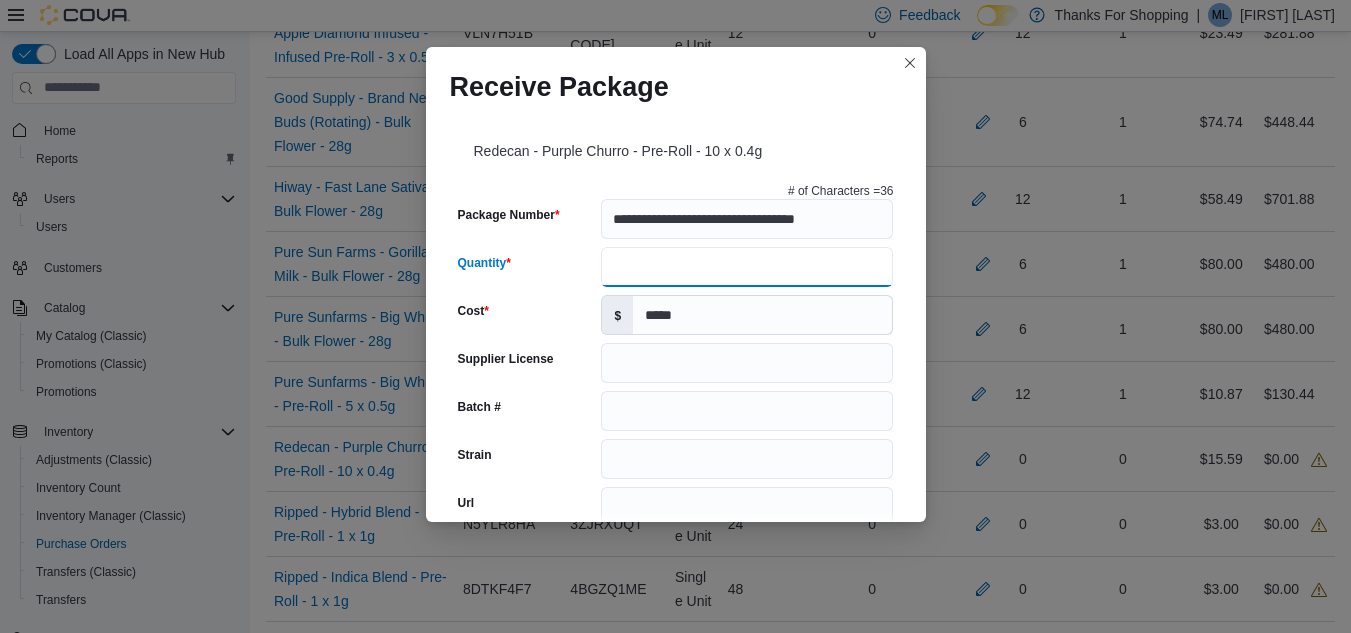 type on "**" 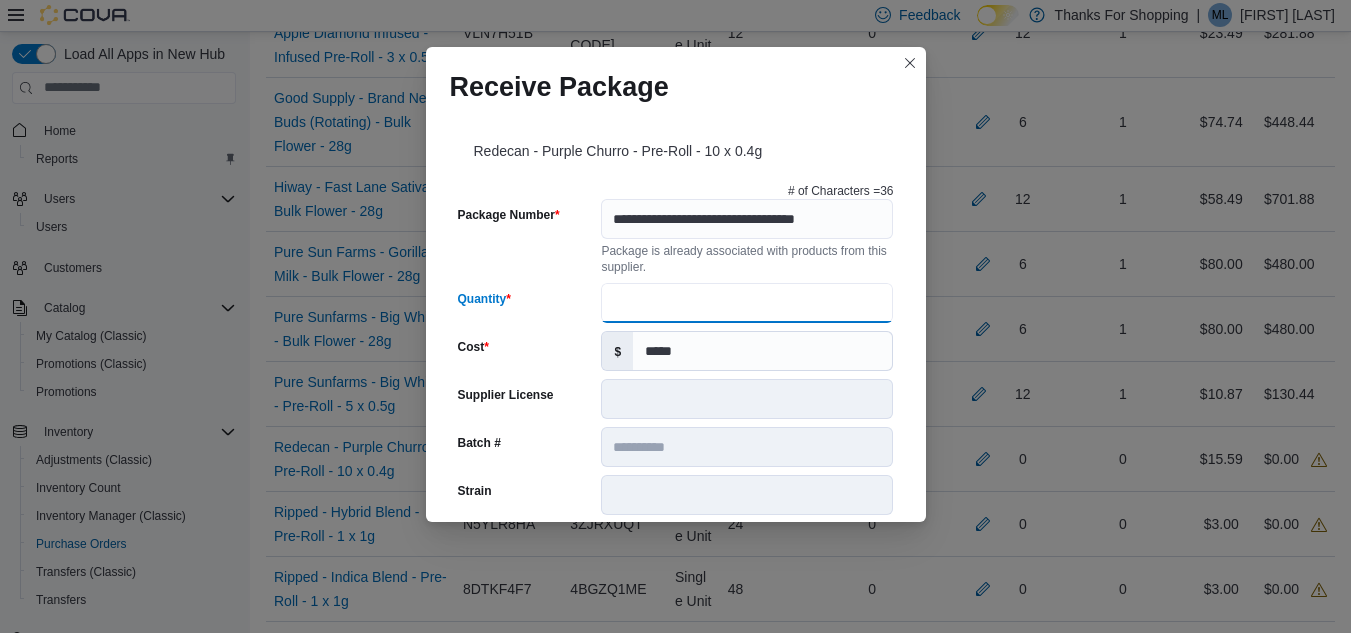 scroll, scrollTop: 0, scrollLeft: 0, axis: both 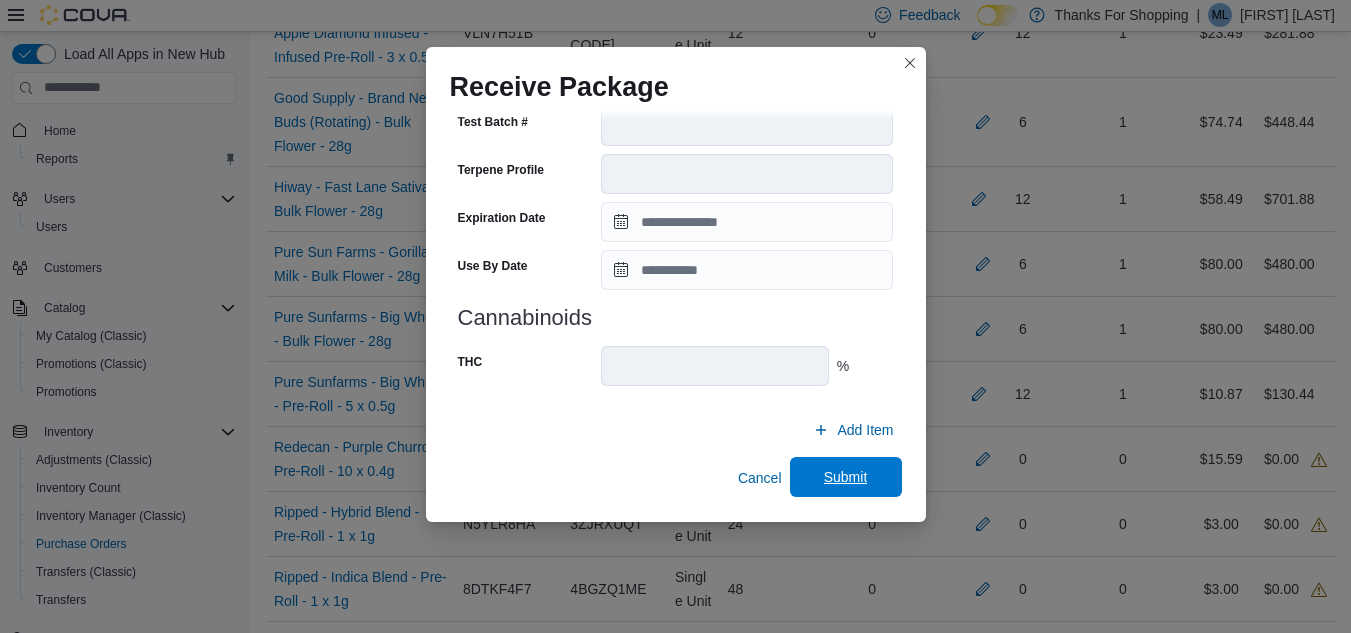click on "Submit" at bounding box center [846, 477] 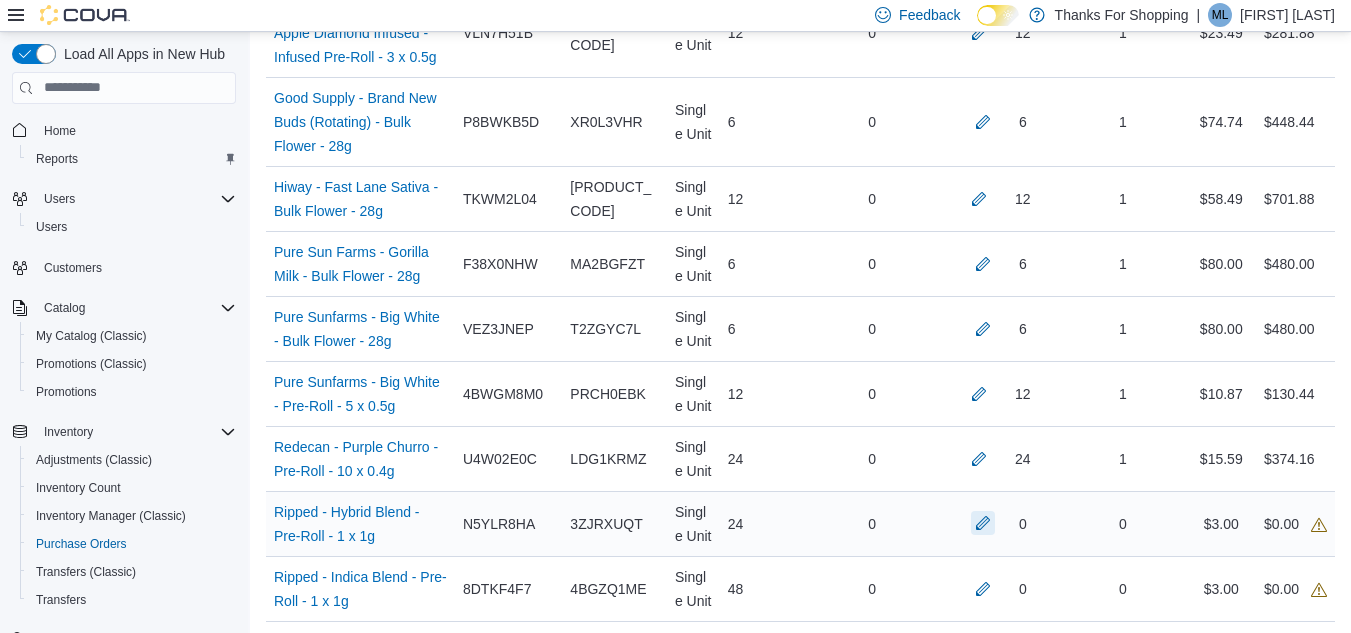 click at bounding box center [983, 523] 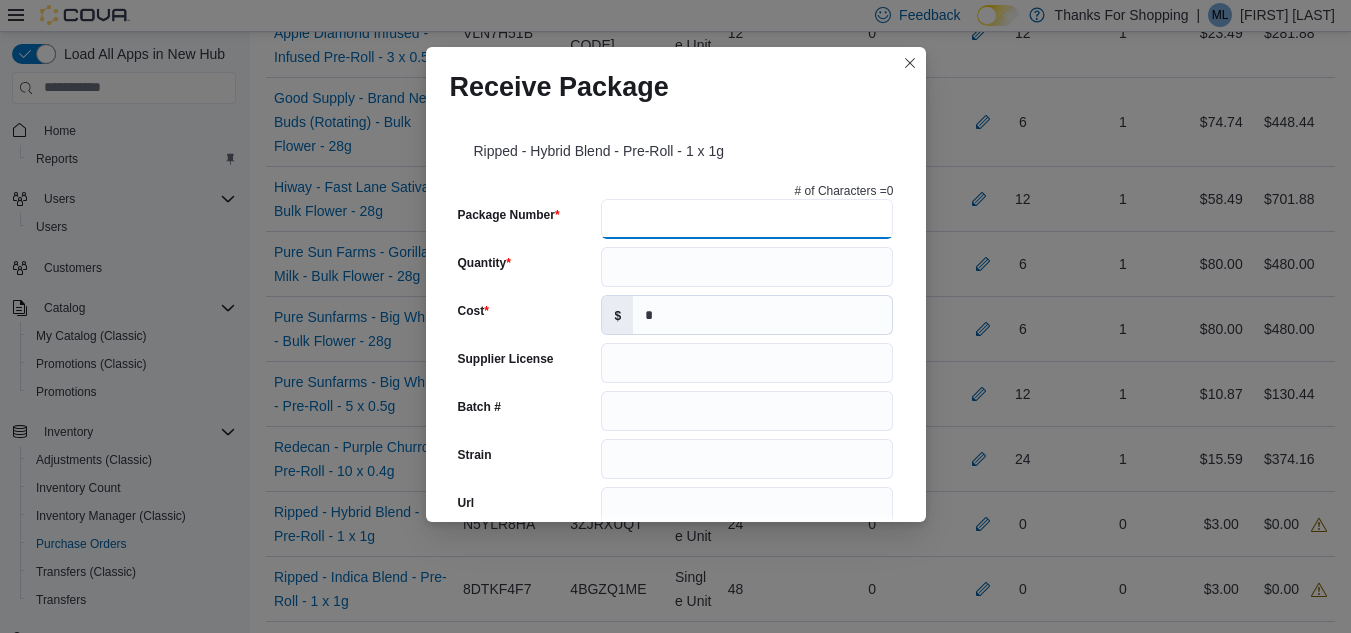 click on "Package Number" at bounding box center (747, 219) 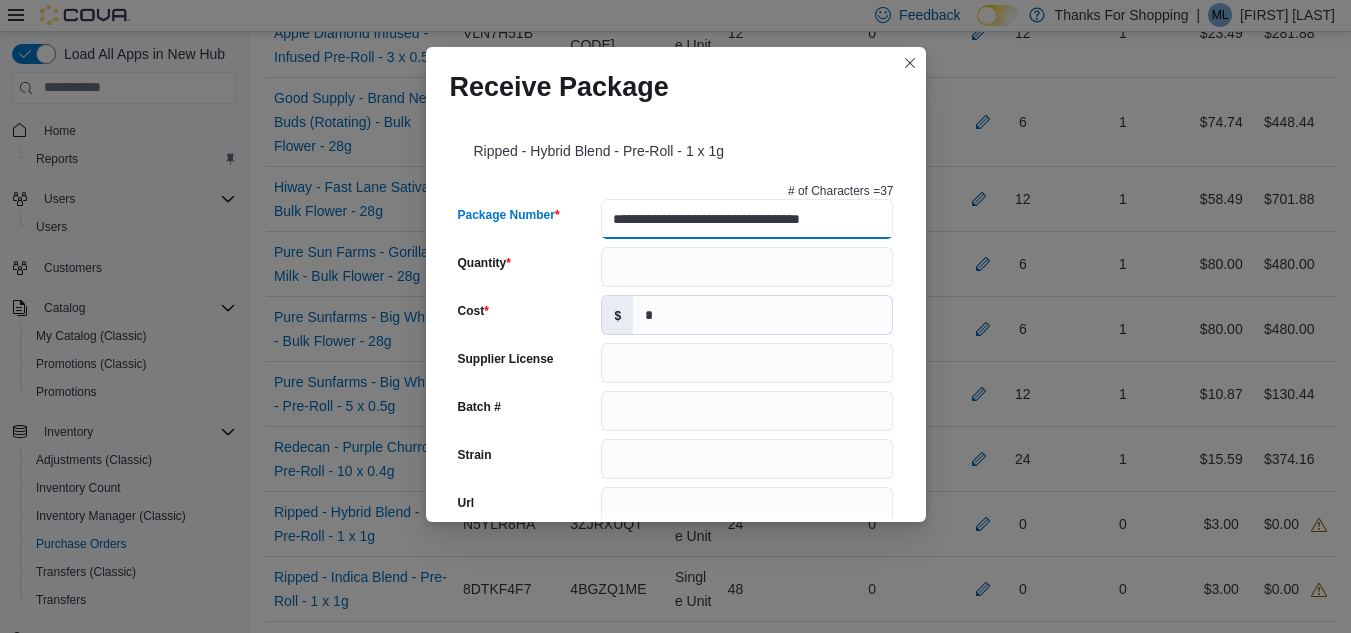 scroll, scrollTop: 0, scrollLeft: 22, axis: horizontal 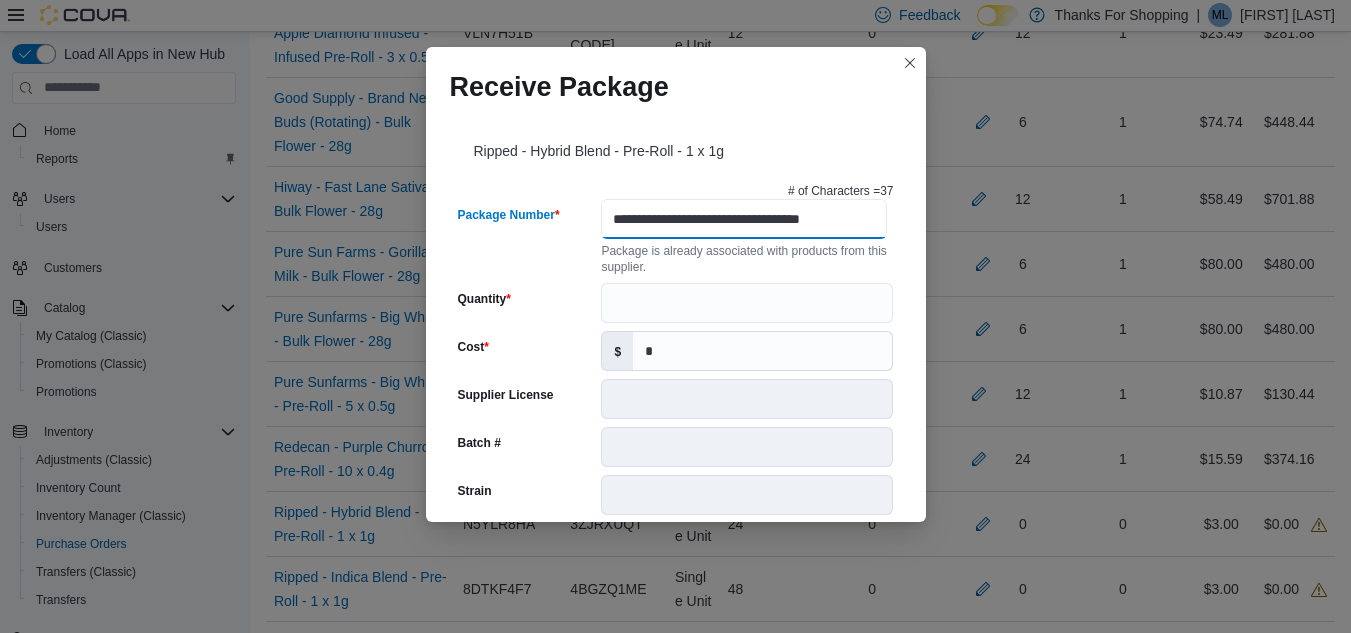 type on "**********" 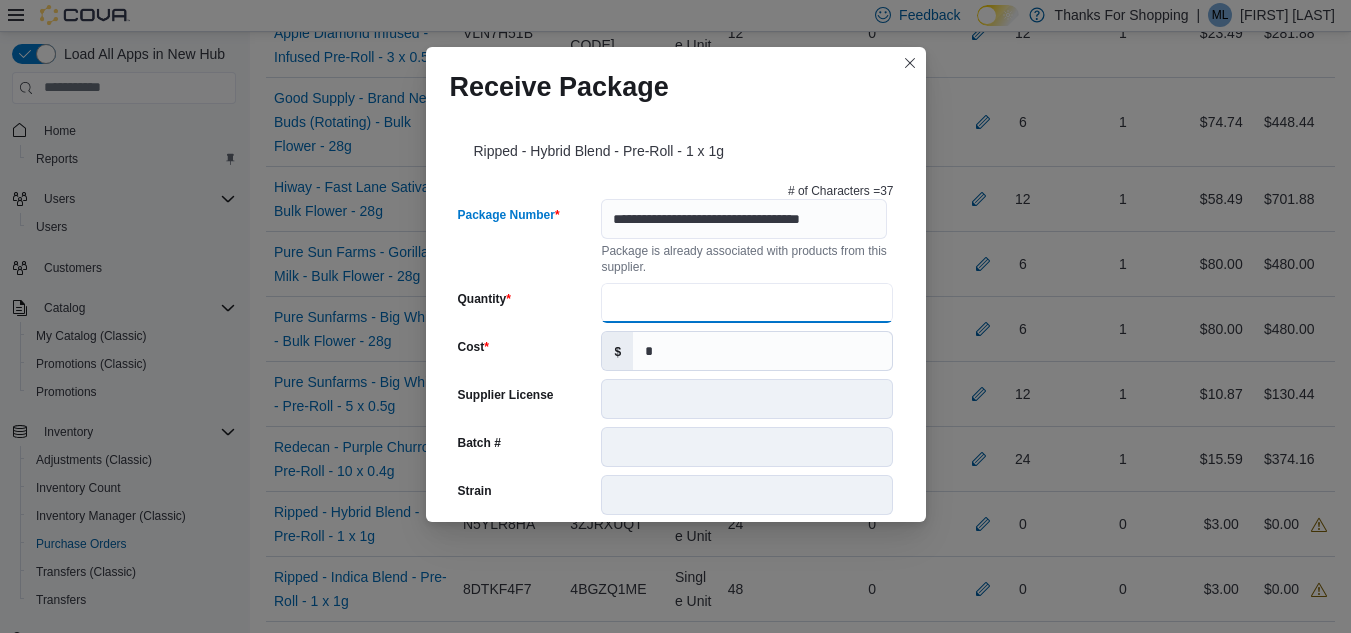 click on "Quantity" at bounding box center (747, 303) 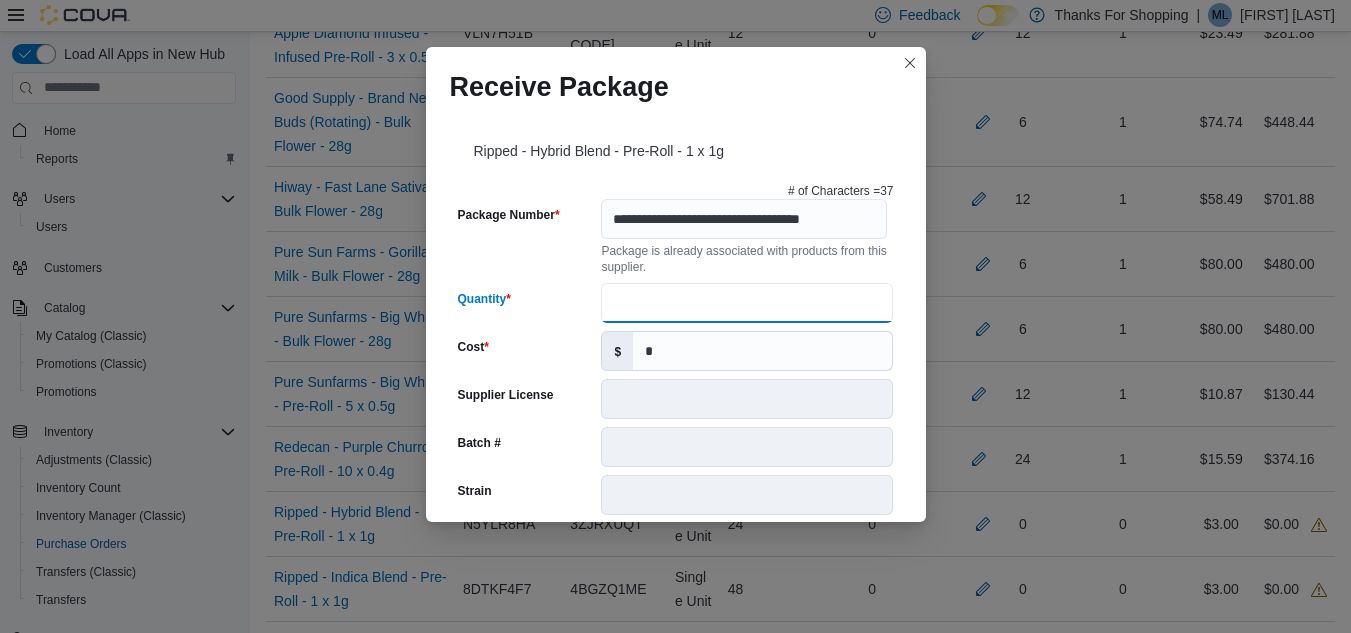 scroll, scrollTop: 0, scrollLeft: 0, axis: both 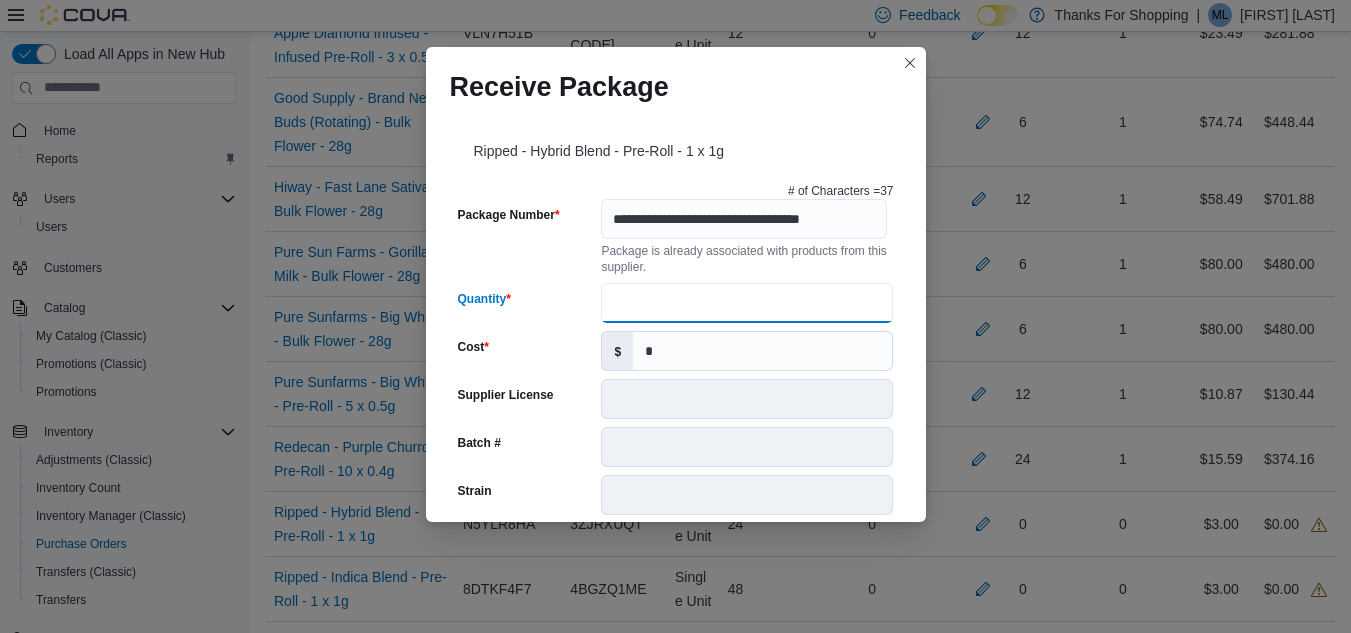 type on "**" 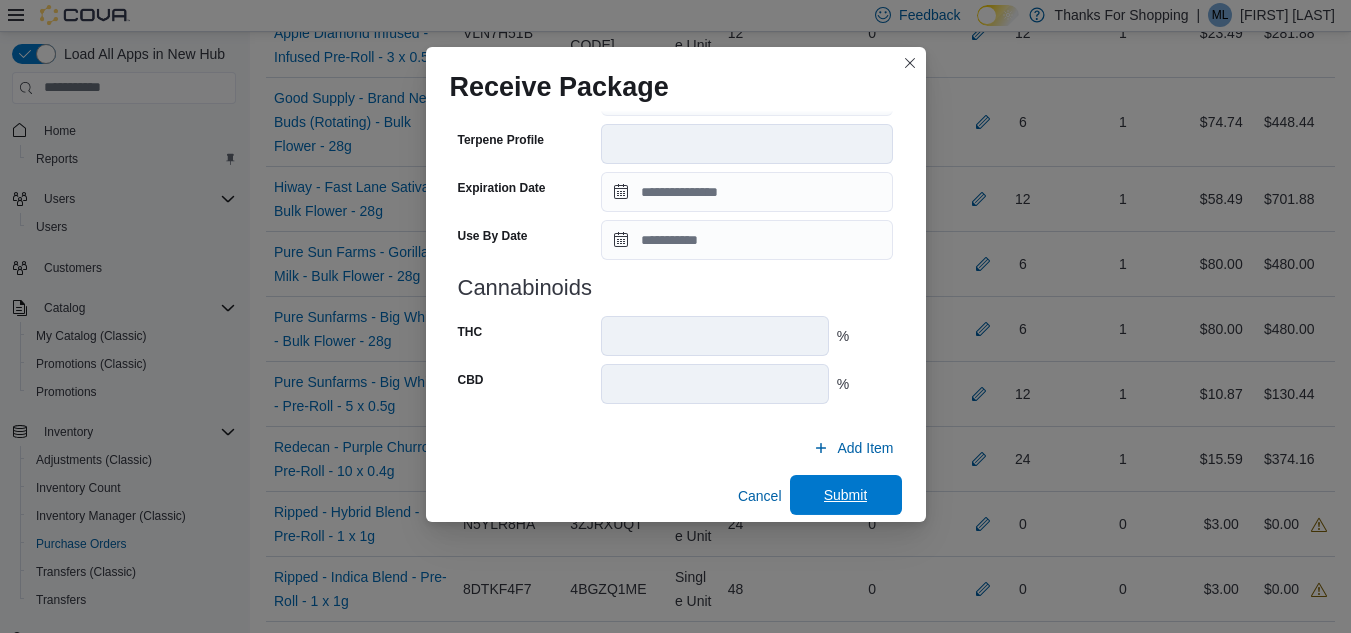 scroll, scrollTop: 753, scrollLeft: 0, axis: vertical 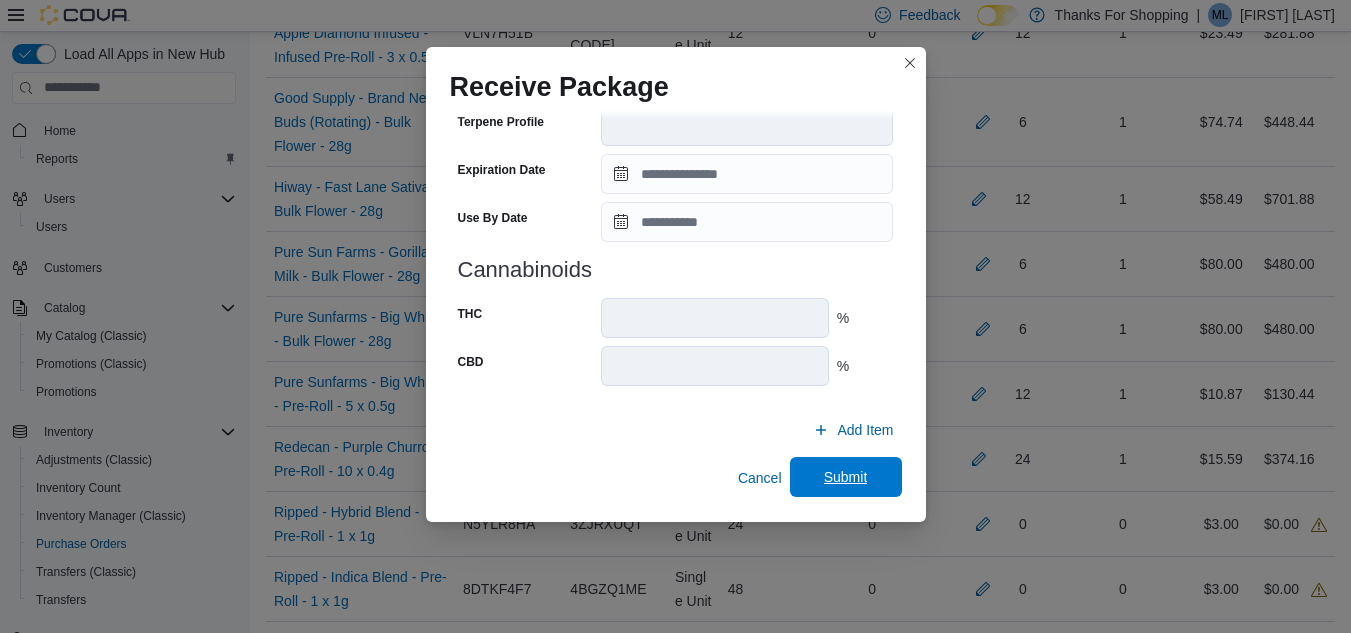click on "Submit" at bounding box center (846, 477) 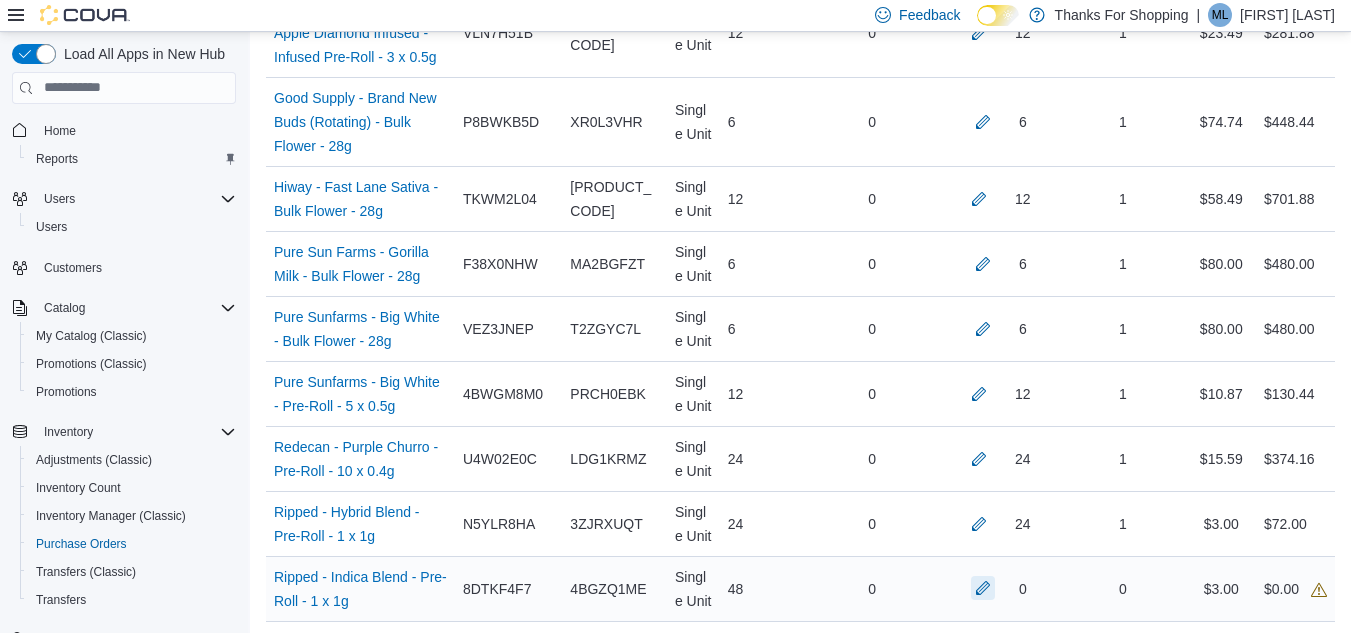 click at bounding box center [983, 588] 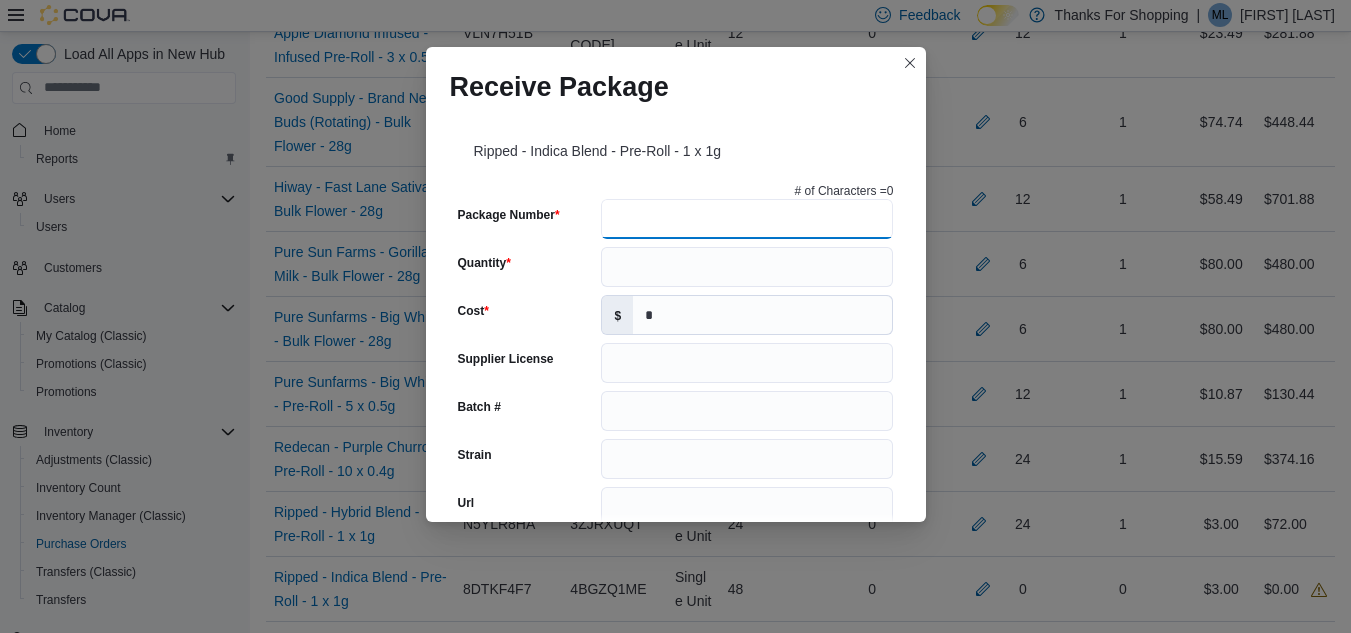 click on "Package Number" at bounding box center [747, 219] 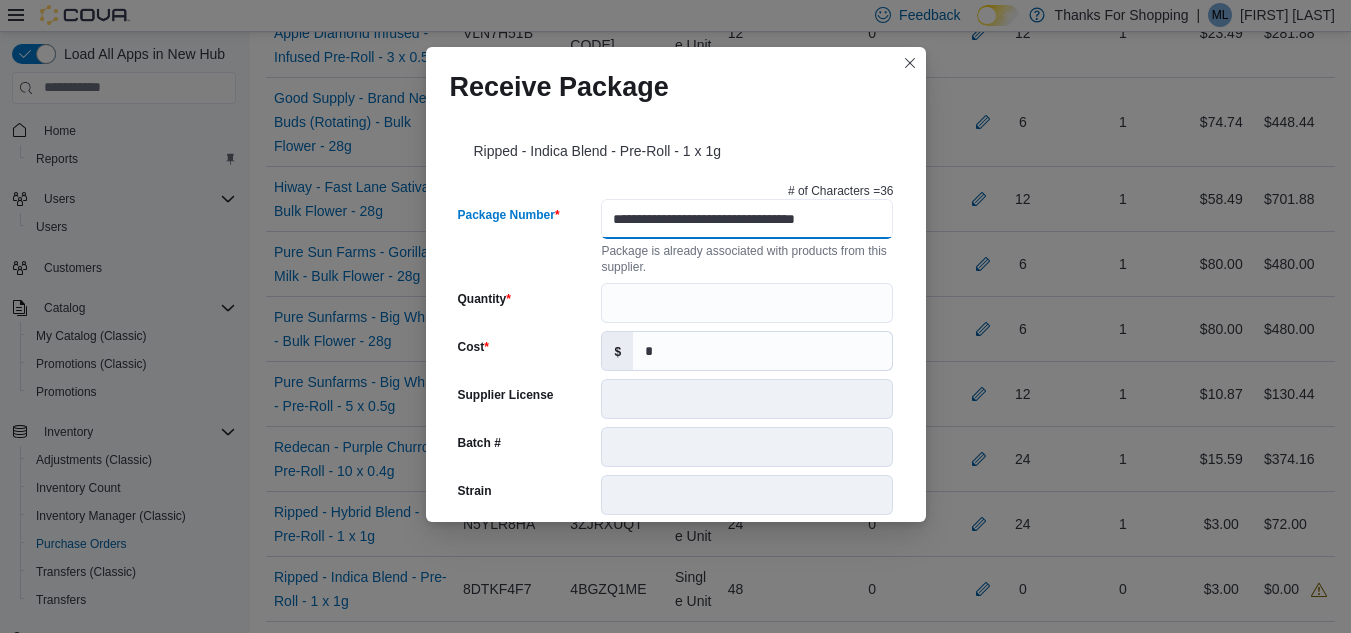 scroll, scrollTop: 0, scrollLeft: 12, axis: horizontal 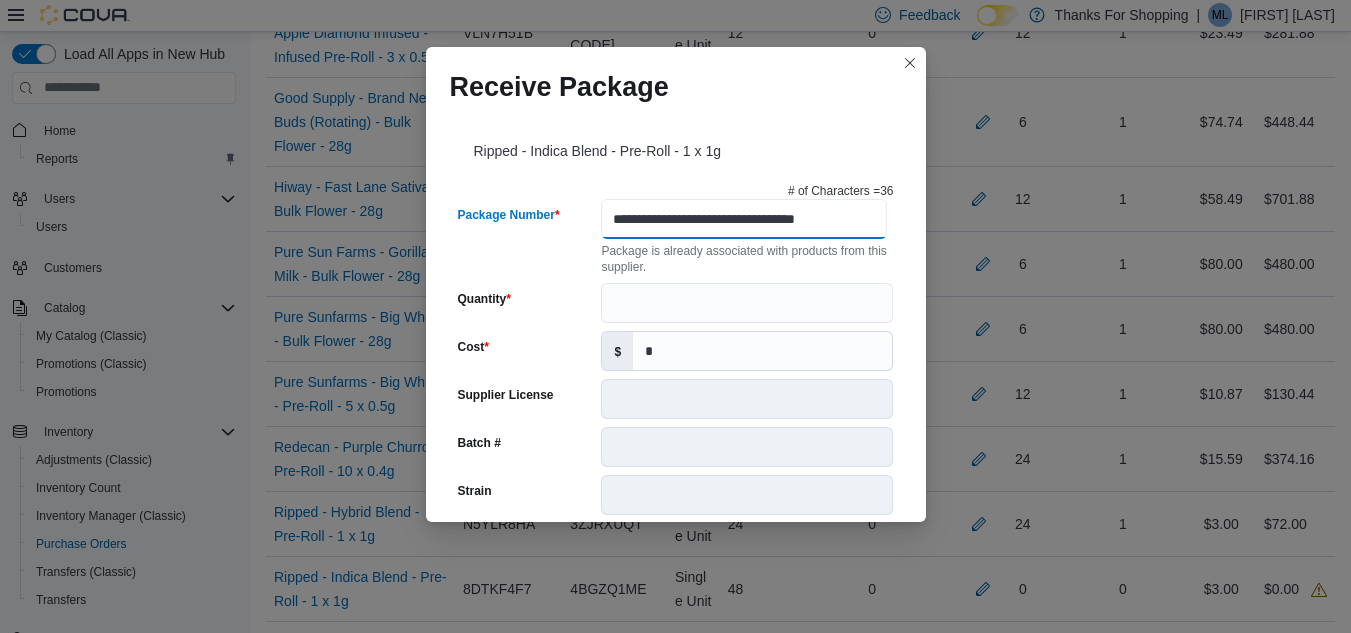 type on "**********" 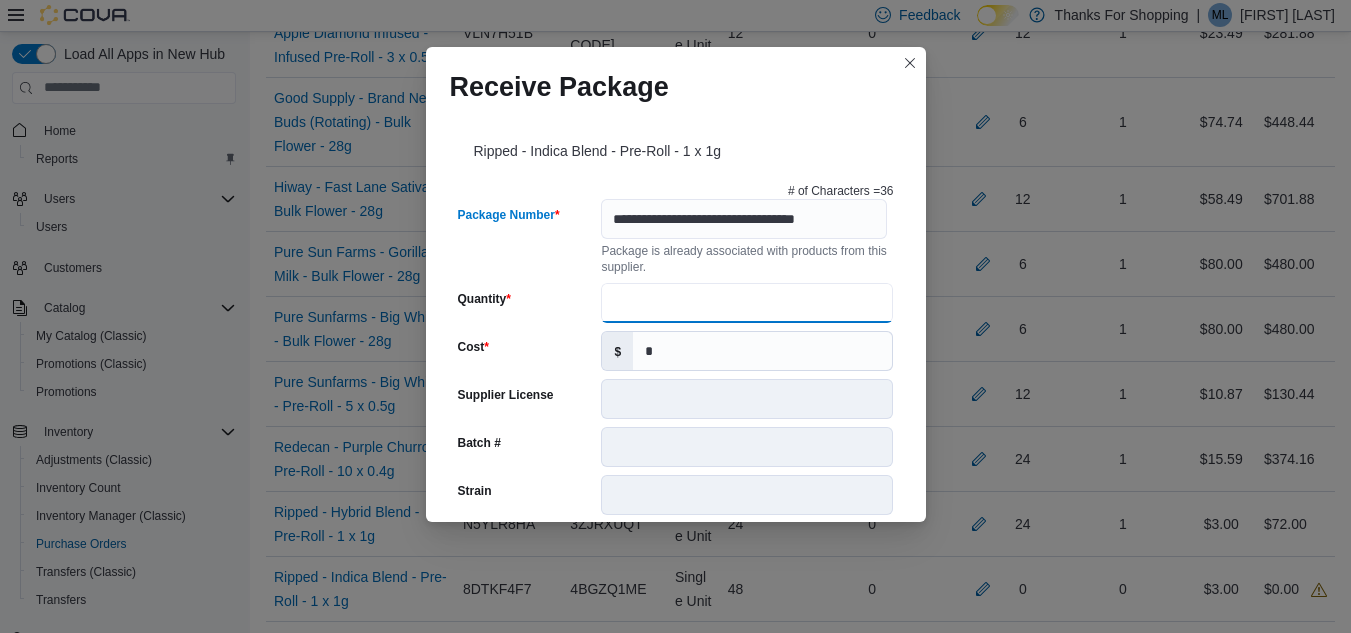 click on "Quantity" at bounding box center [747, 303] 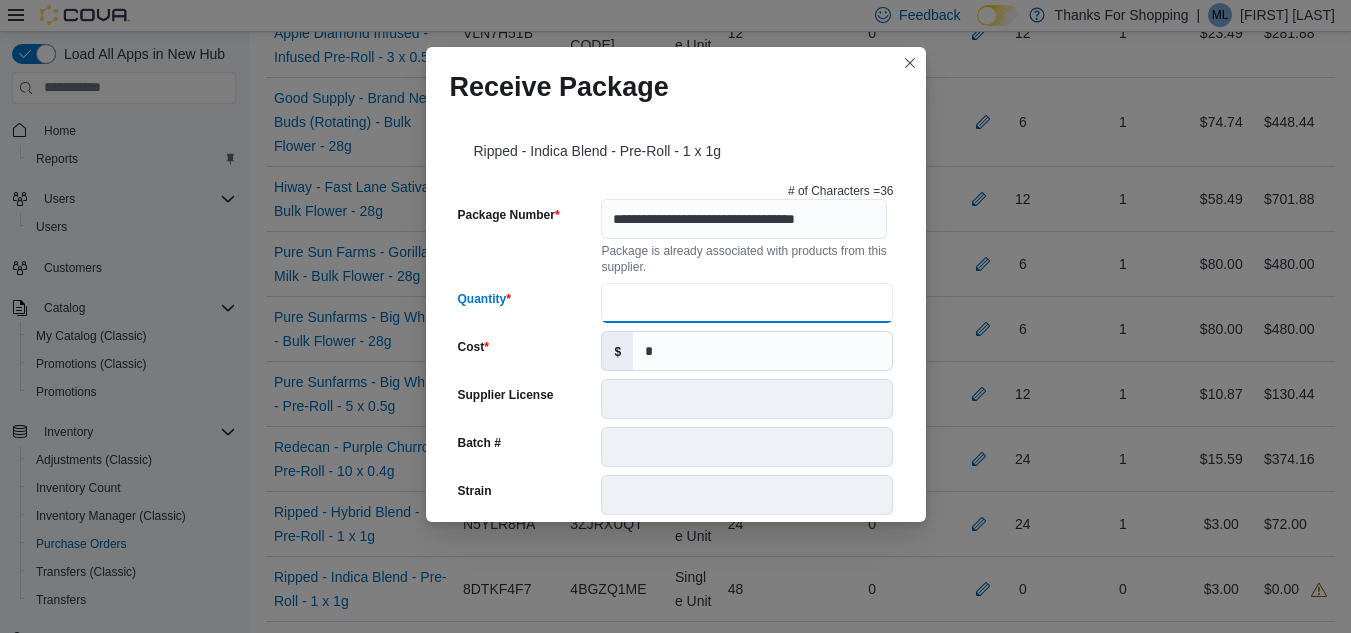 scroll, scrollTop: 0, scrollLeft: 0, axis: both 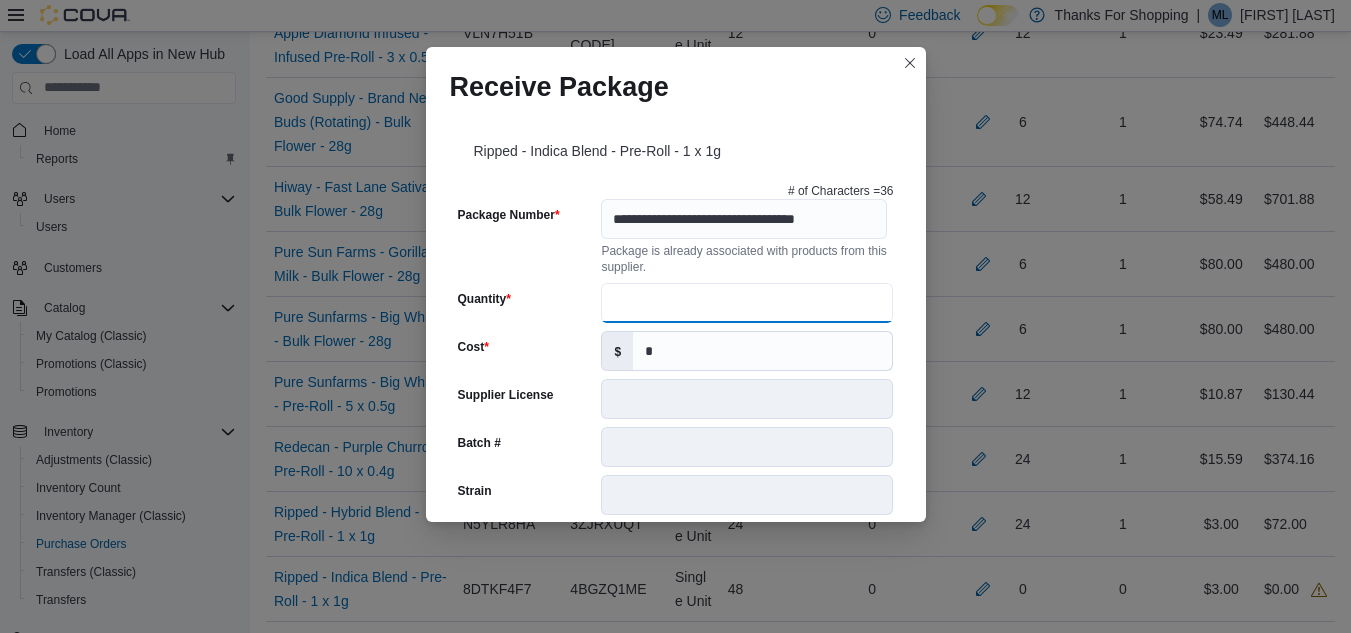 click on "*" at bounding box center [747, 303] 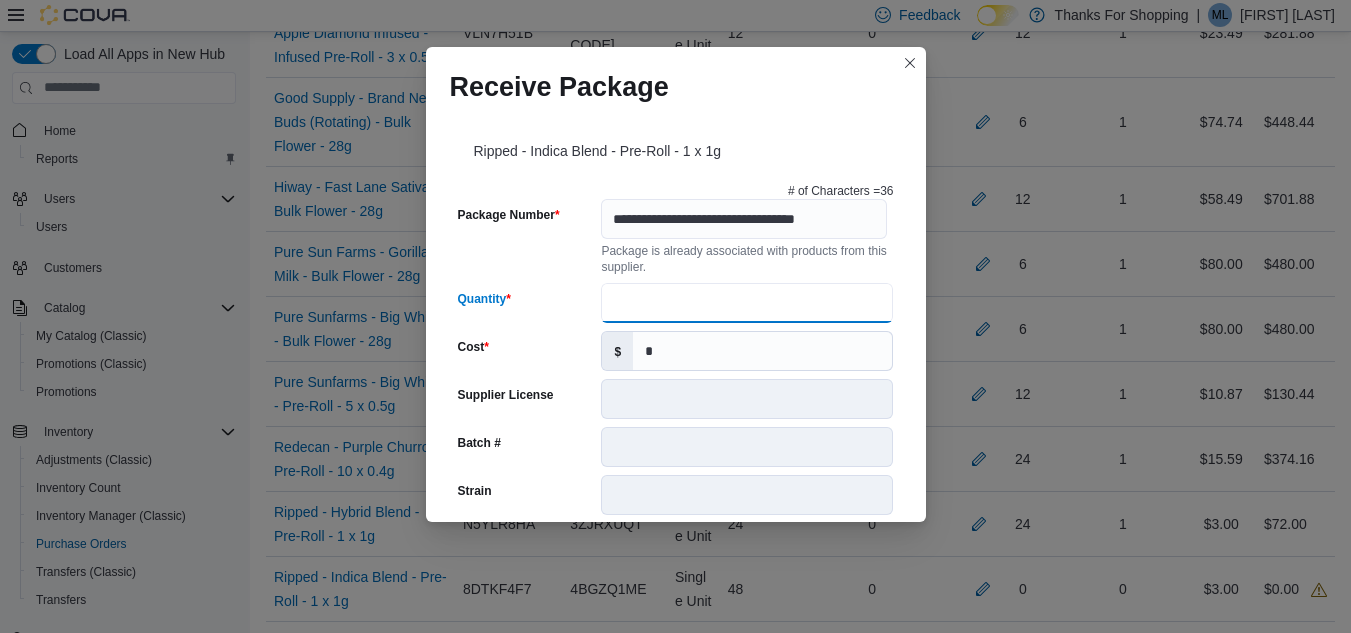 type on "**" 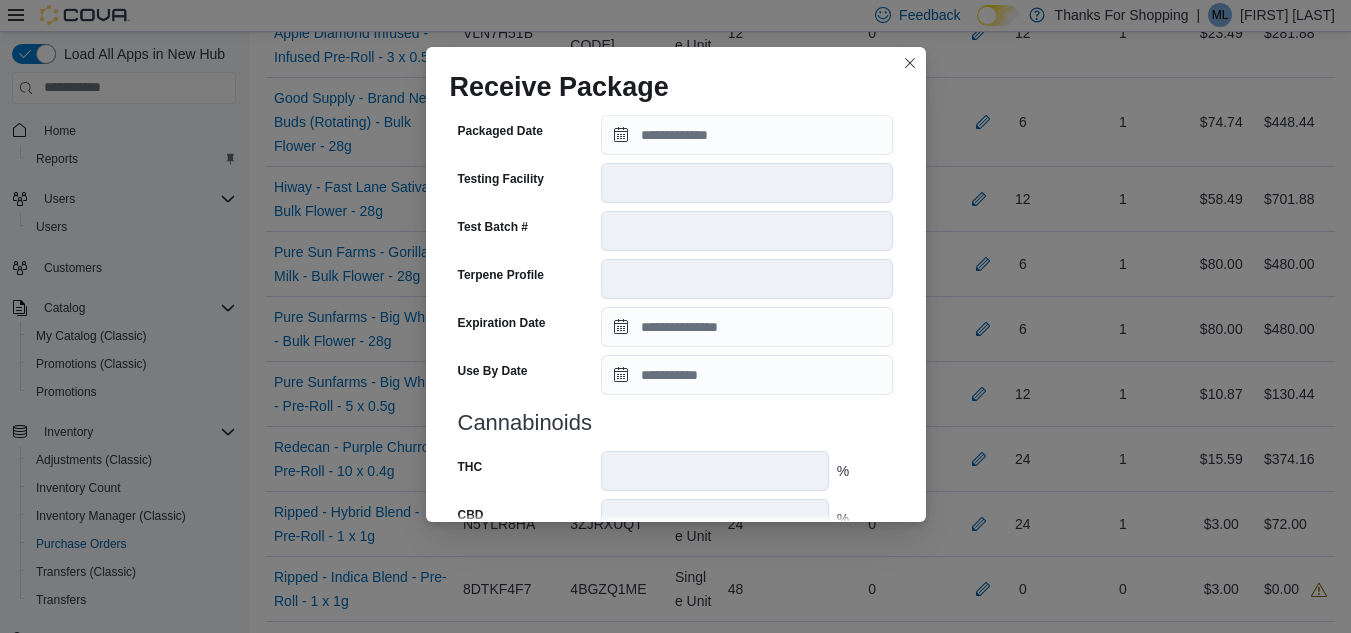 scroll, scrollTop: 753, scrollLeft: 0, axis: vertical 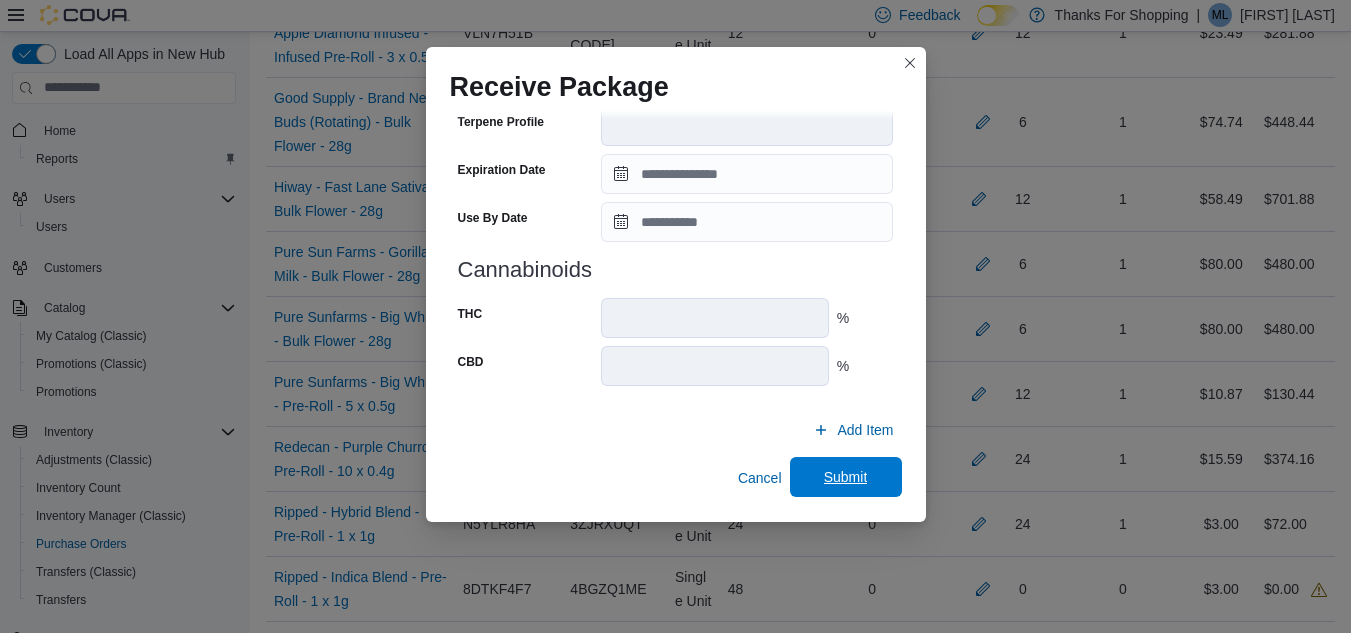 click on "Submit" at bounding box center [846, 477] 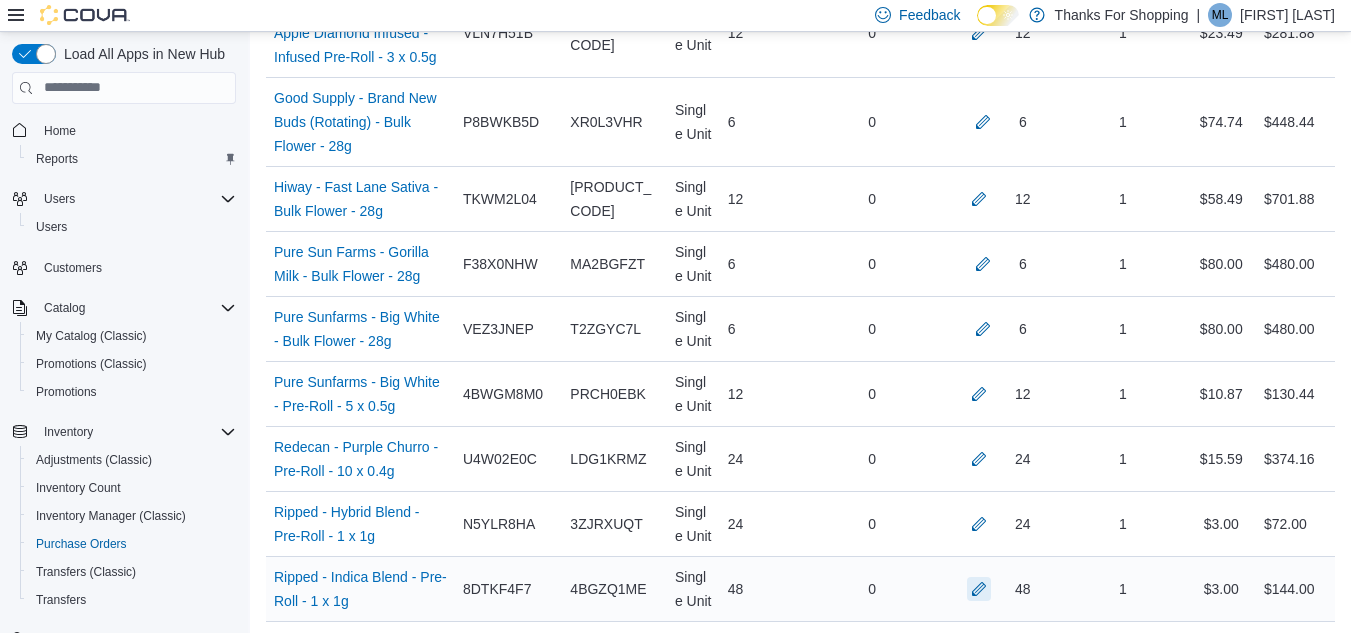 scroll, scrollTop: 1800, scrollLeft: 0, axis: vertical 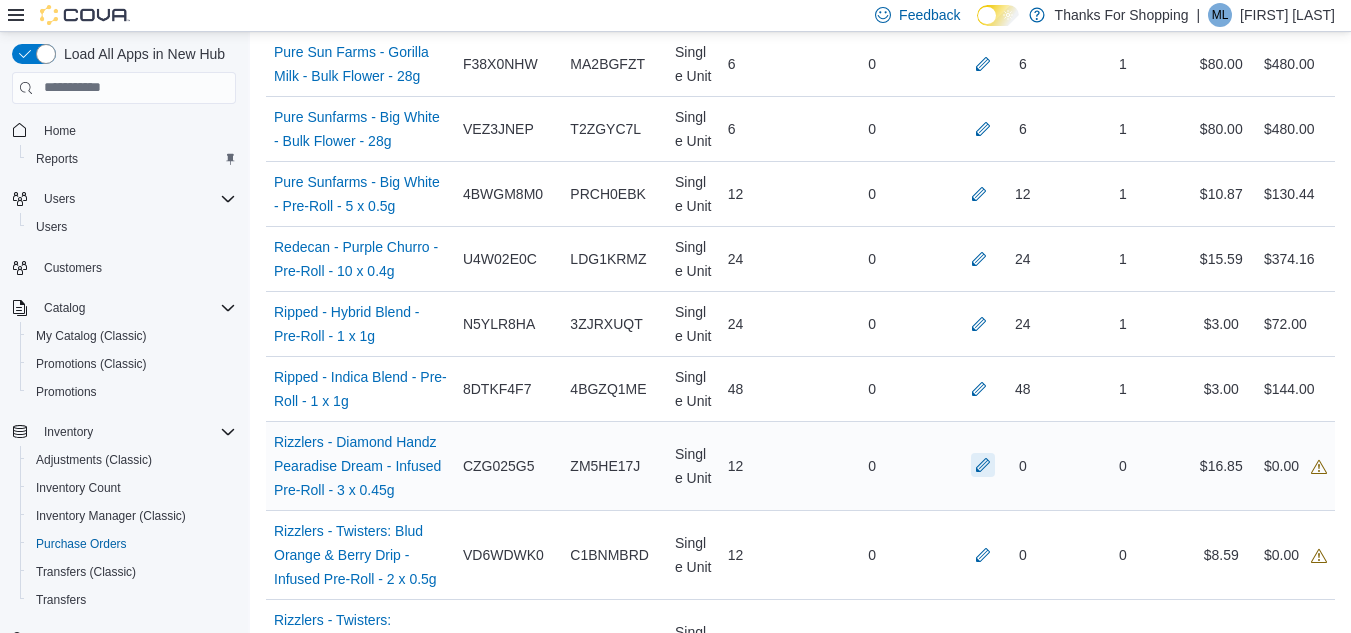 click at bounding box center [983, 465] 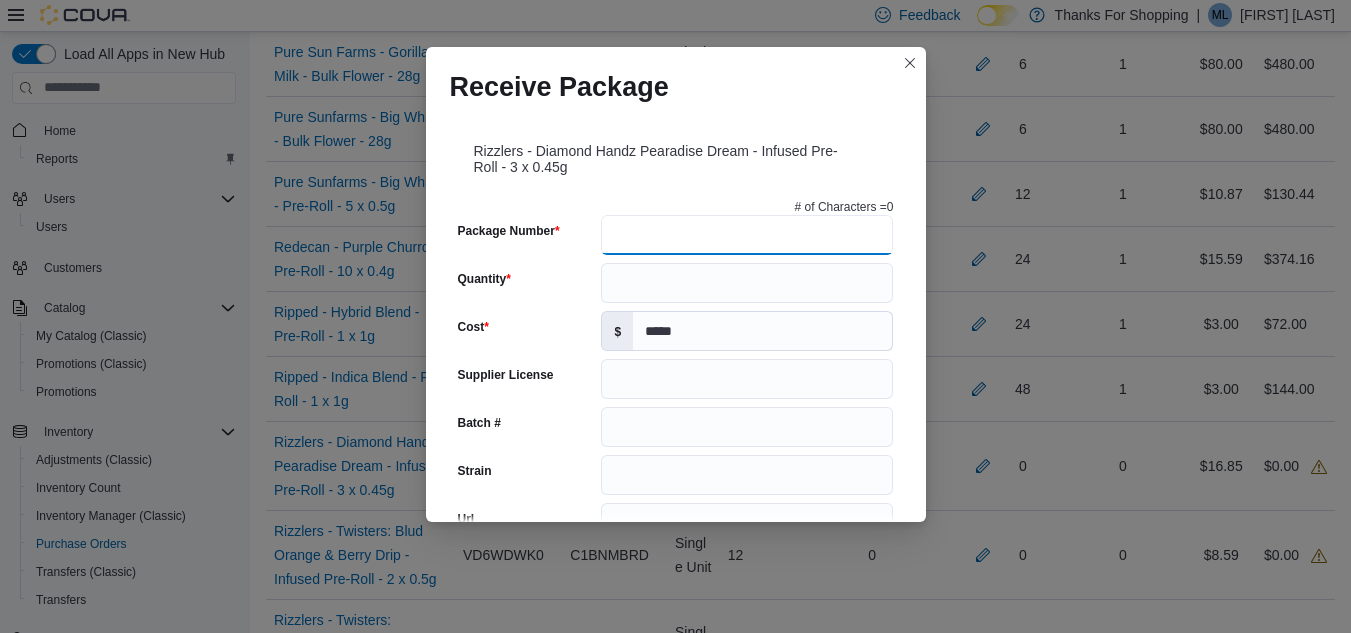 click on "Package Number" at bounding box center (747, 235) 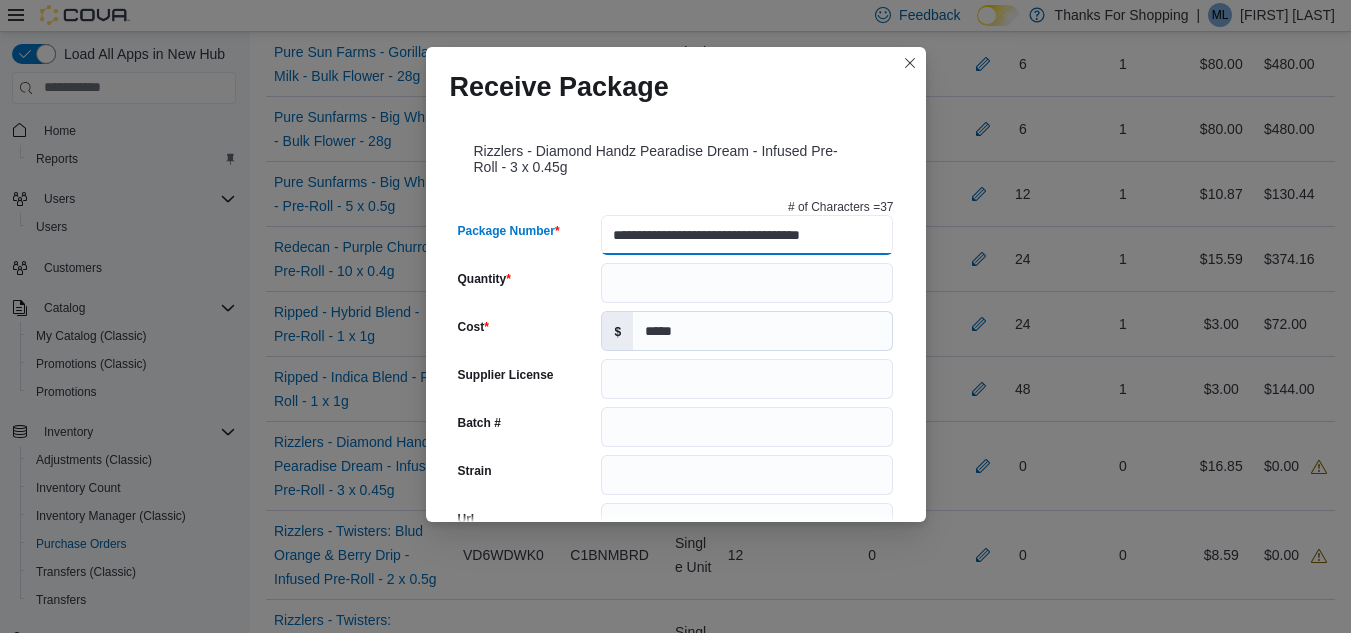 type on "**********" 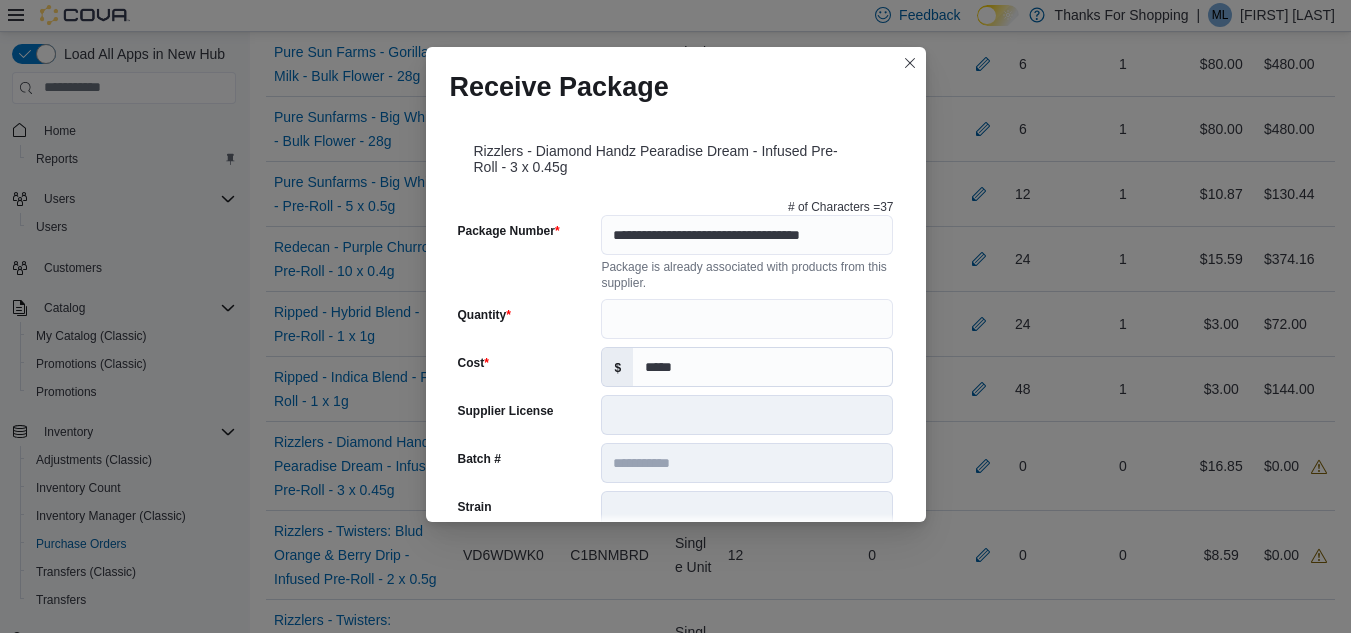 type on "**********" 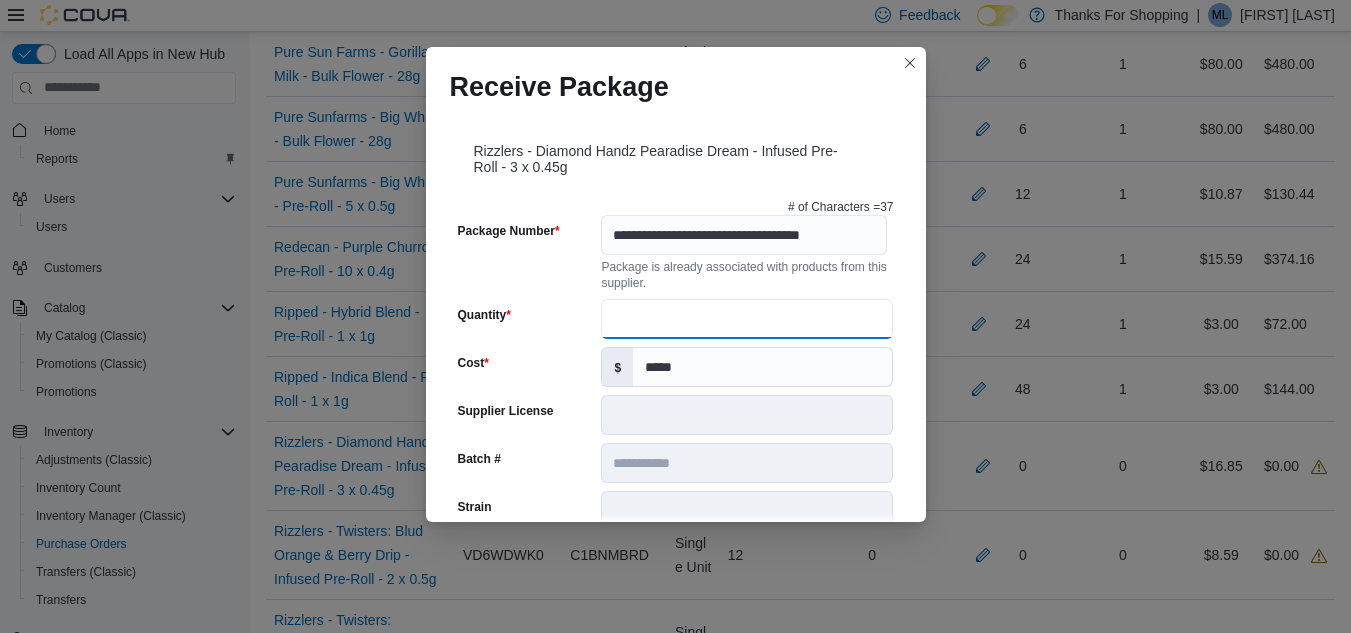 click on "Quantity" at bounding box center (747, 319) 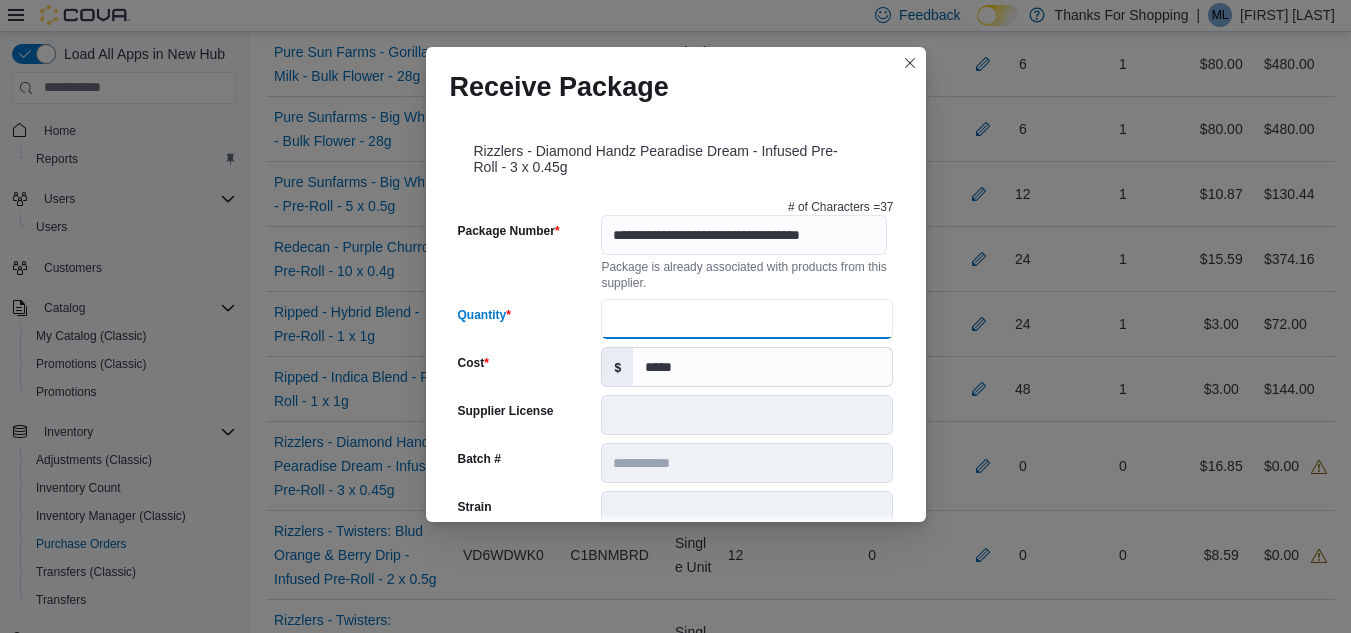 type on "**" 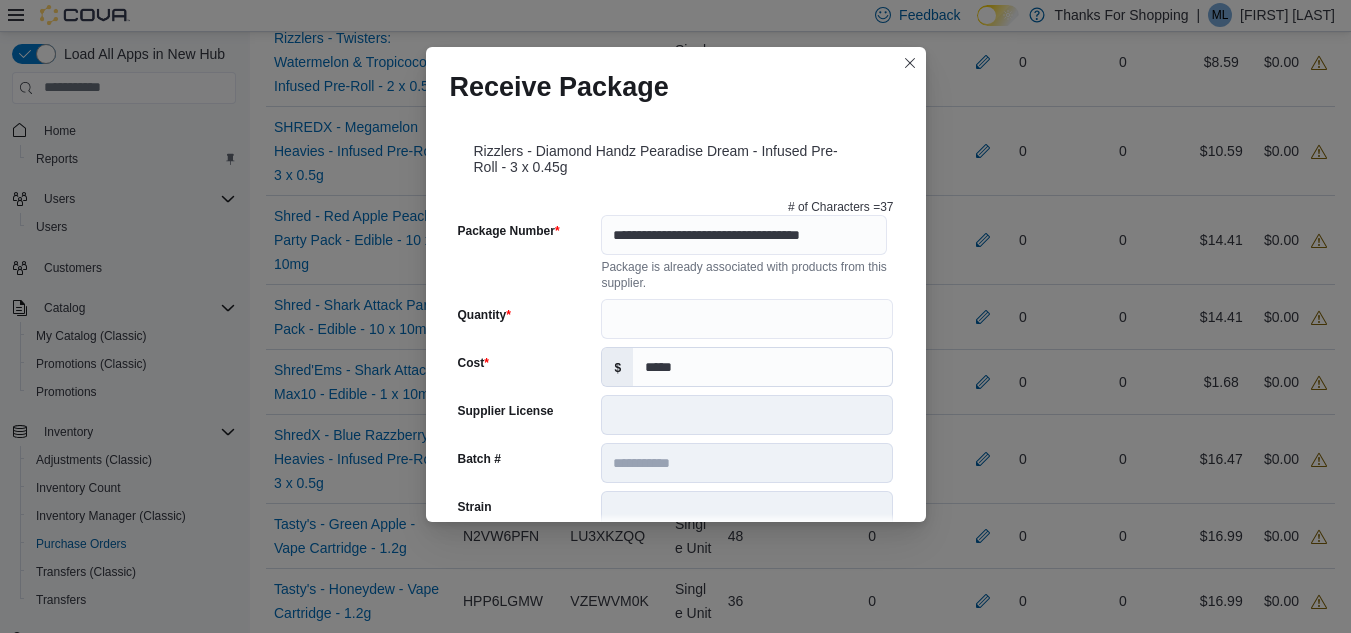 scroll, scrollTop: 2400, scrollLeft: 0, axis: vertical 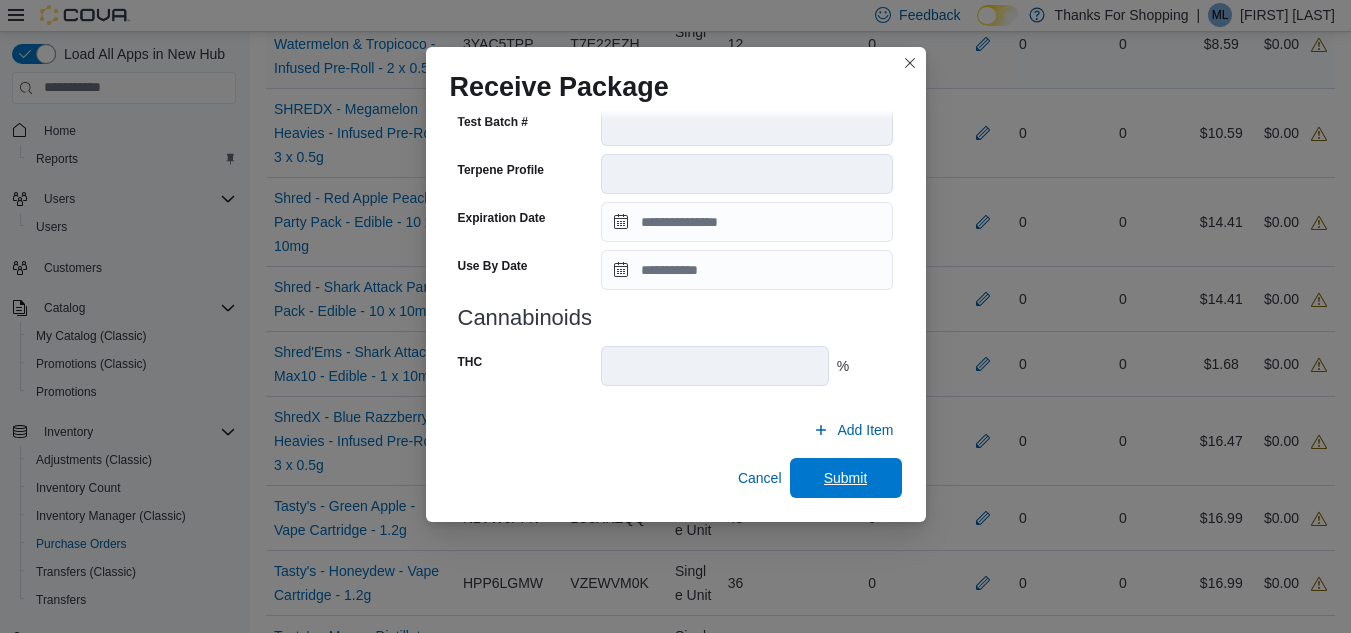 click on "Submit" at bounding box center (846, 478) 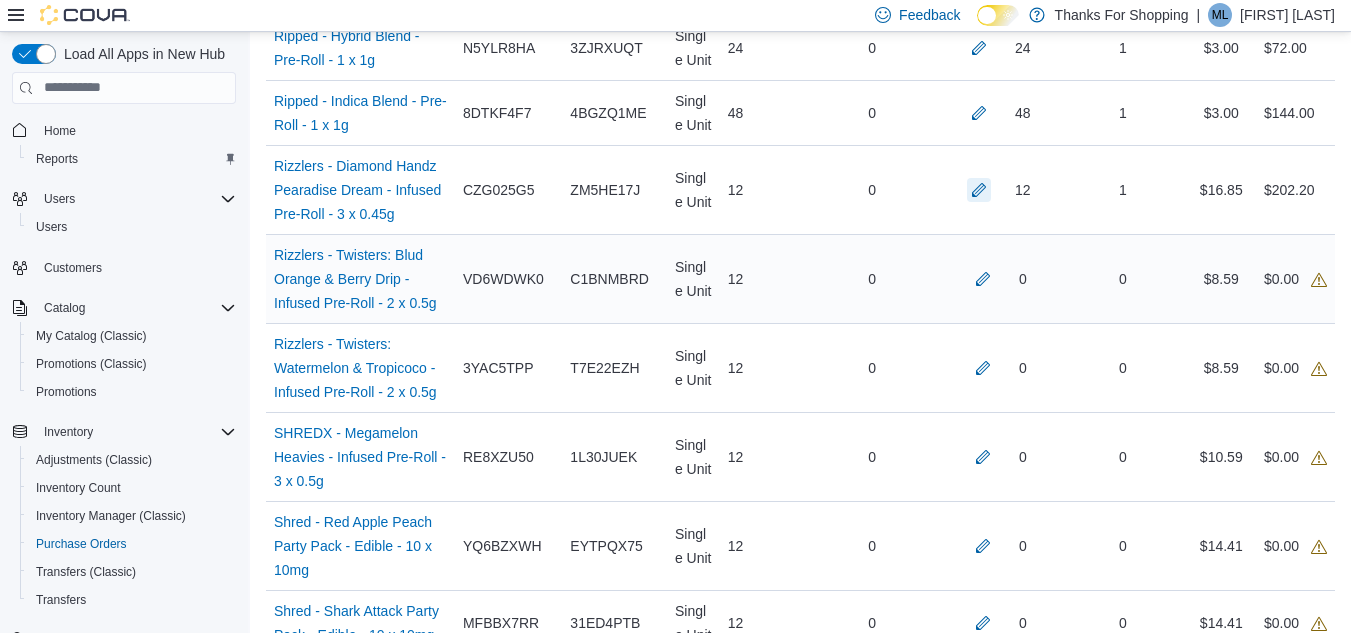 scroll, scrollTop: 2077, scrollLeft: 0, axis: vertical 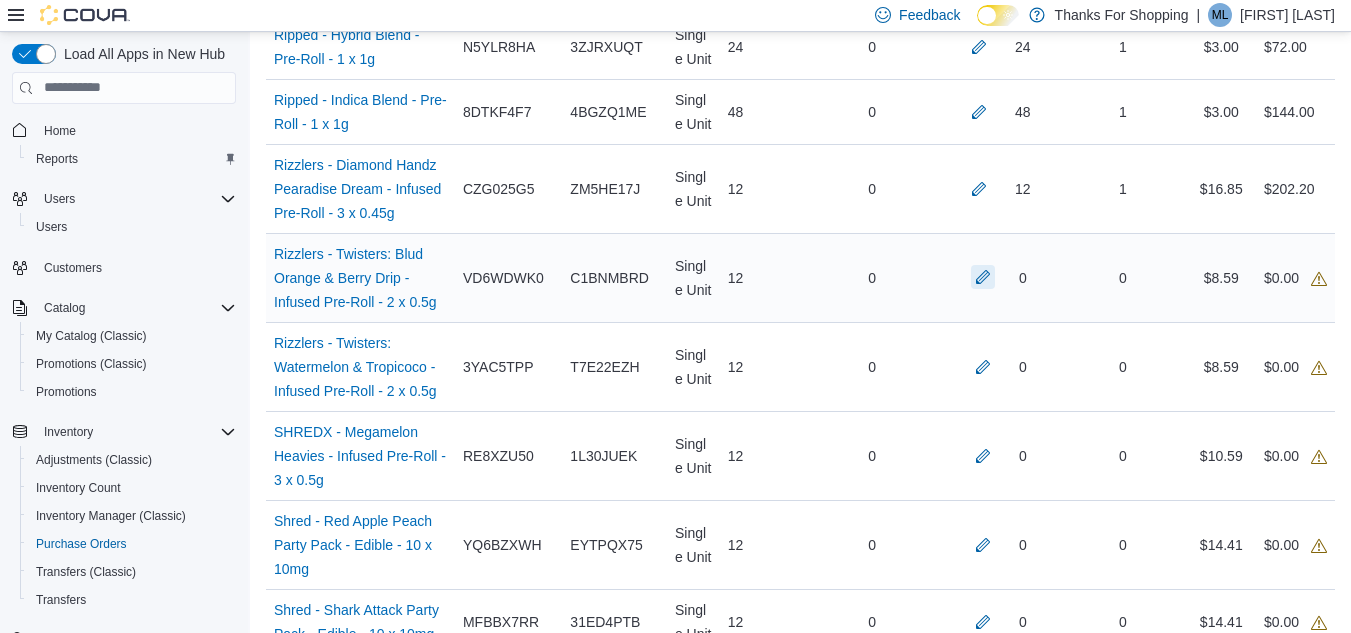 click at bounding box center [983, 277] 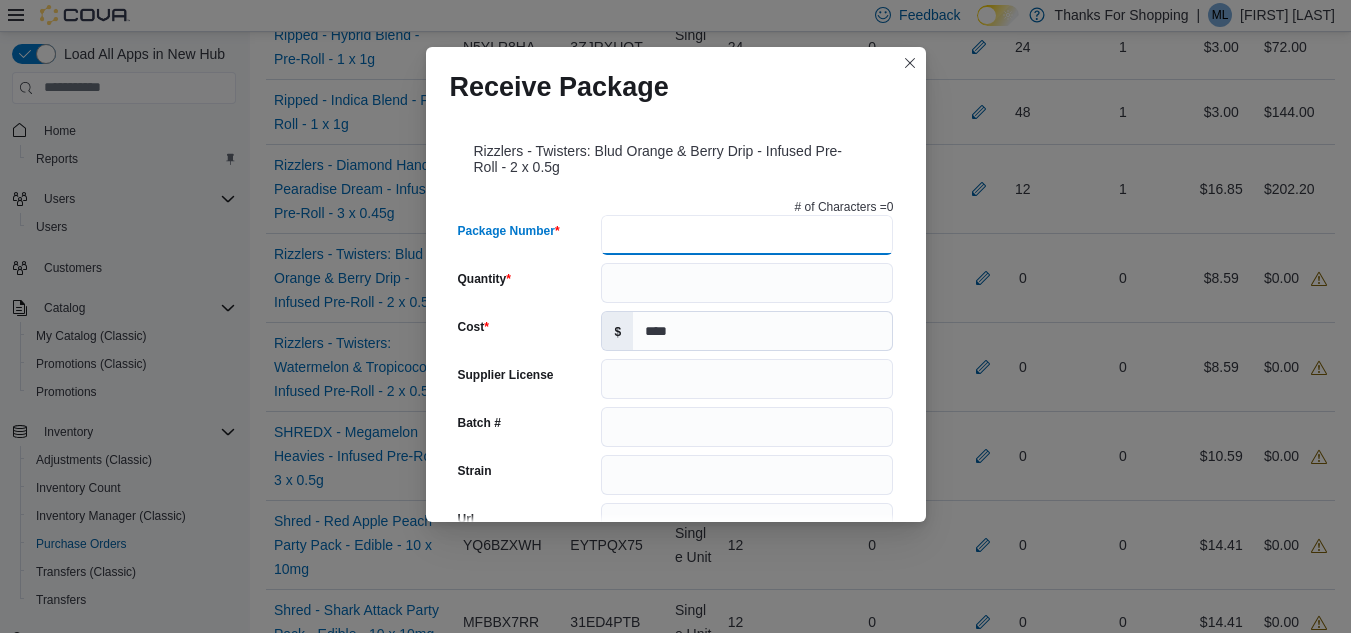 click on "Package Number" at bounding box center [747, 235] 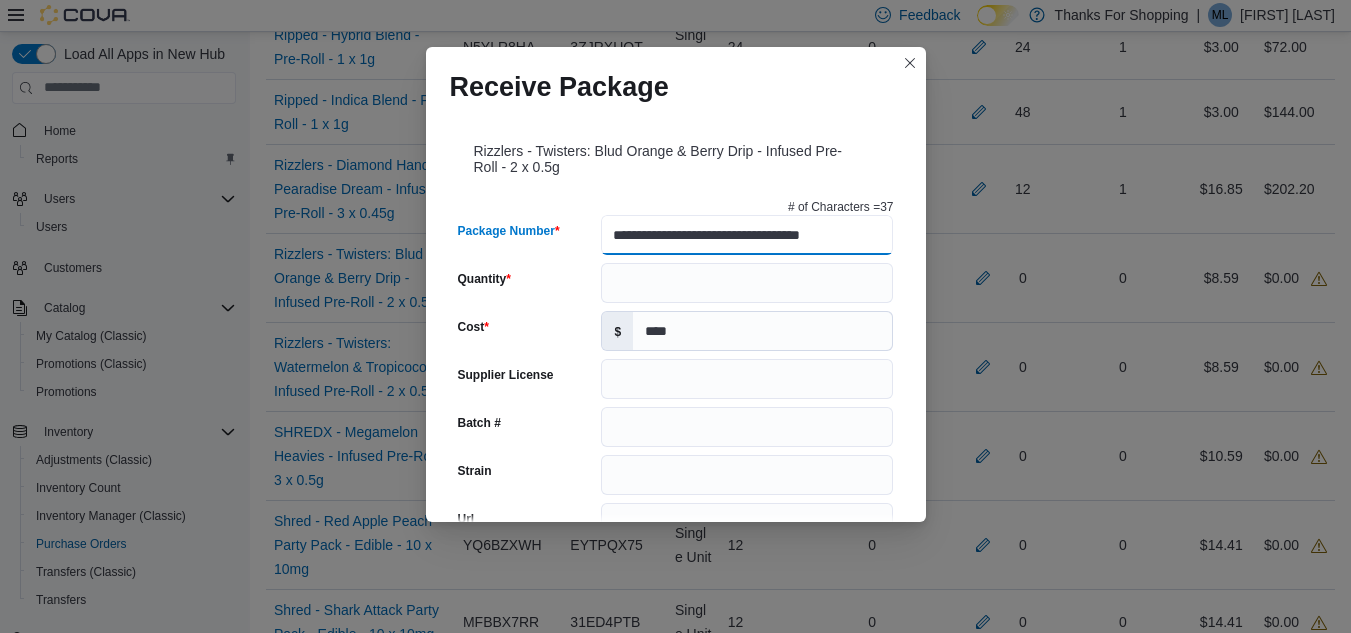 scroll, scrollTop: 0, scrollLeft: 23, axis: horizontal 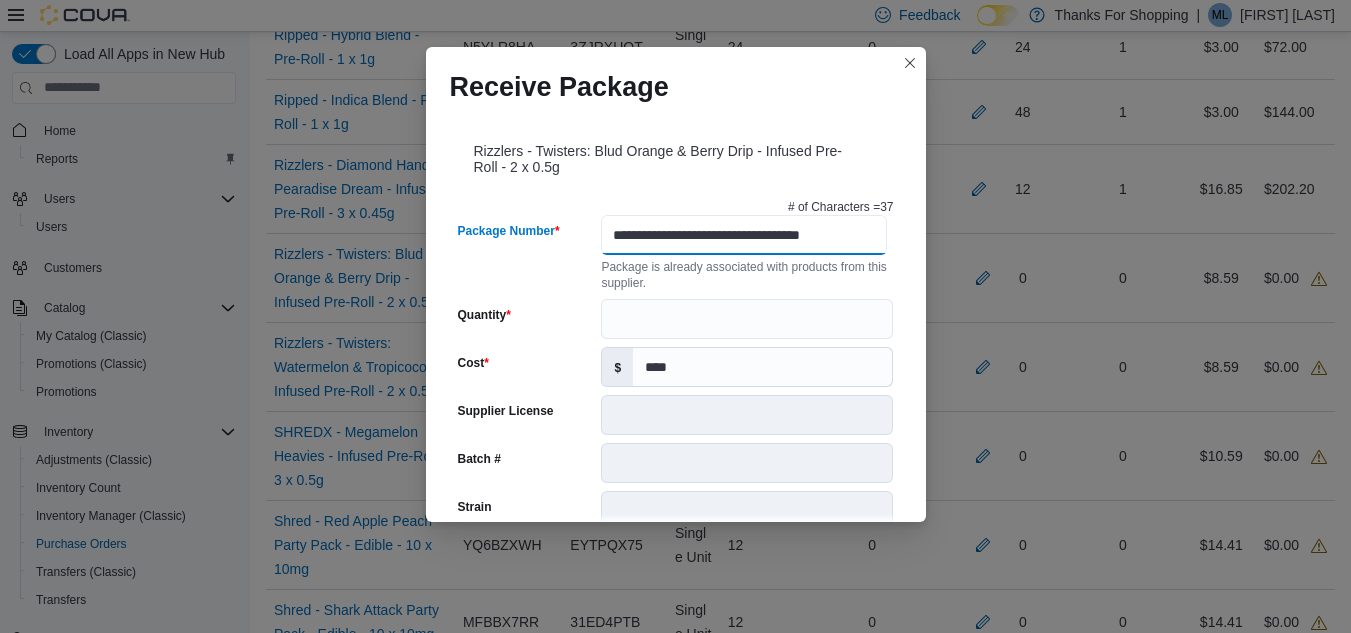 type on "**********" 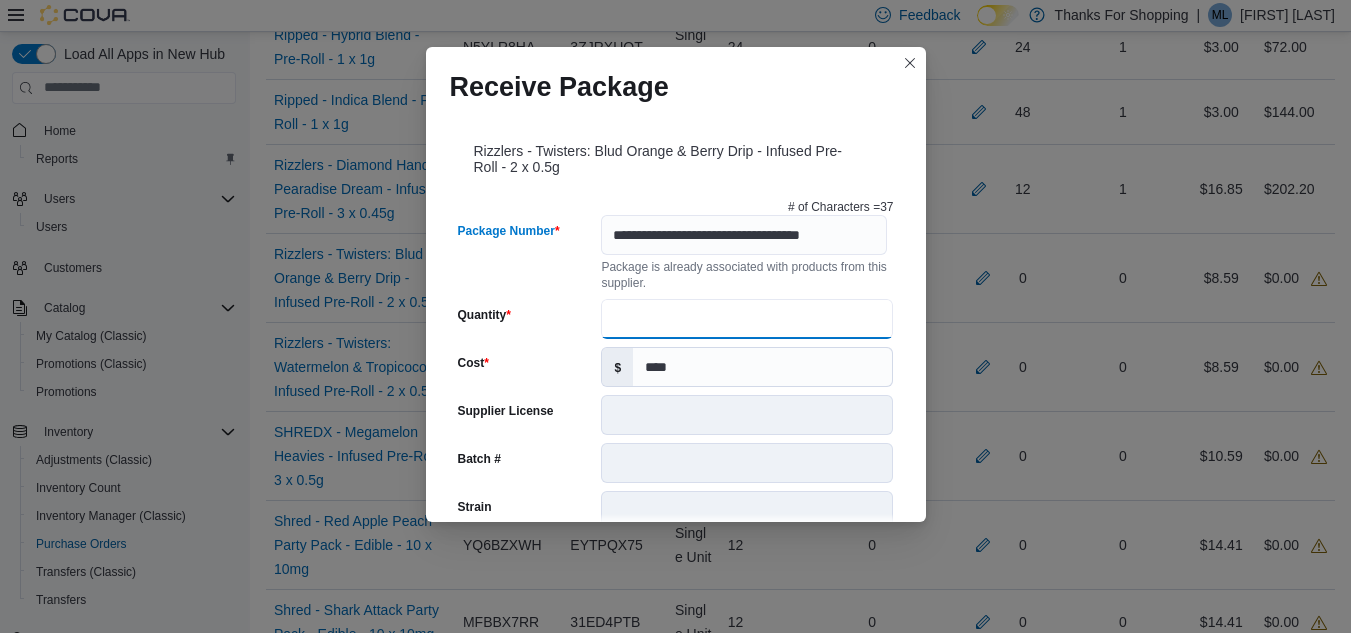 click on "Quantity" at bounding box center [747, 319] 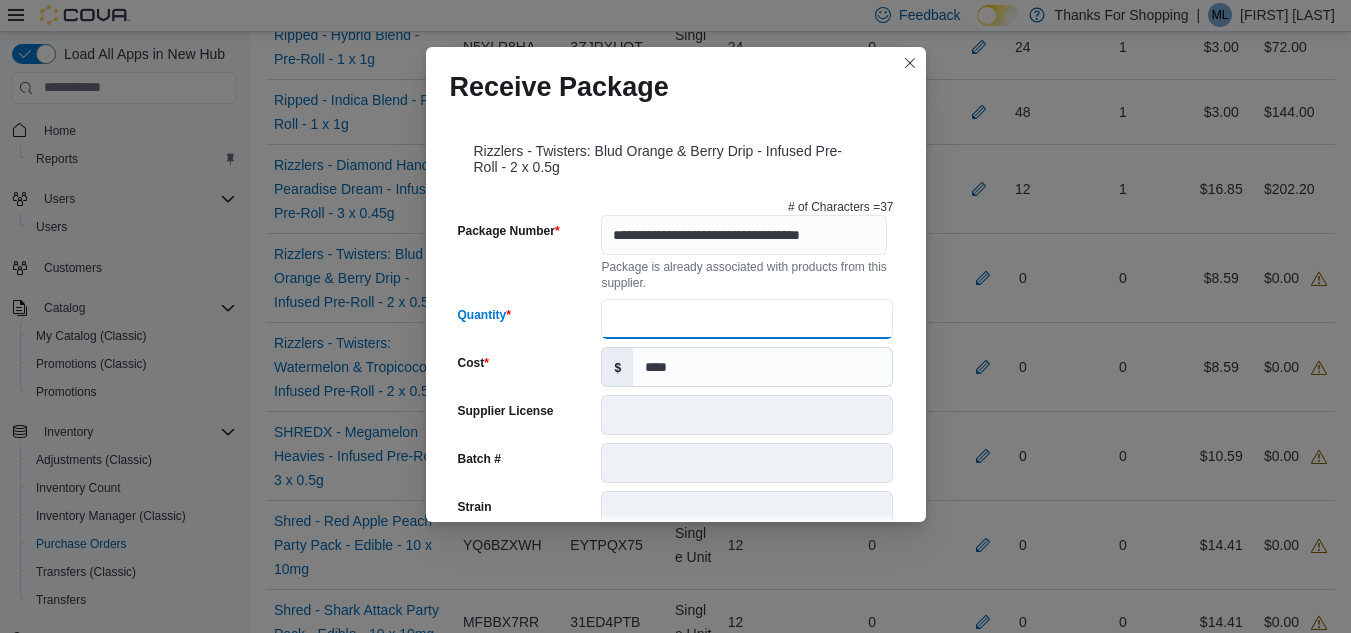scroll, scrollTop: 0, scrollLeft: 0, axis: both 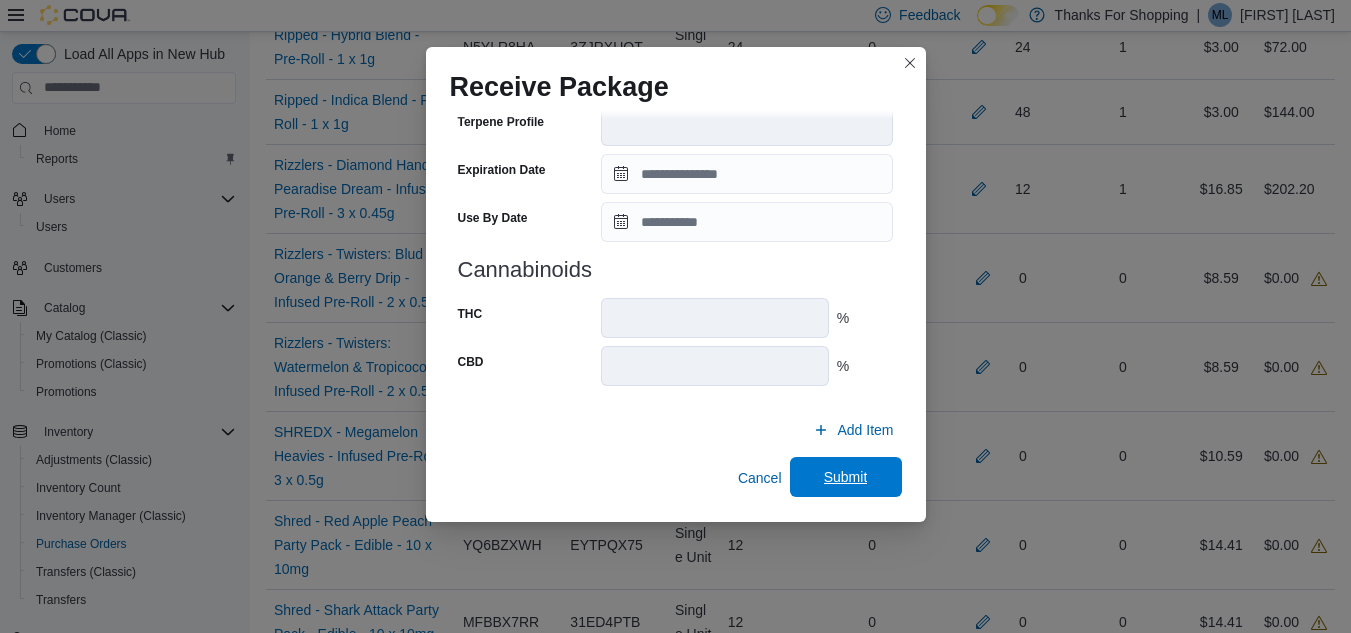click on "Submit" at bounding box center [846, 477] 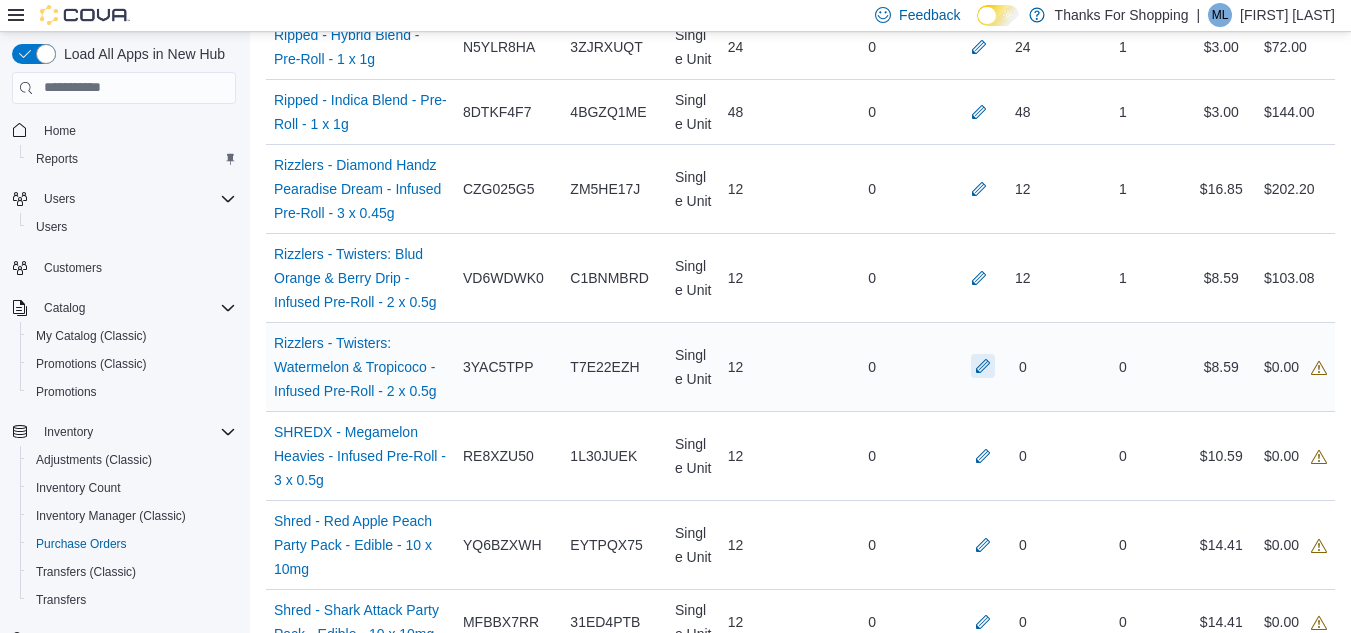 click at bounding box center [983, 366] 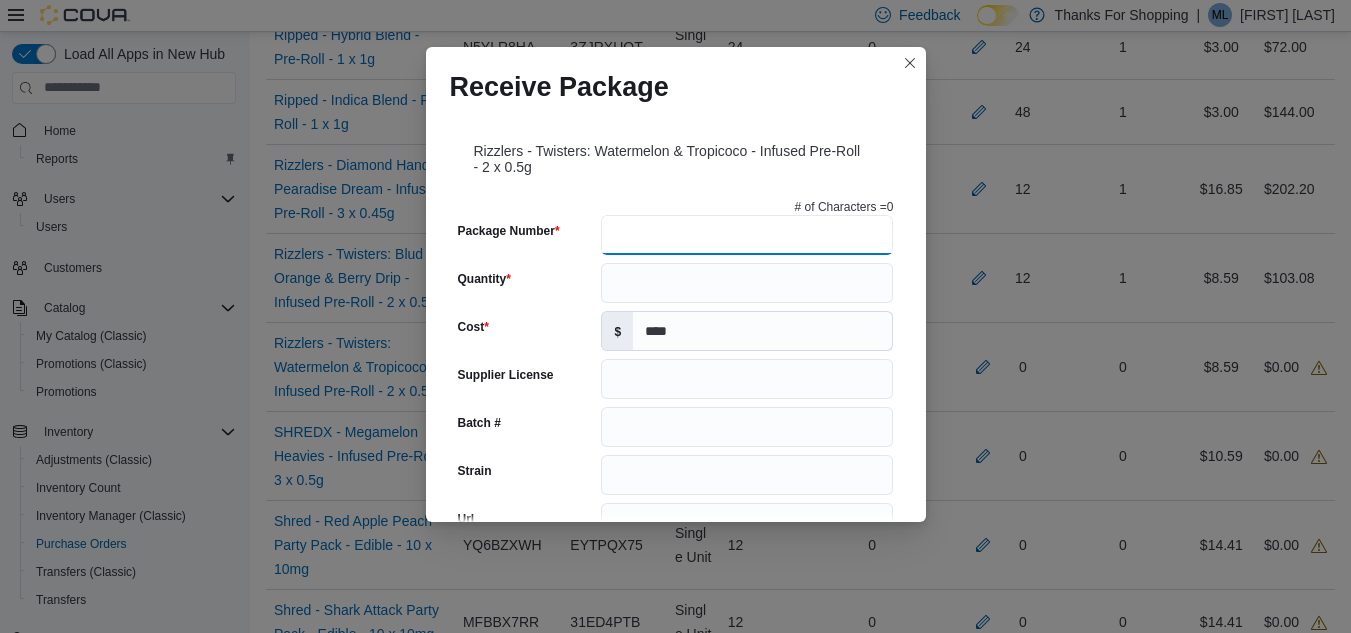 click on "Package Number" at bounding box center [747, 235] 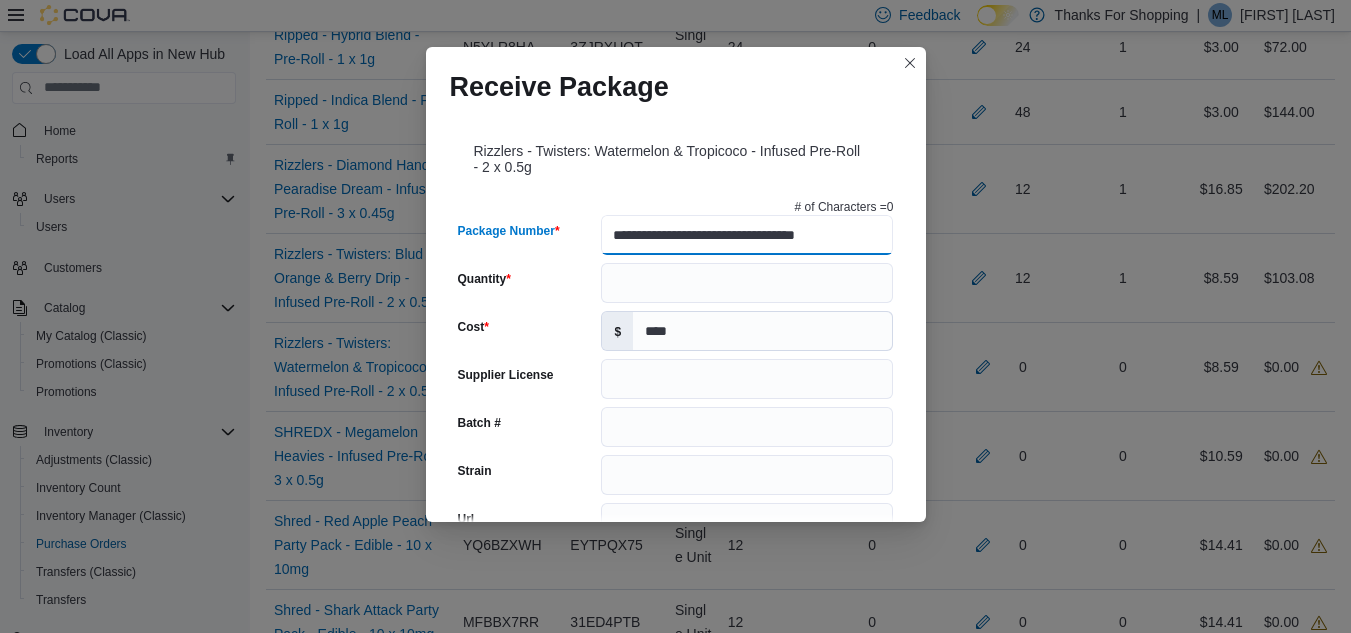 type on "**********" 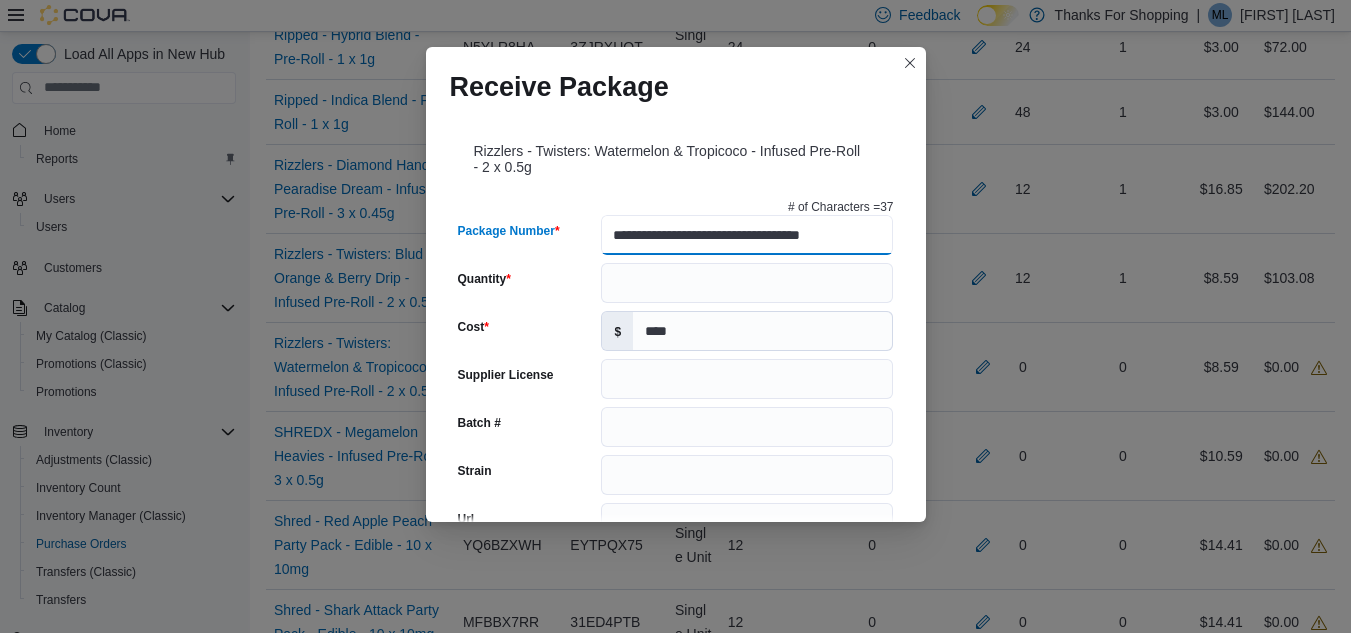 type on "**********" 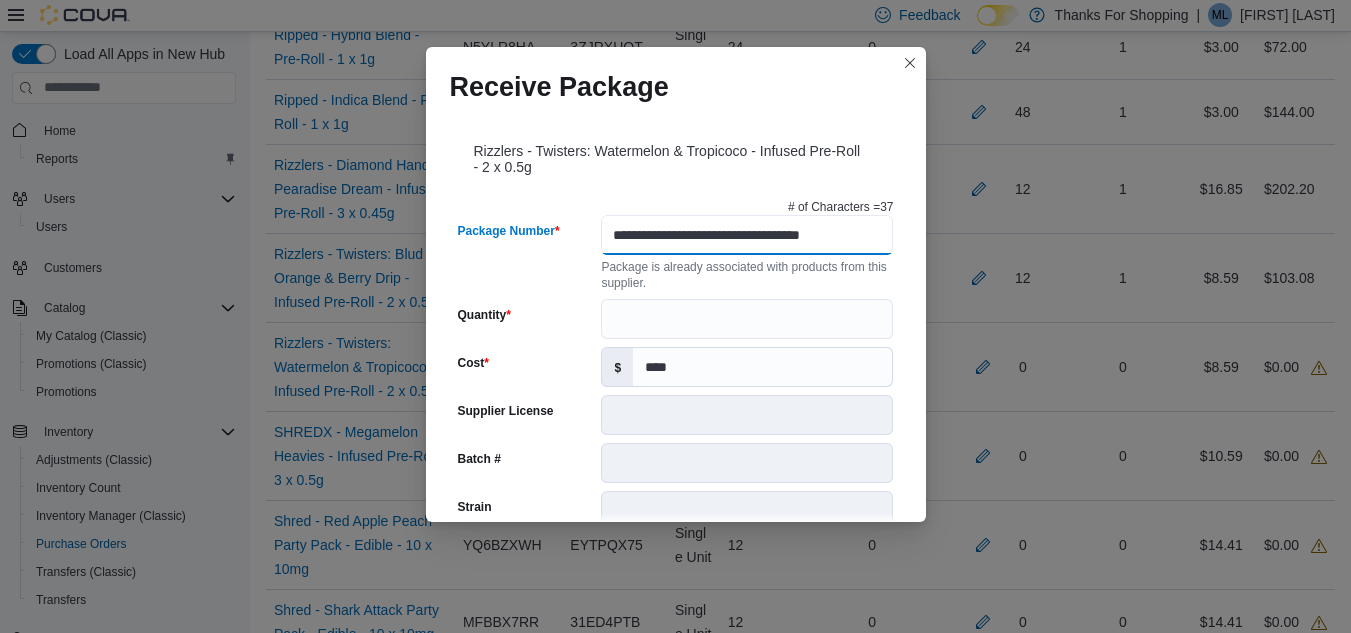 scroll, scrollTop: 0, scrollLeft: 23, axis: horizontal 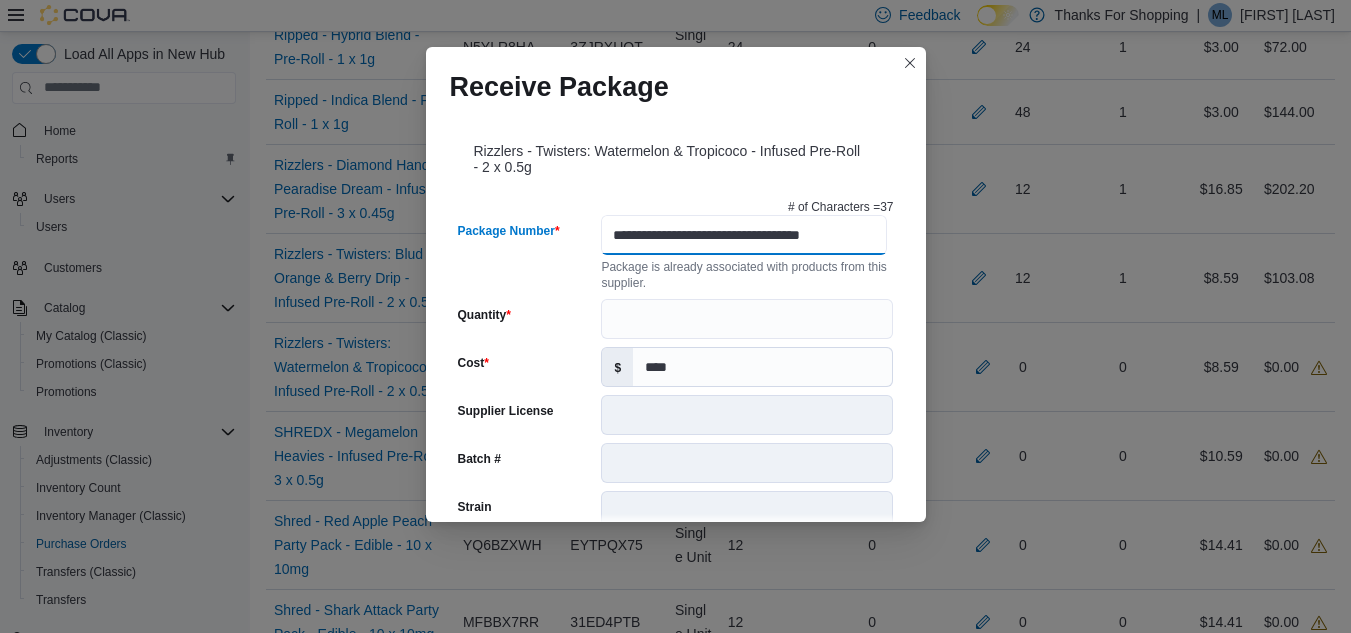 type on "**********" 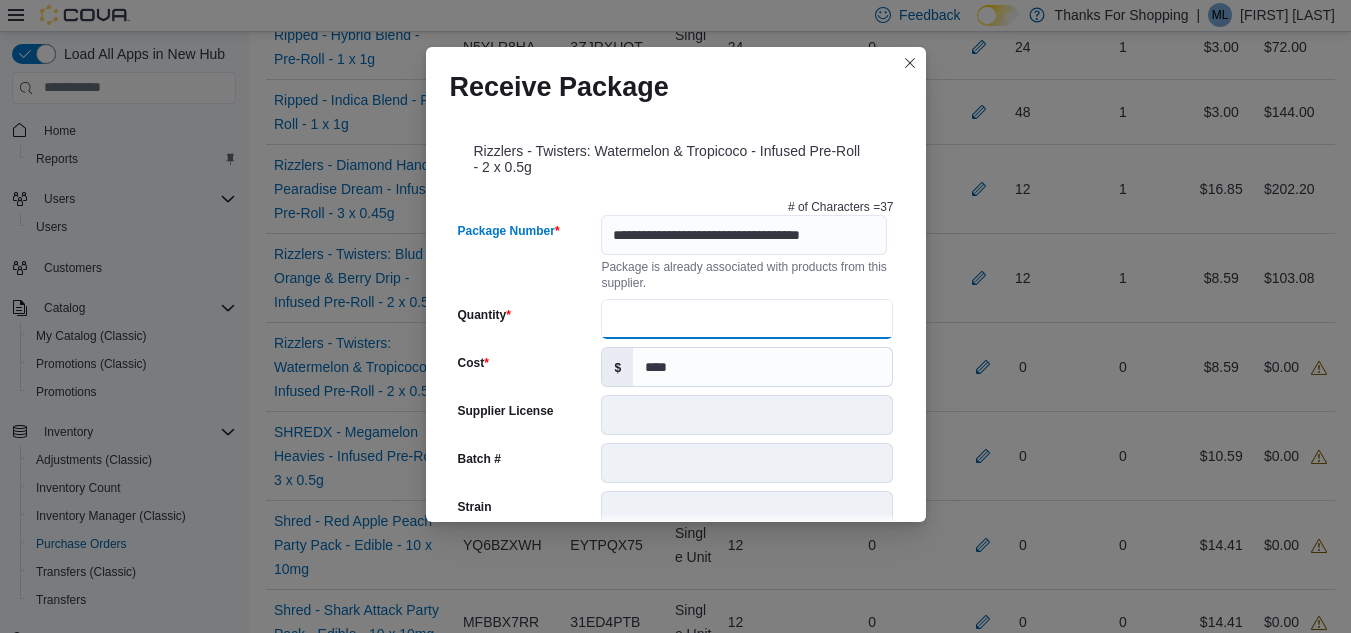 click on "Quantity" at bounding box center [747, 319] 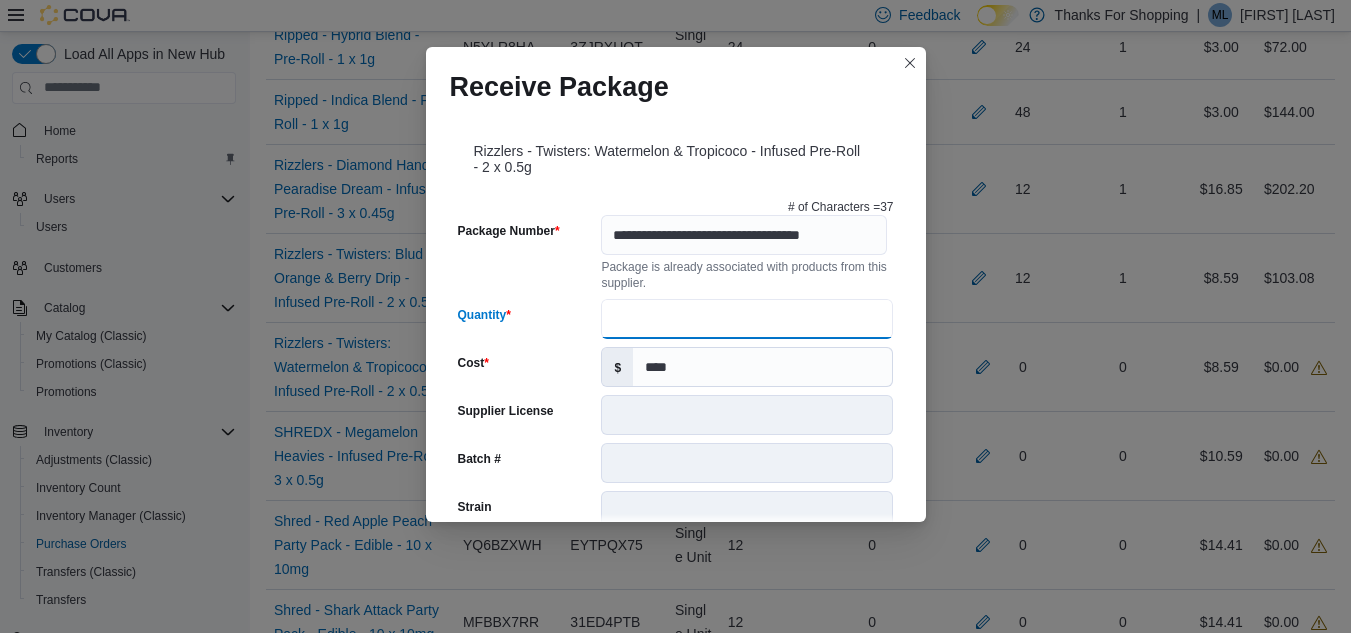 scroll, scrollTop: 0, scrollLeft: 0, axis: both 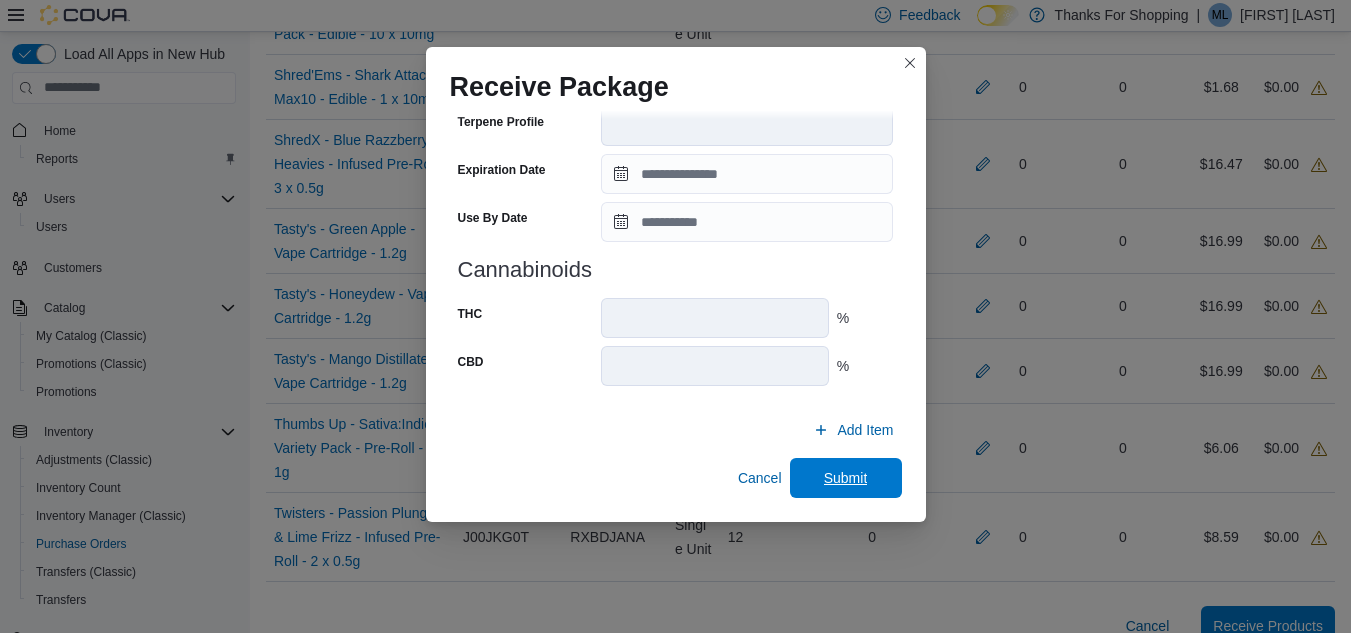 click on "Submit" at bounding box center [846, 478] 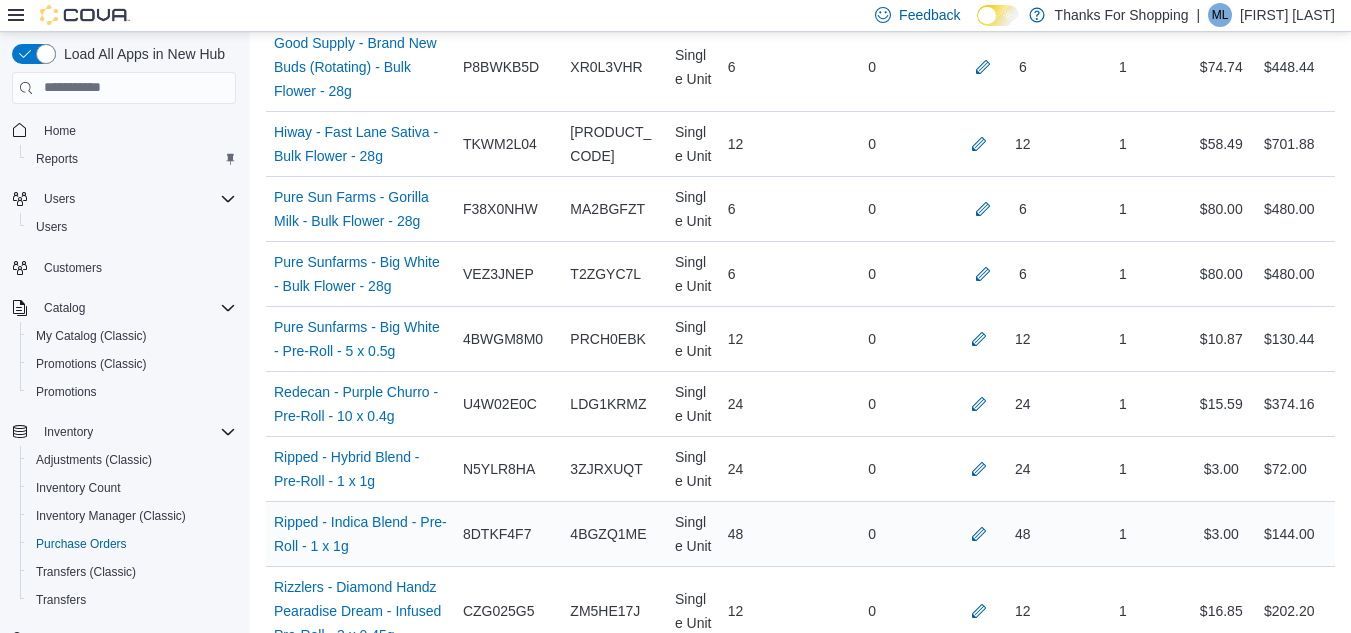 scroll, scrollTop: 2155, scrollLeft: 0, axis: vertical 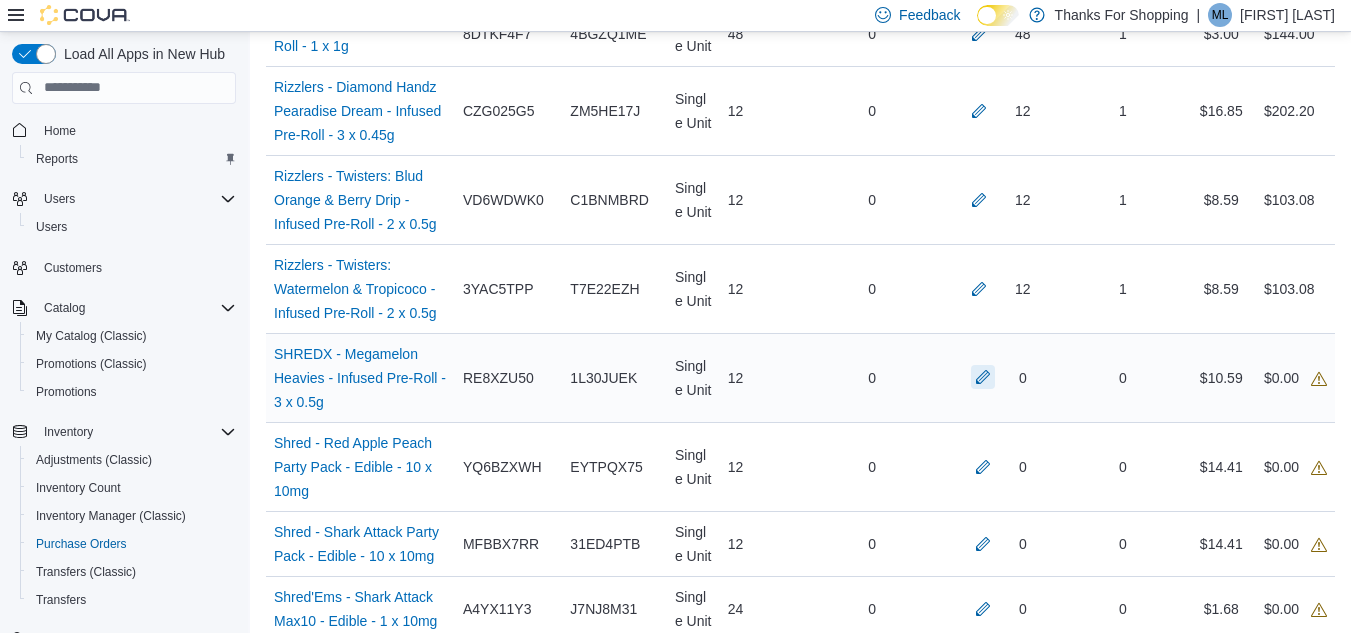 click at bounding box center [983, 377] 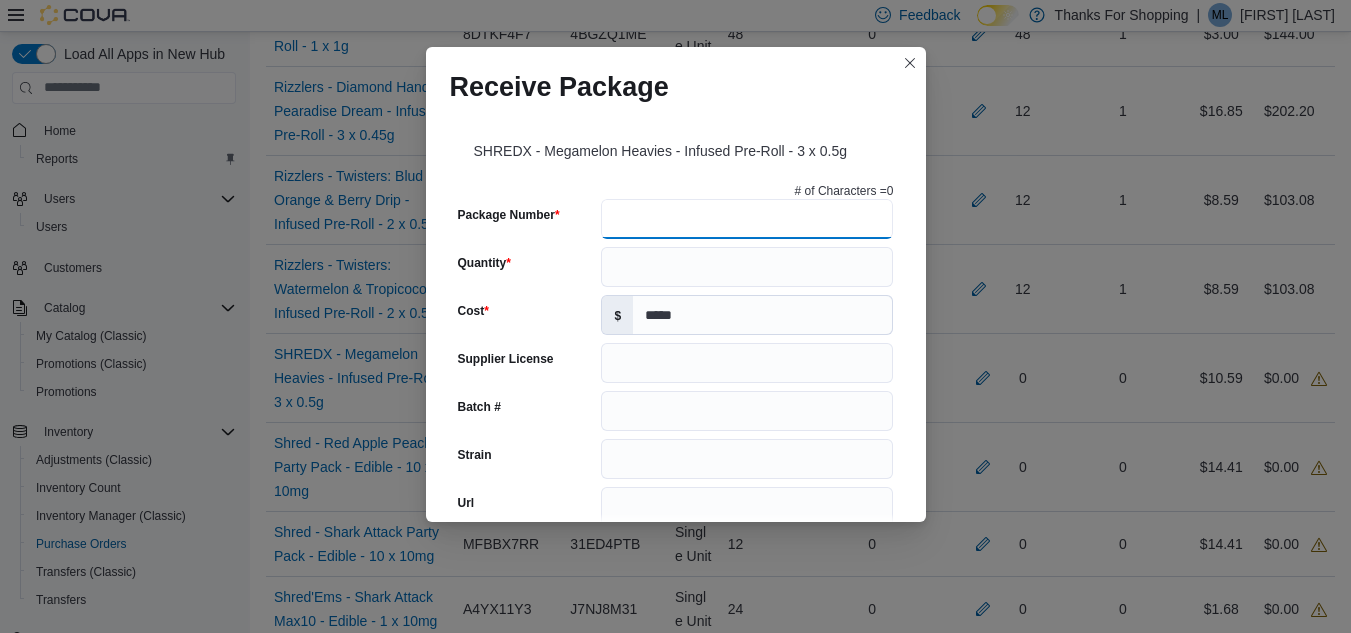 click on "Package Number" at bounding box center (747, 219) 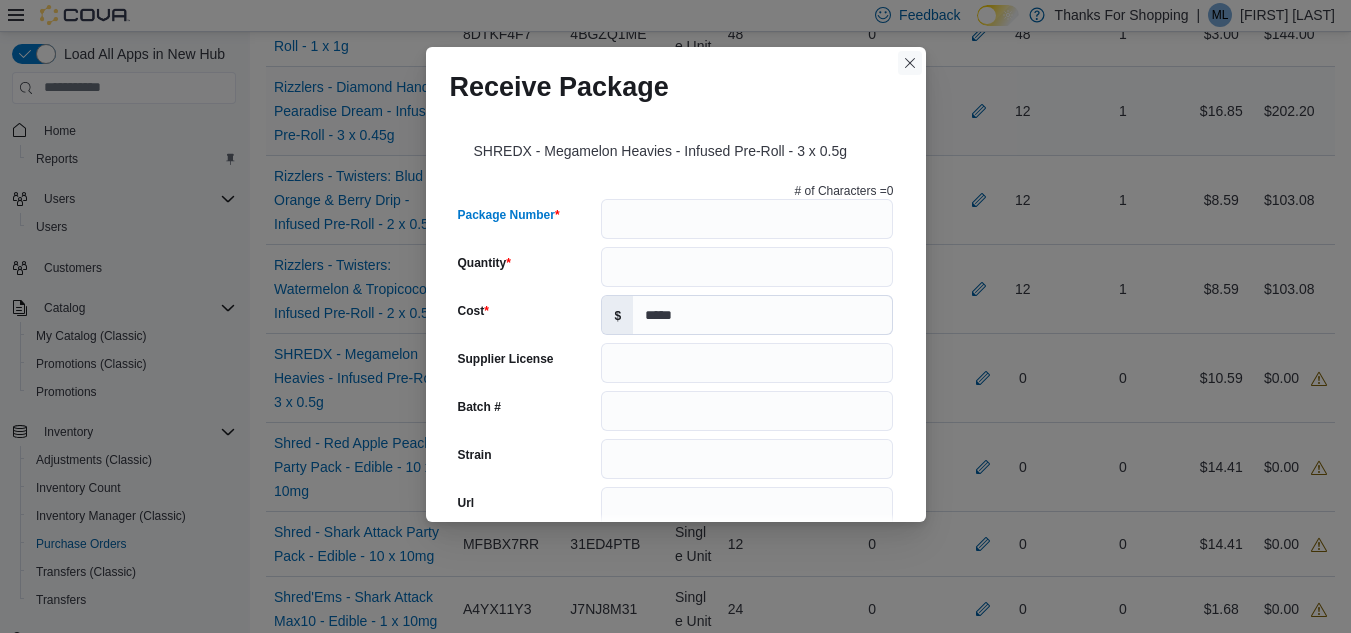 click at bounding box center [910, 63] 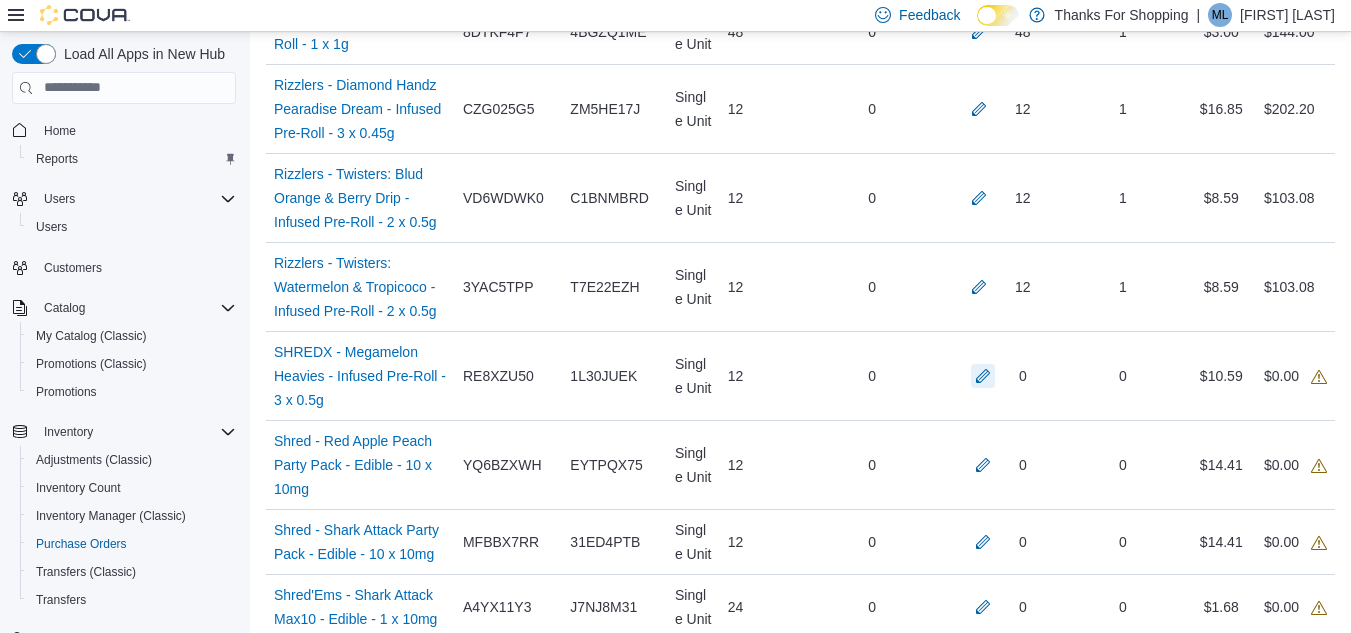 scroll, scrollTop: 2155, scrollLeft: 0, axis: vertical 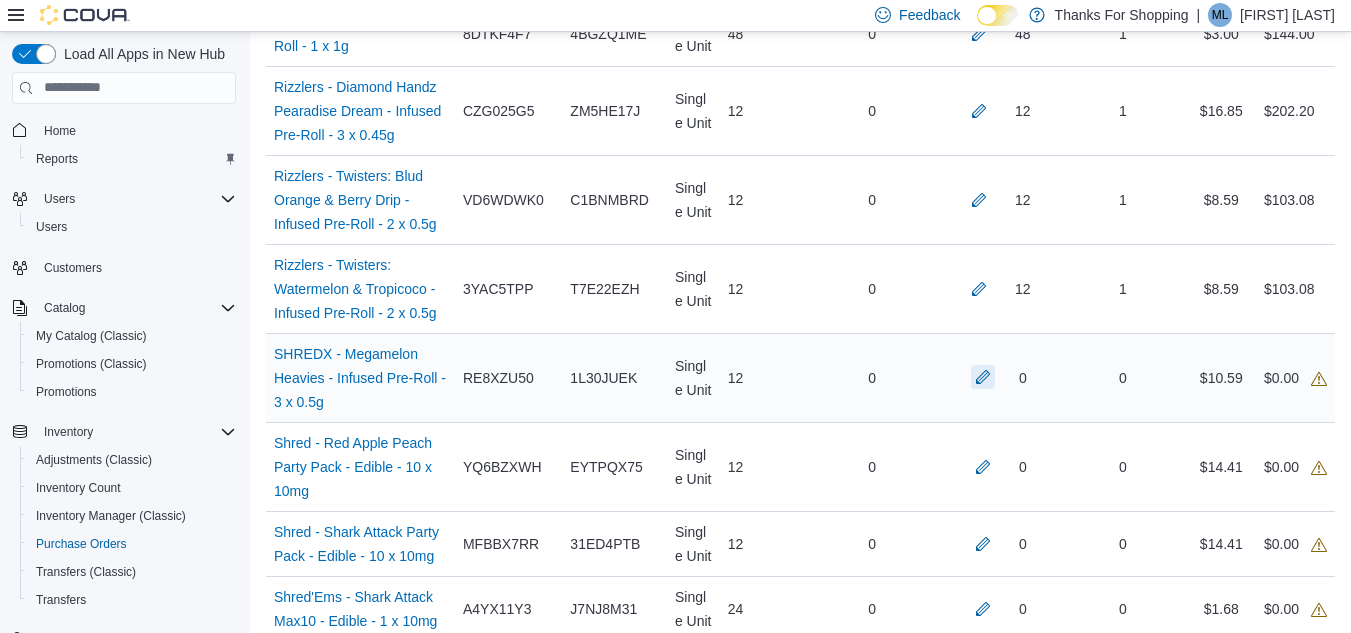 click at bounding box center [983, 377] 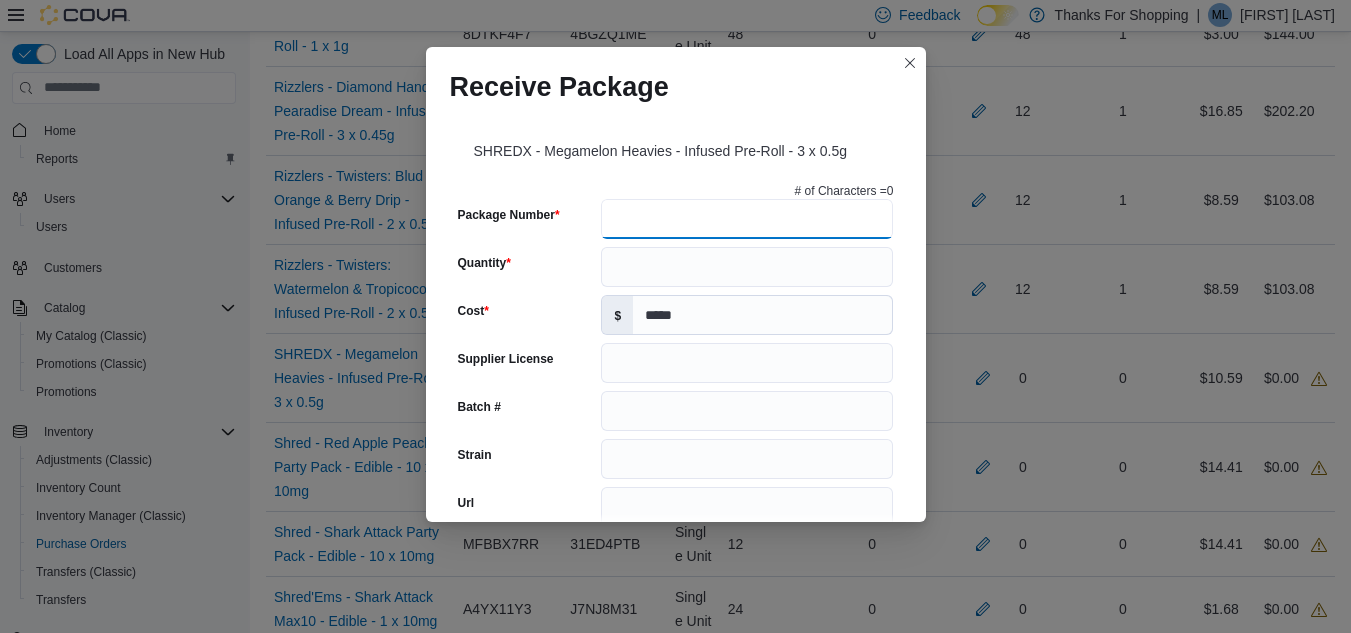 click on "Package Number" at bounding box center (747, 219) 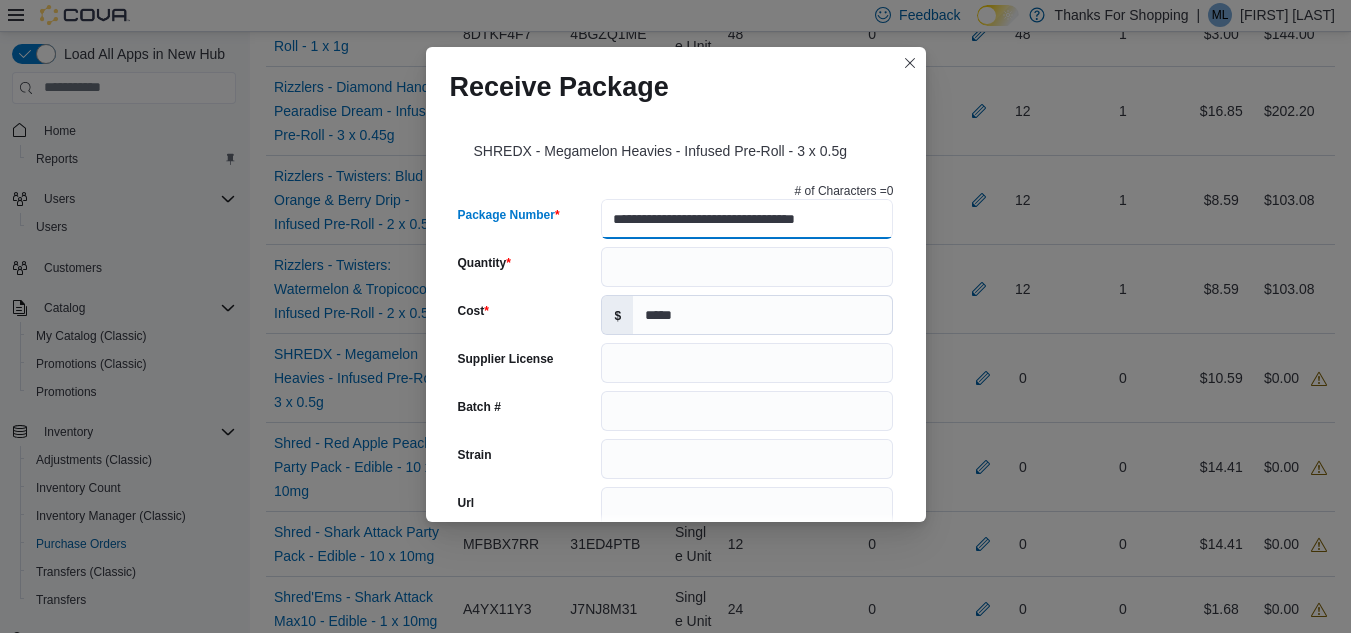 type on "**********" 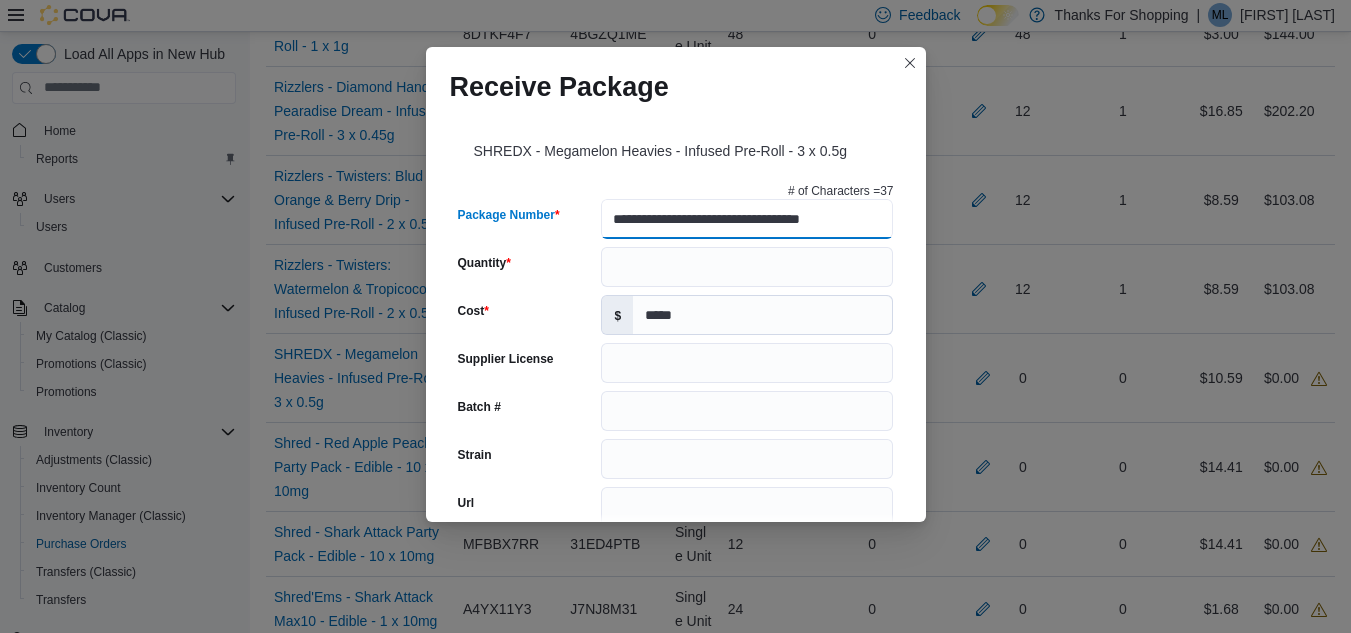 type on "**********" 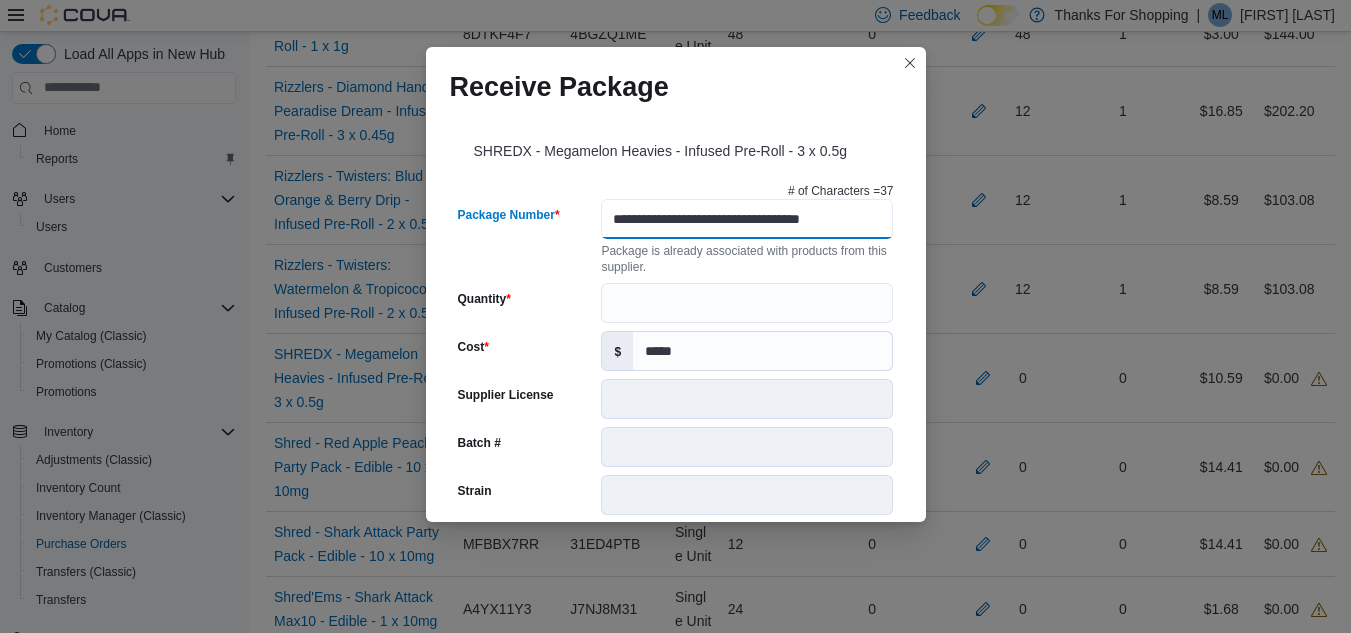 scroll, scrollTop: 0, scrollLeft: 18, axis: horizontal 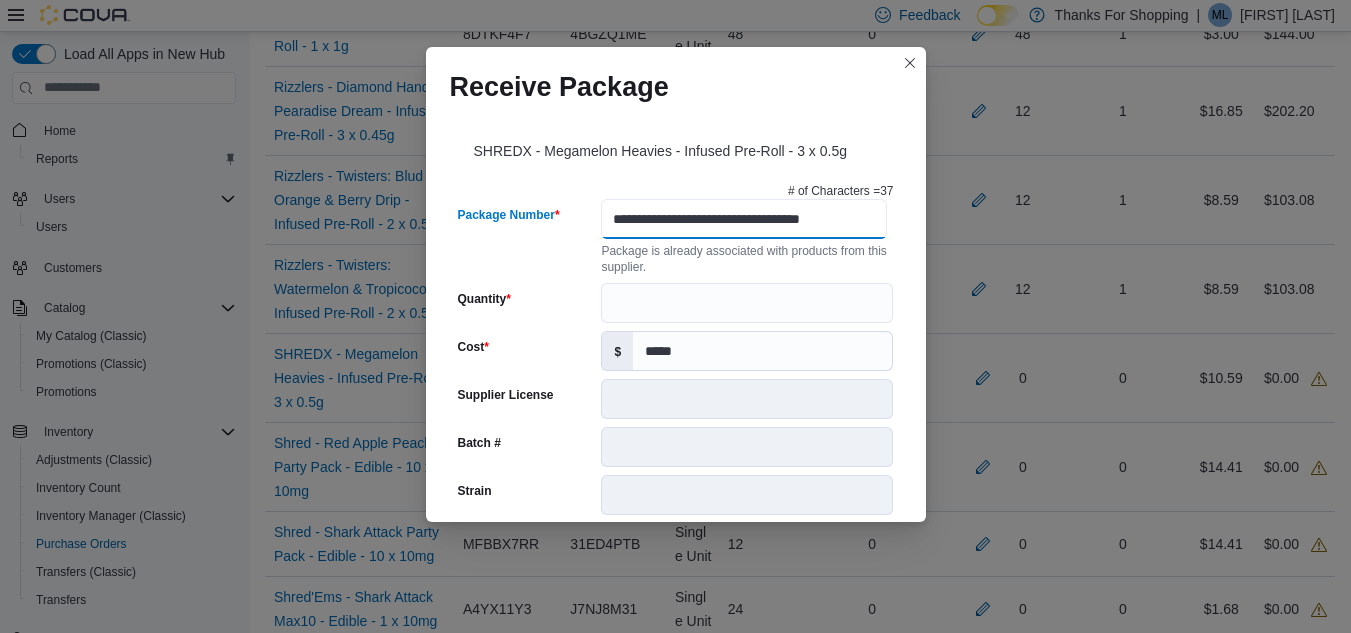 type on "**********" 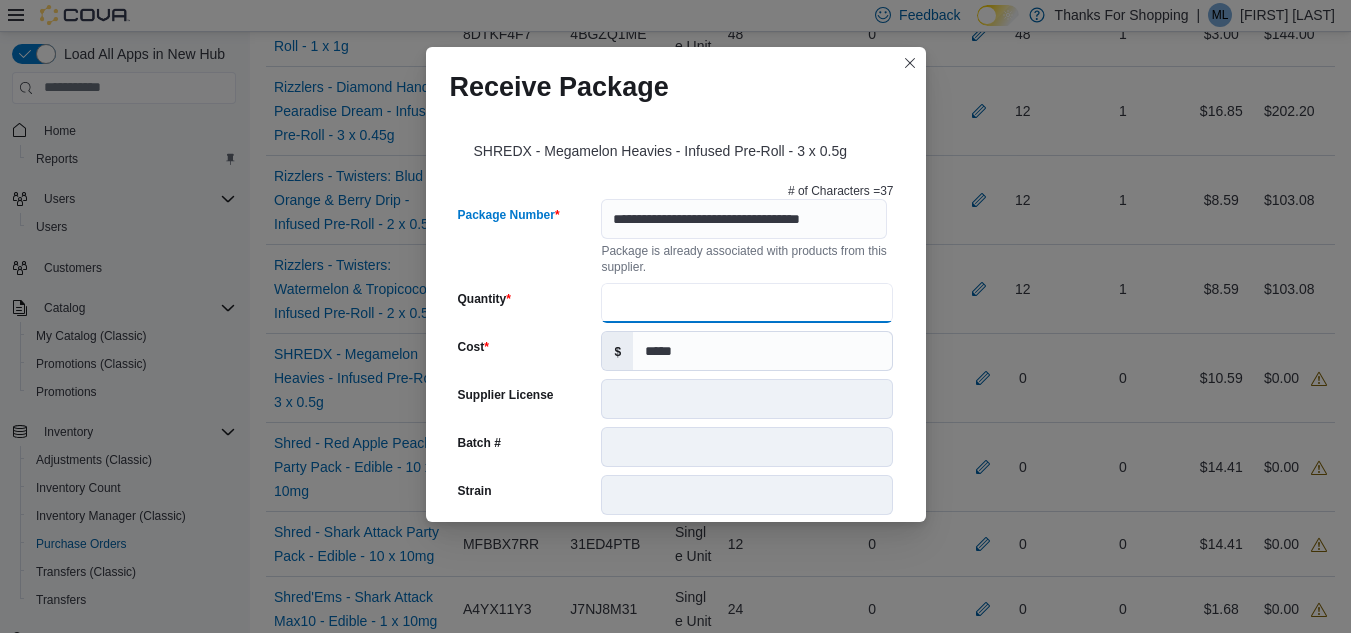 click on "Quantity" at bounding box center (747, 303) 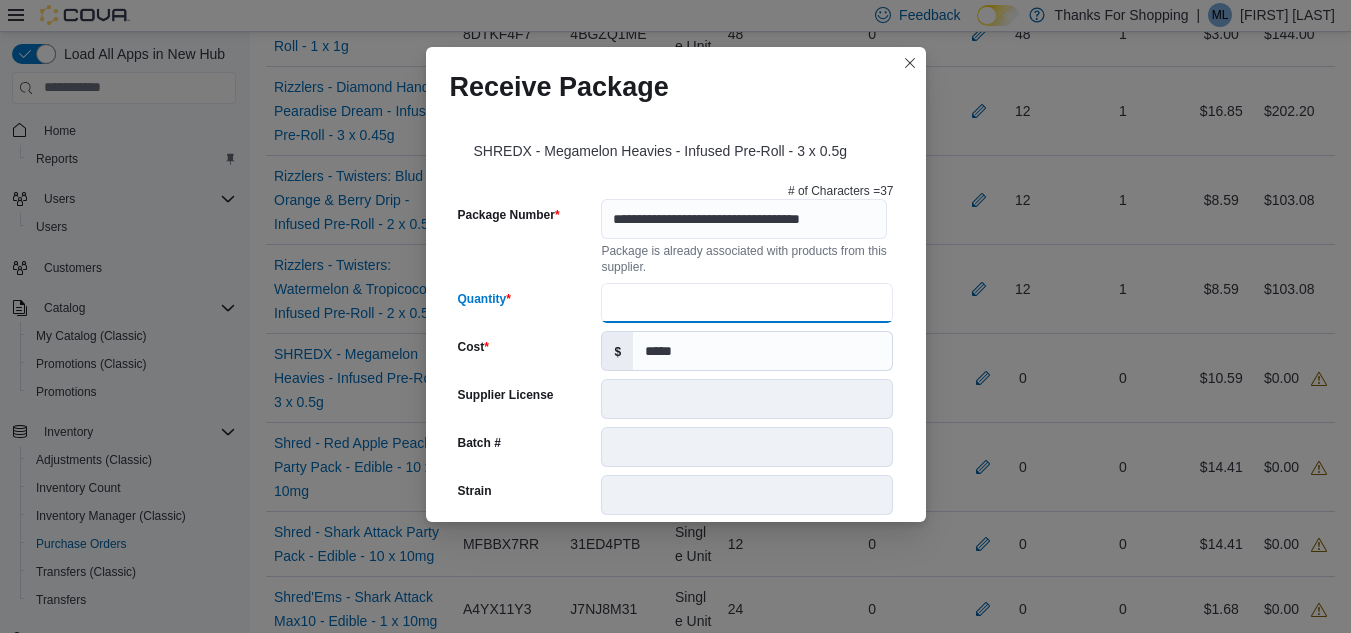 type on "**" 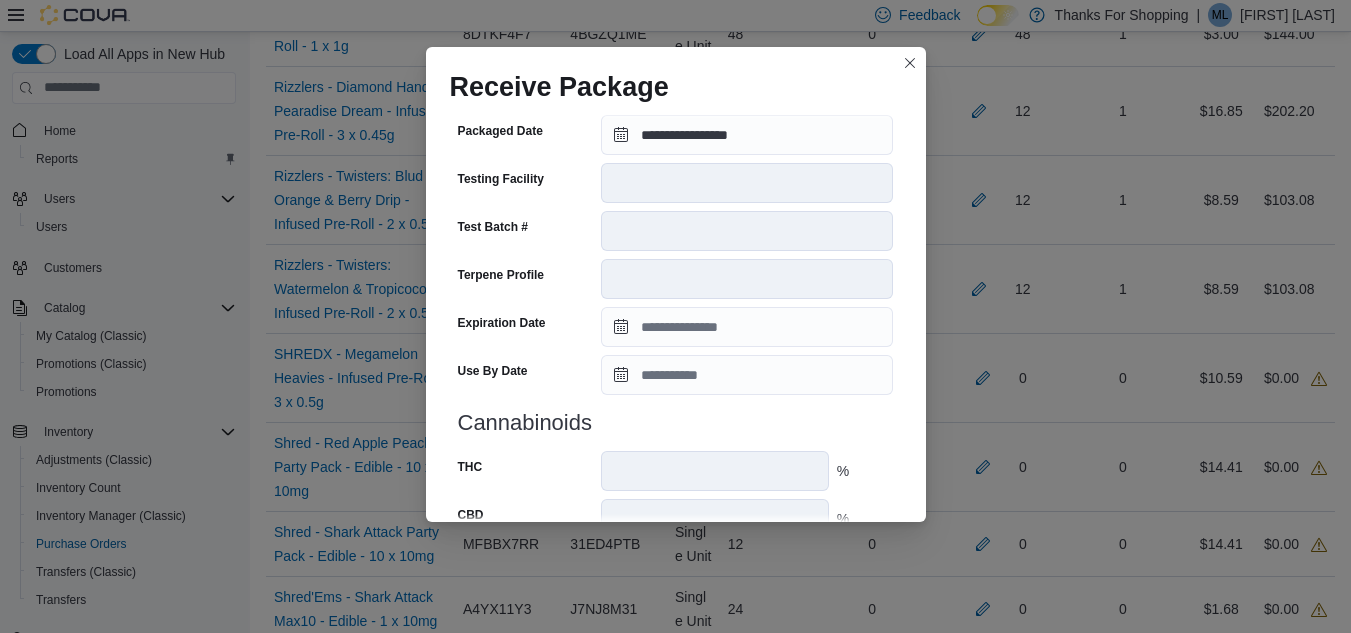scroll, scrollTop: 753, scrollLeft: 0, axis: vertical 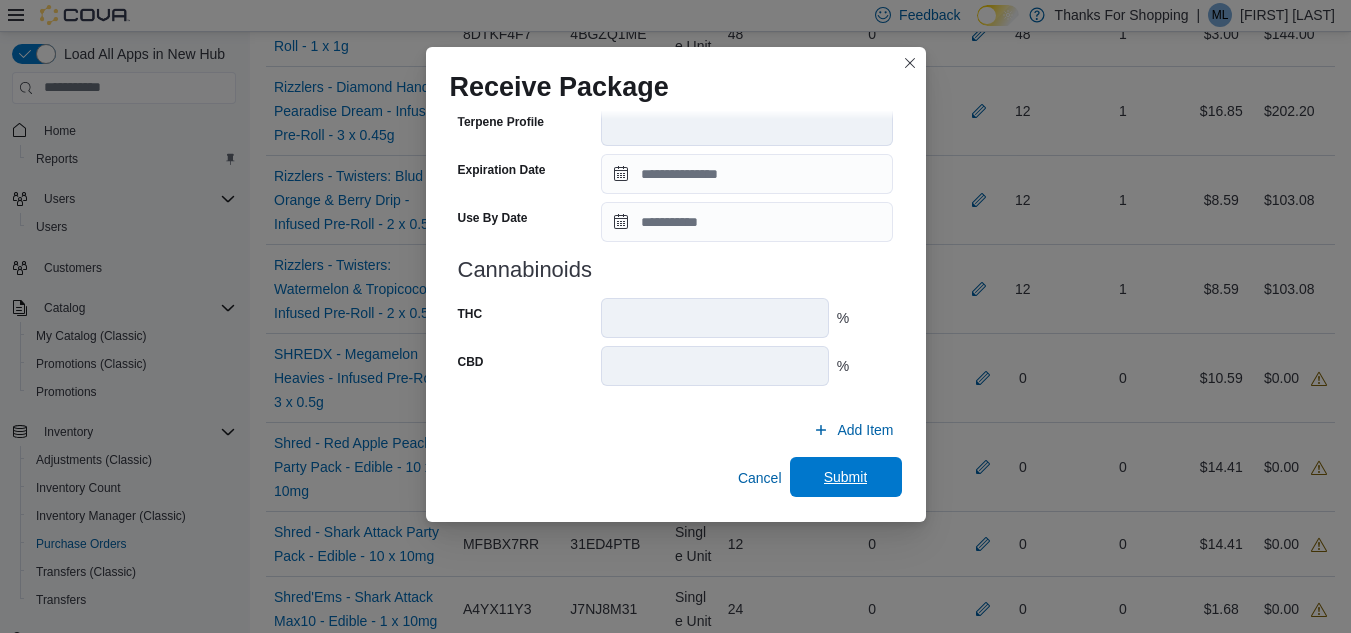 click on "Submit" at bounding box center [846, 477] 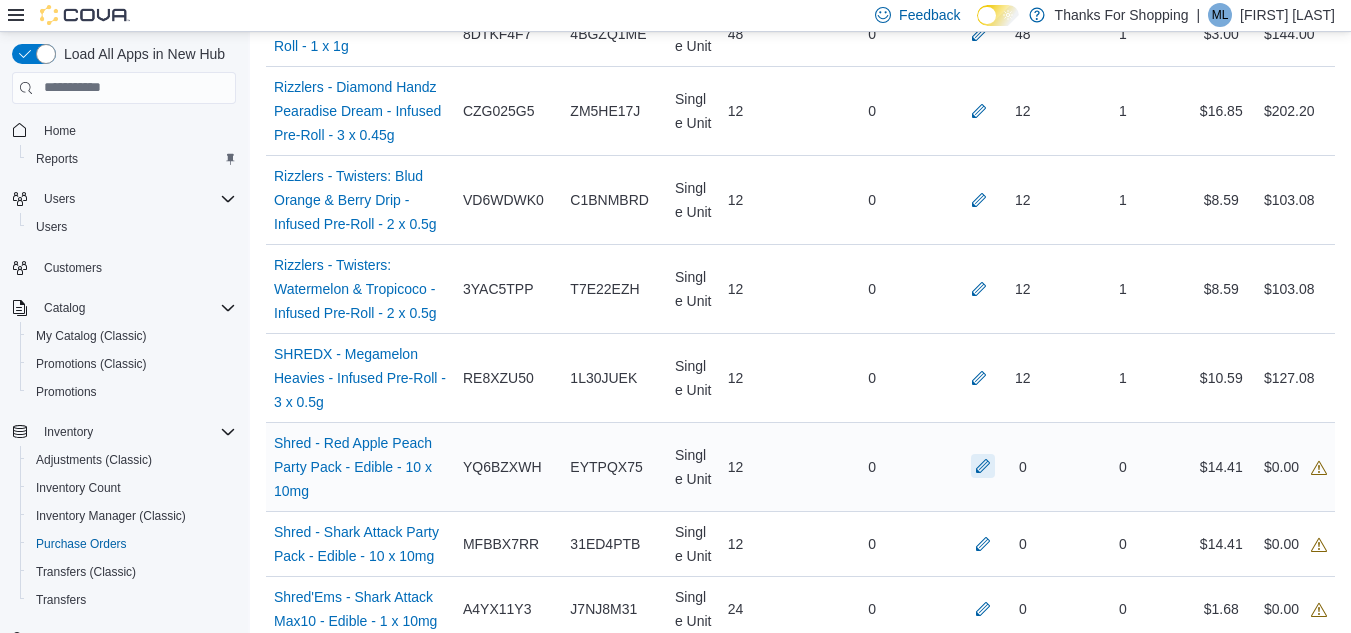 click at bounding box center [983, 466] 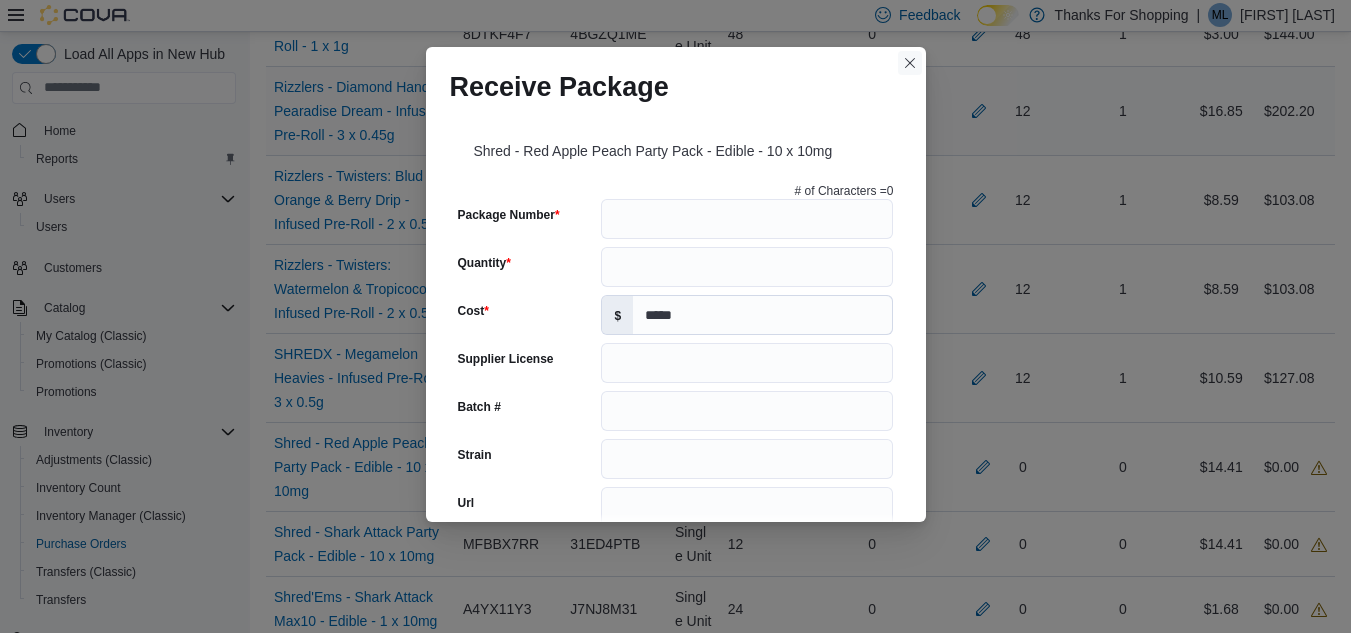 click at bounding box center [910, 63] 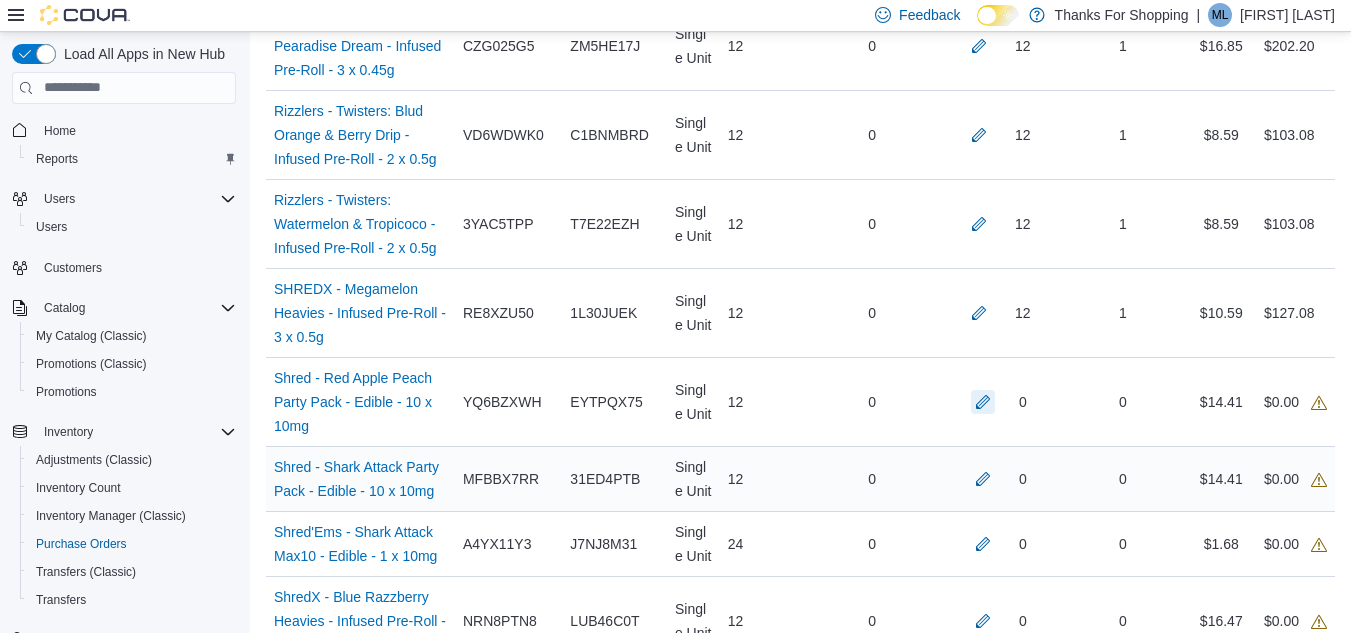 scroll, scrollTop: 2255, scrollLeft: 0, axis: vertical 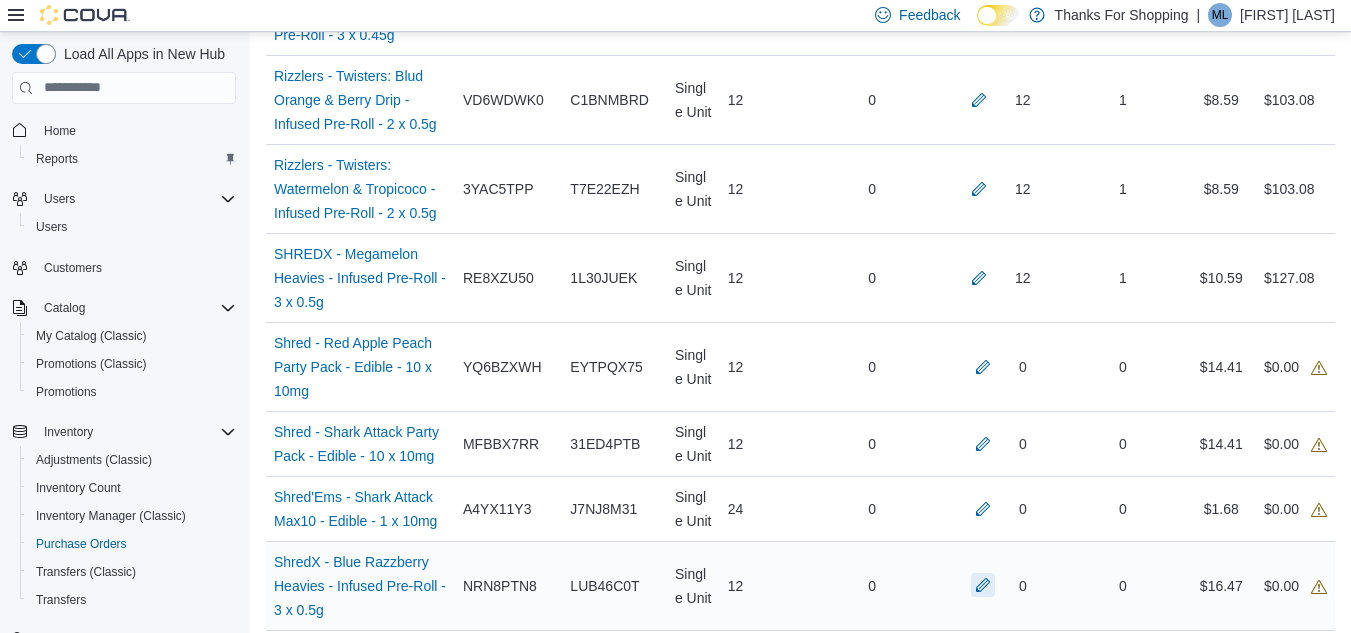click at bounding box center [983, 585] 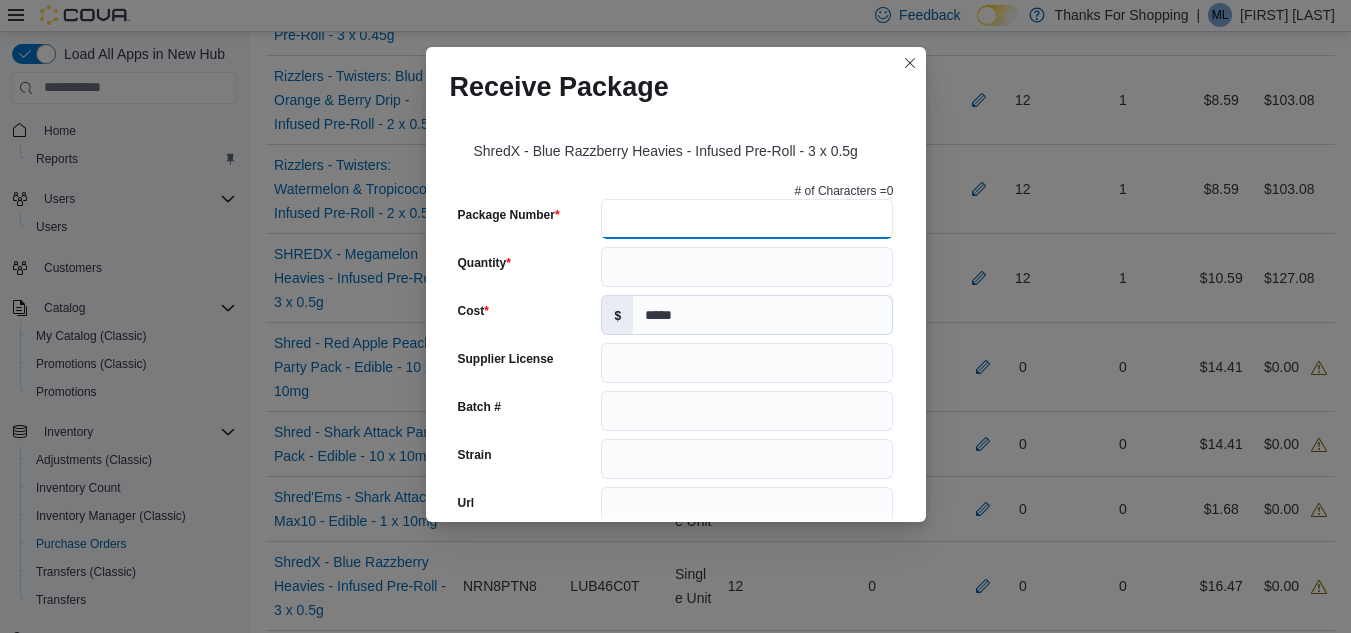 click on "Package Number" at bounding box center (747, 219) 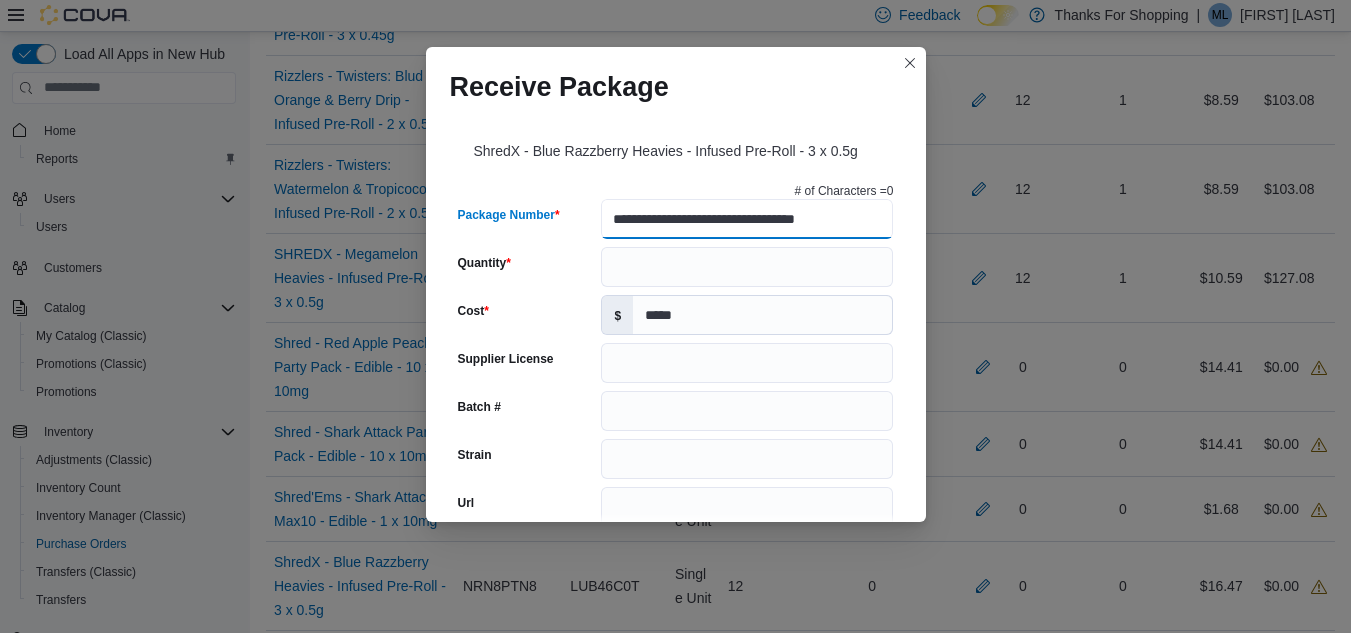 type on "**********" 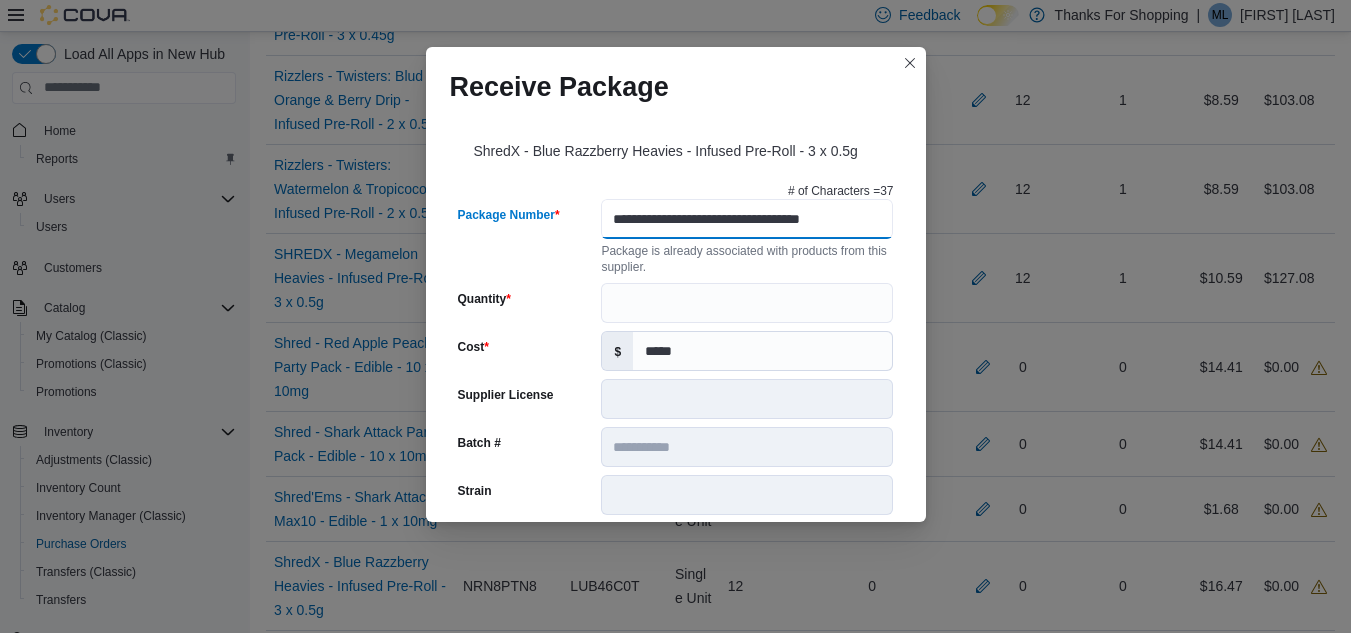 type on "**********" 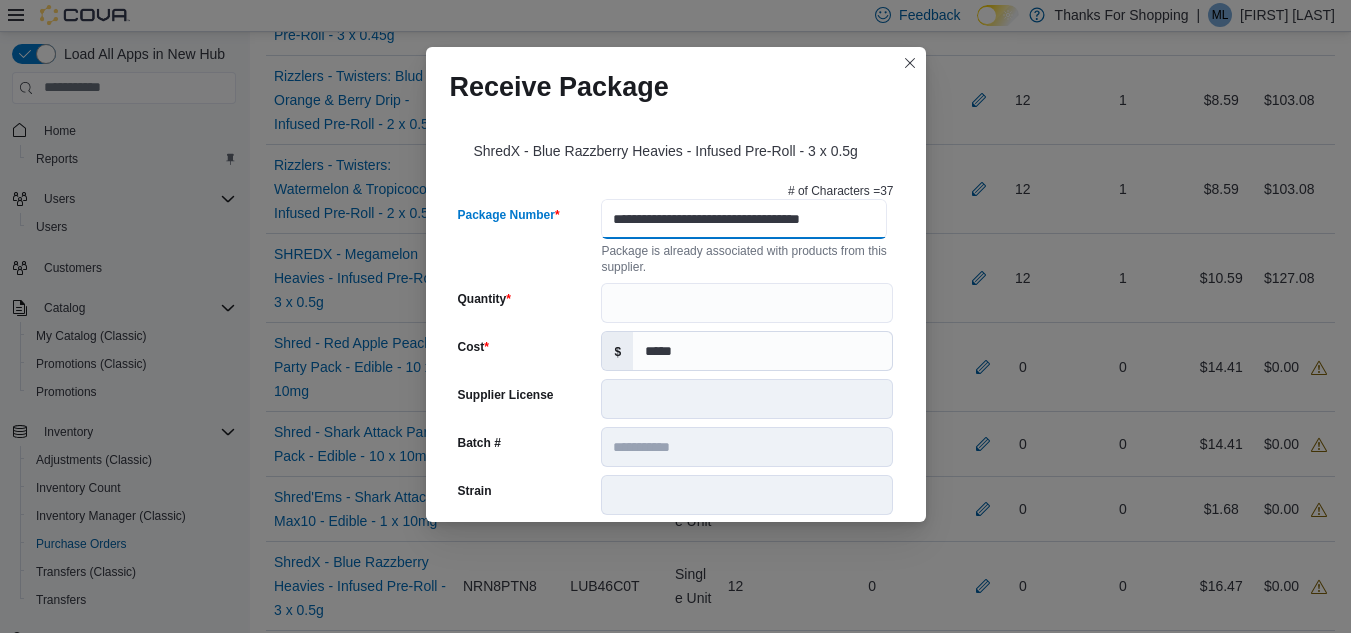 type on "**********" 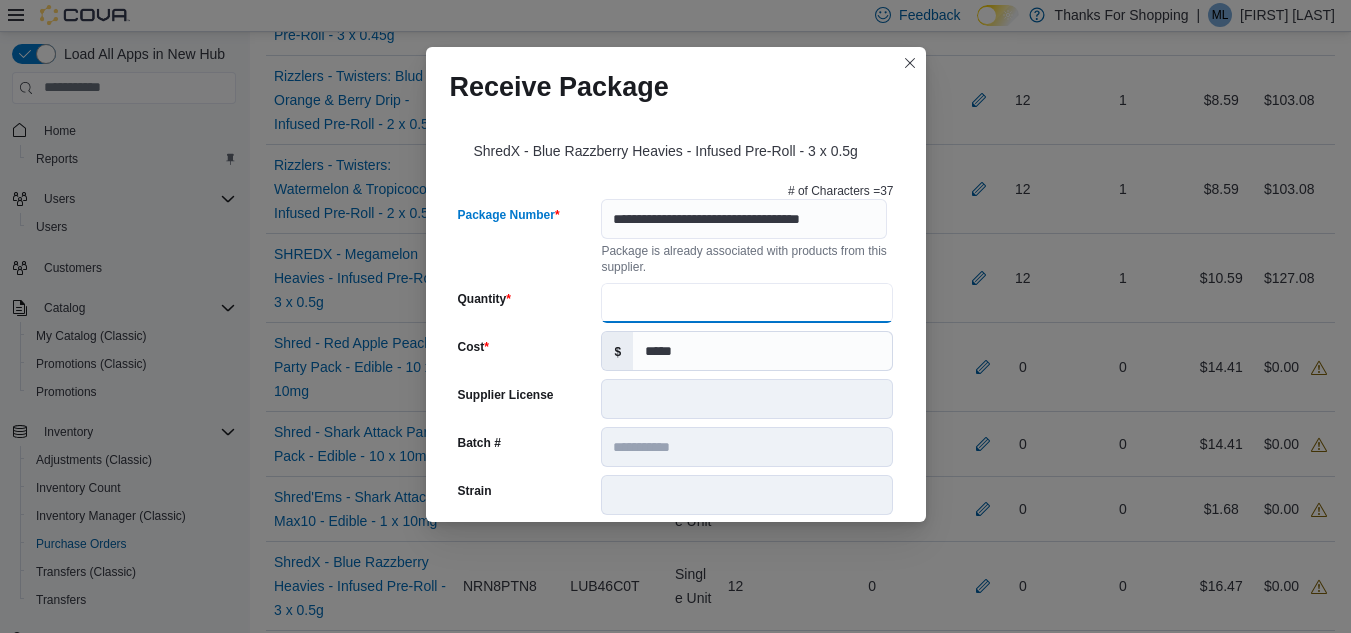 click on "Quantity" at bounding box center (747, 303) 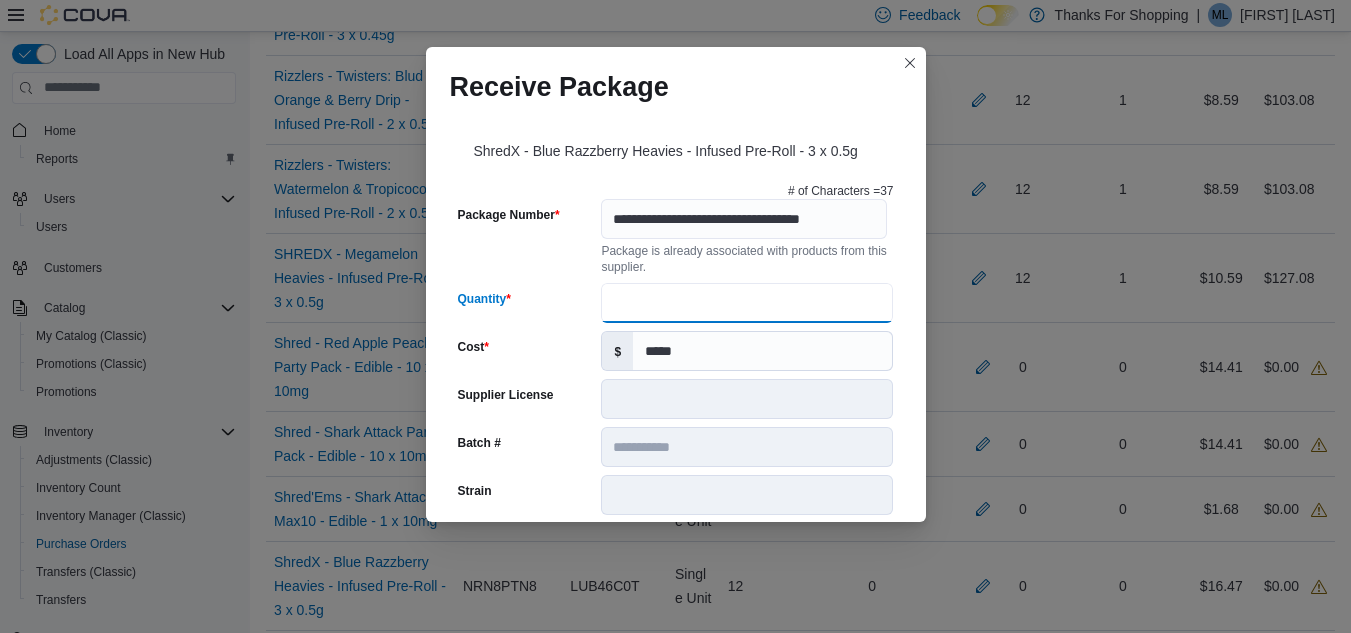 scroll, scrollTop: 0, scrollLeft: 0, axis: both 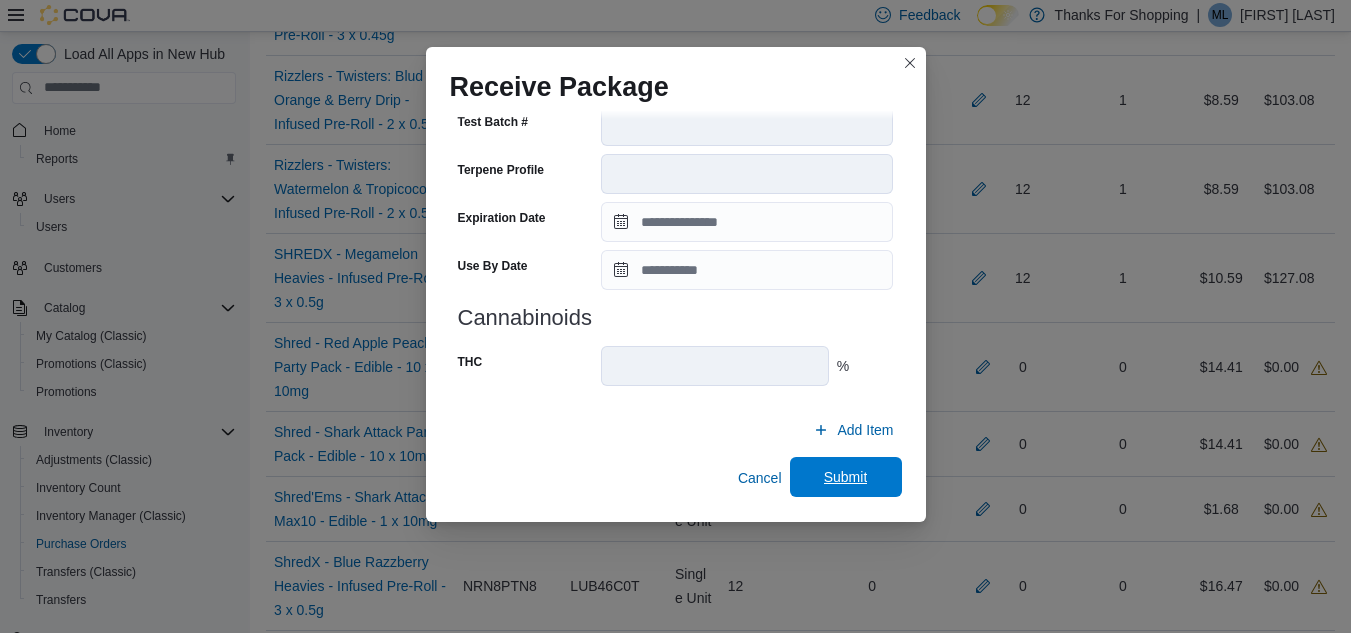 click on "Submit" at bounding box center (846, 477) 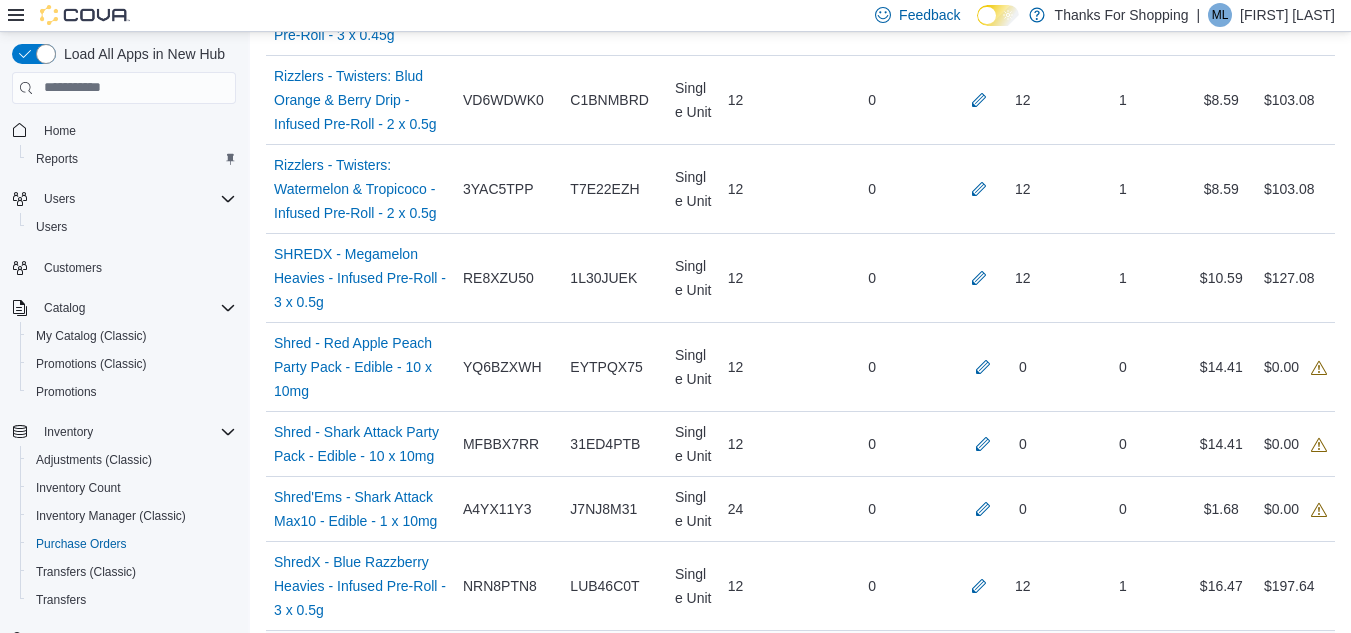 click at bounding box center (983, 662) 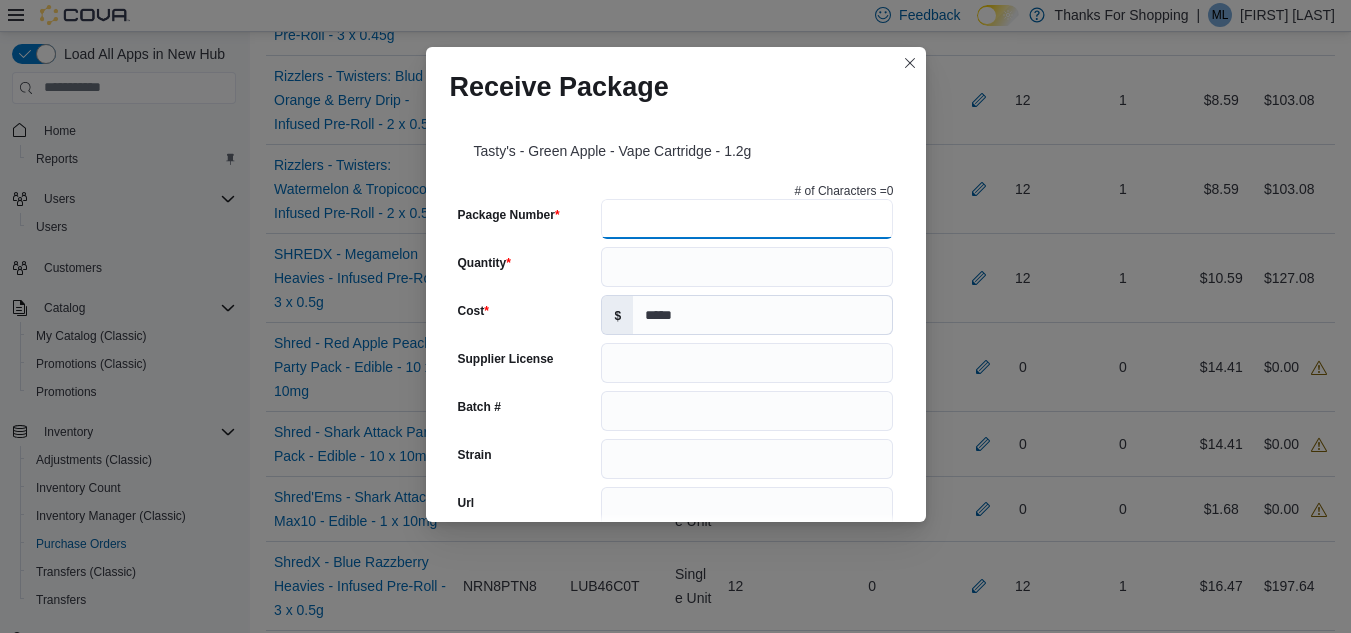 click on "Package Number" at bounding box center (747, 219) 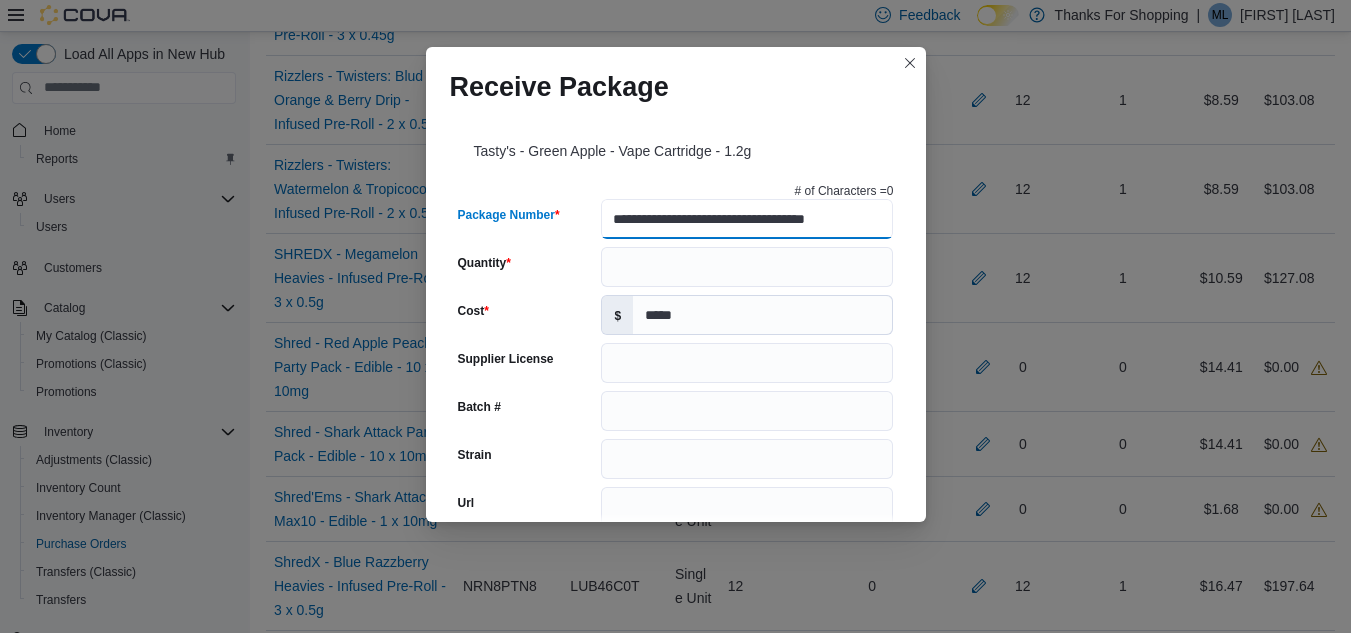 type on "**********" 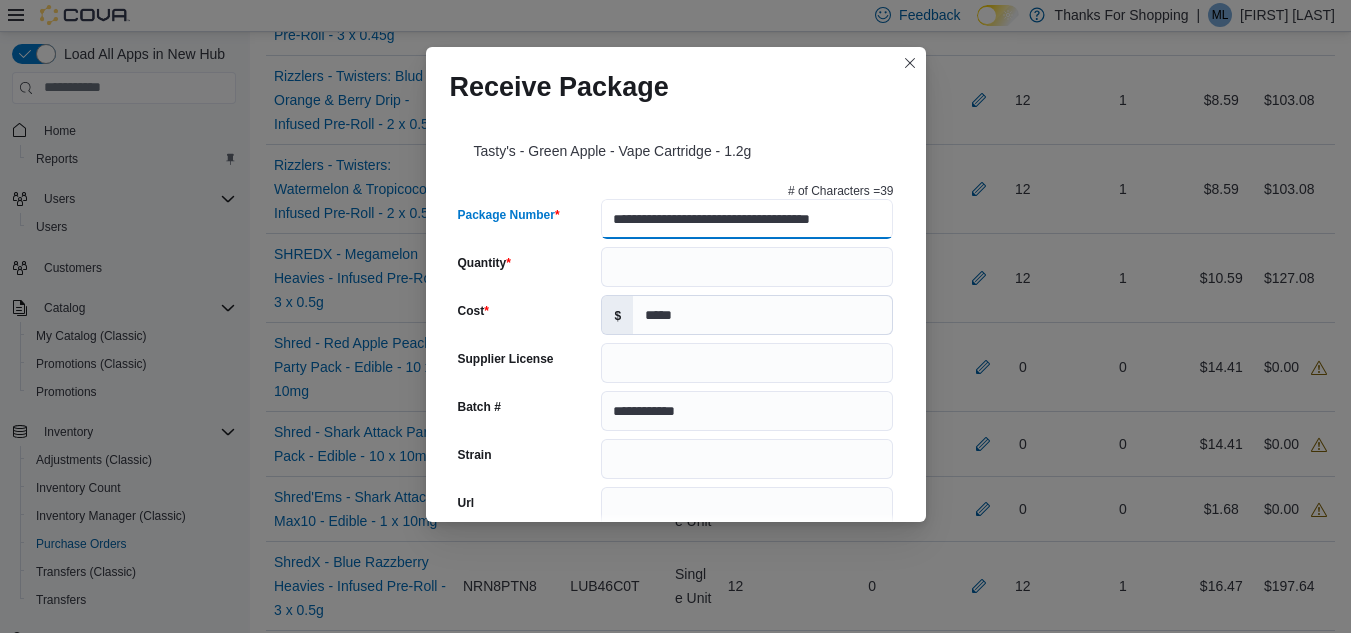 type on "**********" 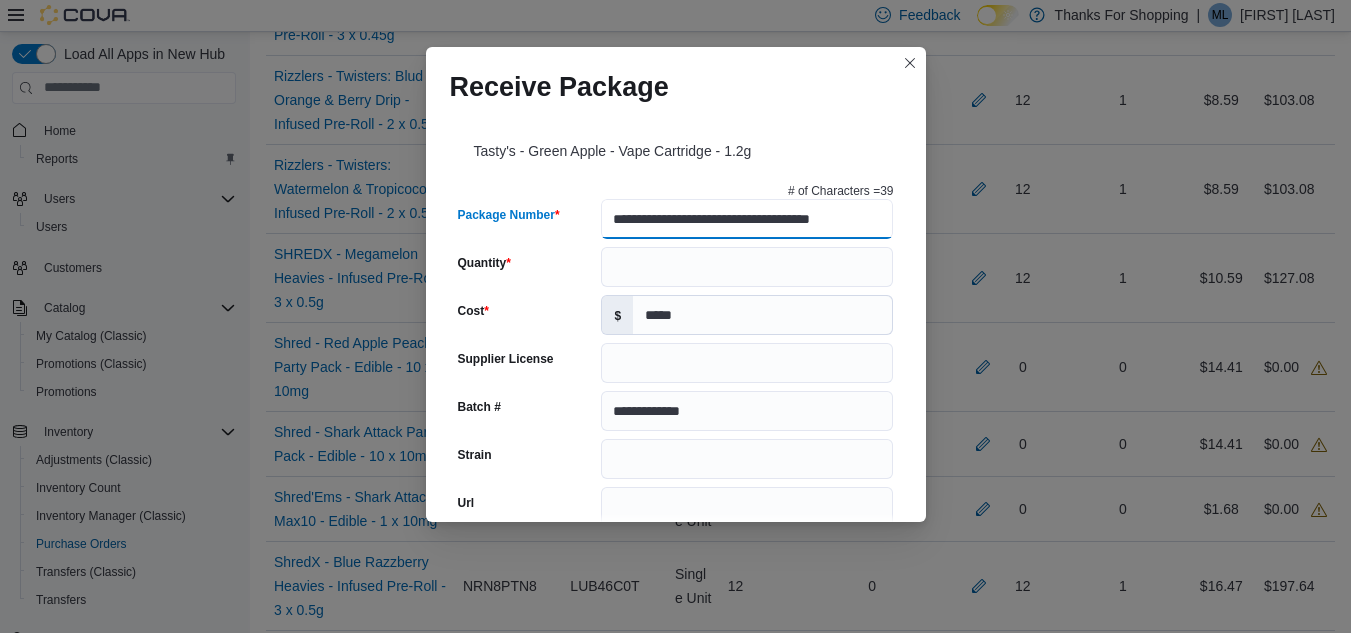 type on "****" 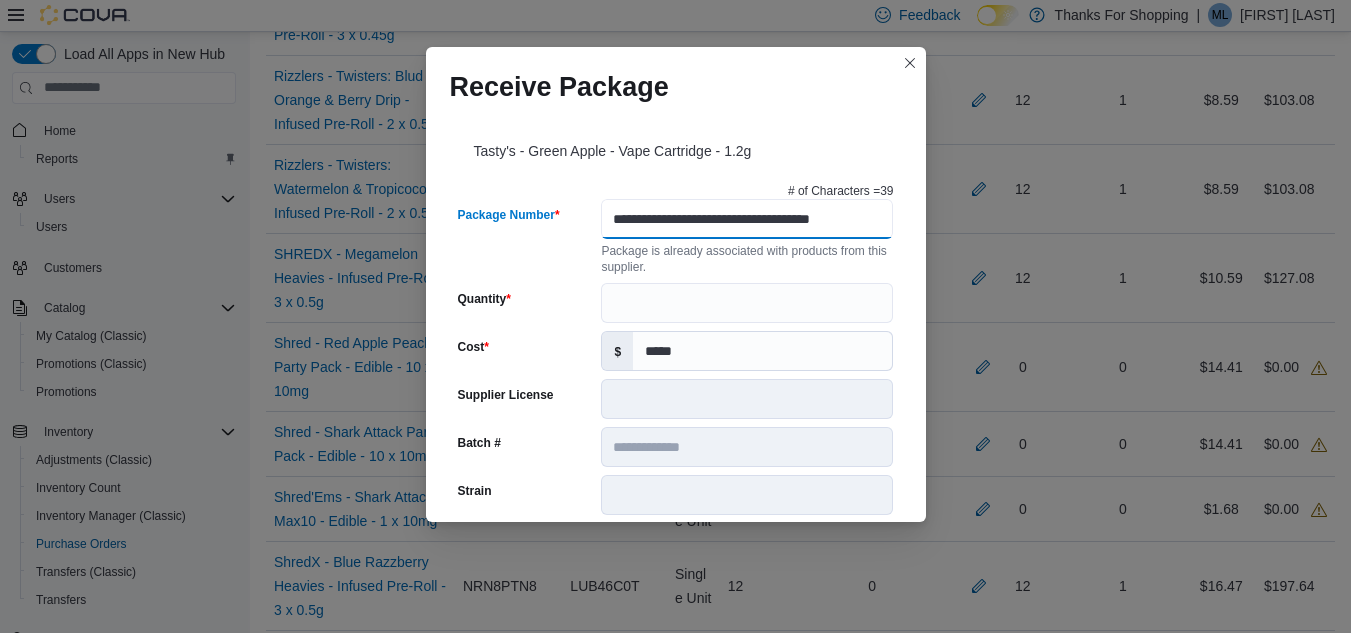 scroll, scrollTop: 0, scrollLeft: 33, axis: horizontal 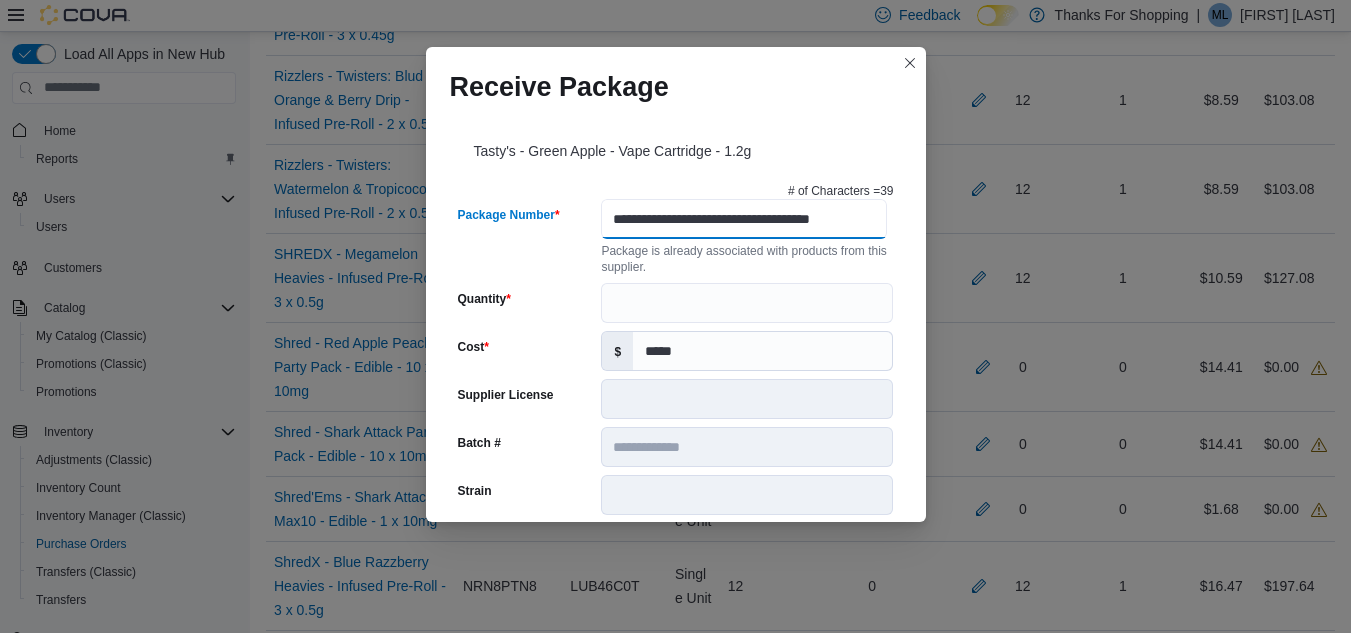 type on "**********" 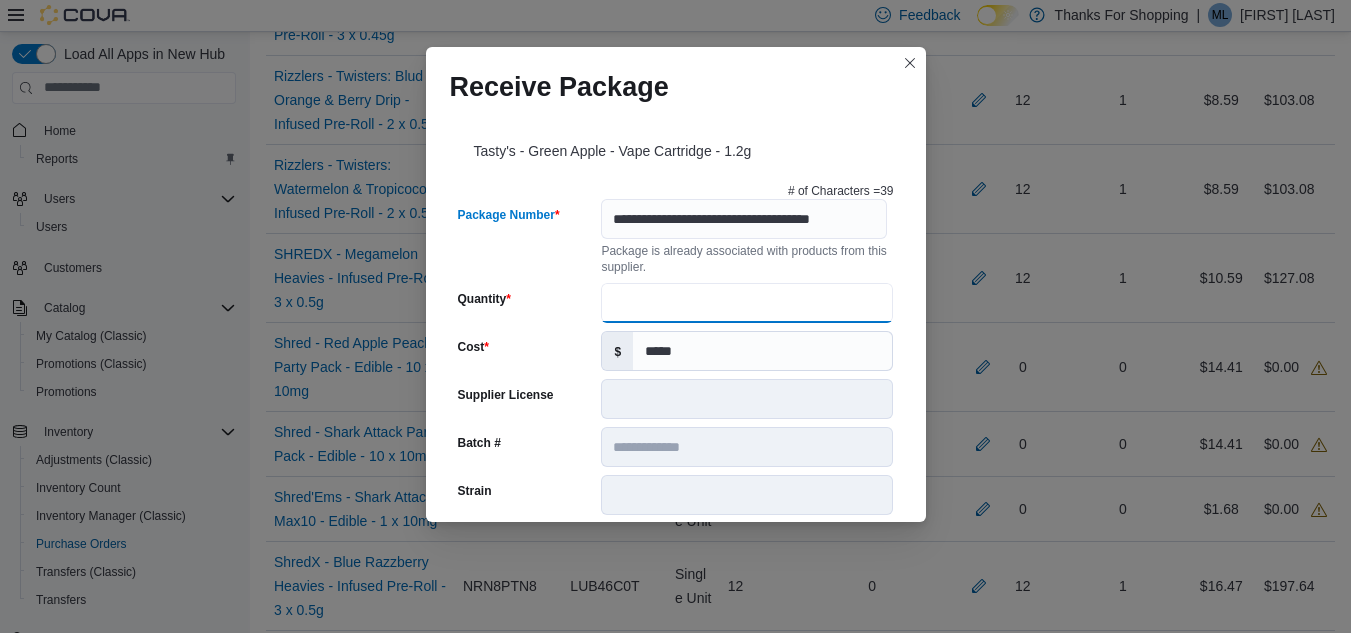 click on "Quantity" at bounding box center [747, 303] 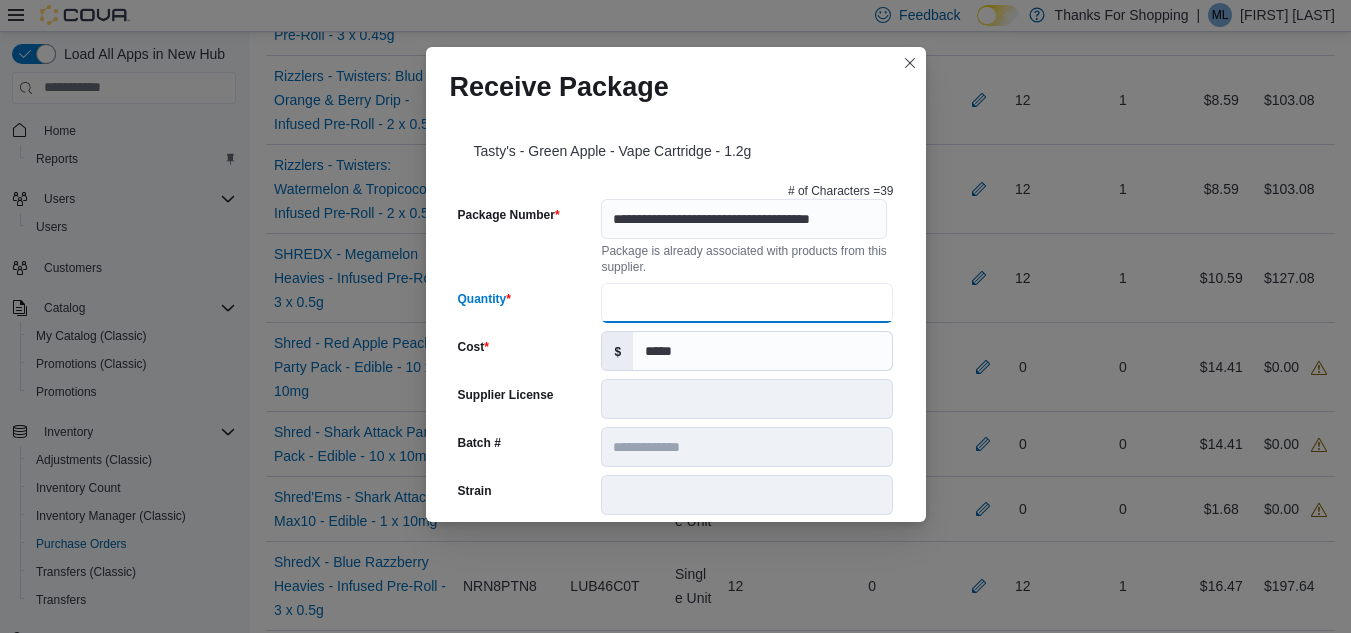 scroll, scrollTop: 0, scrollLeft: 0, axis: both 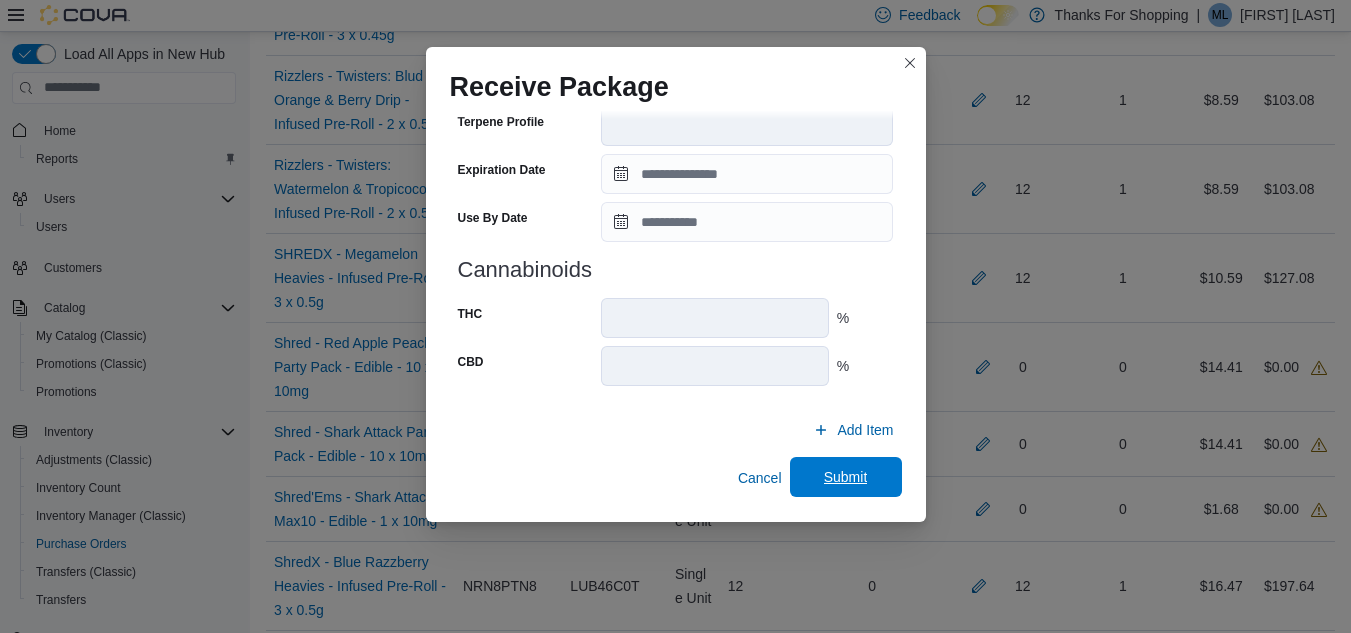 click on "Submit" at bounding box center (846, 477) 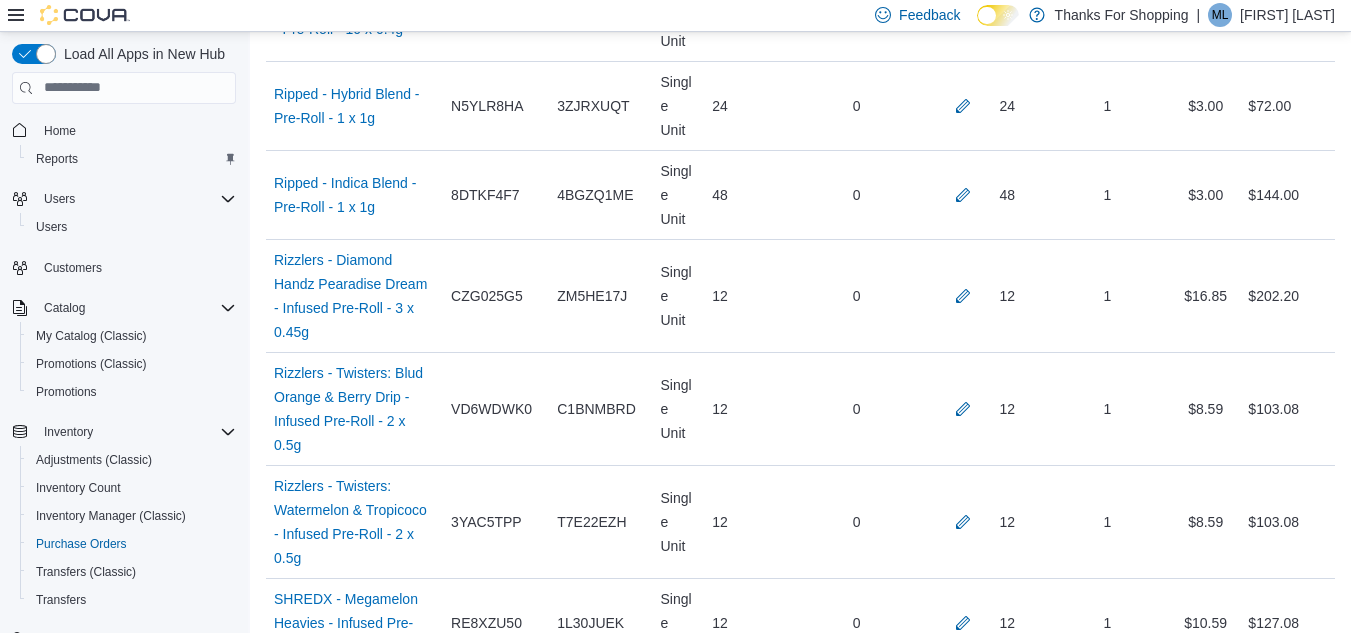 scroll, scrollTop: 2479, scrollLeft: 0, axis: vertical 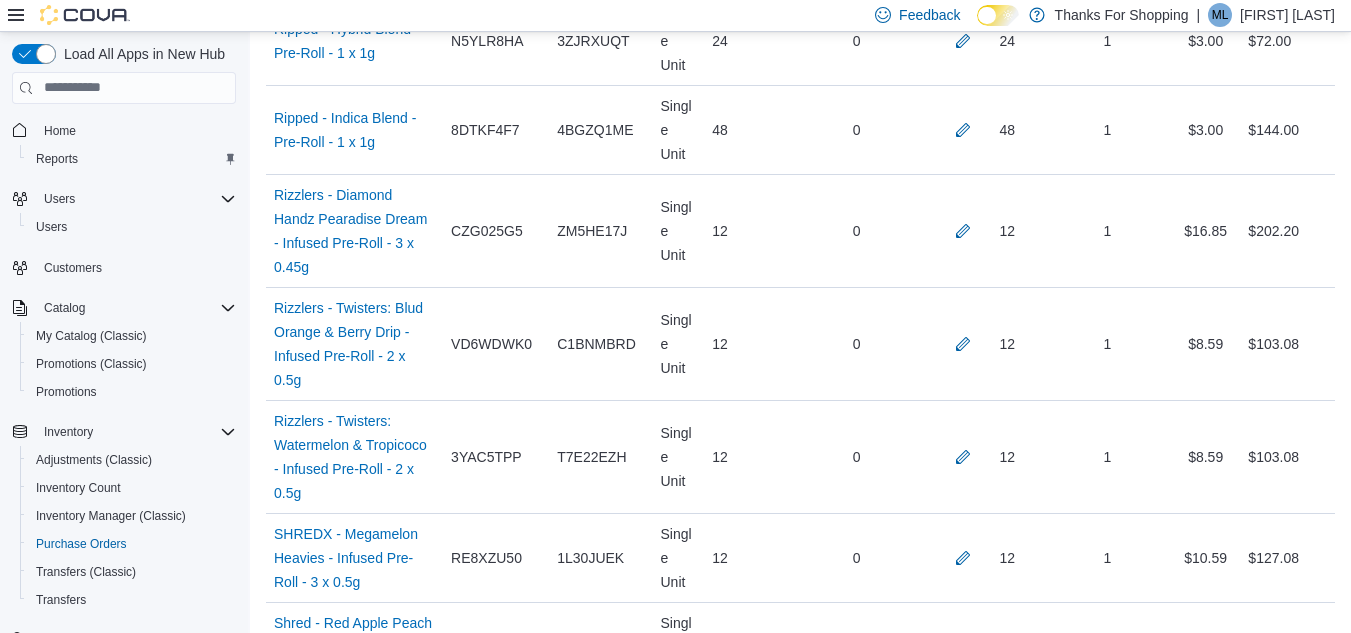 click at bounding box center (963, 1002) 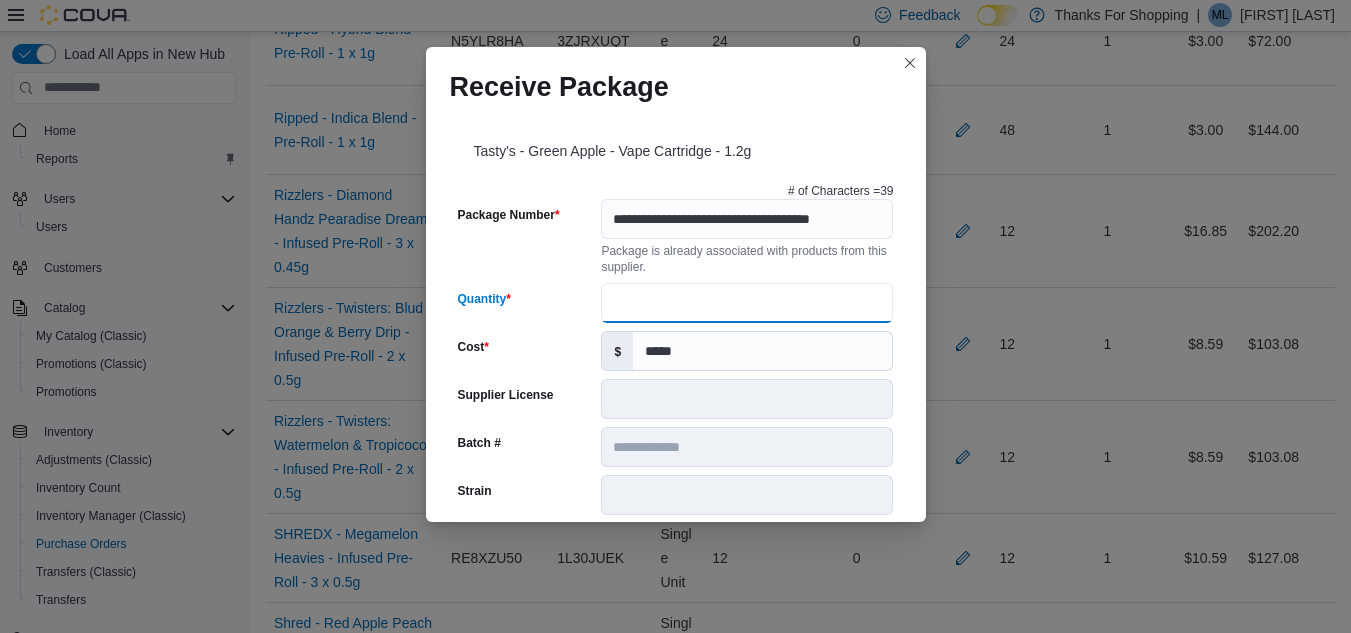 drag, startPoint x: 629, startPoint y: 303, endPoint x: 524, endPoint y: 305, distance: 105.01904 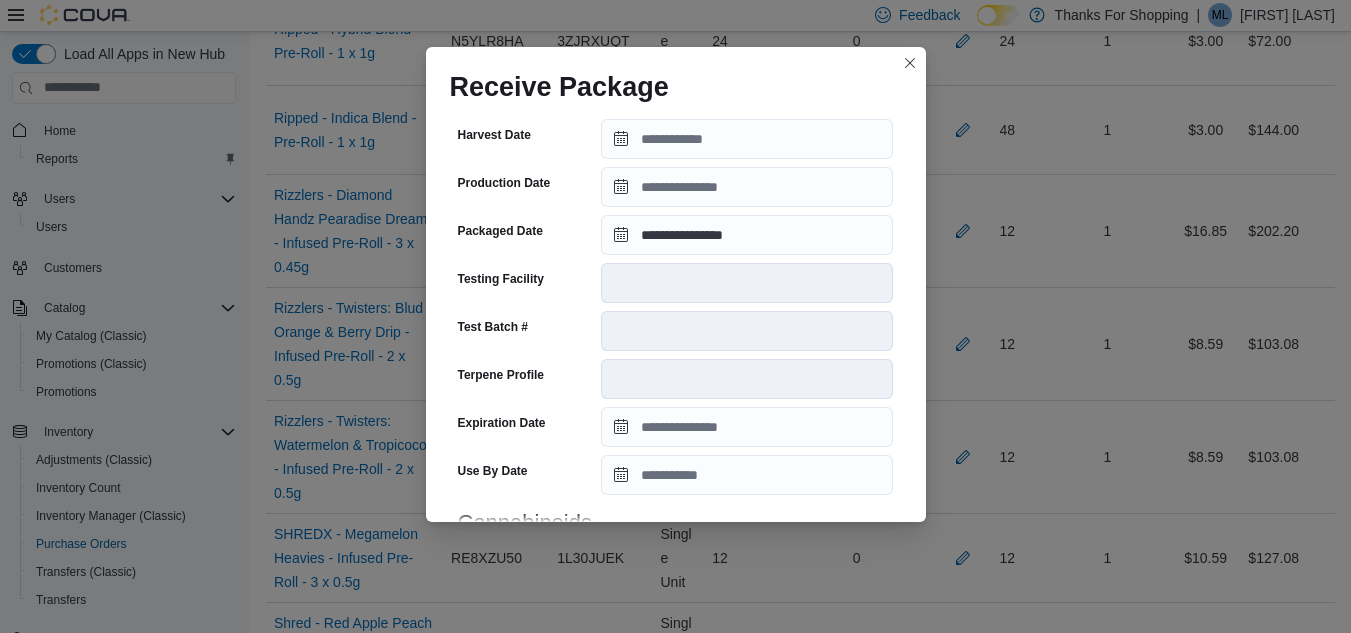 scroll, scrollTop: 753, scrollLeft: 0, axis: vertical 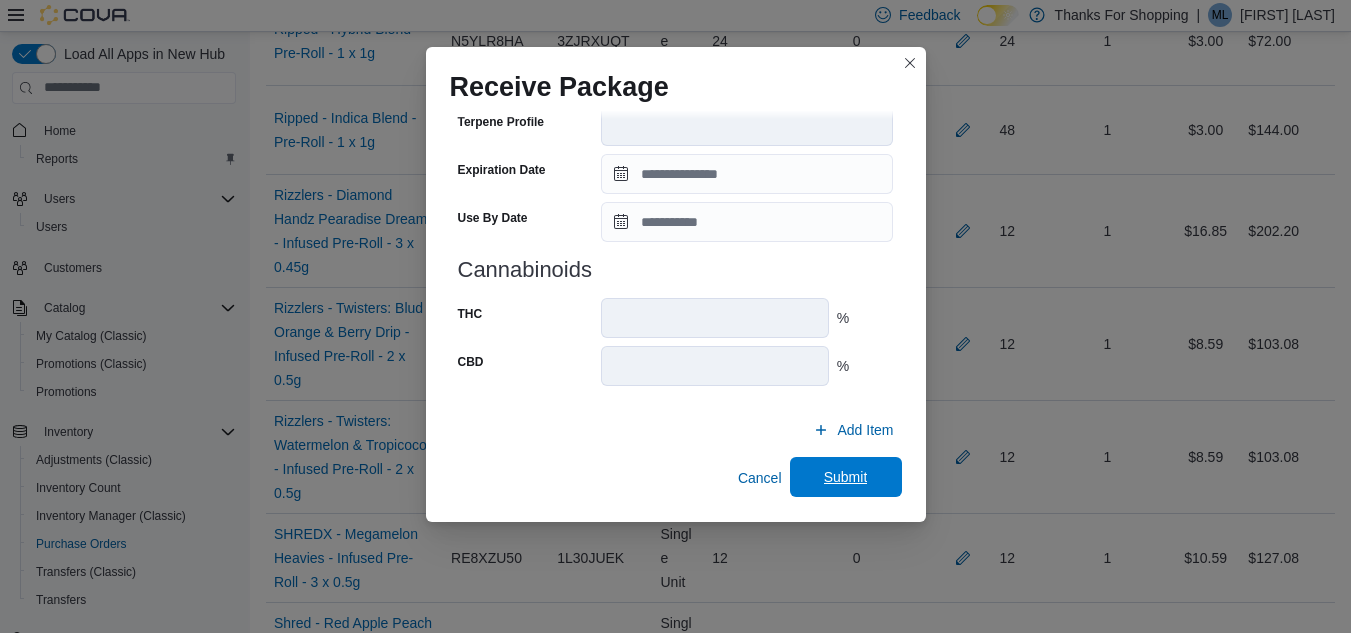 type on "**" 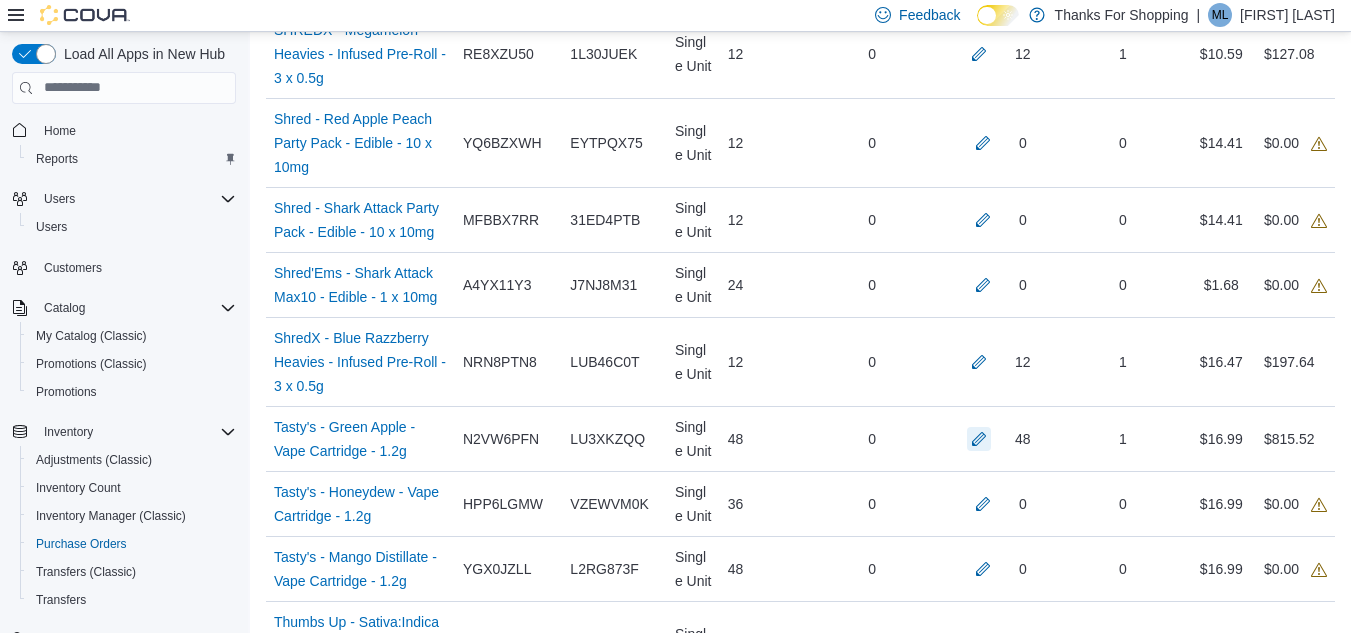 scroll, scrollTop: 2455, scrollLeft: 0, axis: vertical 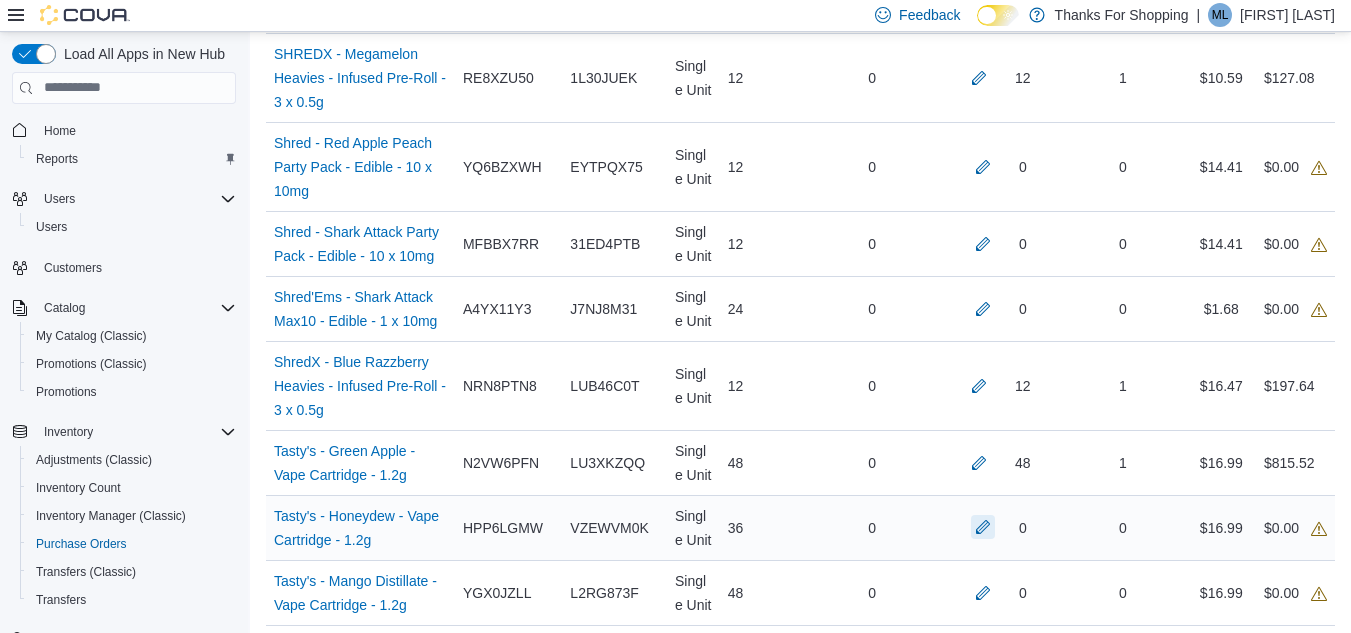 click at bounding box center [983, 527] 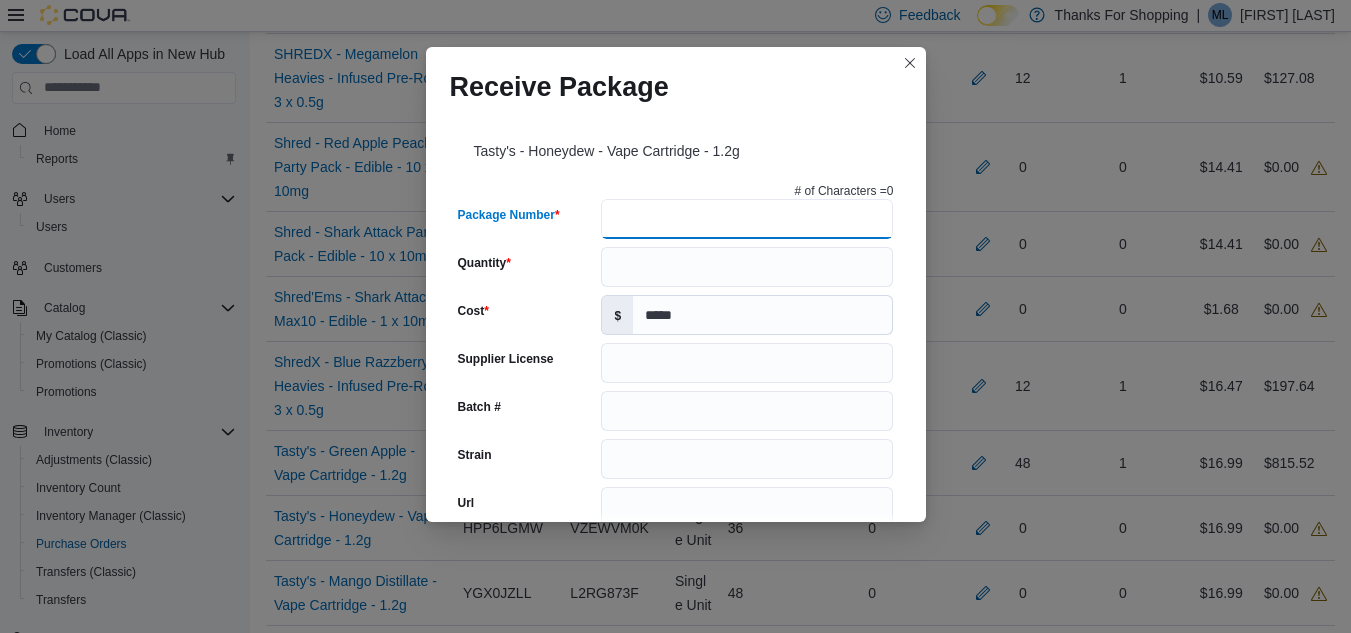 click on "Package Number" at bounding box center (747, 219) 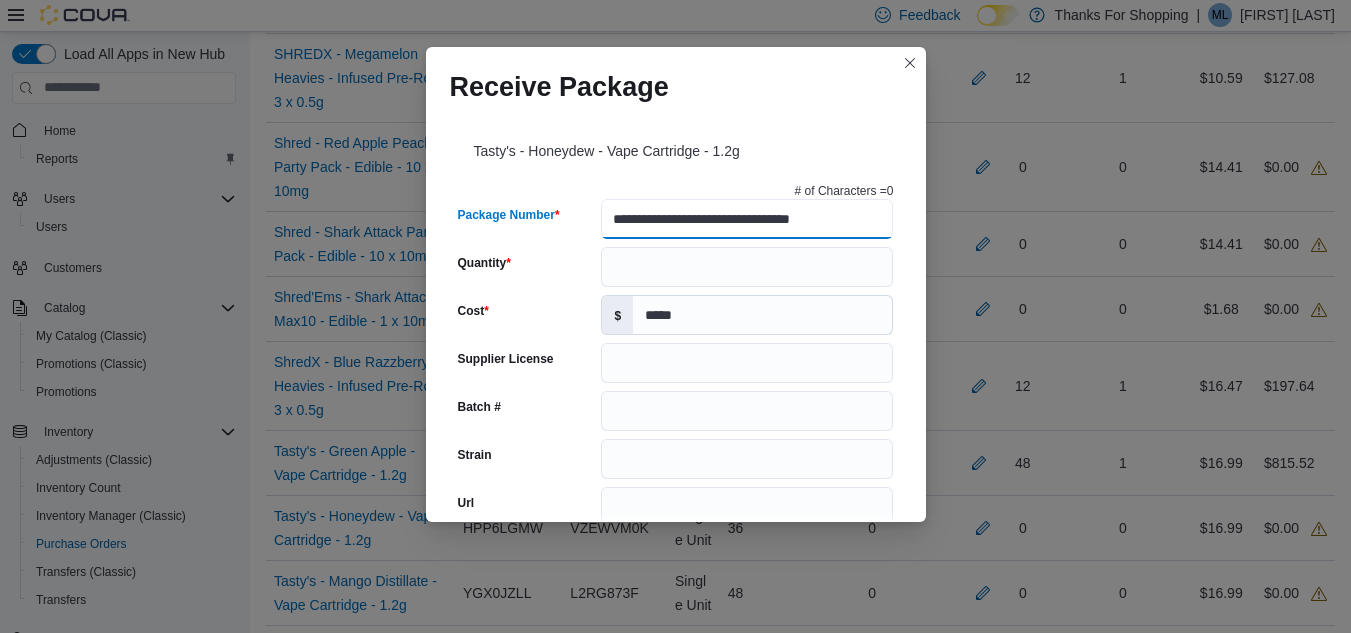 type on "**********" 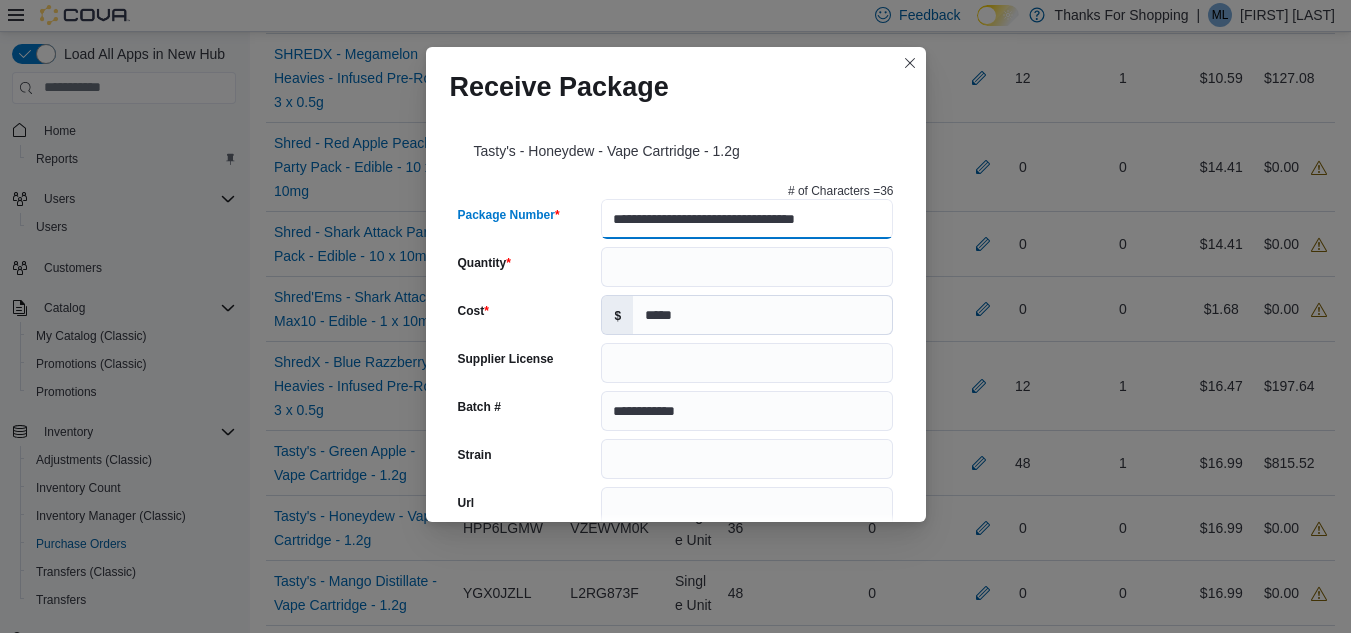 type on "**********" 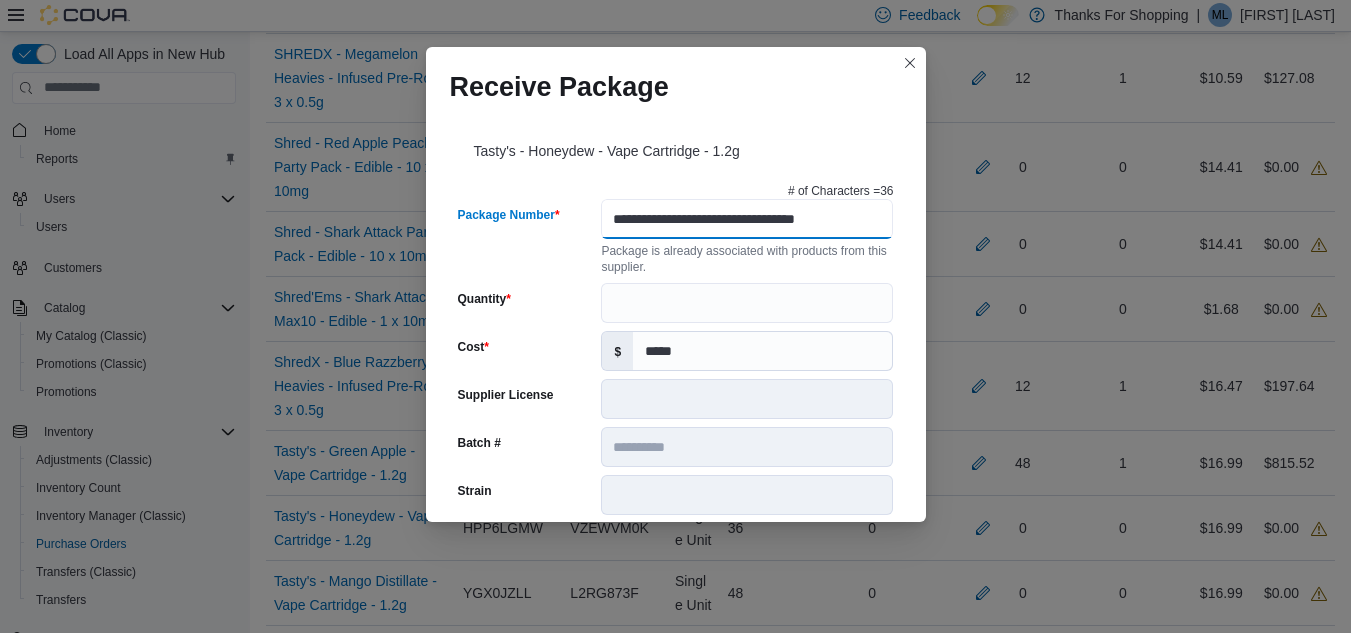 scroll, scrollTop: 0, scrollLeft: 11, axis: horizontal 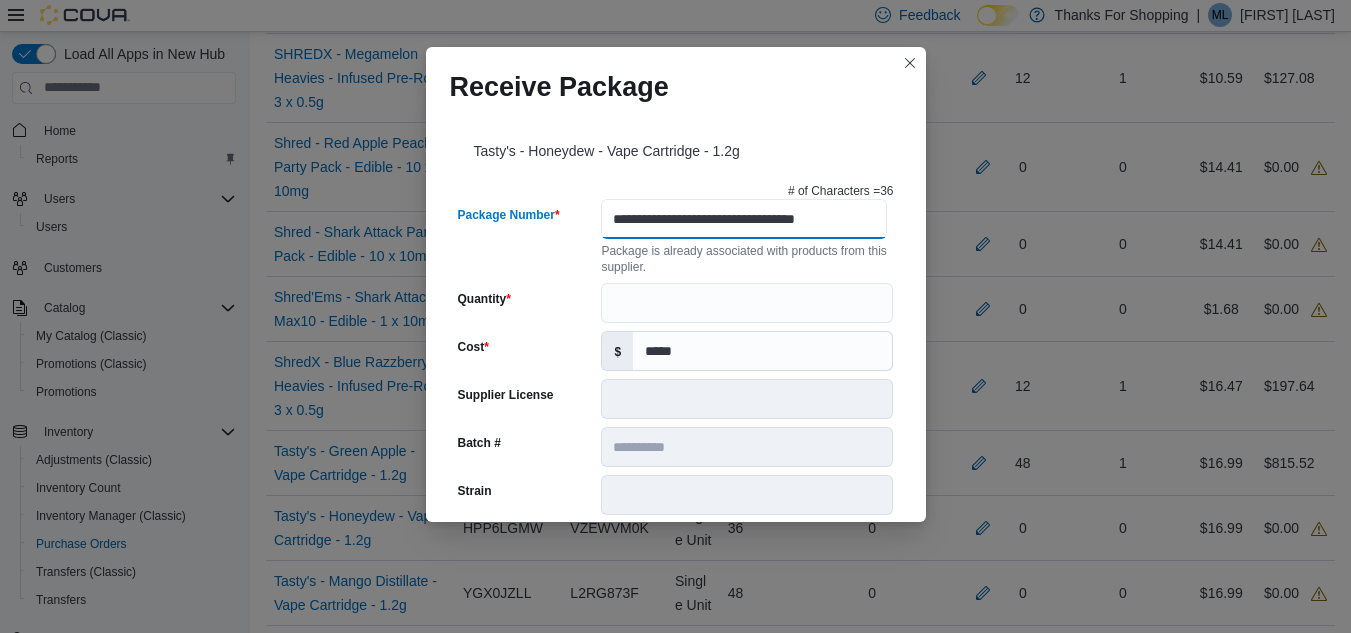 type on "**********" 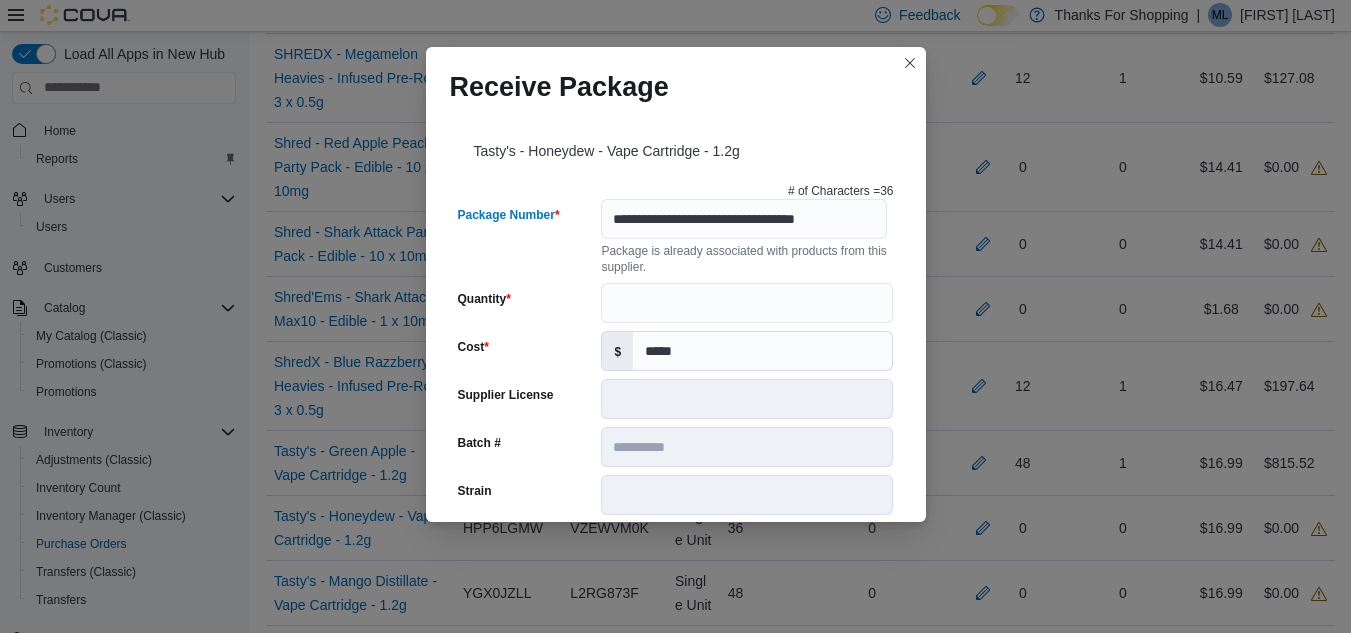 click on "**********" at bounding box center (676, 641) 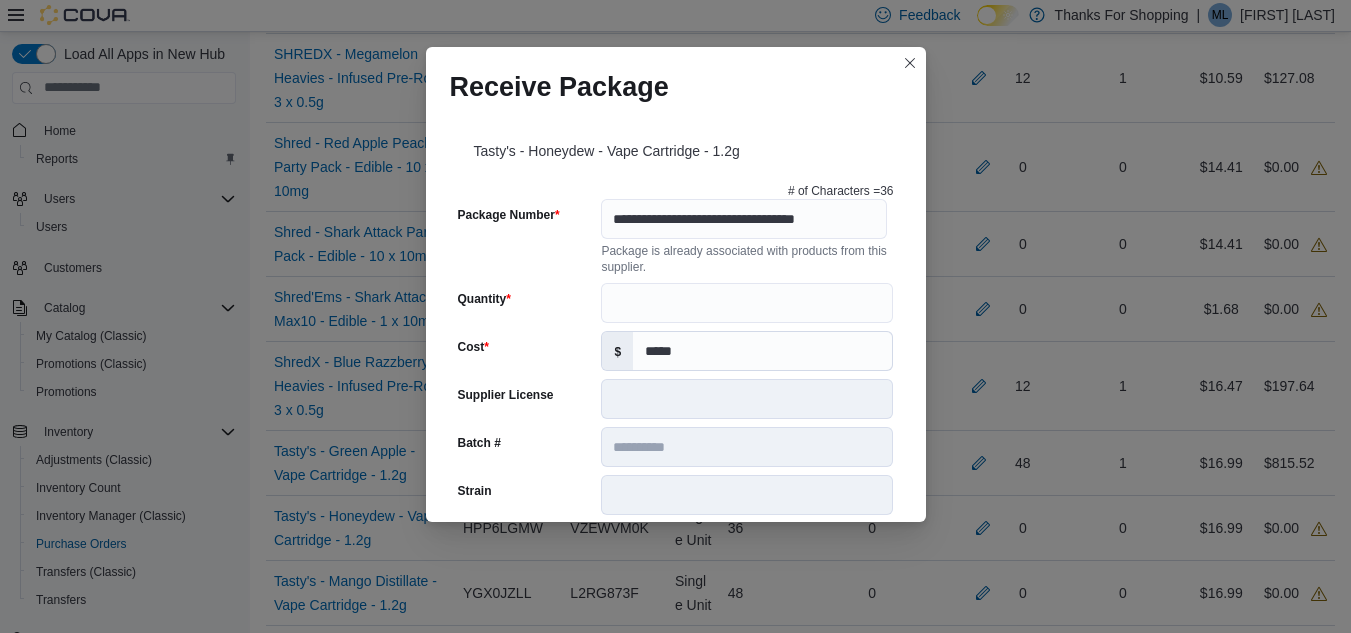 scroll, scrollTop: 0, scrollLeft: 0, axis: both 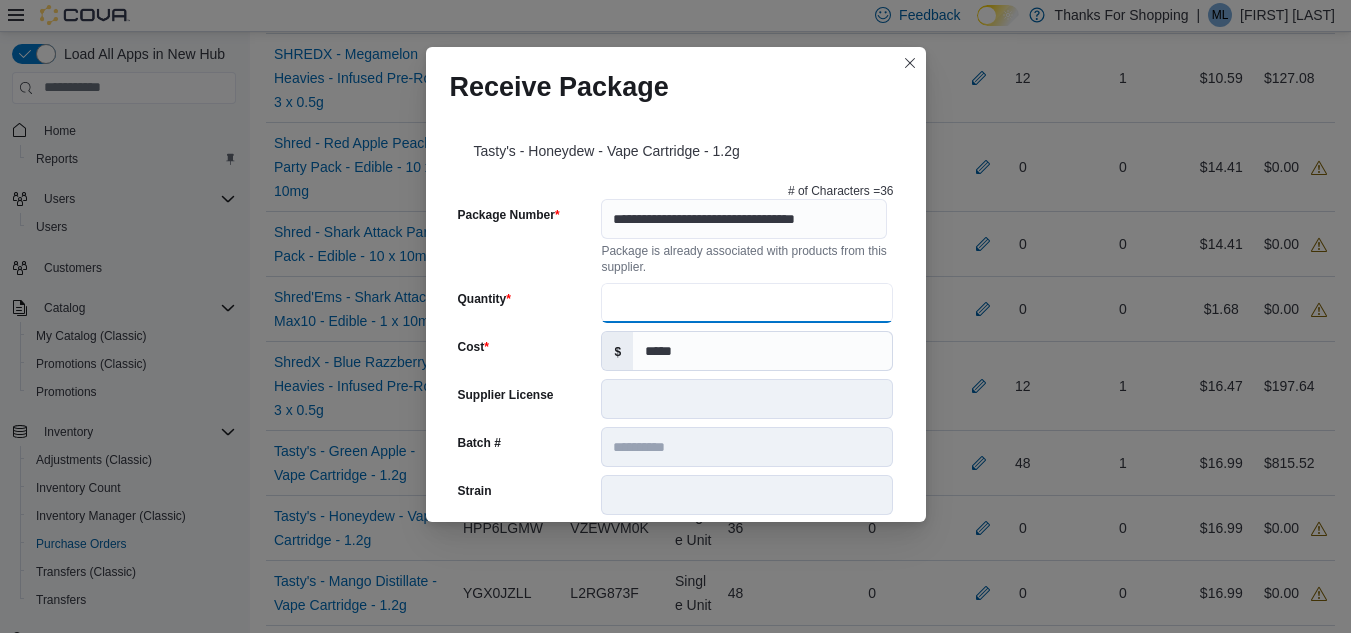 click on "Quantity" at bounding box center [747, 303] 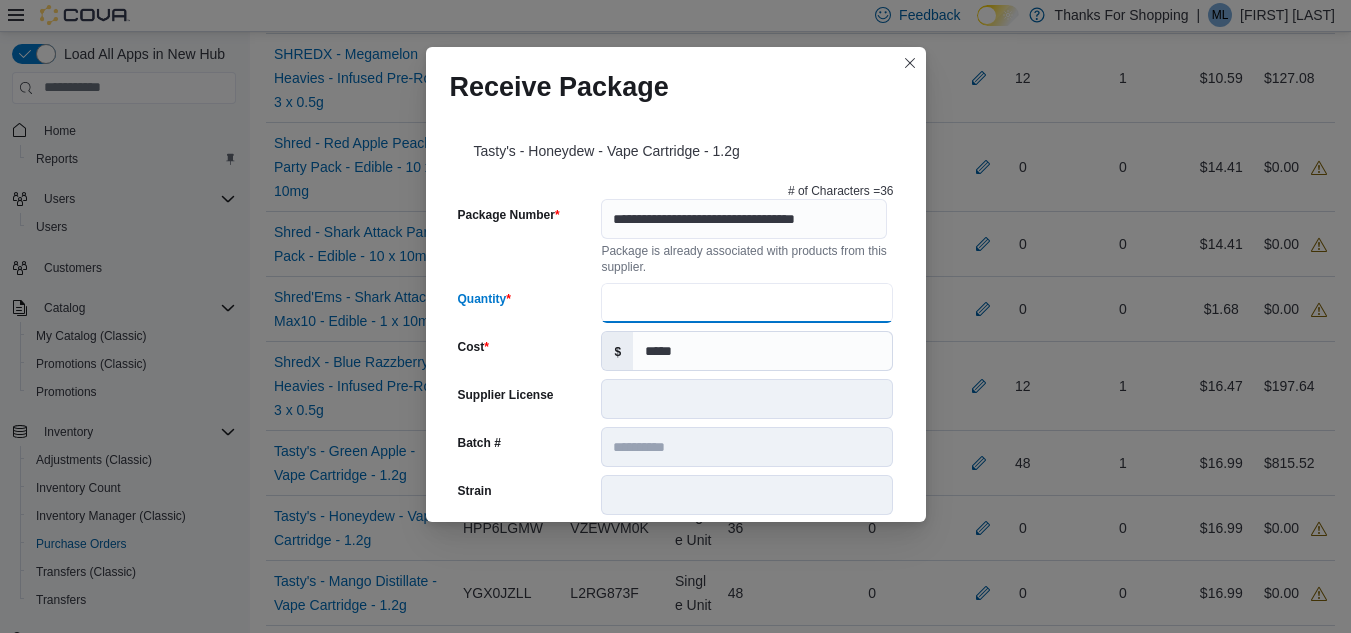 type on "**" 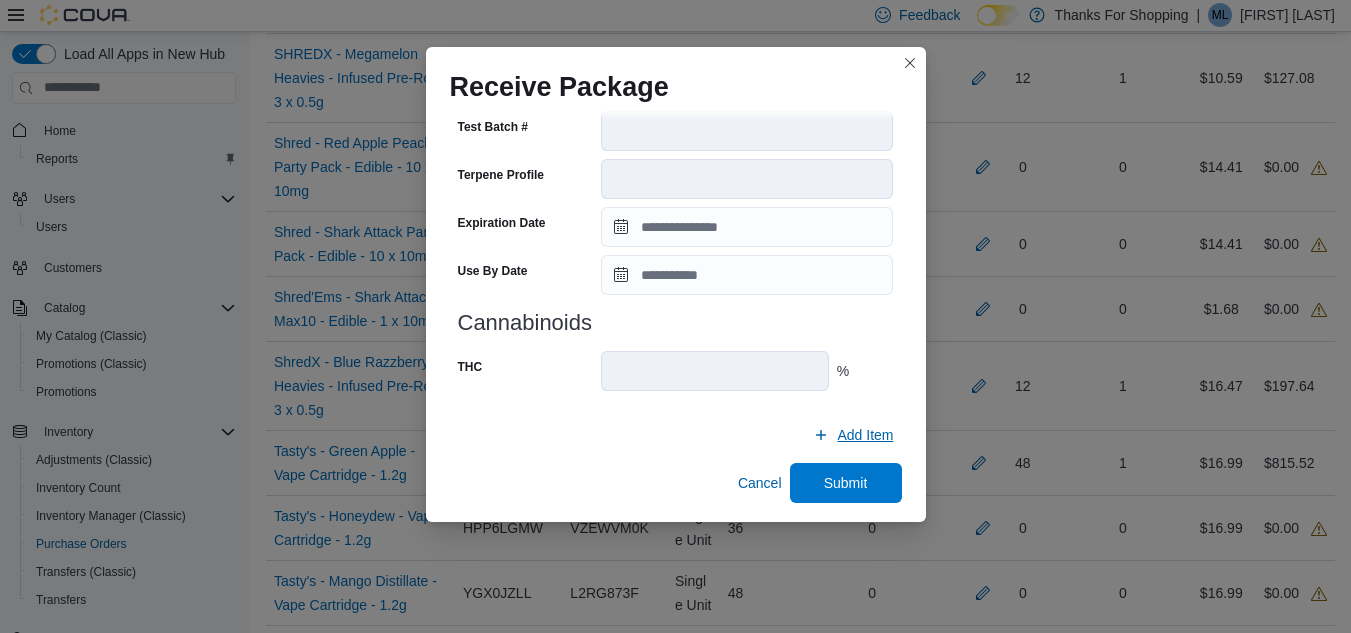 scroll, scrollTop: 705, scrollLeft: 0, axis: vertical 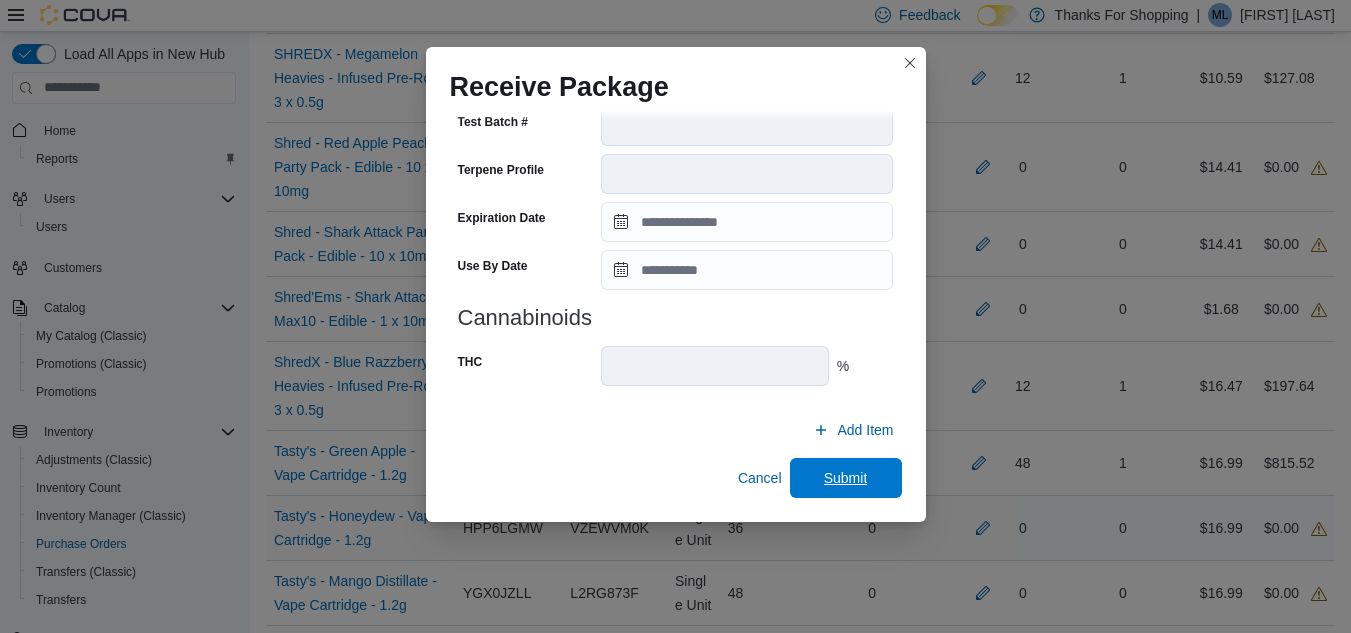 click on "Submit" at bounding box center (846, 478) 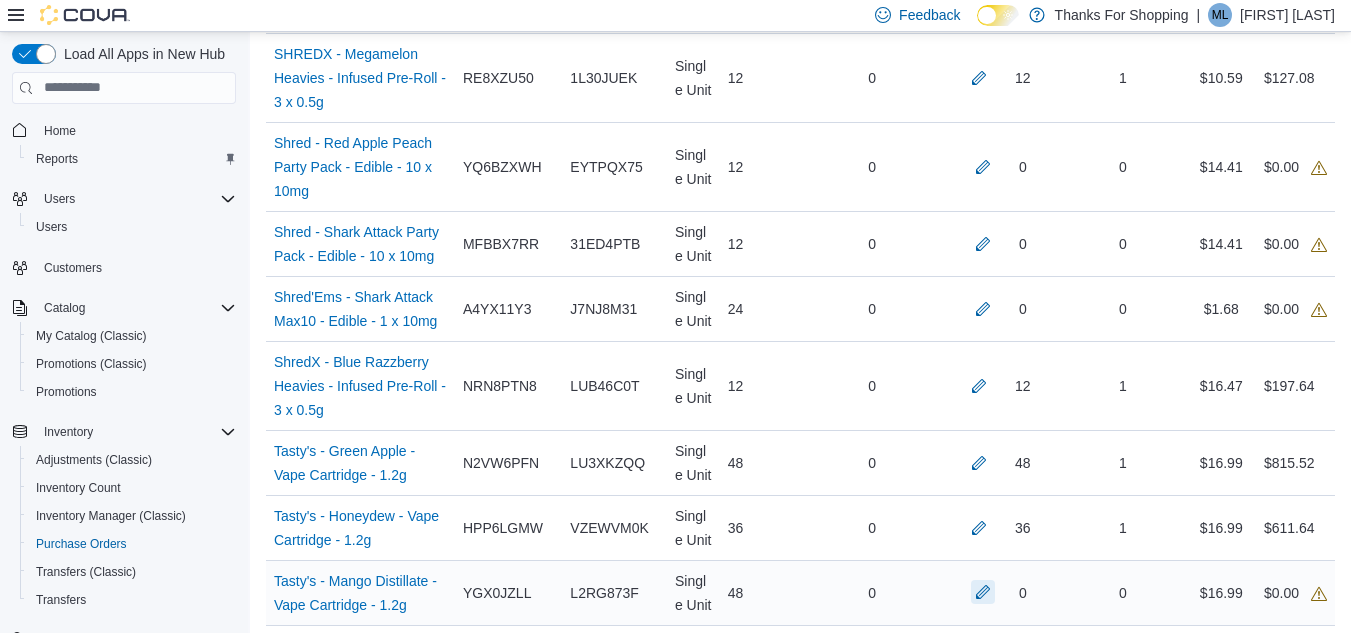click at bounding box center [983, 592] 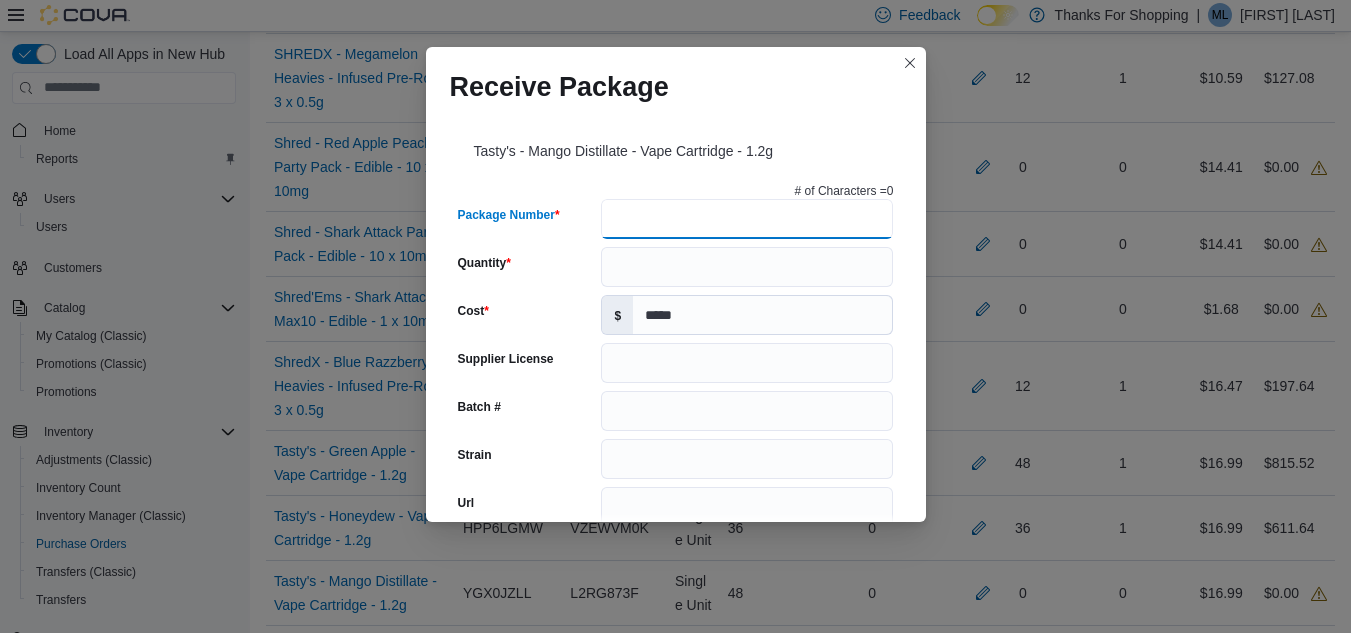 click on "Package Number" at bounding box center [747, 219] 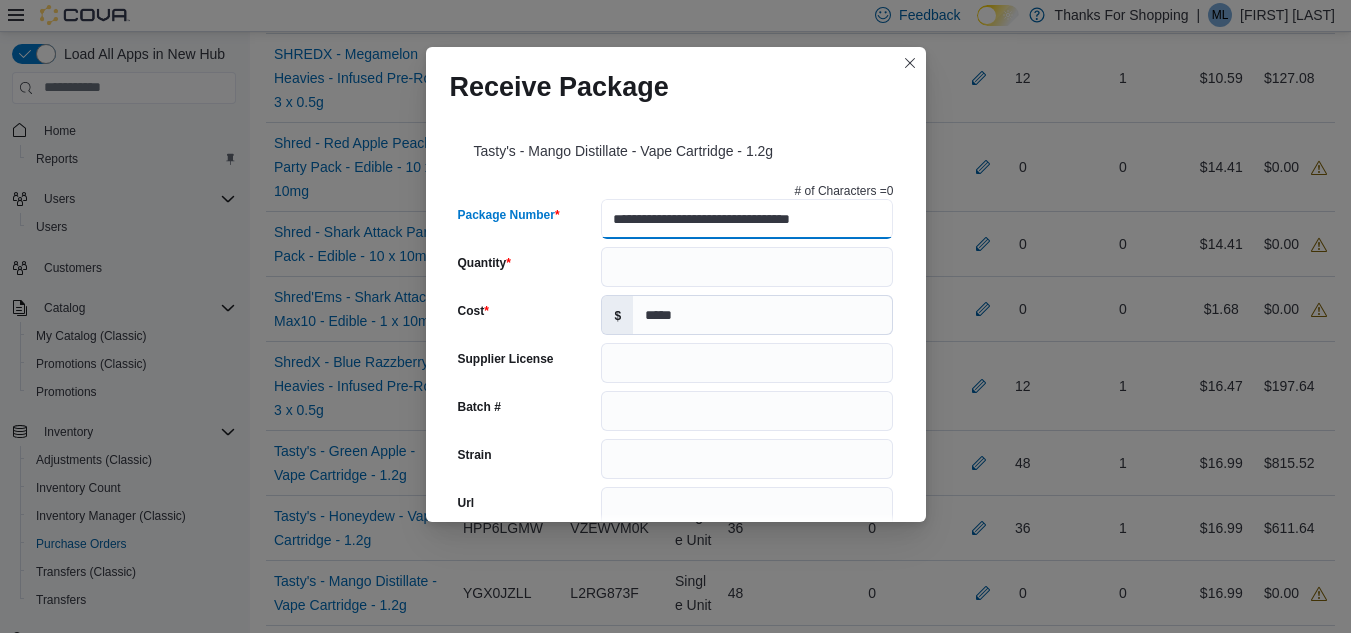 type on "**********" 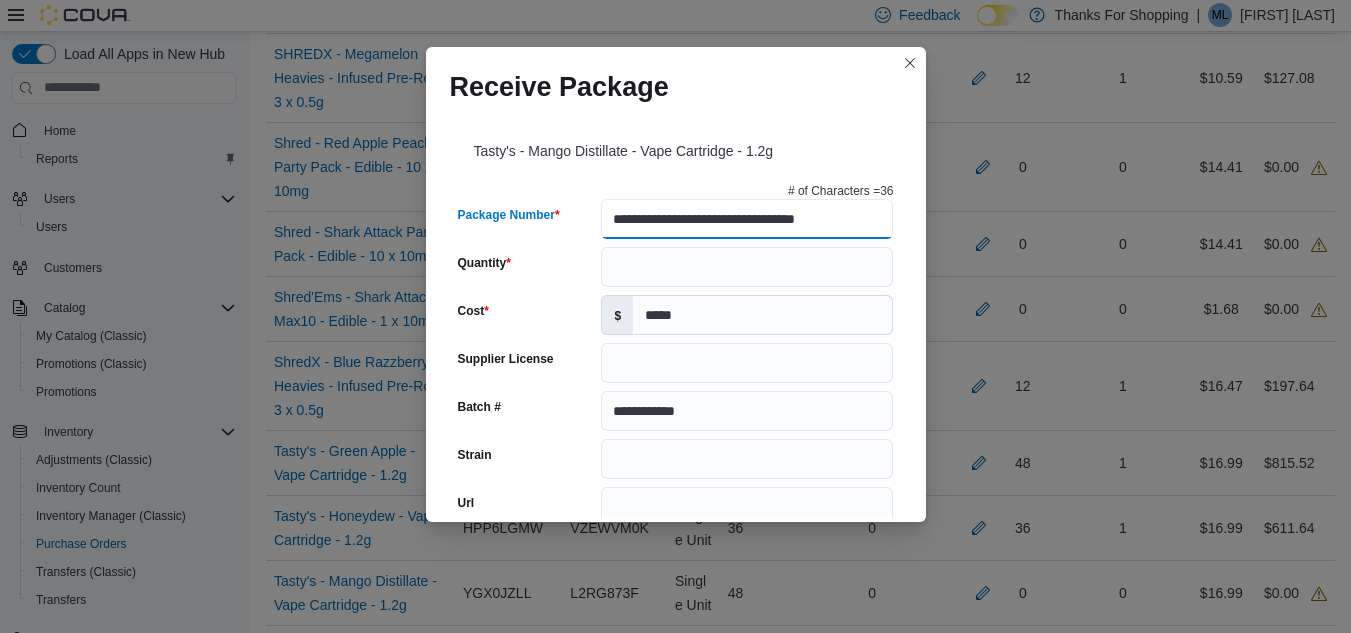 type on "**********" 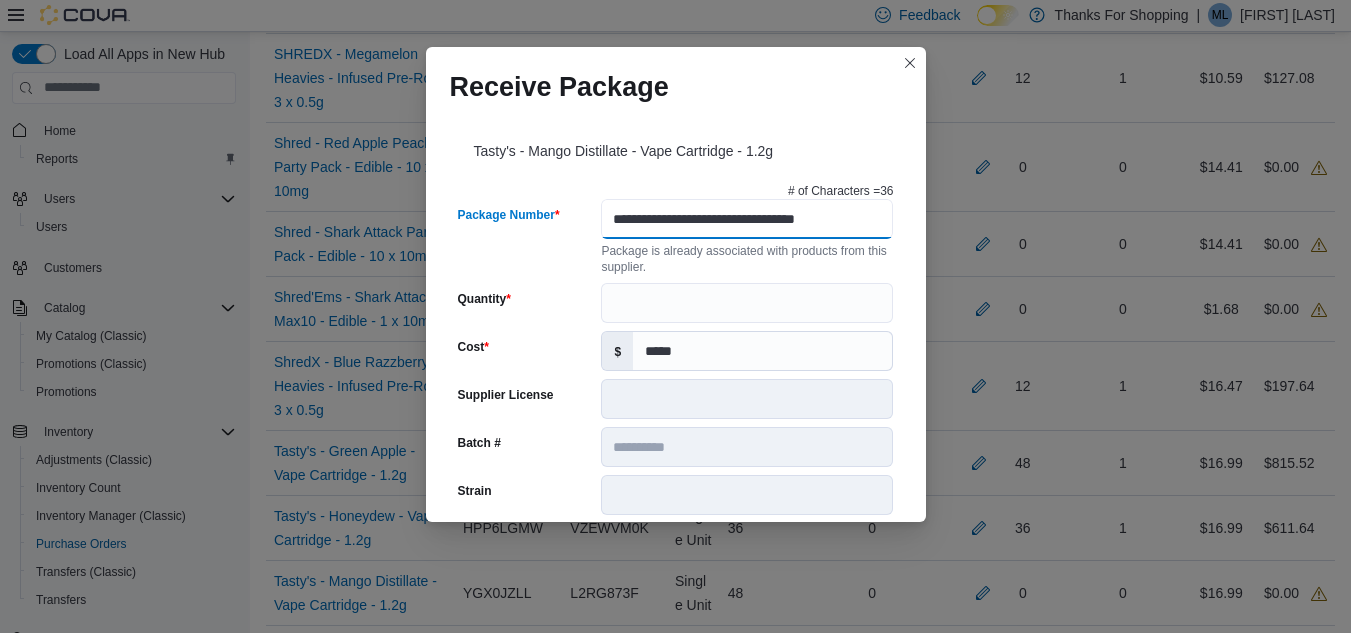 scroll, scrollTop: 0, scrollLeft: 11, axis: horizontal 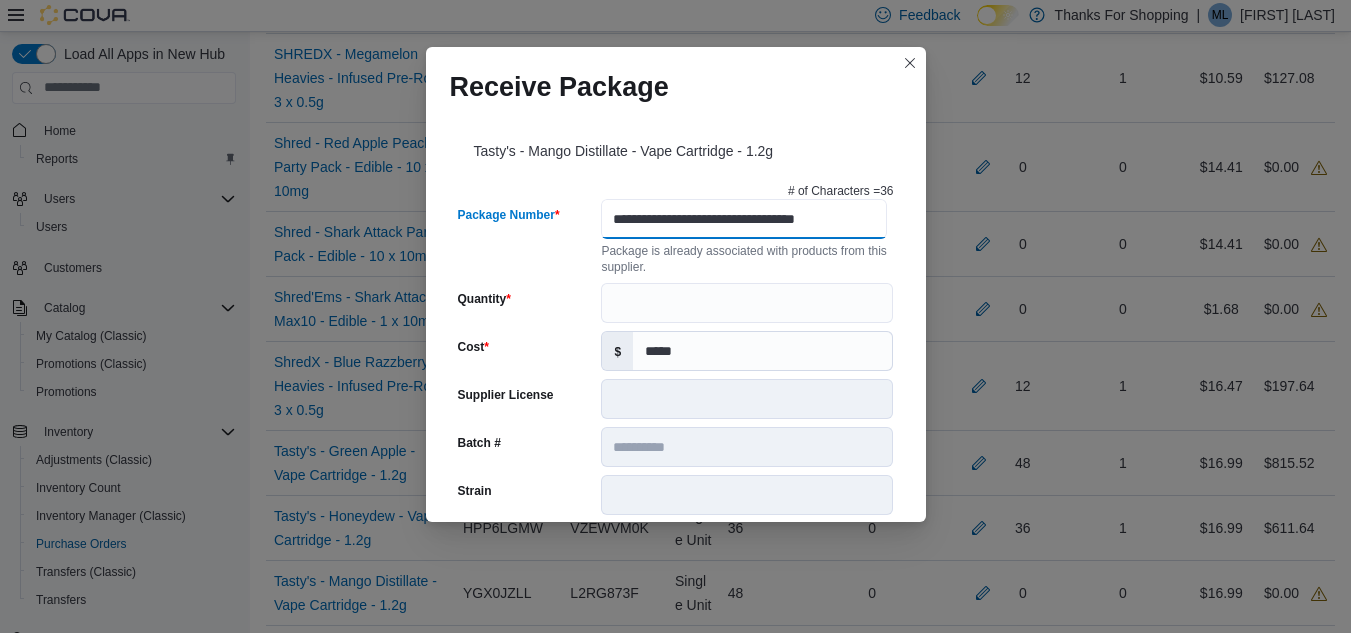type on "**********" 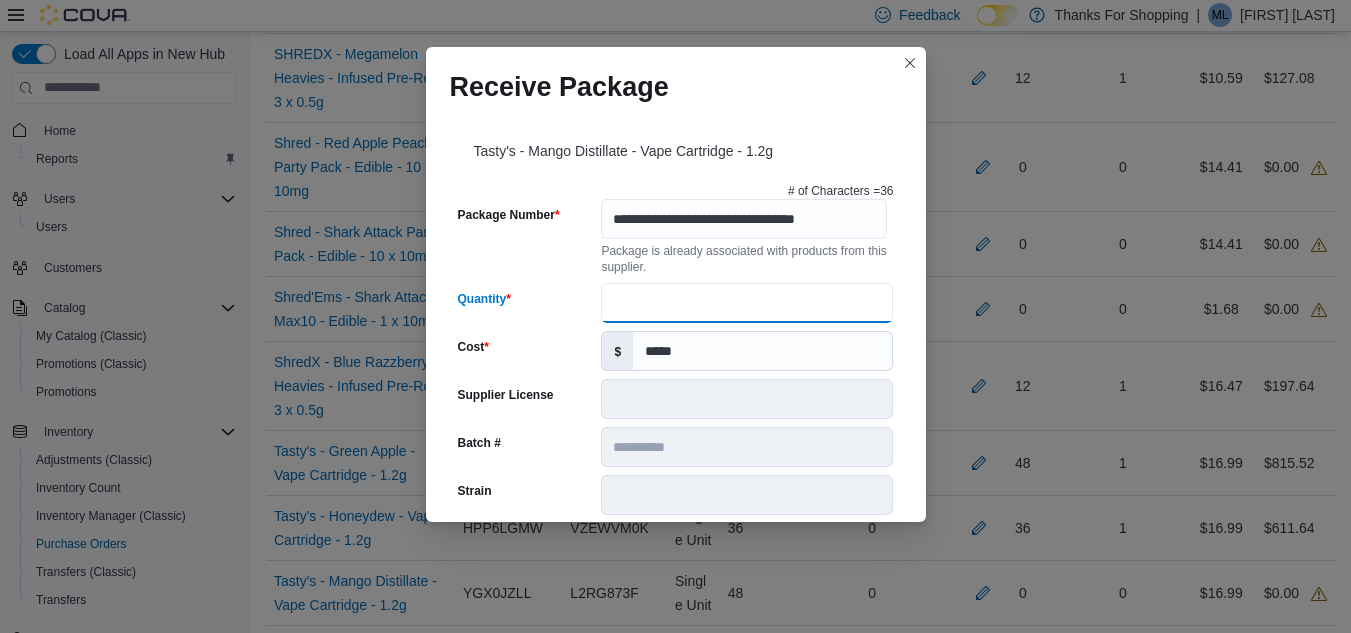 click on "Quantity" at bounding box center (747, 303) 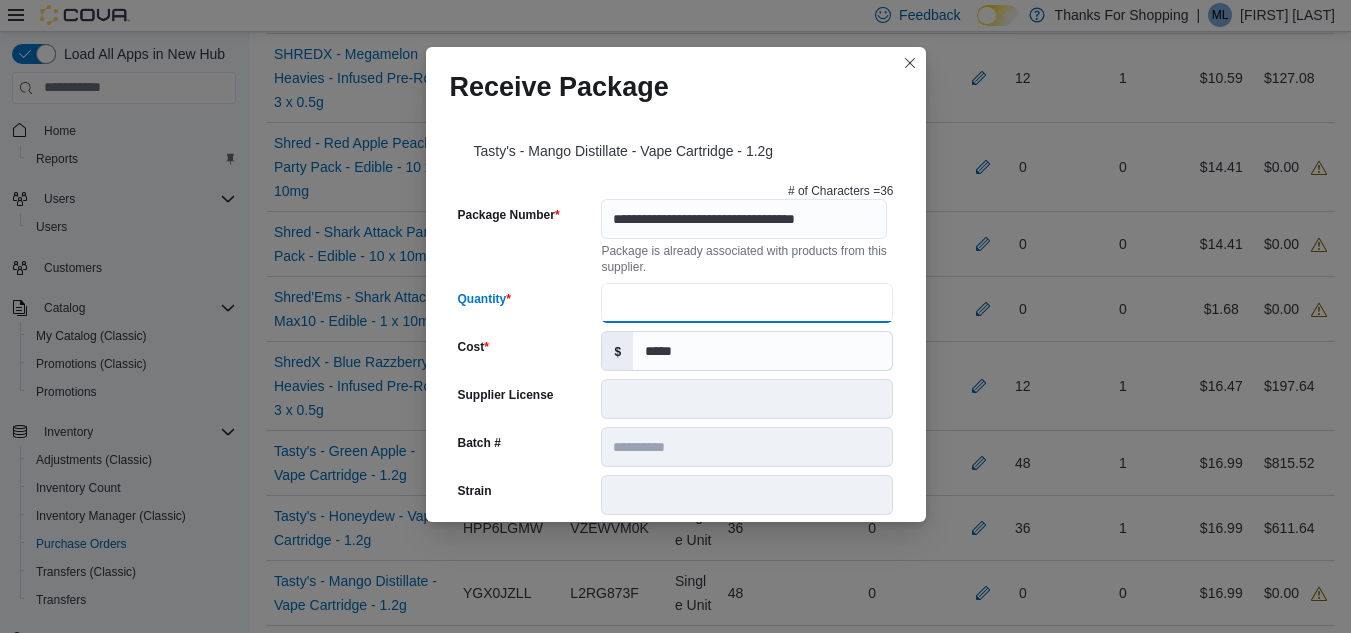 type on "**" 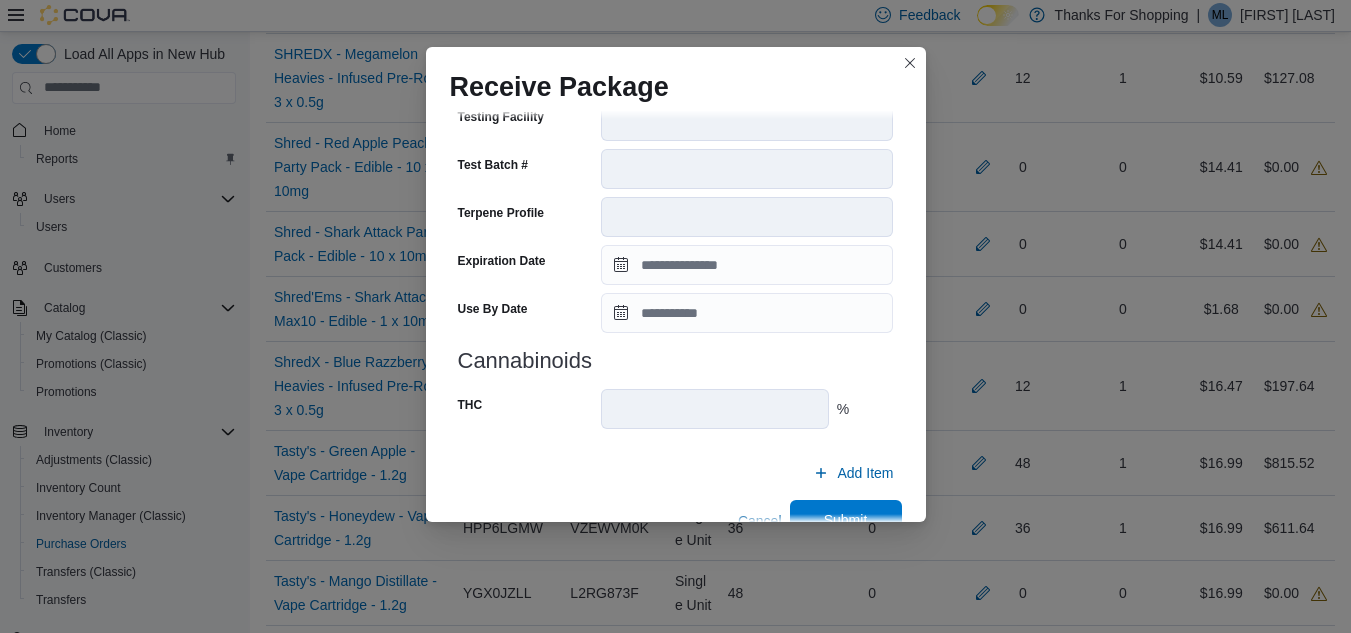 scroll, scrollTop: 705, scrollLeft: 0, axis: vertical 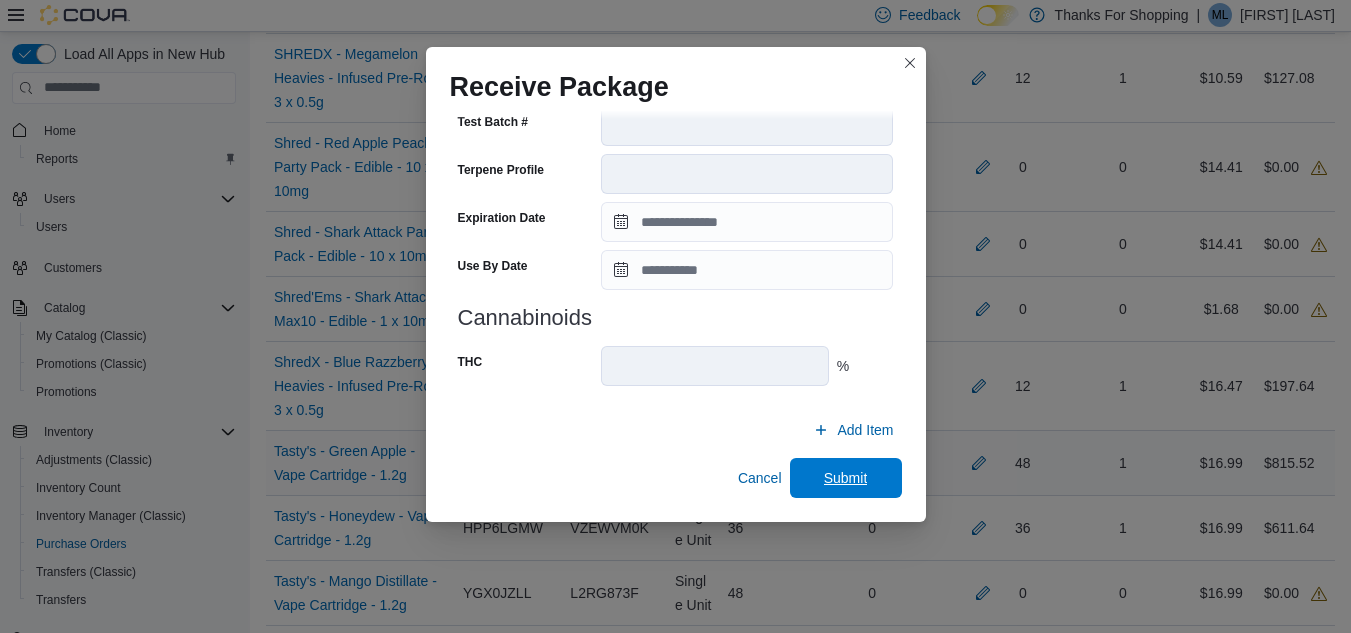 click on "Submit" at bounding box center [846, 478] 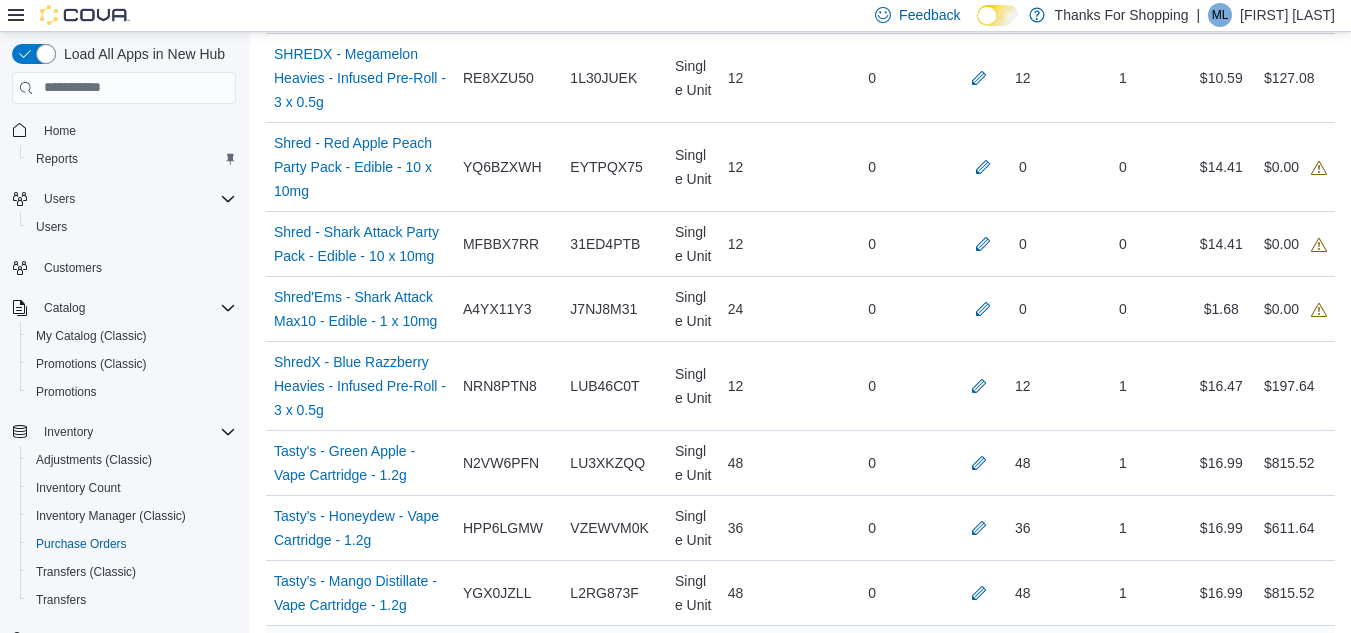 click at bounding box center [983, 669] 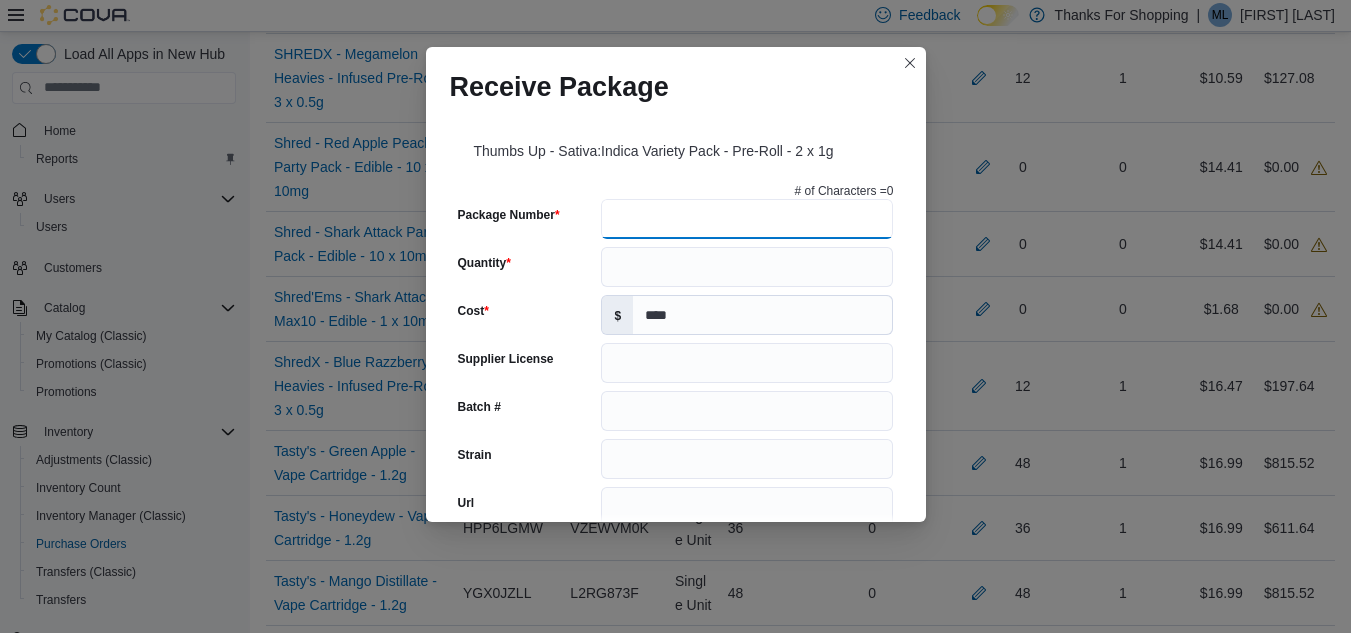 click on "Package Number" at bounding box center [747, 219] 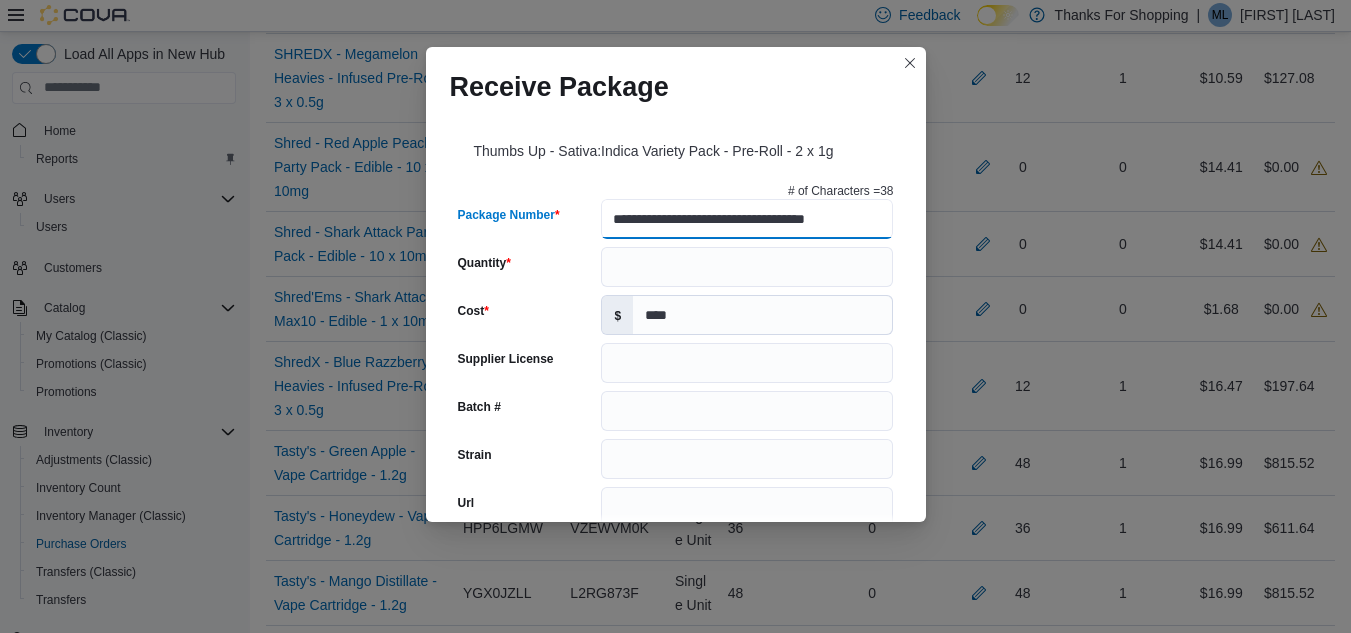 scroll, scrollTop: 0, scrollLeft: 27, axis: horizontal 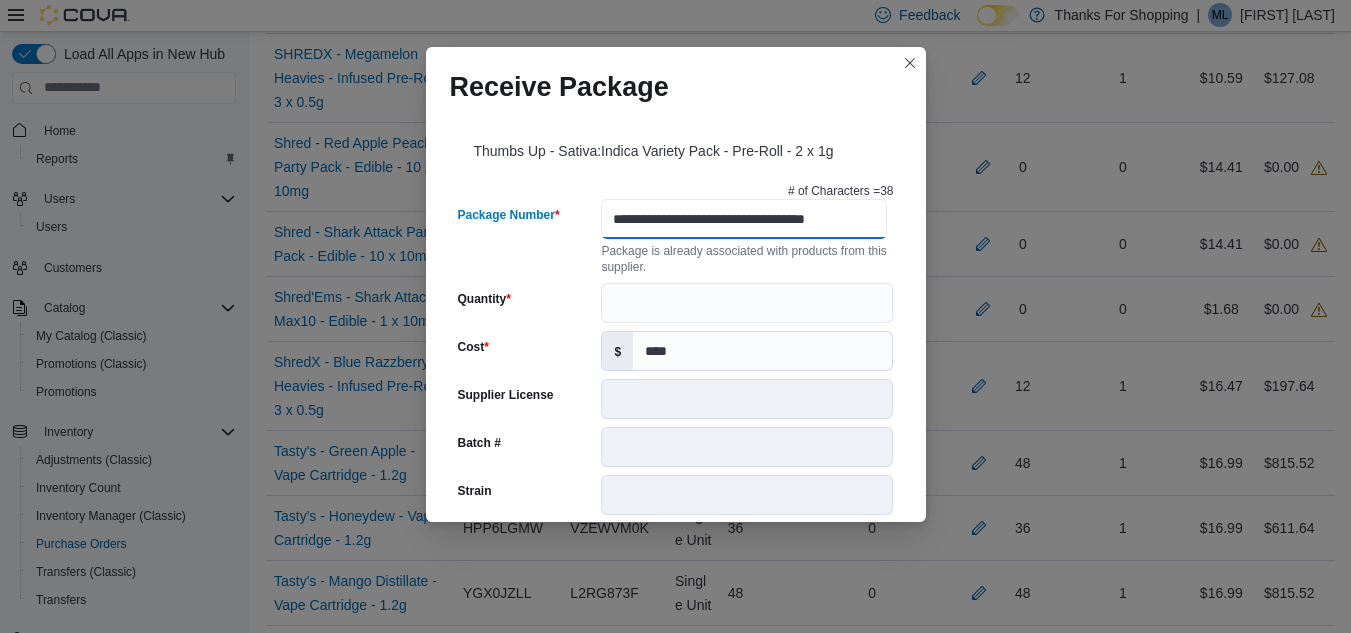 type on "**********" 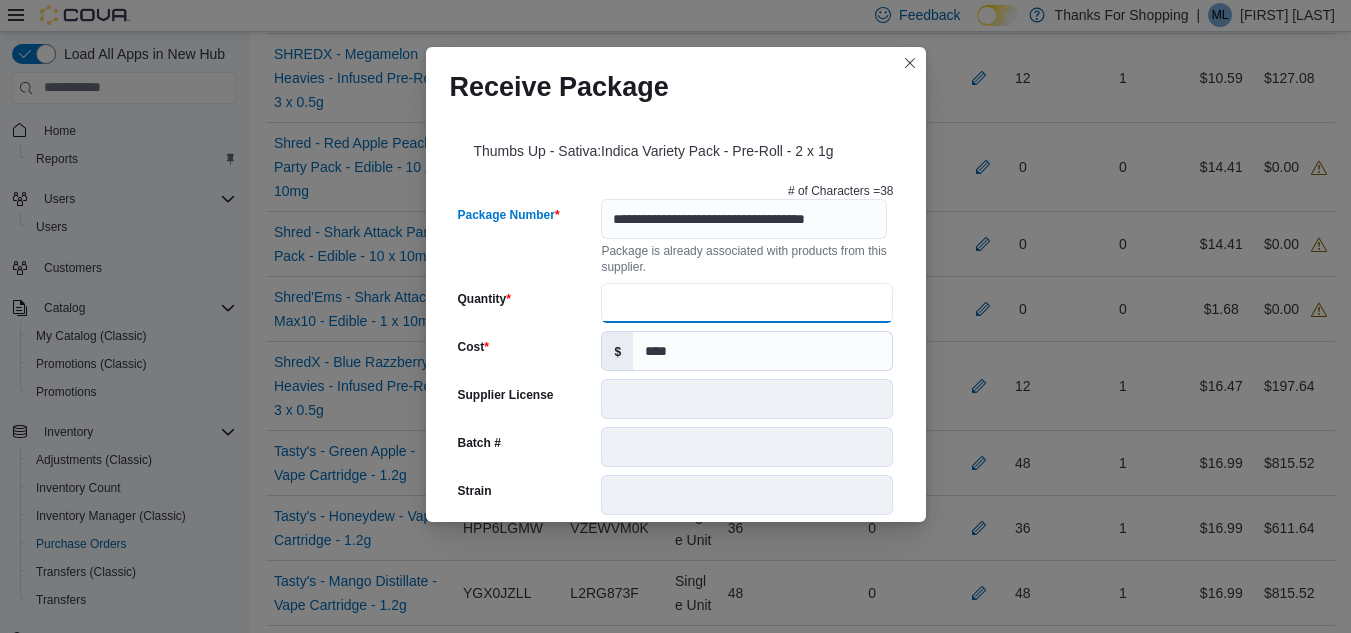 click on "Quantity" at bounding box center [747, 303] 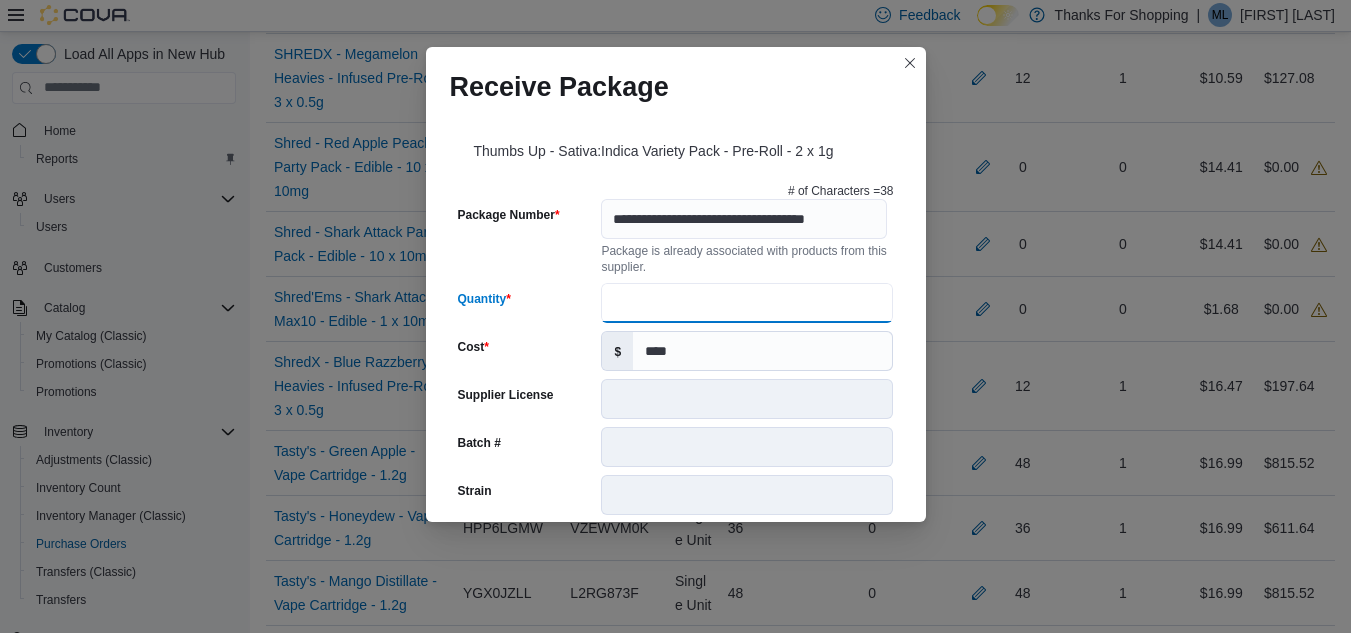 type on "**" 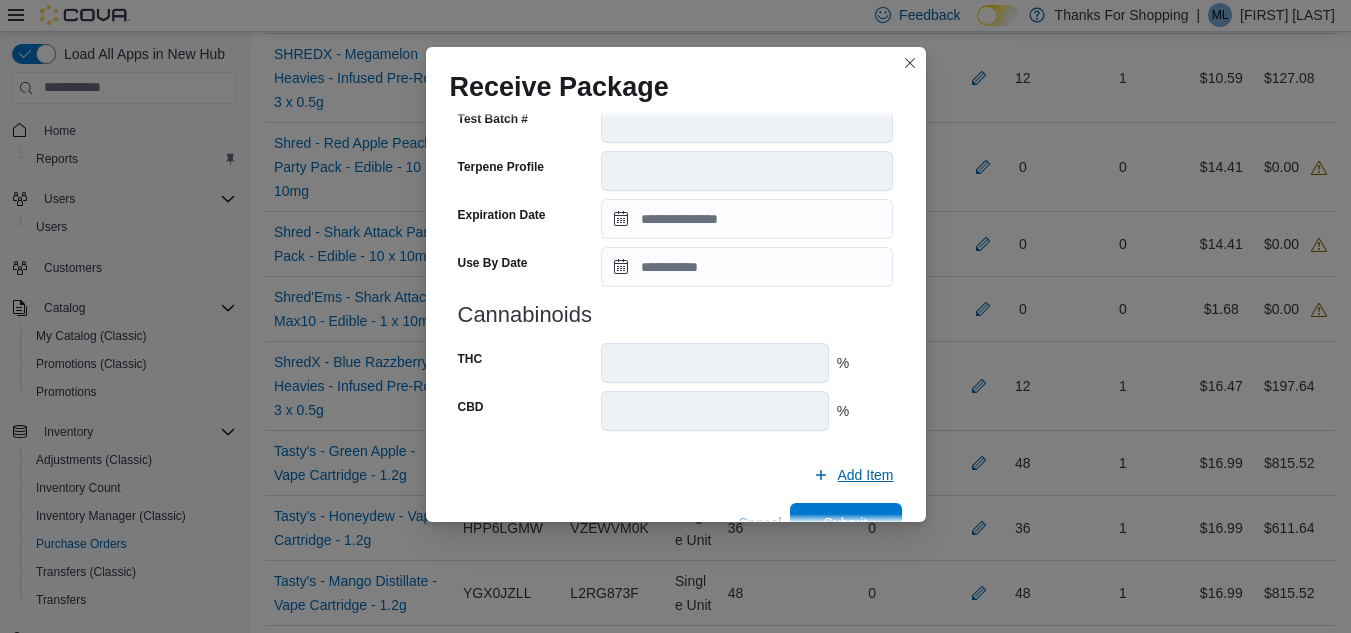 scroll, scrollTop: 753, scrollLeft: 0, axis: vertical 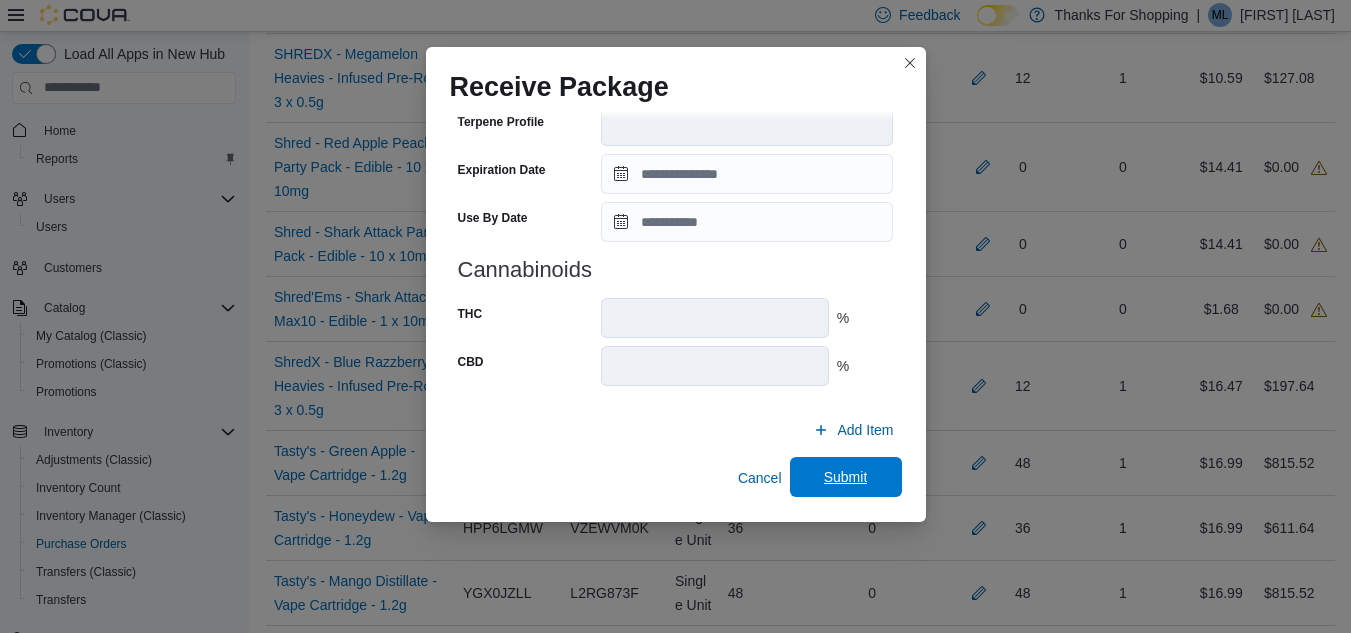 click on "Submit" at bounding box center (846, 477) 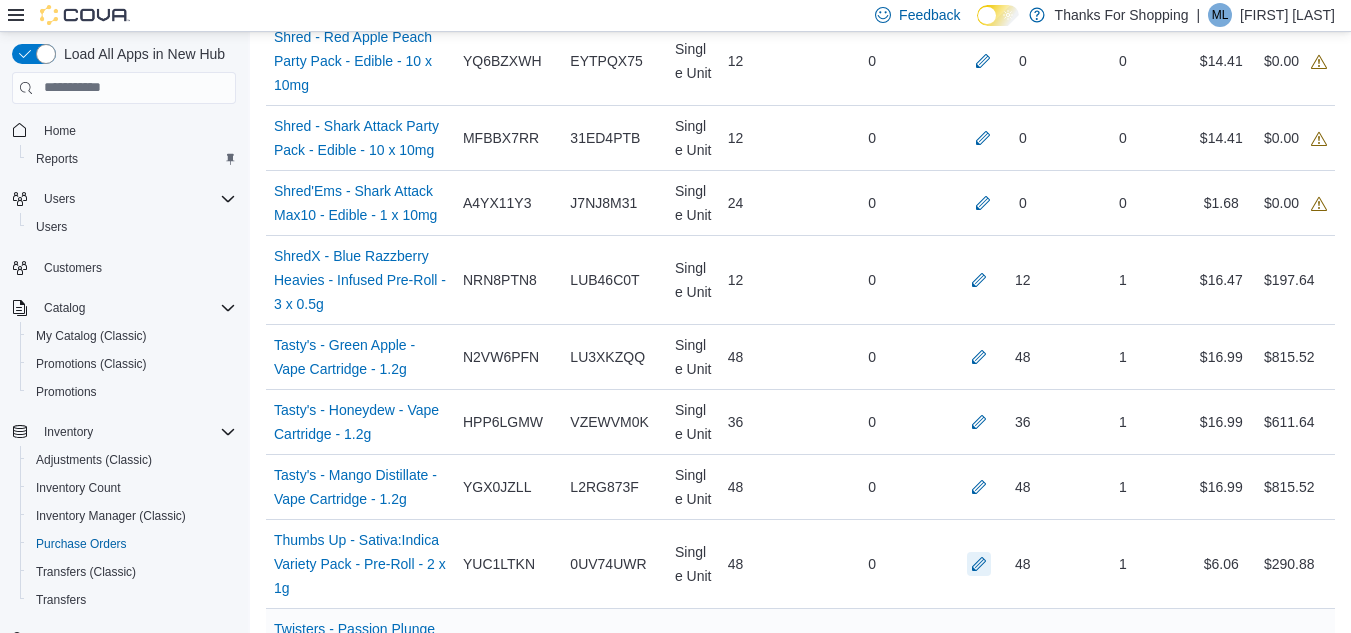 scroll, scrollTop: 2655, scrollLeft: 0, axis: vertical 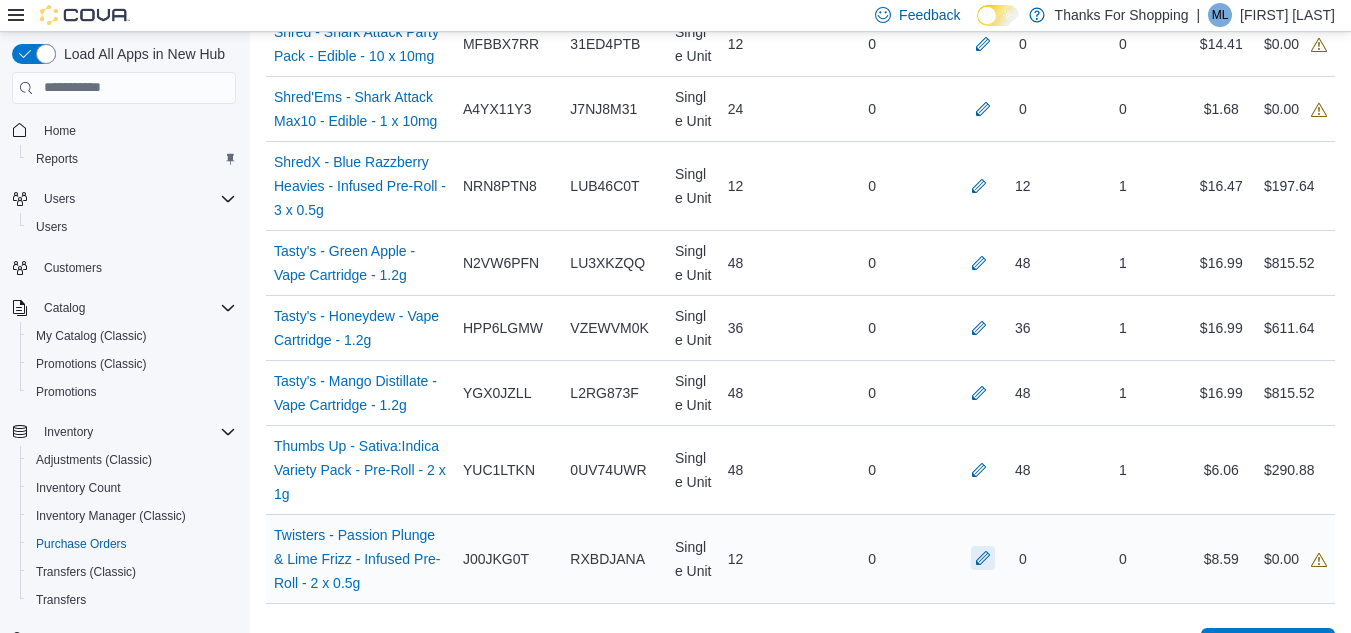click at bounding box center [983, 558] 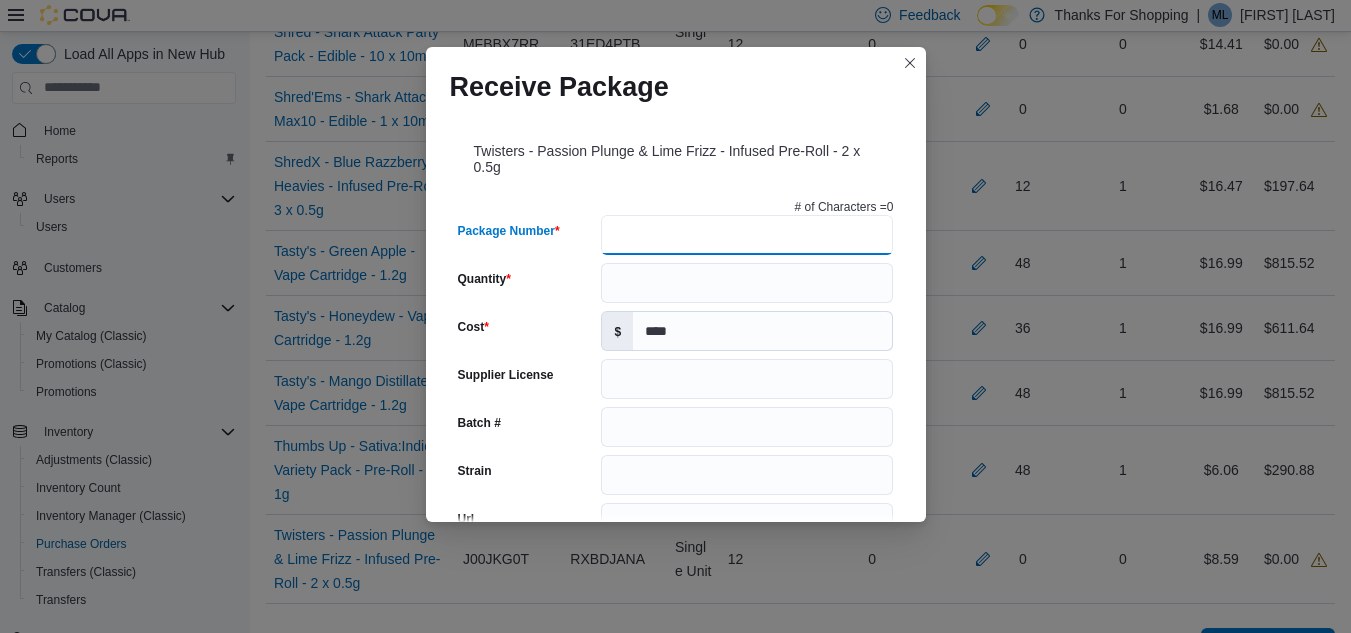 click on "Package Number" at bounding box center [747, 235] 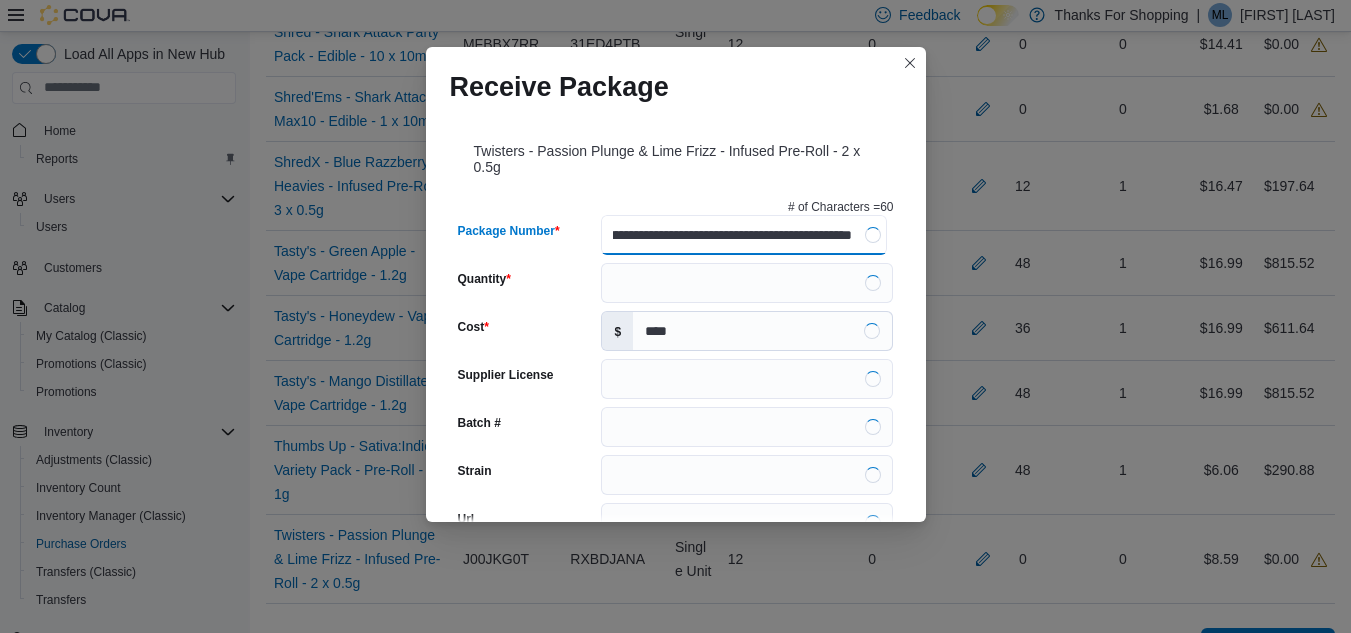 scroll, scrollTop: 0, scrollLeft: 196, axis: horizontal 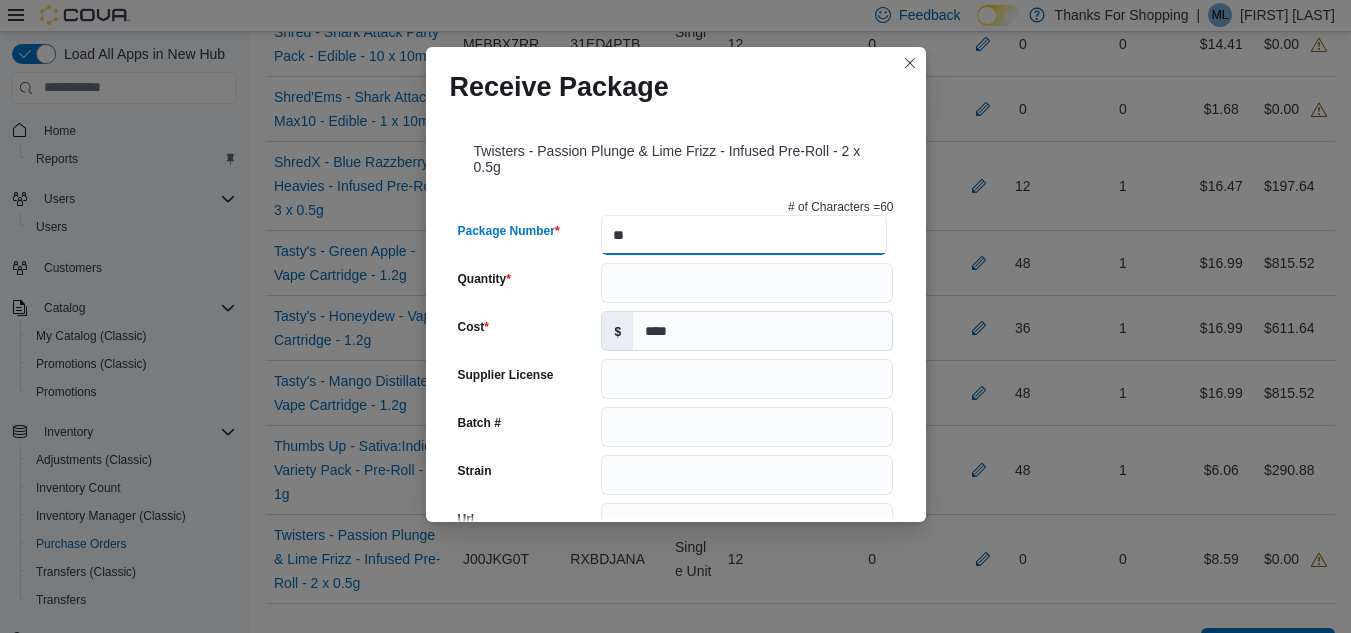 type on "*" 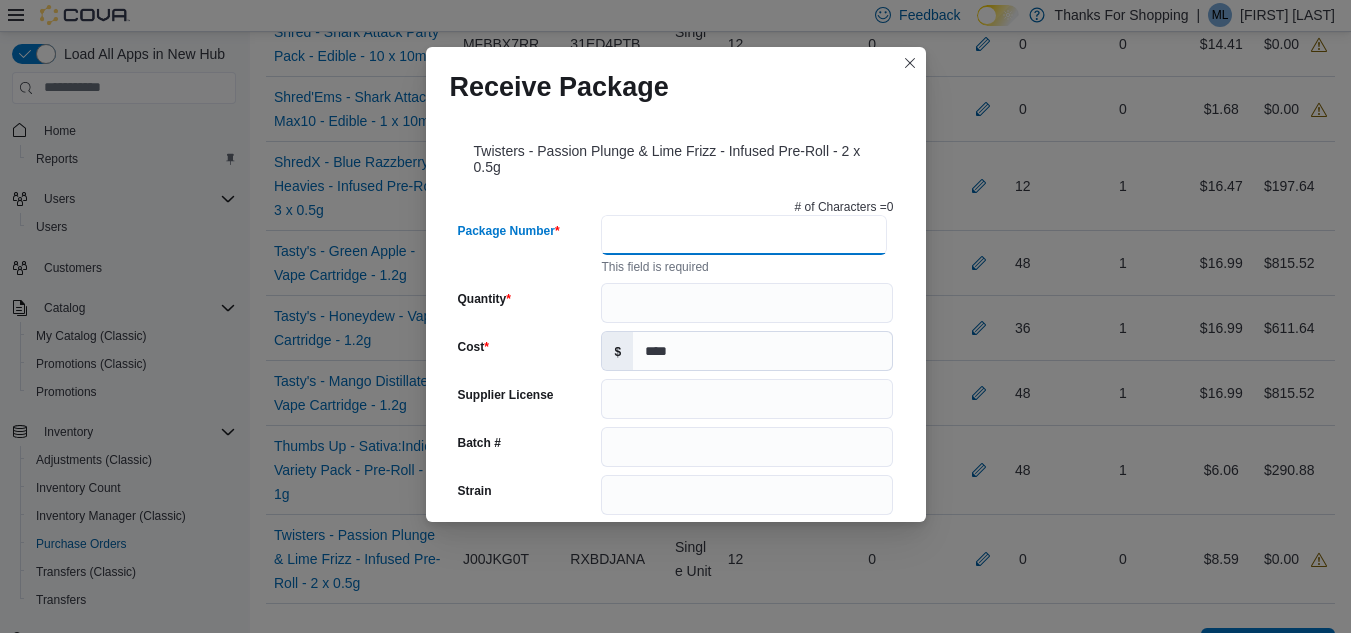 scroll, scrollTop: 0, scrollLeft: 0, axis: both 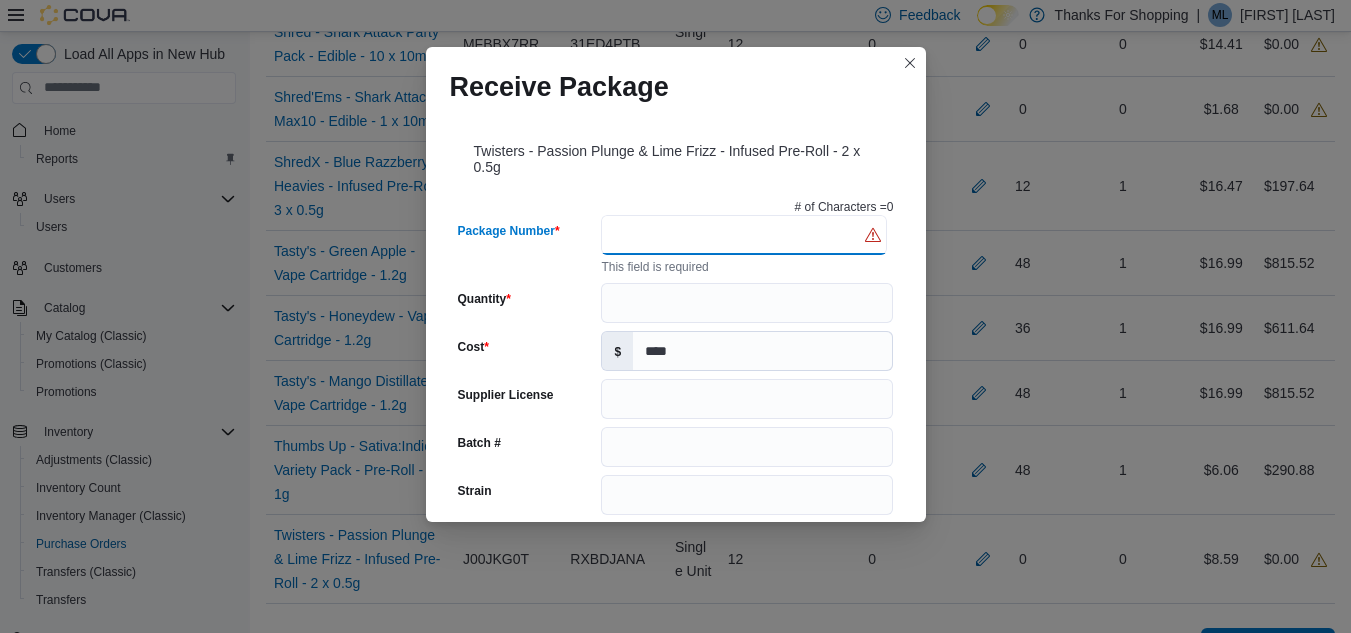 click on "Package Number" at bounding box center (743, 235) 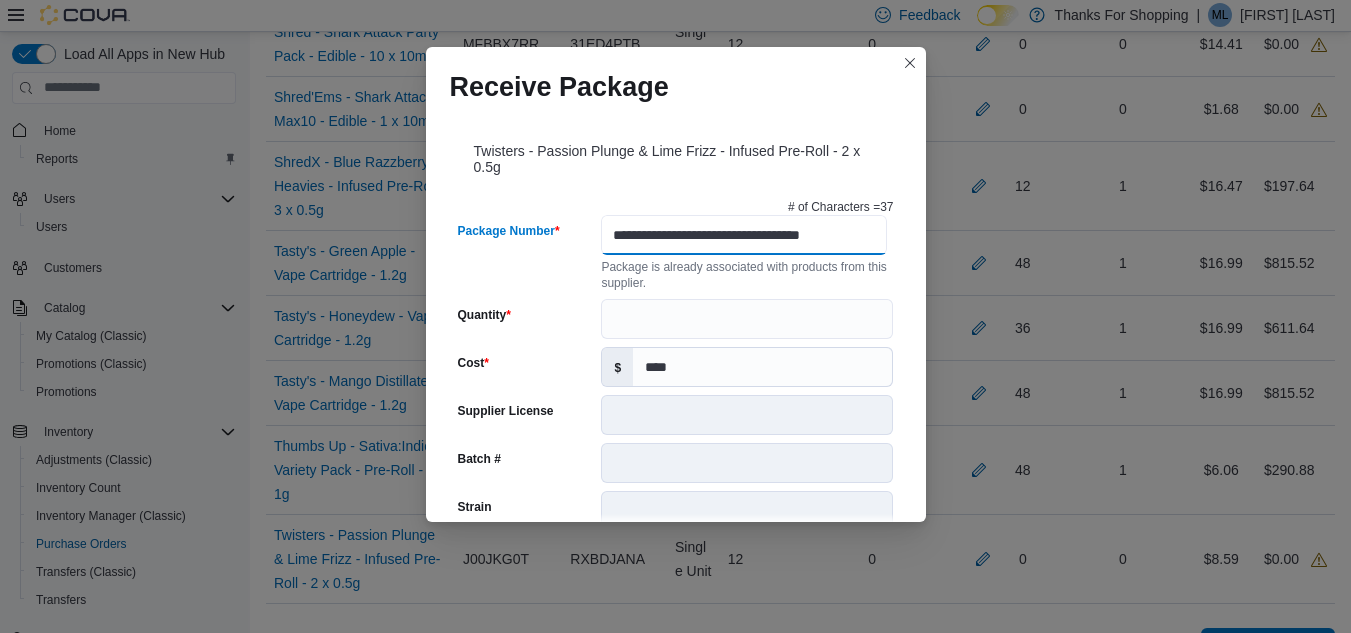 scroll, scrollTop: 0, scrollLeft: 23, axis: horizontal 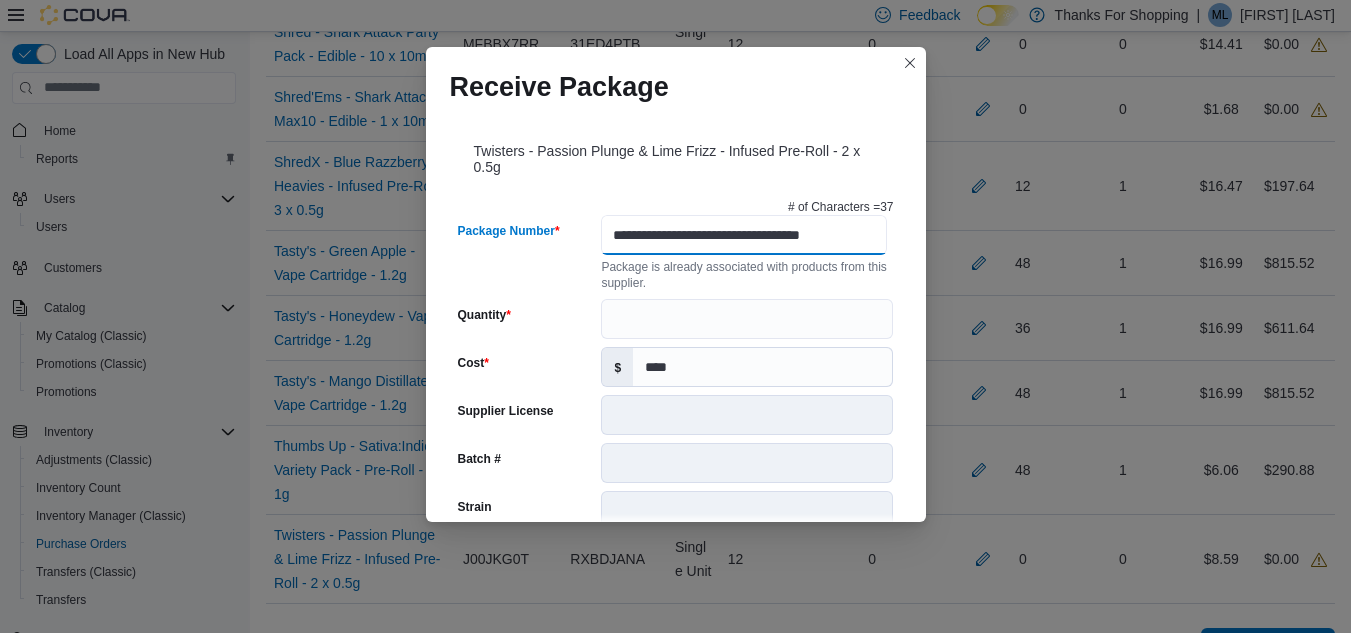 type on "**********" 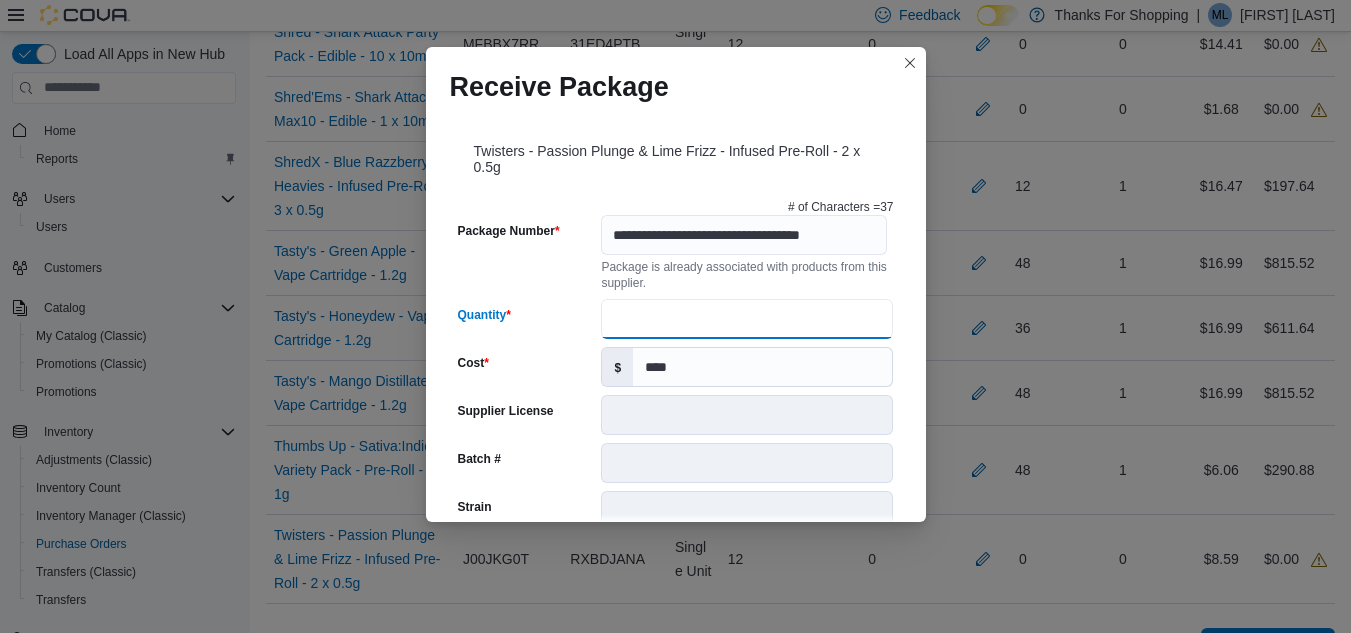 click on "Quantity" at bounding box center (747, 319) 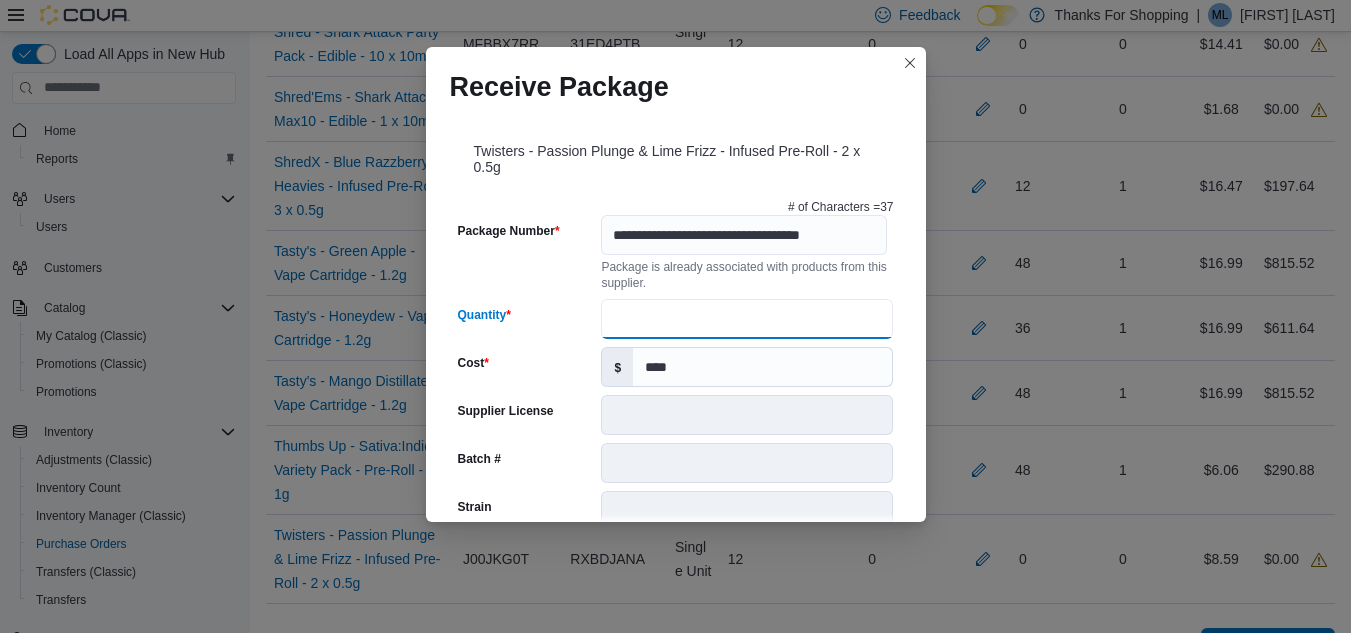 type on "**" 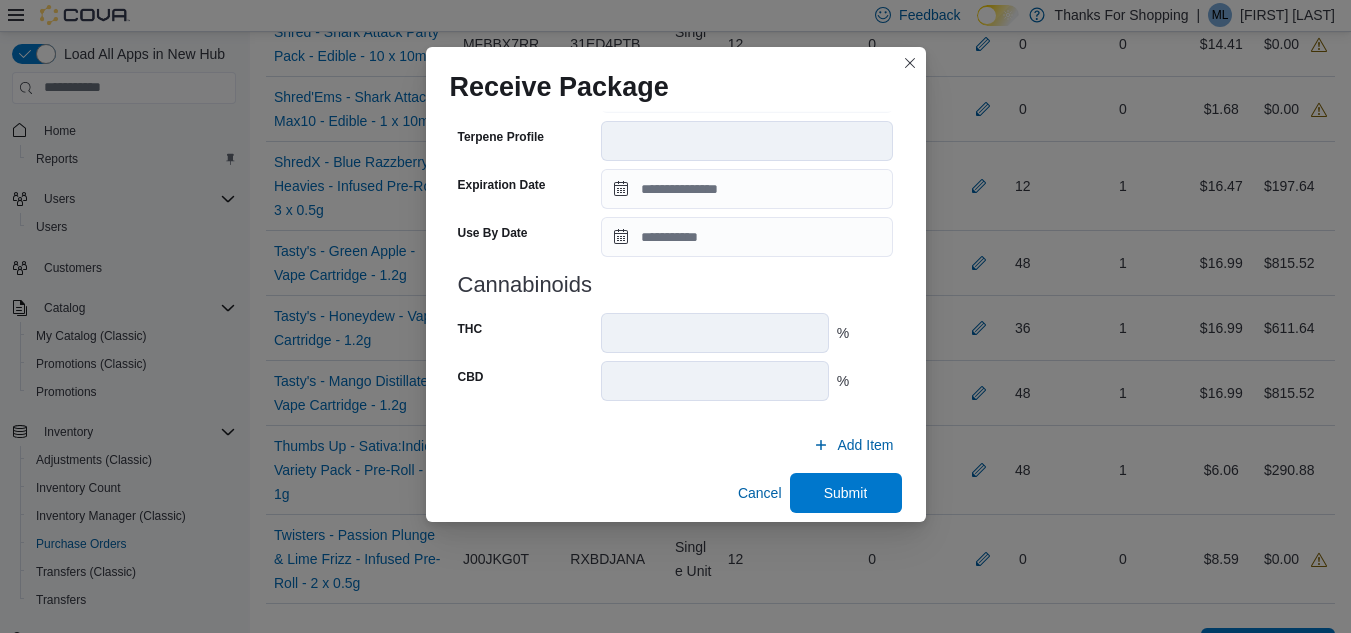 scroll, scrollTop: 769, scrollLeft: 0, axis: vertical 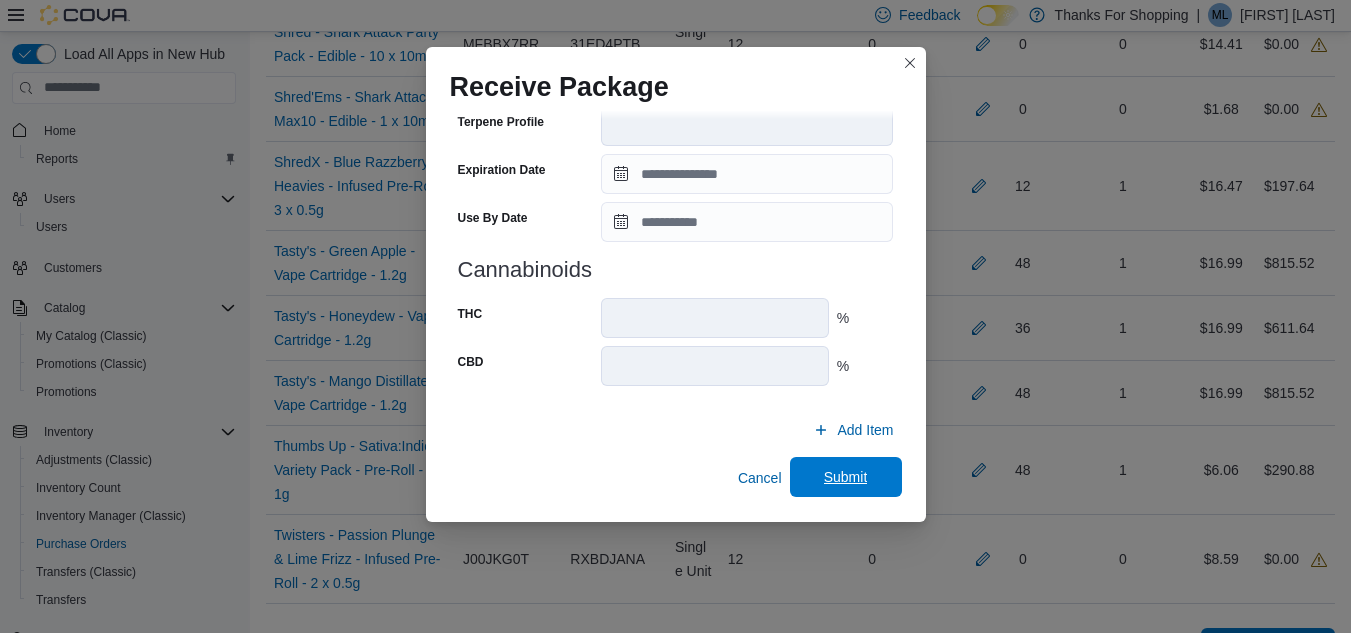 click on "Submit" at bounding box center (846, 477) 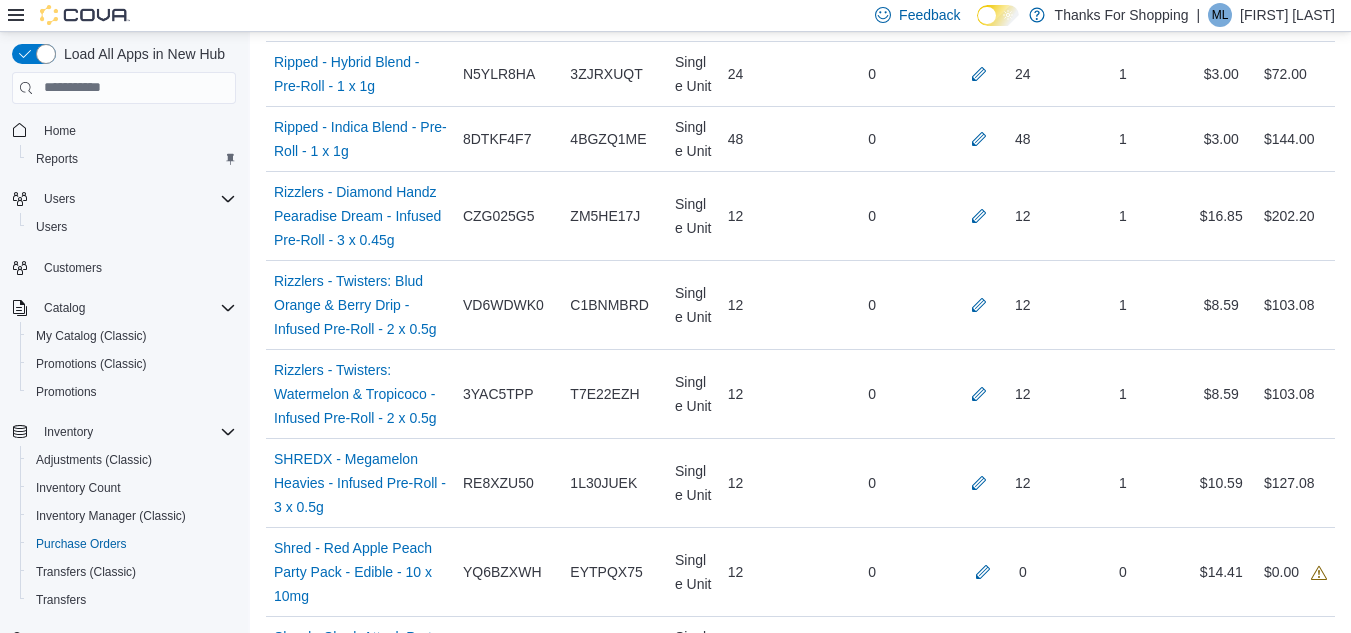 scroll, scrollTop: 2155, scrollLeft: 0, axis: vertical 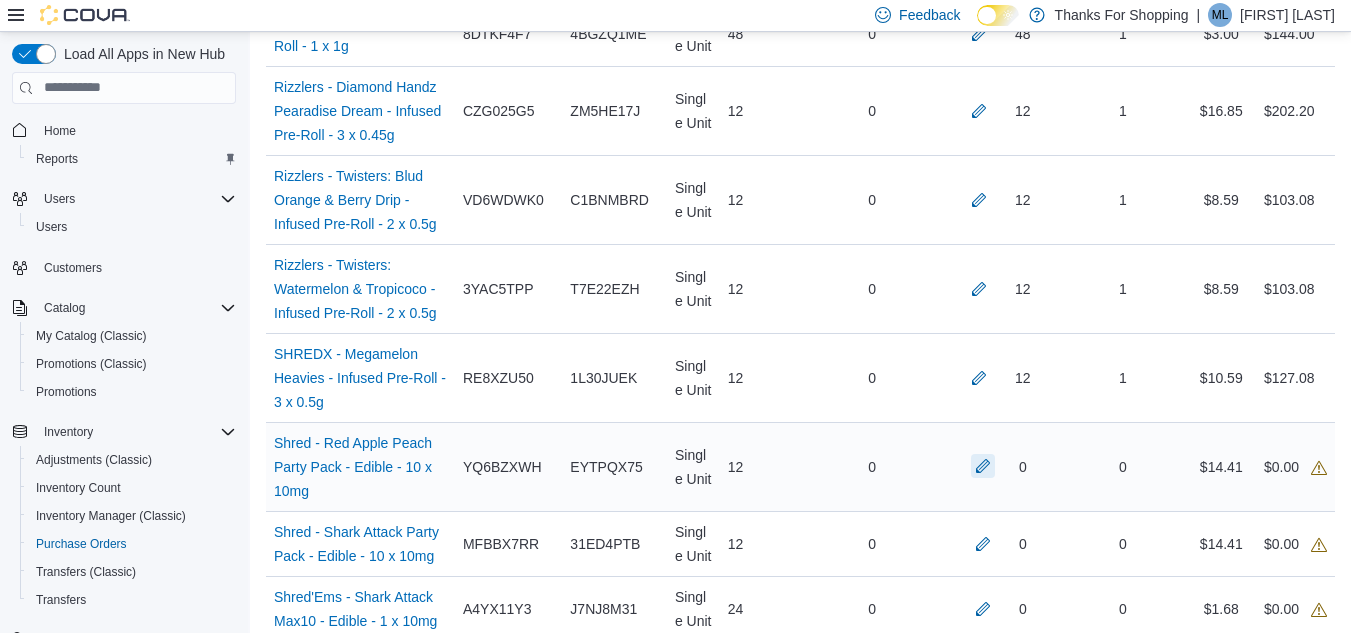 click at bounding box center (983, 466) 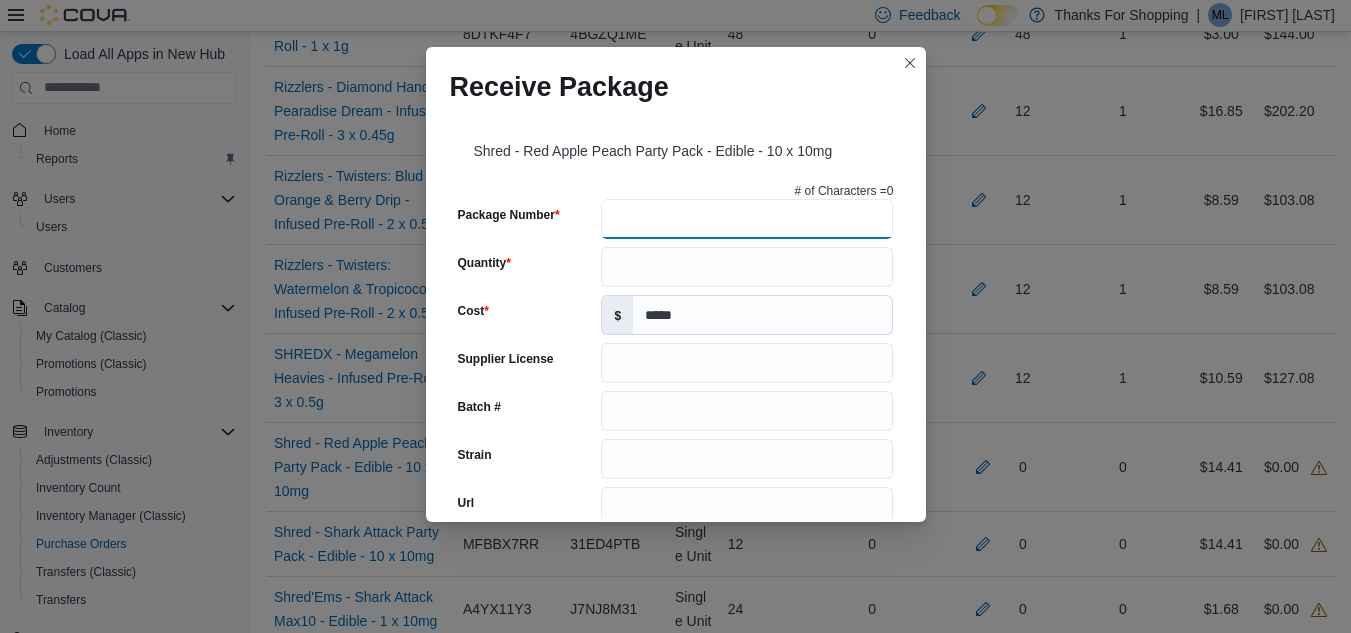 click on "Package Number" at bounding box center [747, 219] 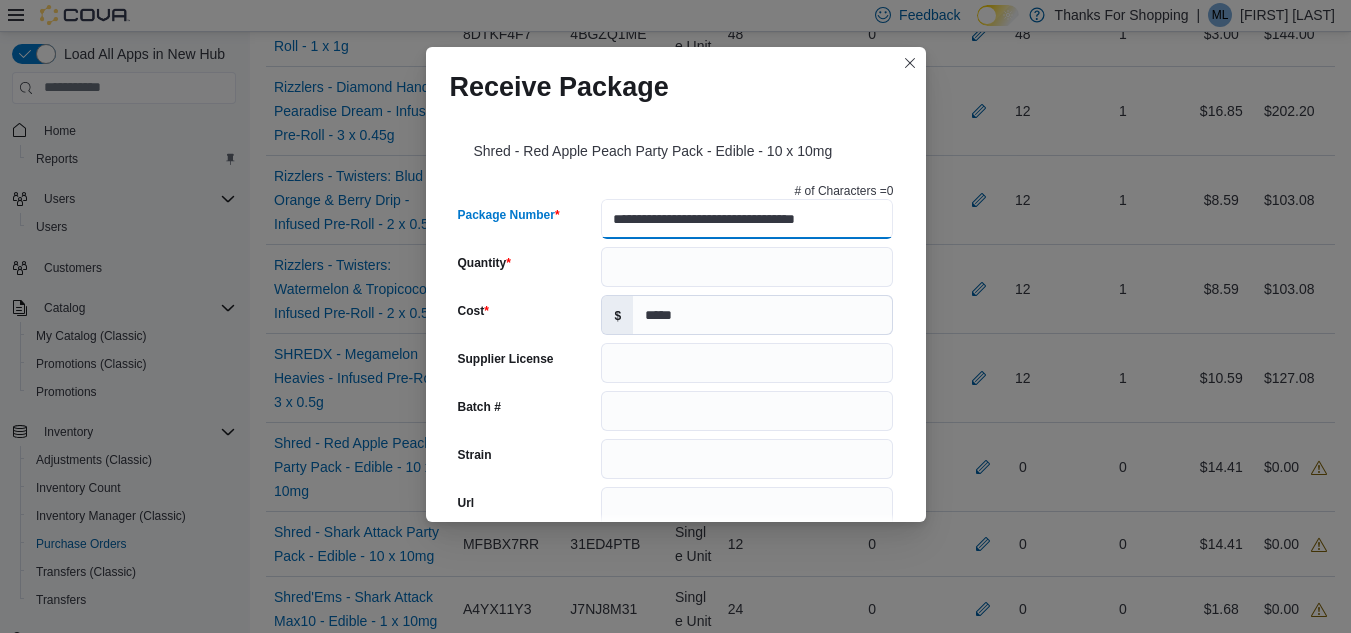 type on "**********" 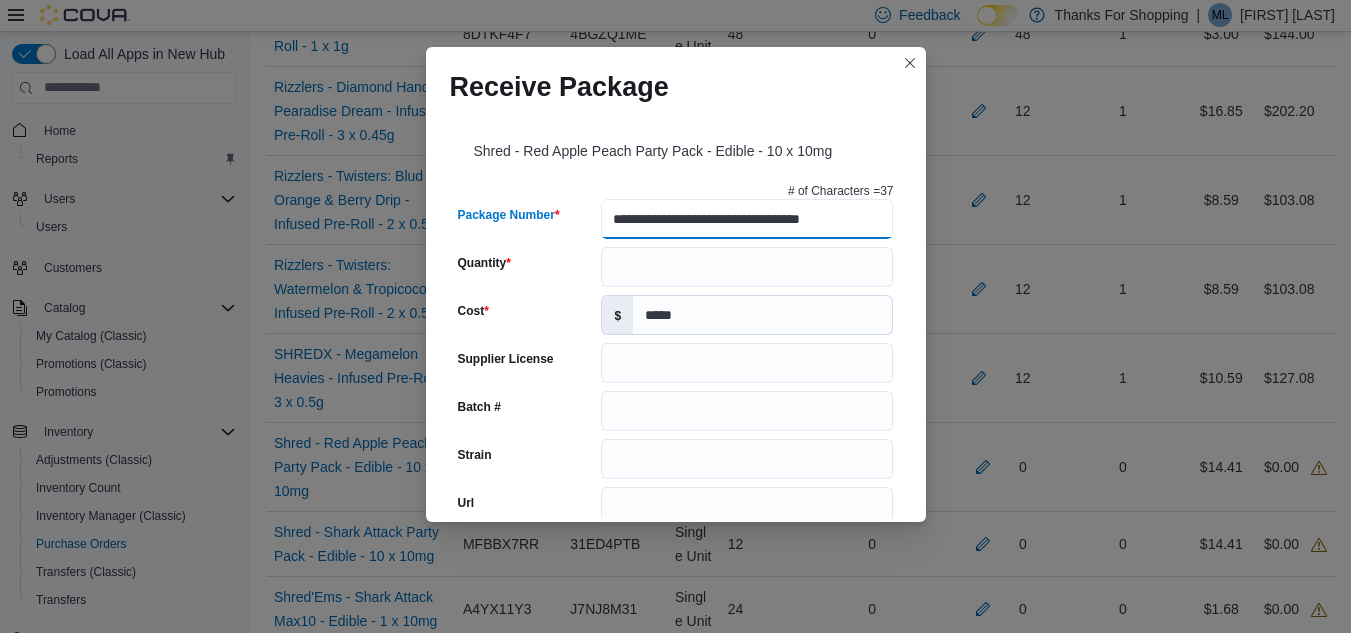 type on "**********" 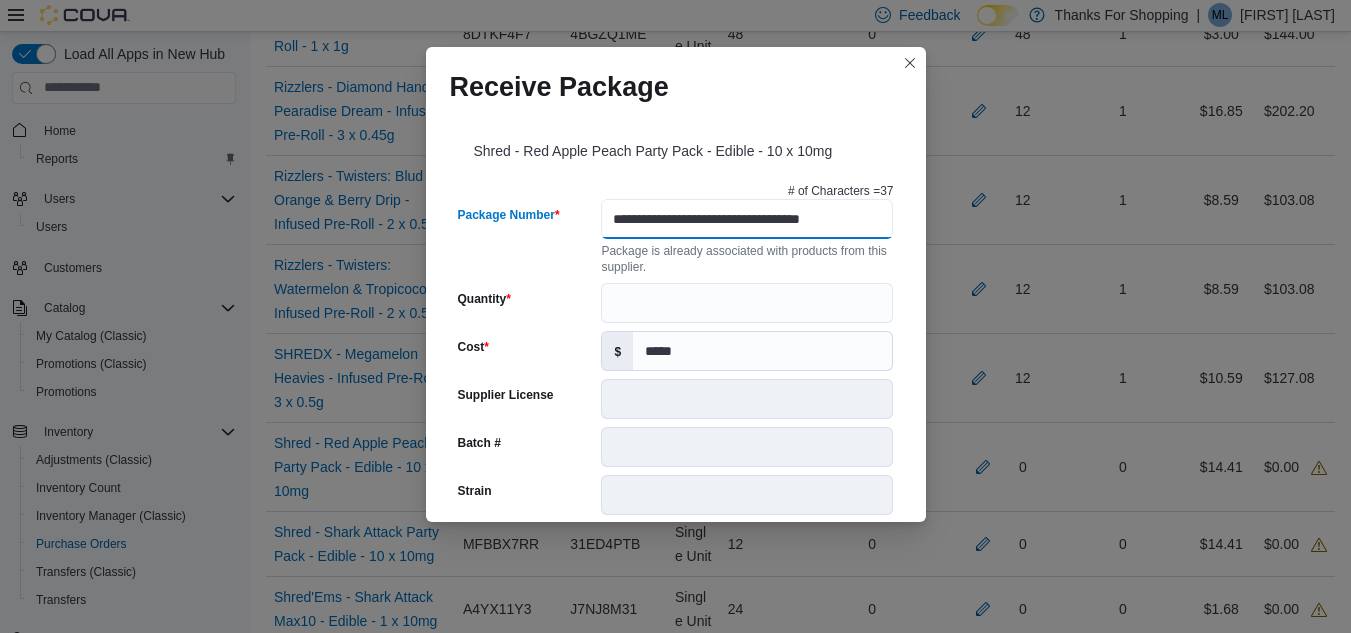 scroll, scrollTop: 0, scrollLeft: 18, axis: horizontal 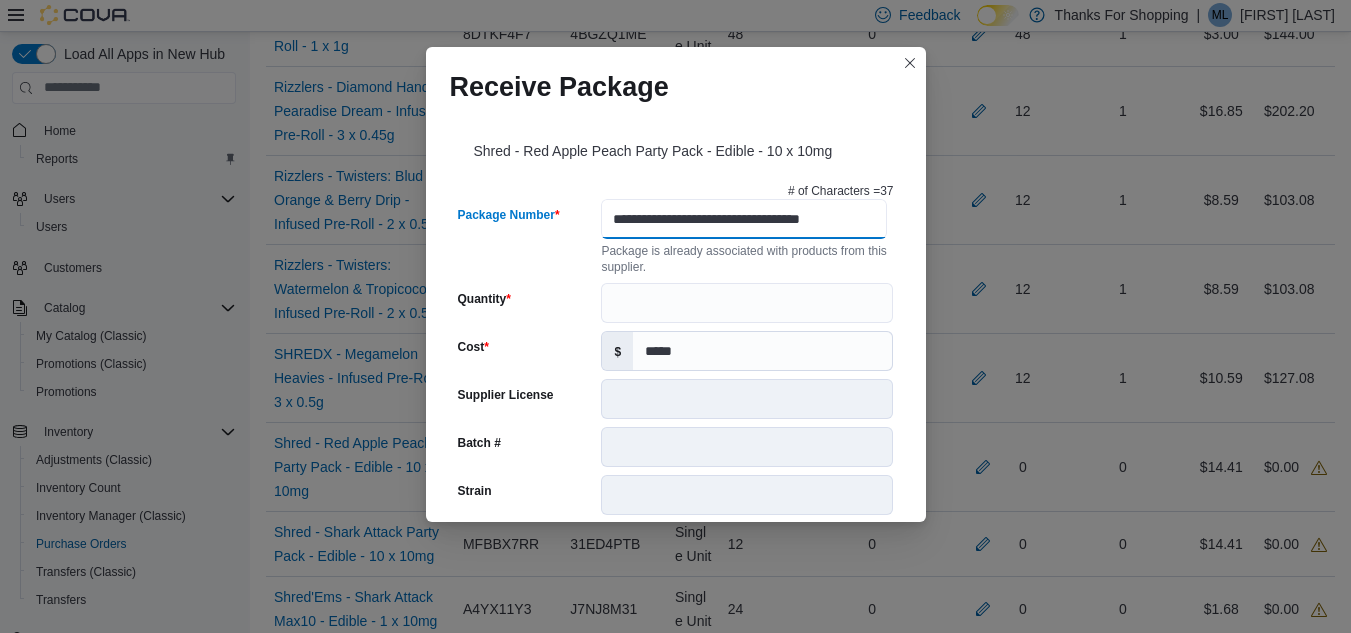 type on "**********" 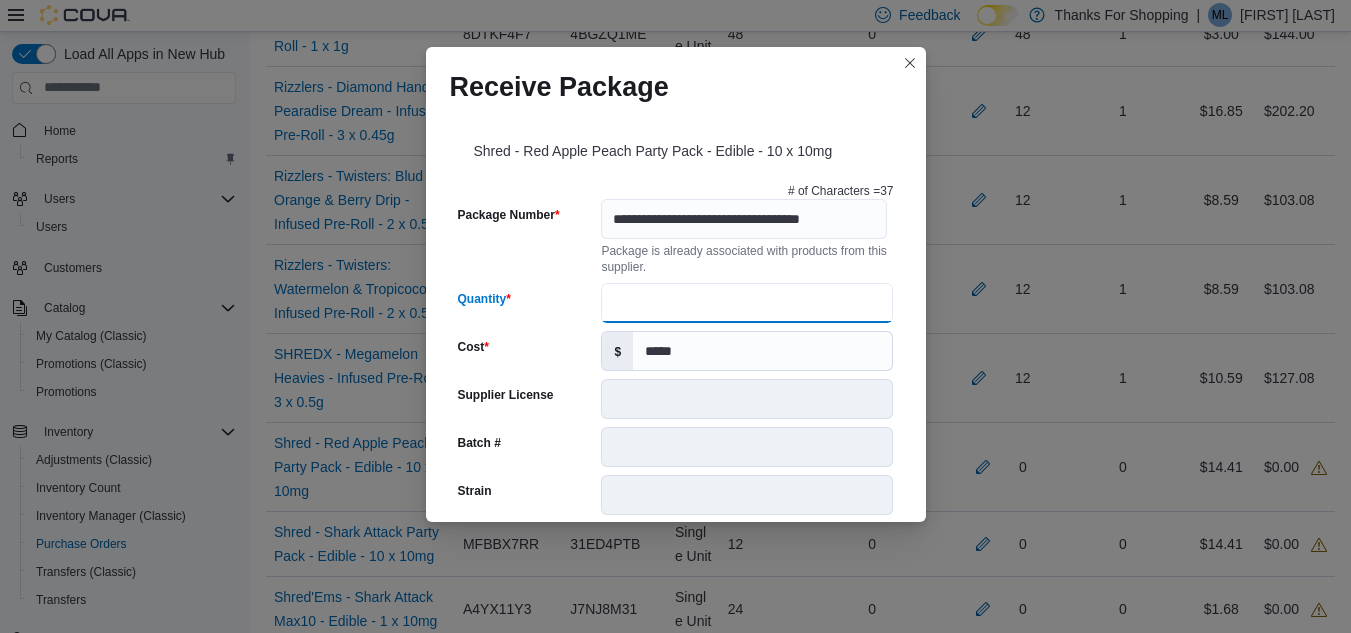 click on "Quantity" at bounding box center [747, 303] 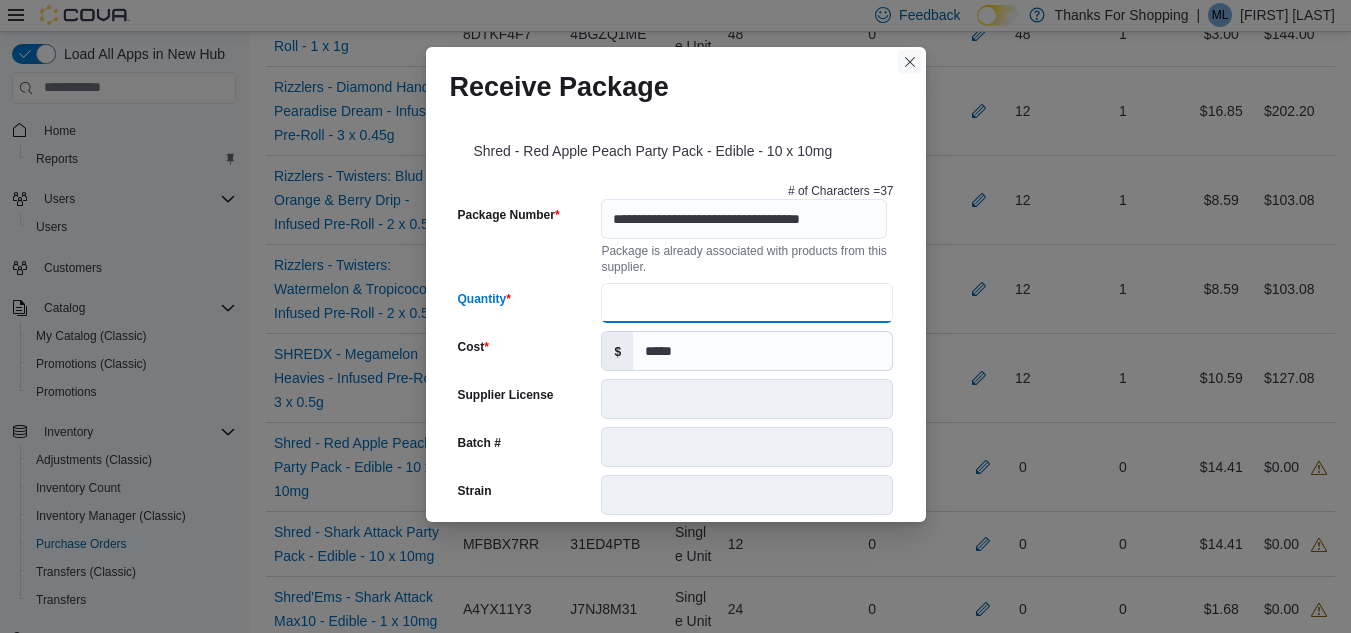 type on "**" 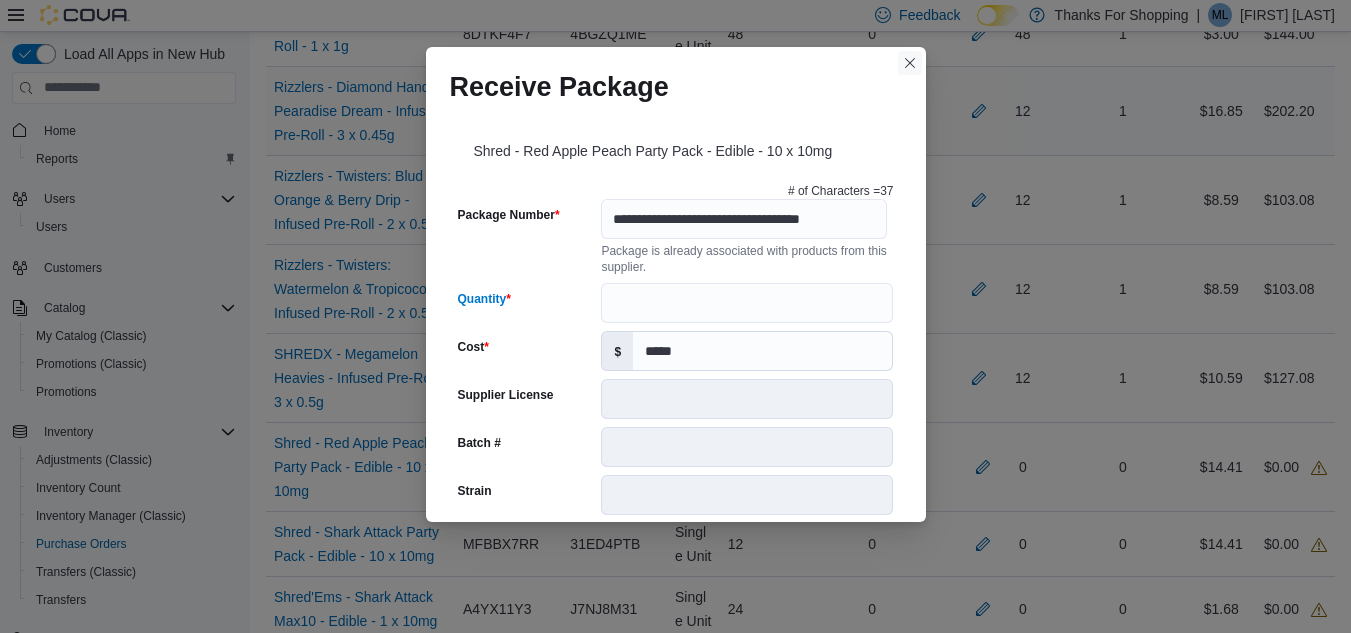 click at bounding box center [910, 63] 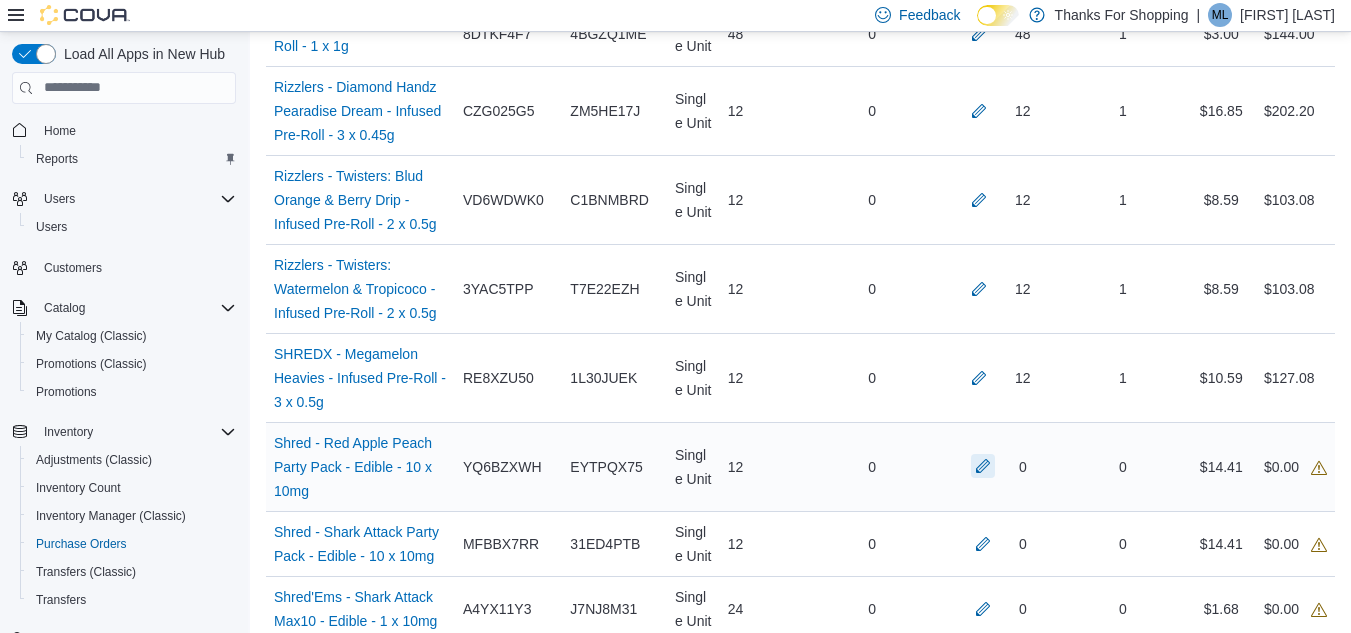 click at bounding box center [983, 466] 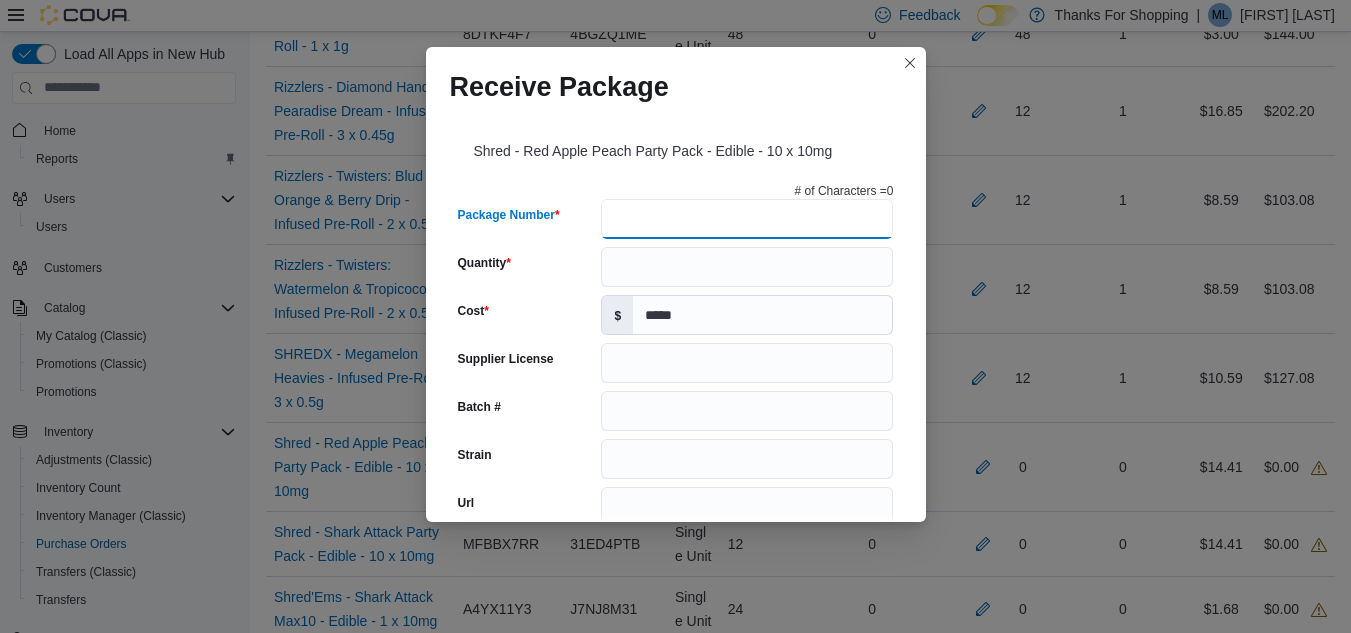click on "Package Number" at bounding box center (747, 219) 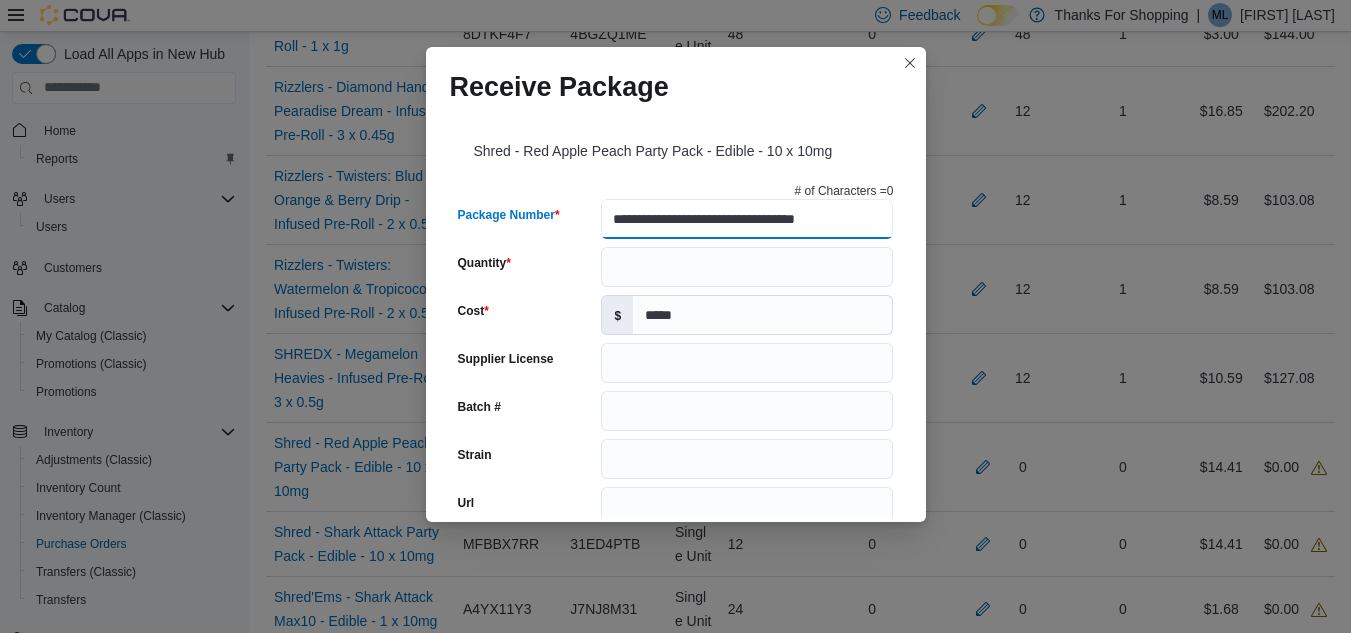 type on "**********" 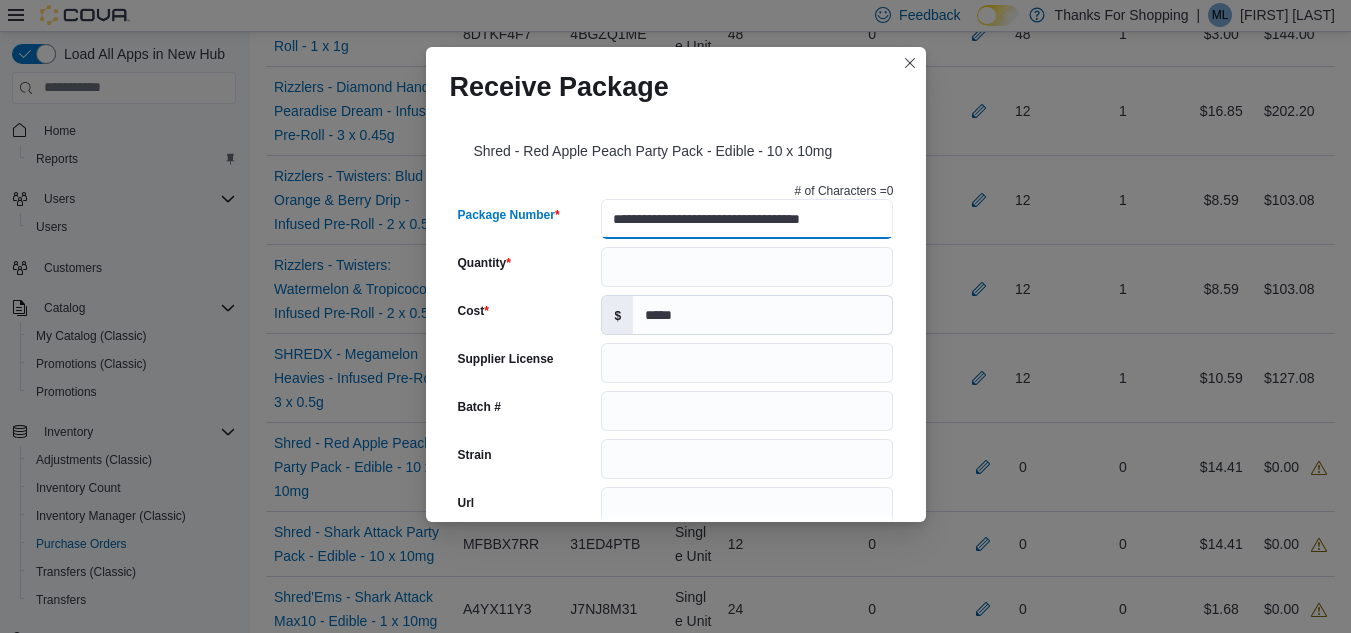 type on "**********" 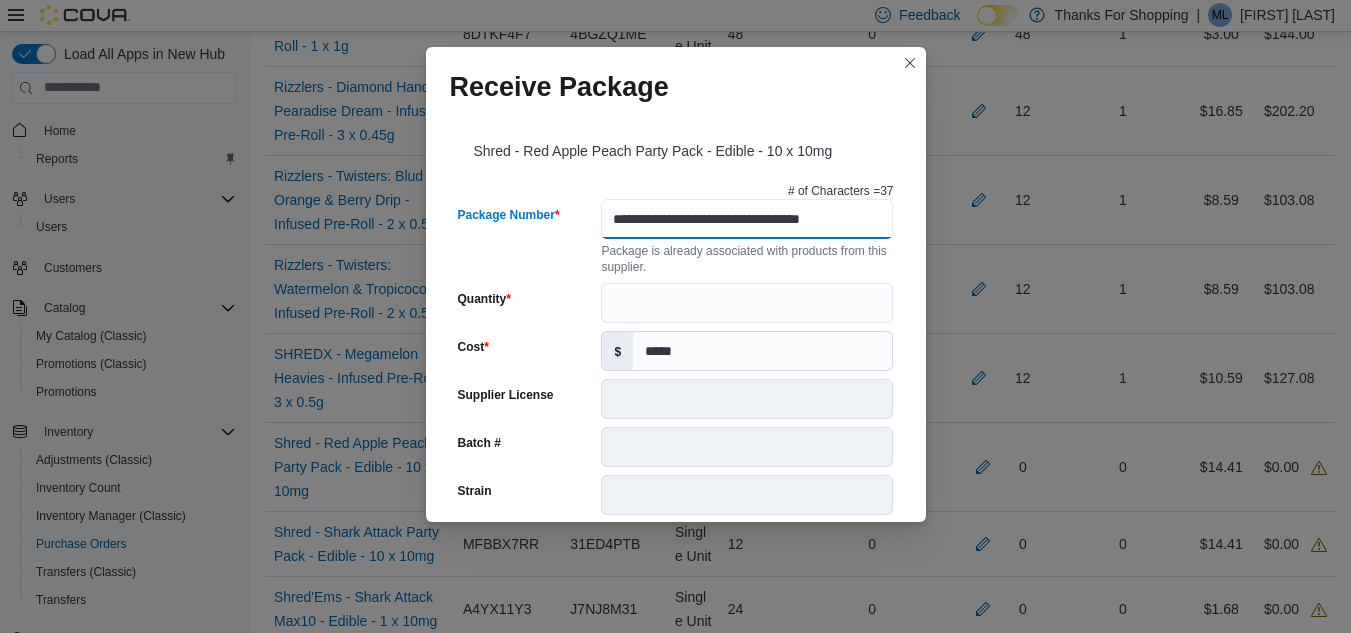 scroll, scrollTop: 0, scrollLeft: 18, axis: horizontal 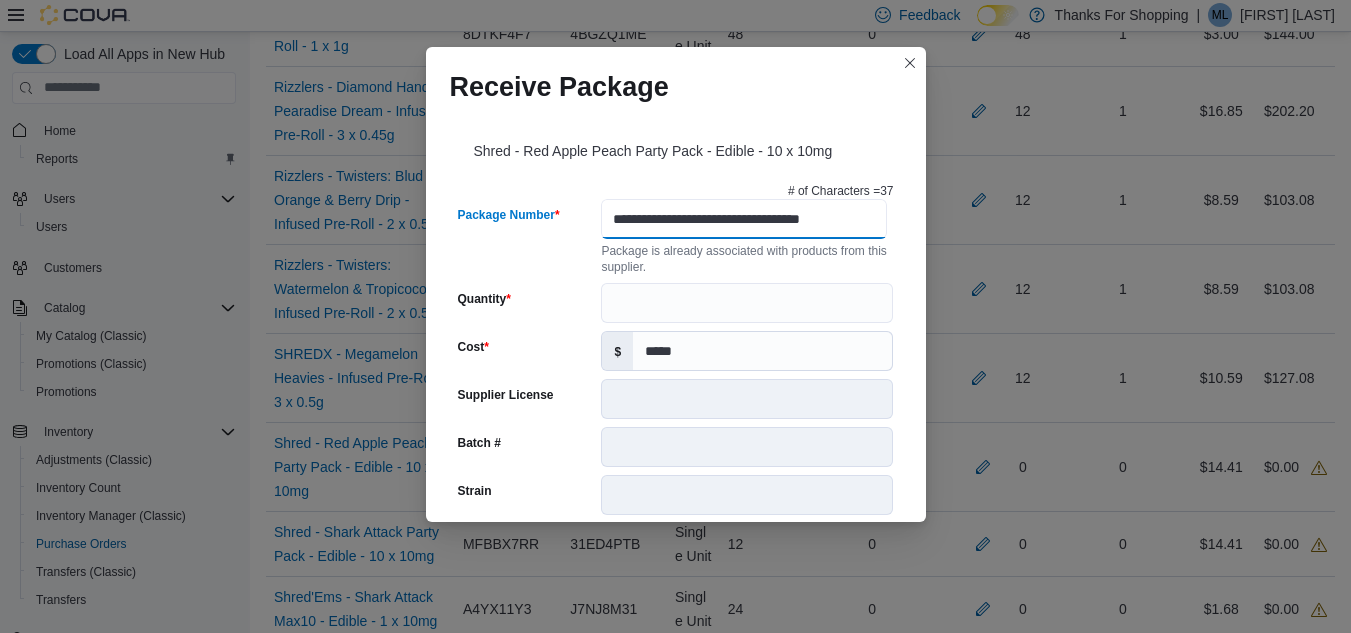 type on "**********" 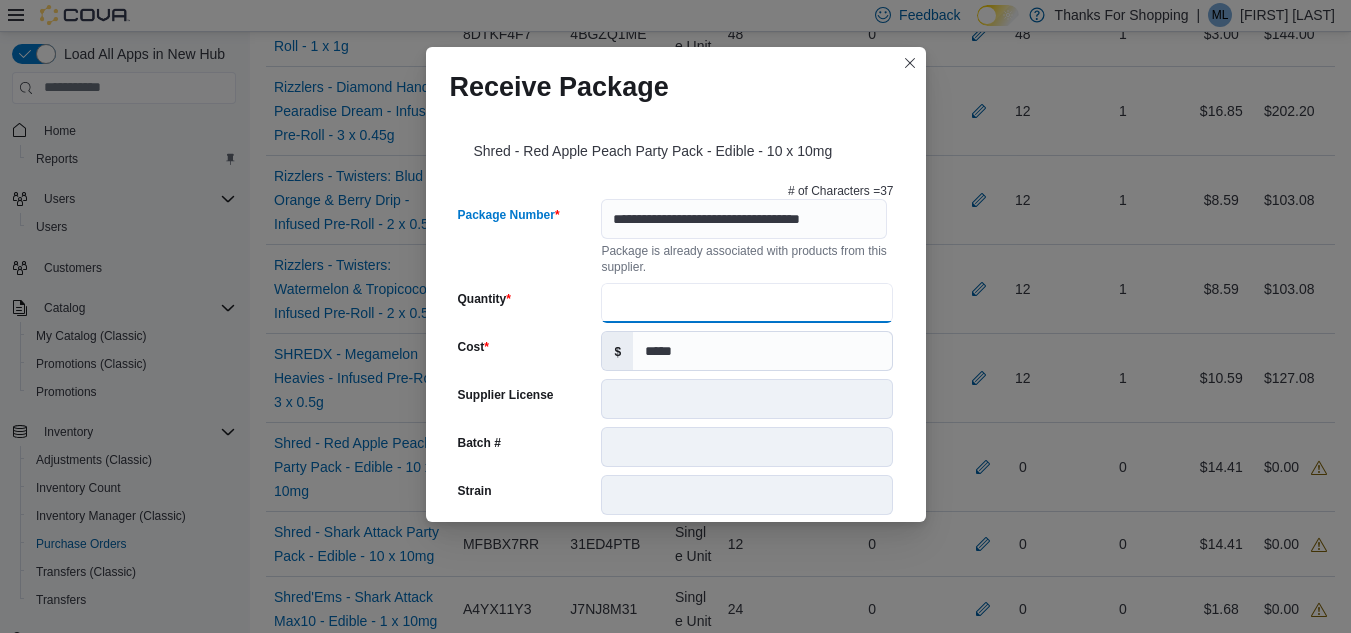 click on "Quantity" at bounding box center (747, 303) 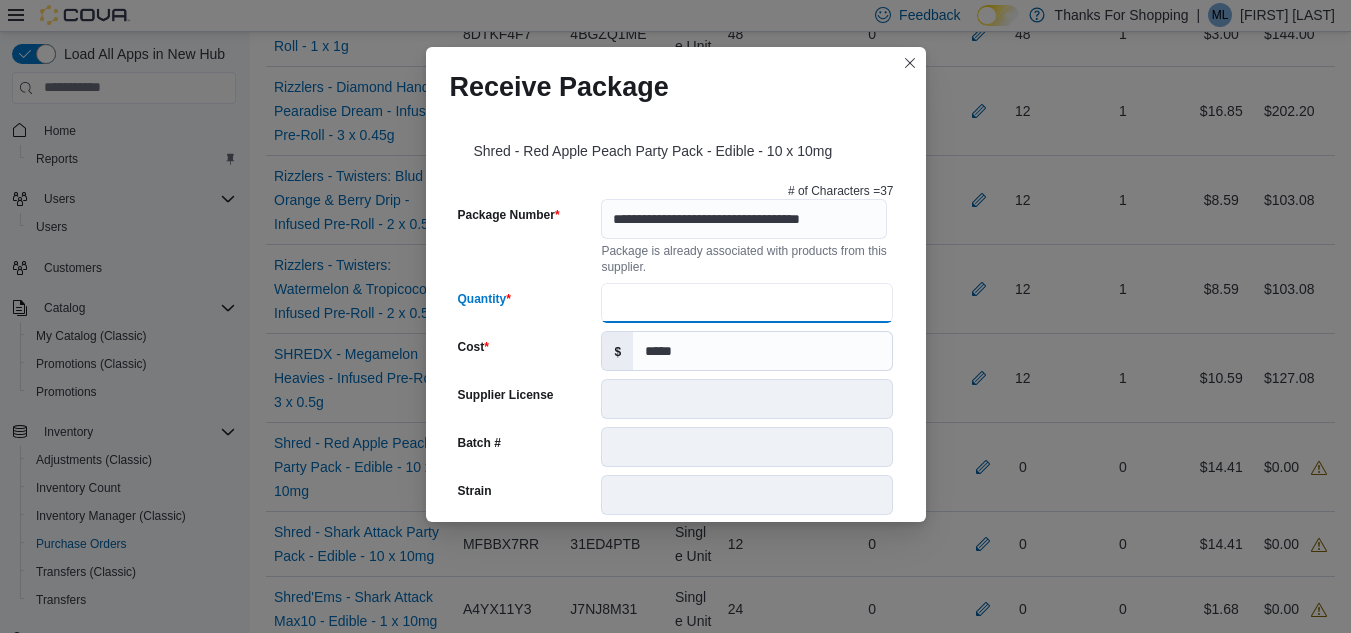 type on "**" 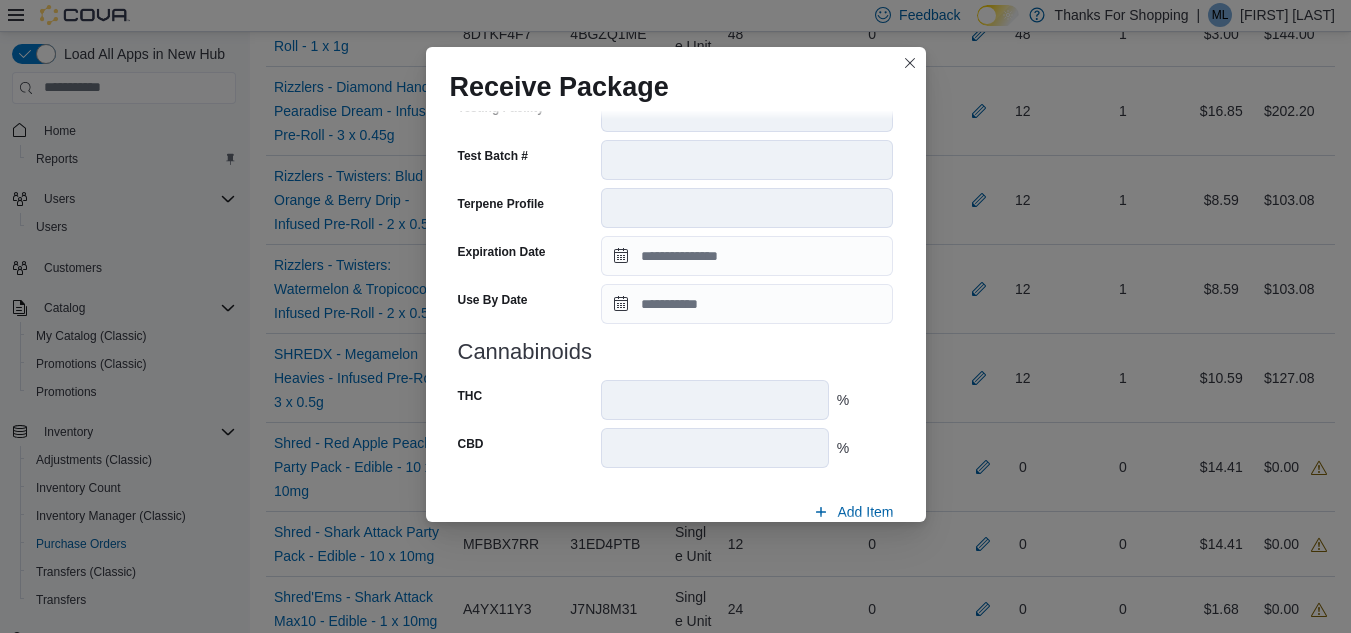 scroll, scrollTop: 753, scrollLeft: 0, axis: vertical 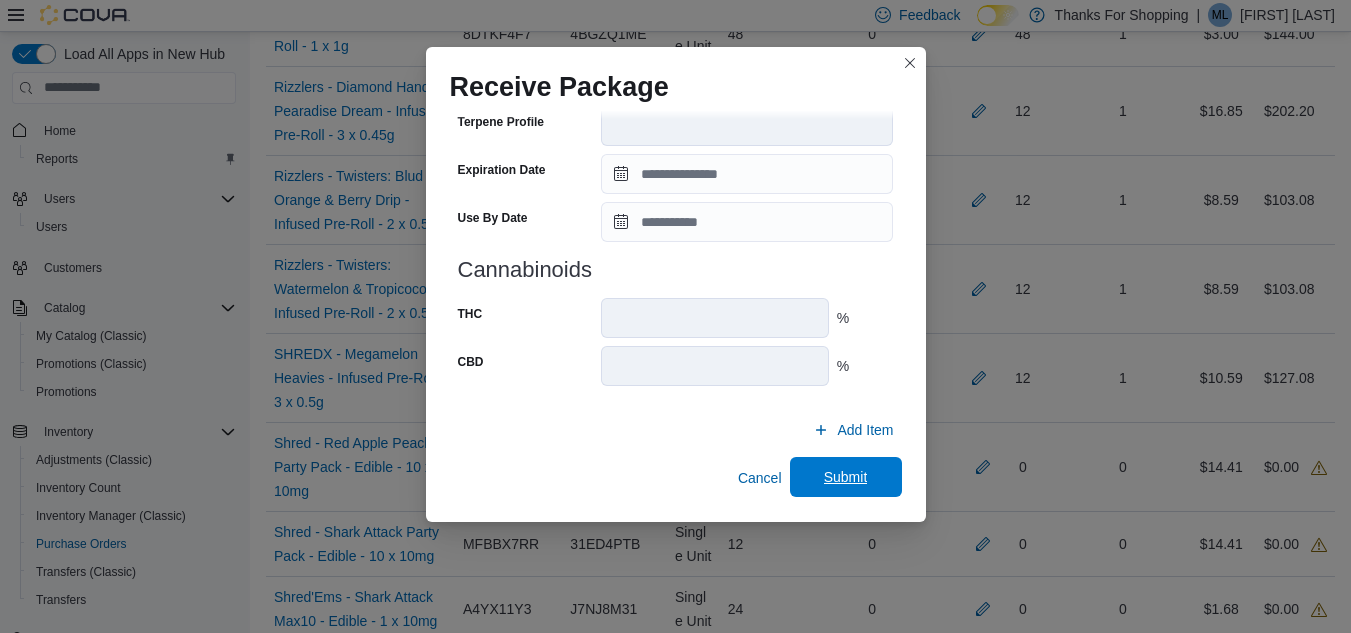 click on "Submit" at bounding box center (846, 477) 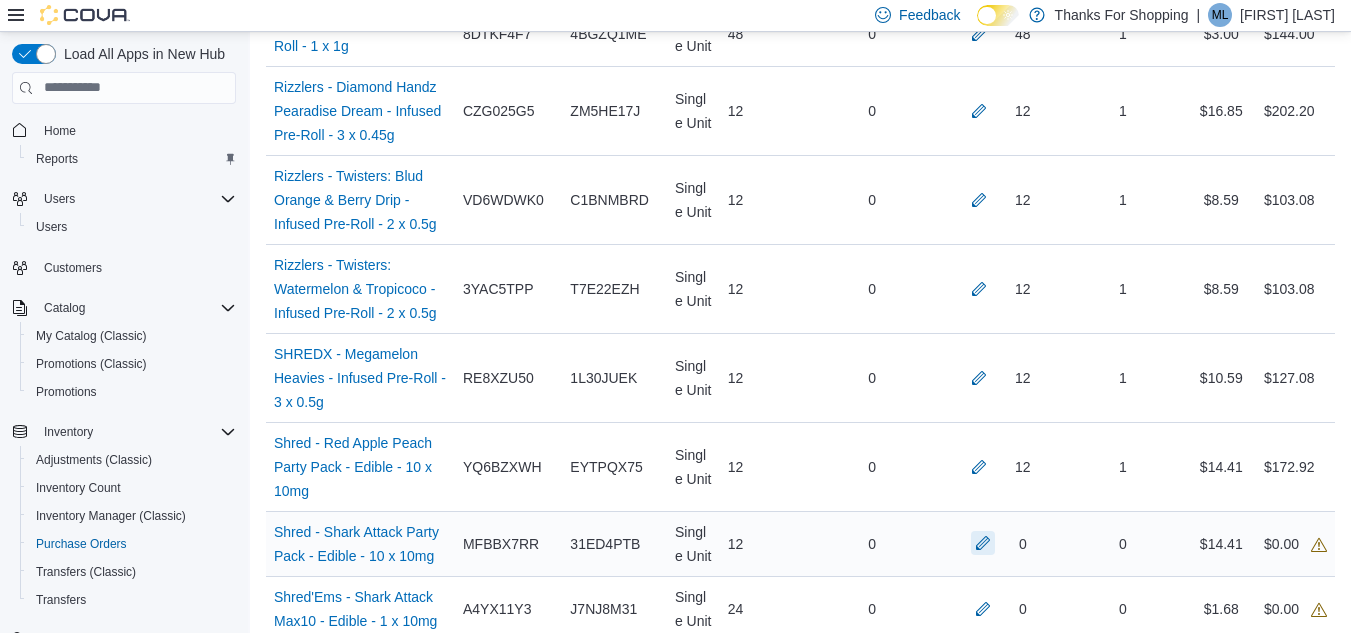 click at bounding box center (983, 543) 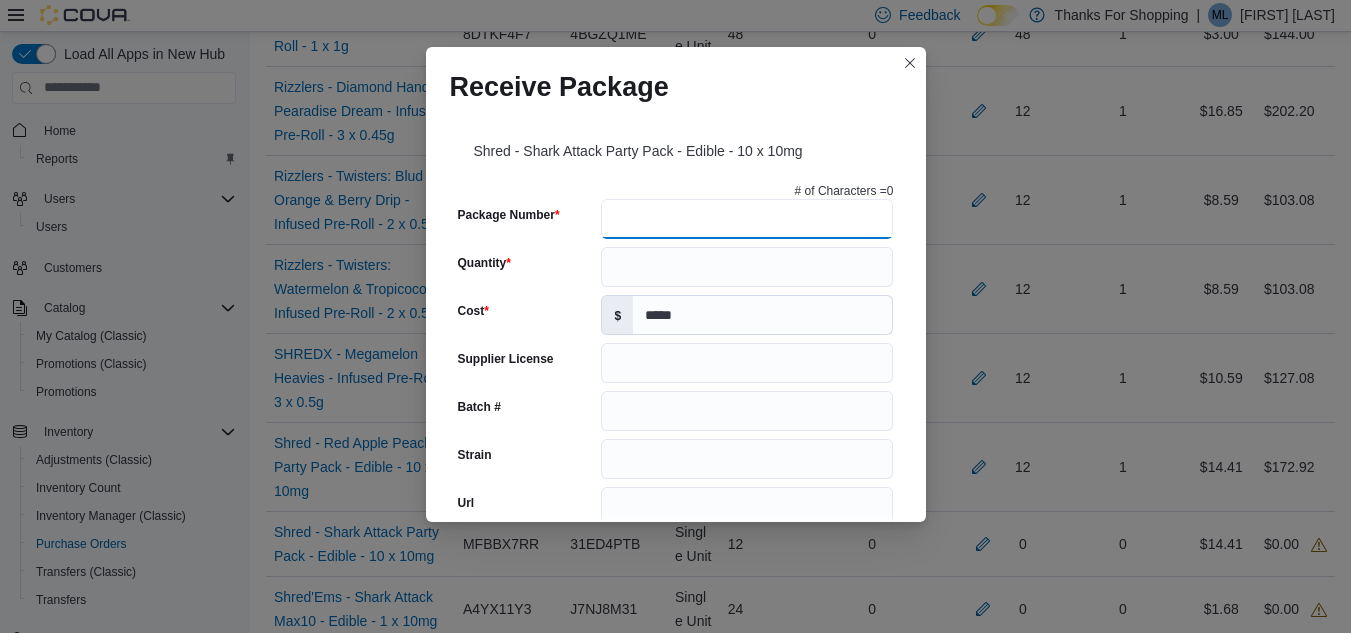 click on "Package Number" at bounding box center [747, 219] 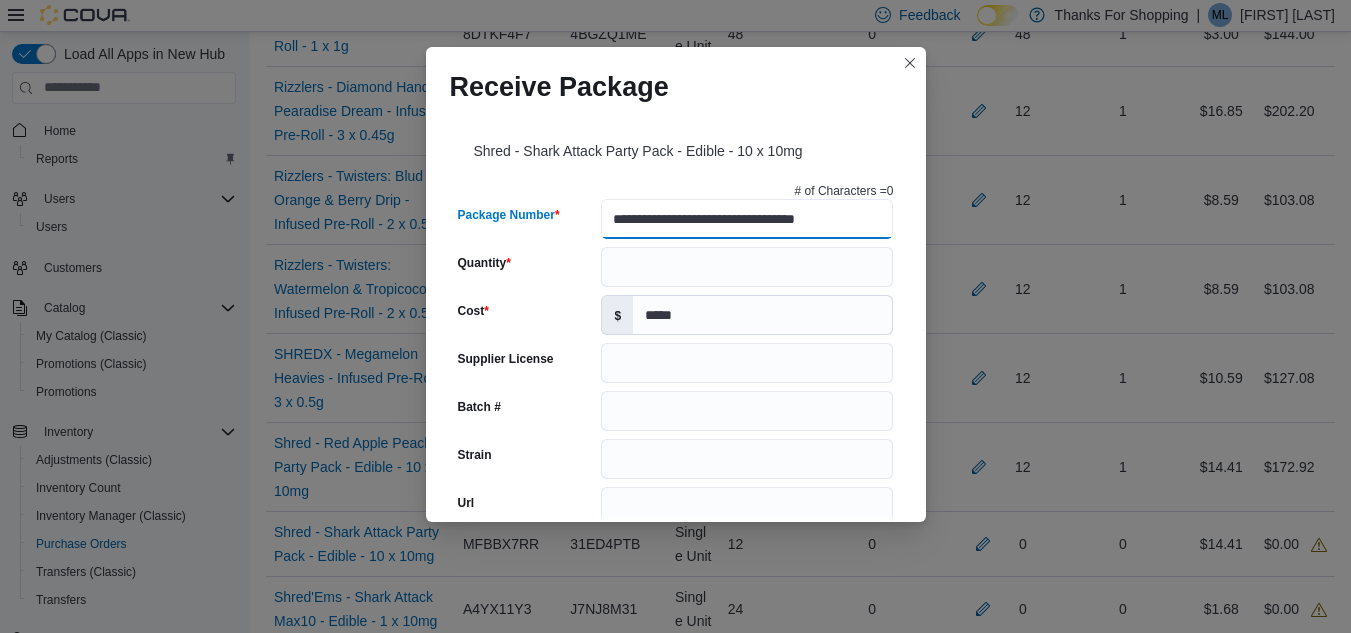 type on "**********" 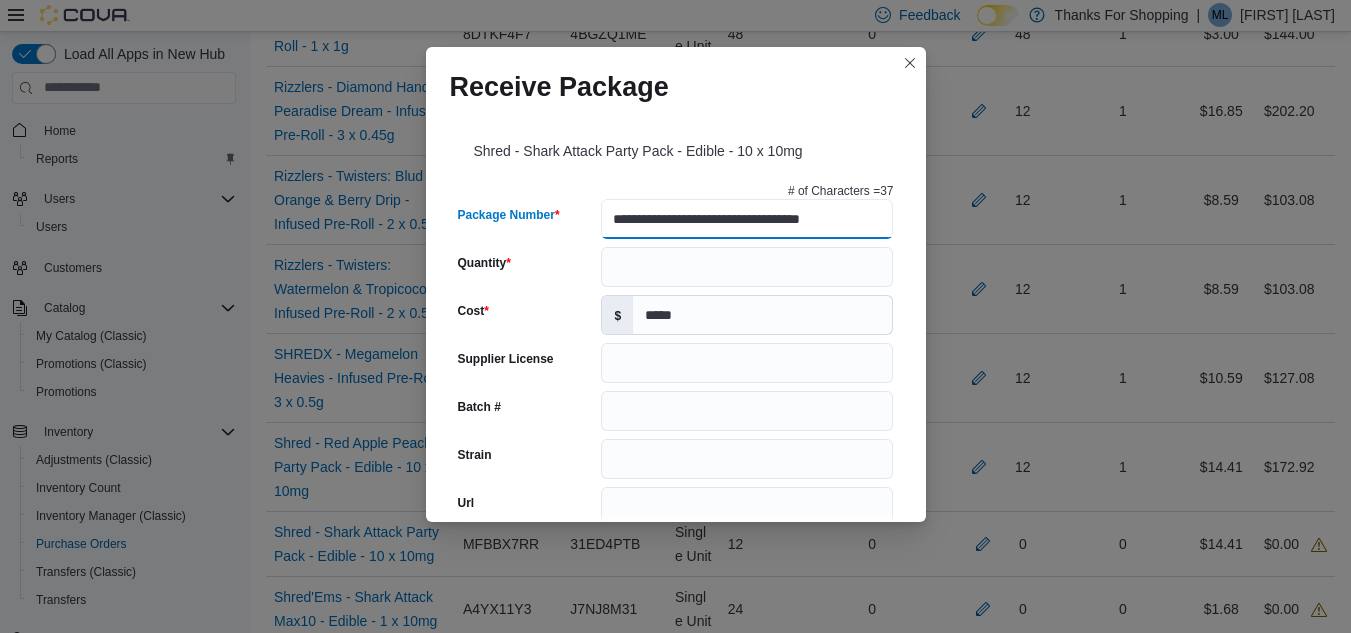 type on "**********" 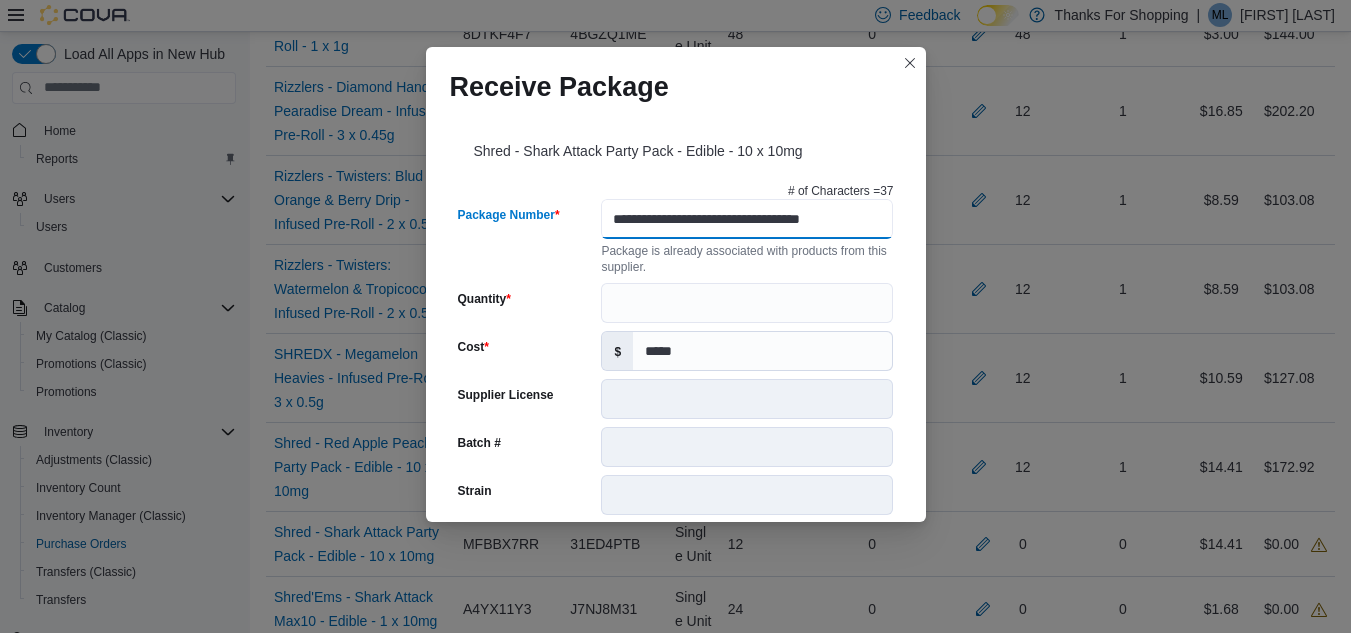 scroll, scrollTop: 0, scrollLeft: 18, axis: horizontal 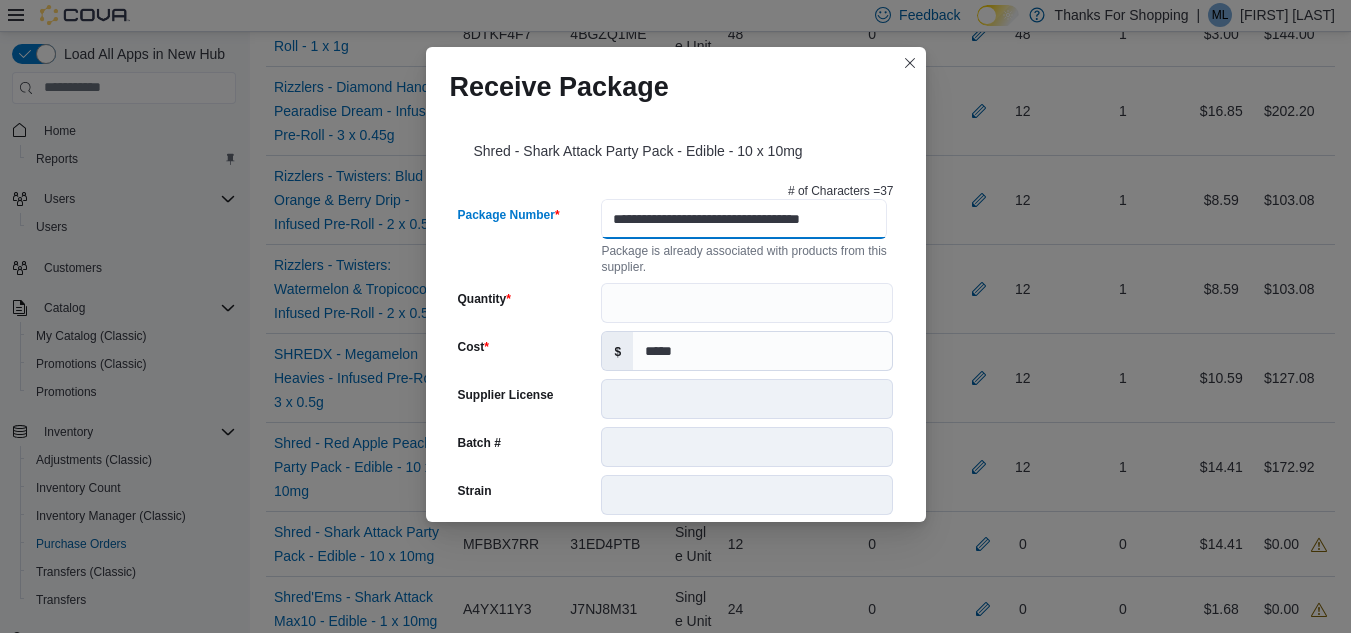 type on "**********" 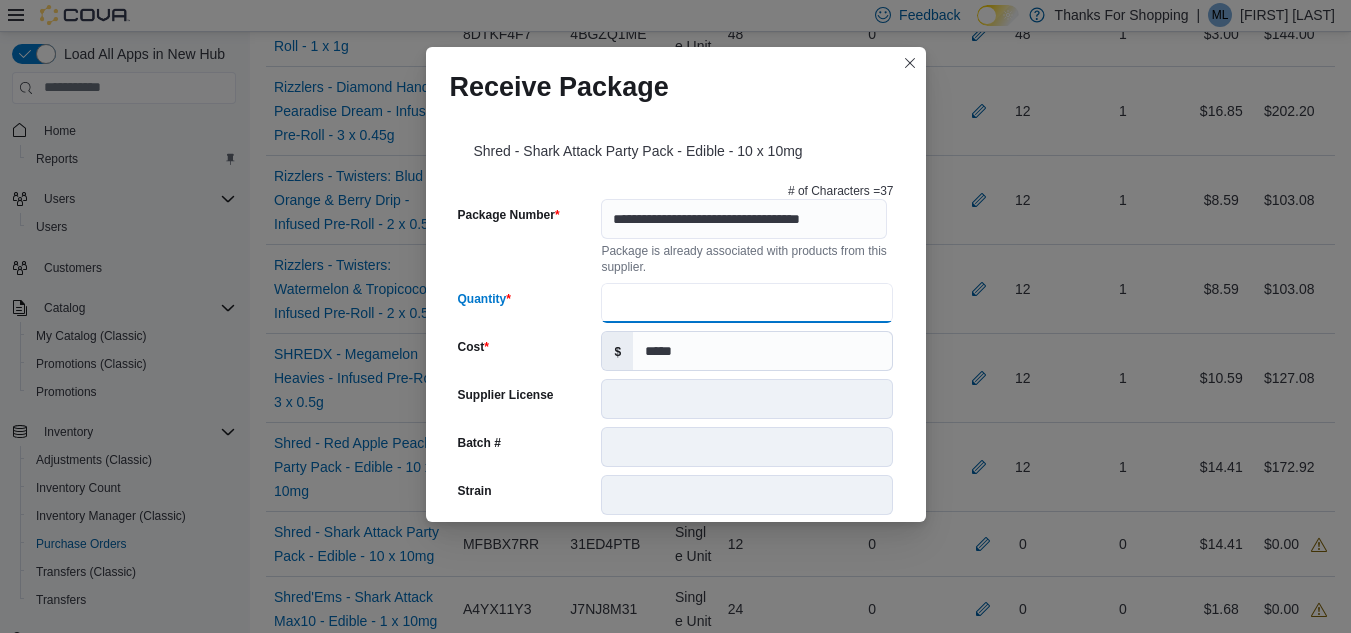click on "Quantity" at bounding box center [747, 303] 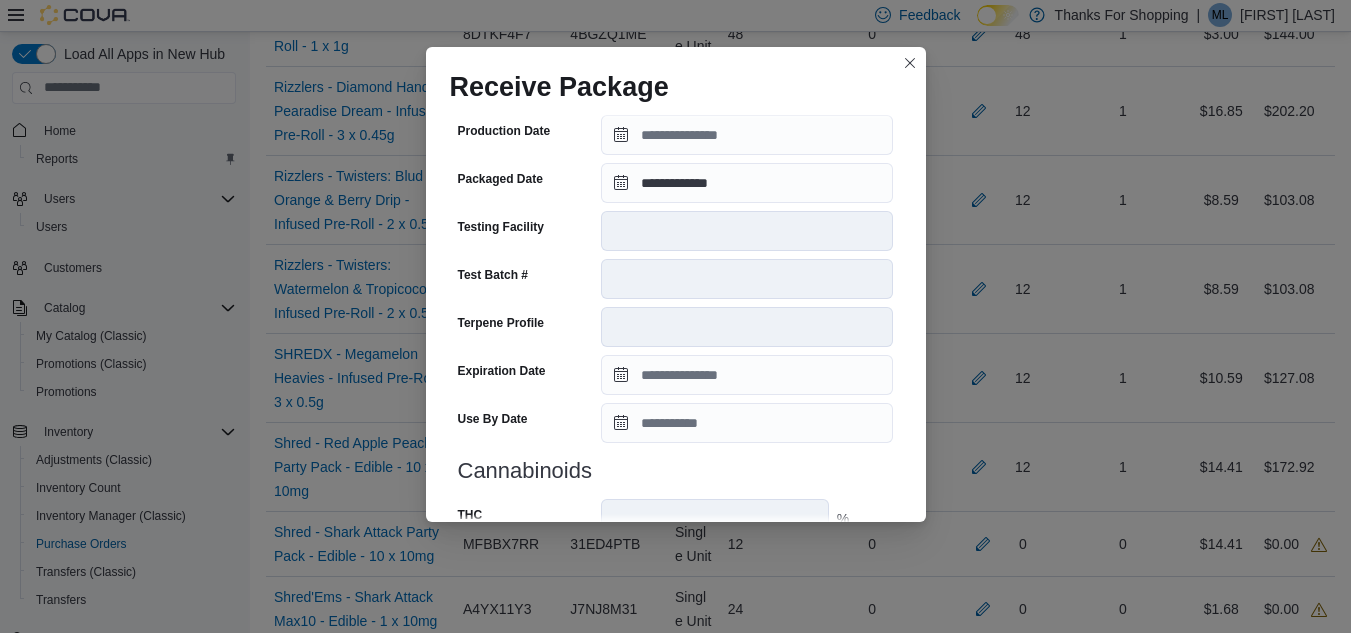 scroll, scrollTop: 753, scrollLeft: 0, axis: vertical 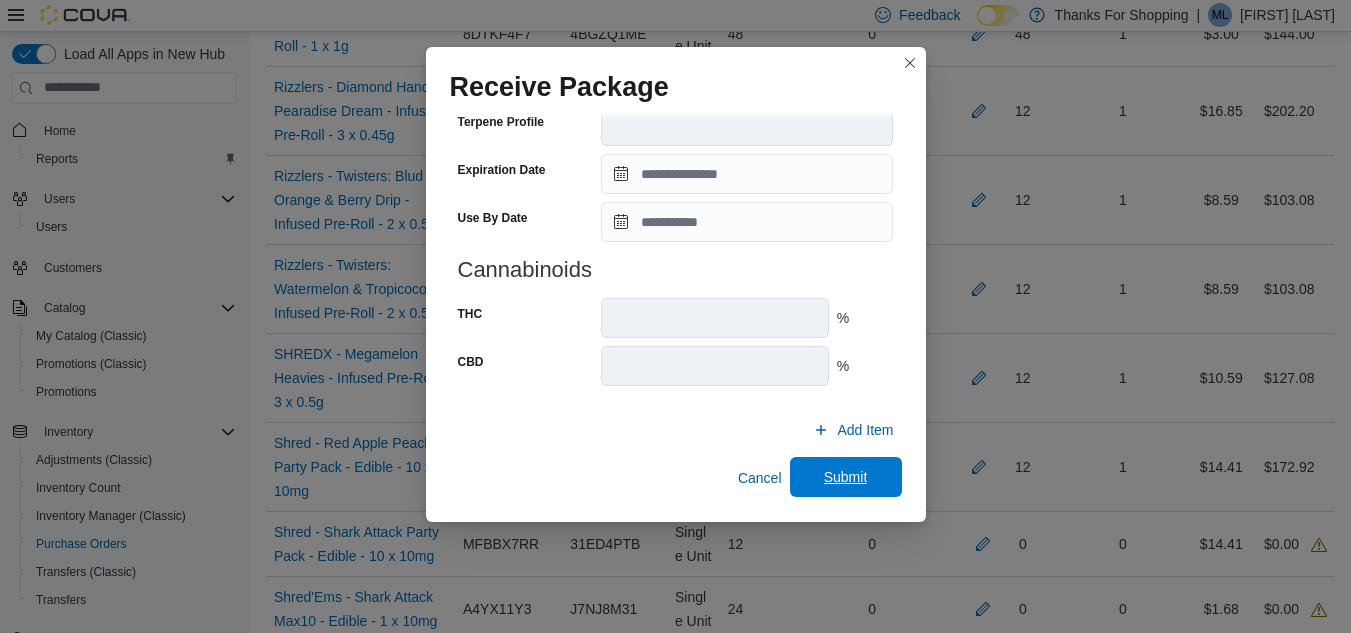 click on "Submit" at bounding box center (846, 477) 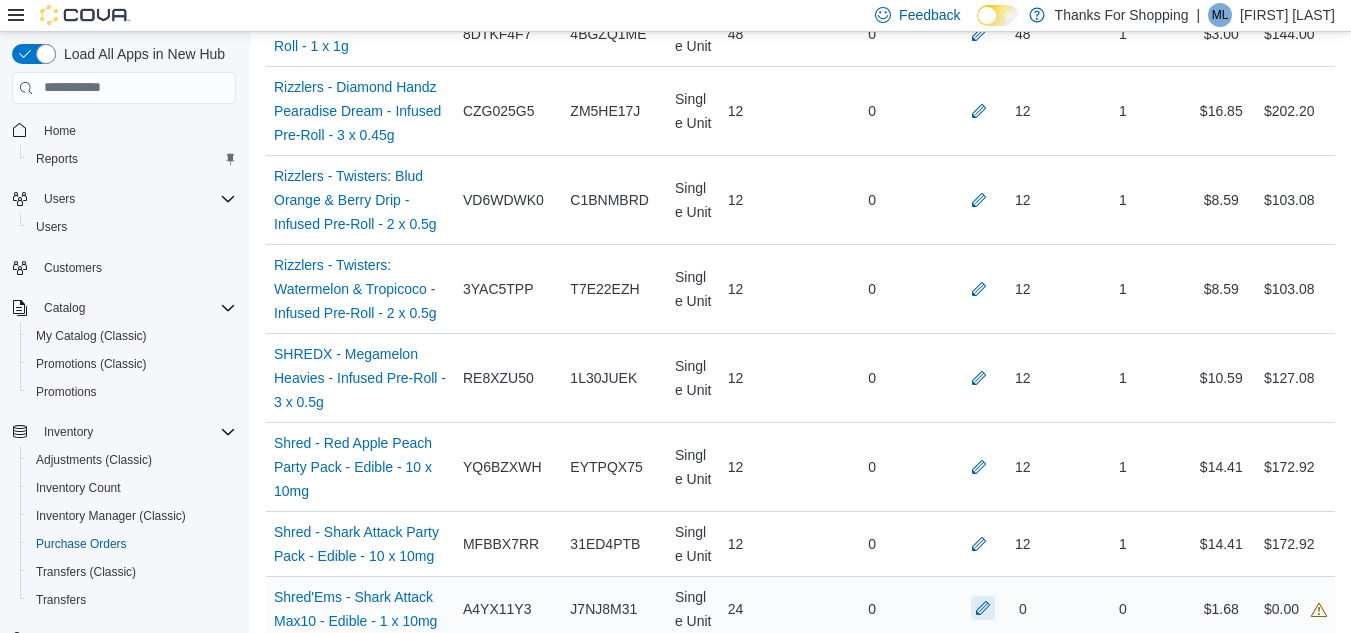 click at bounding box center (983, 608) 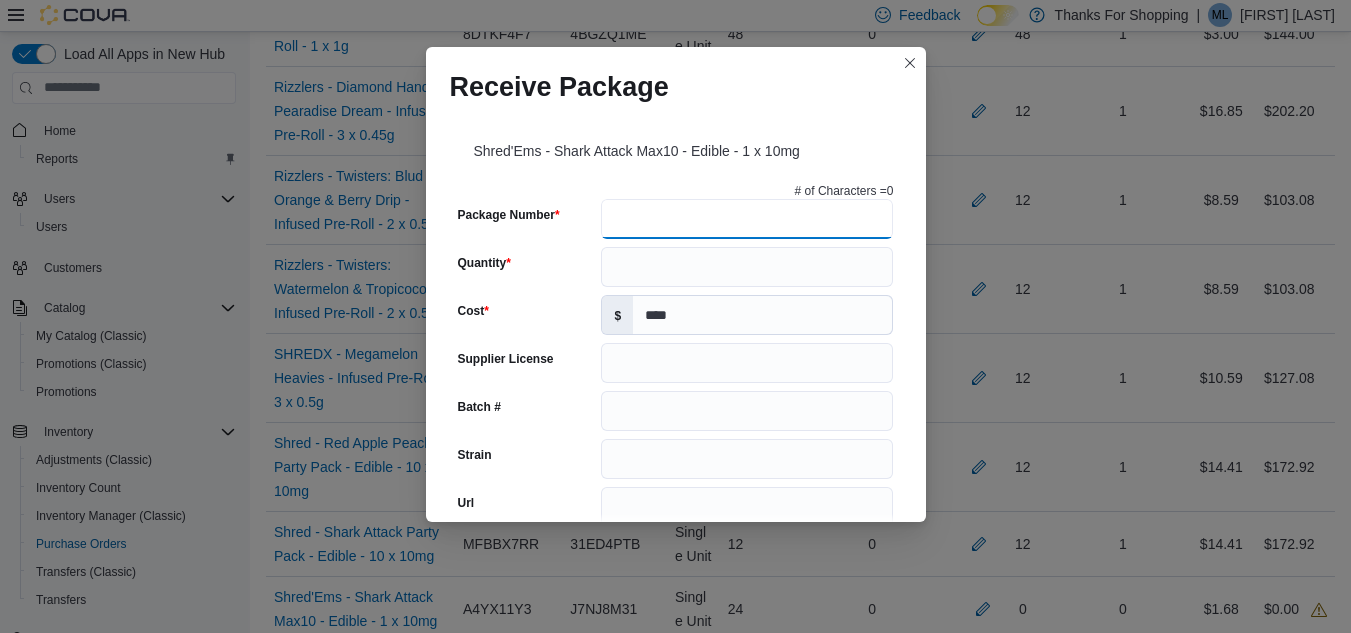 click on "Package Number" at bounding box center (747, 219) 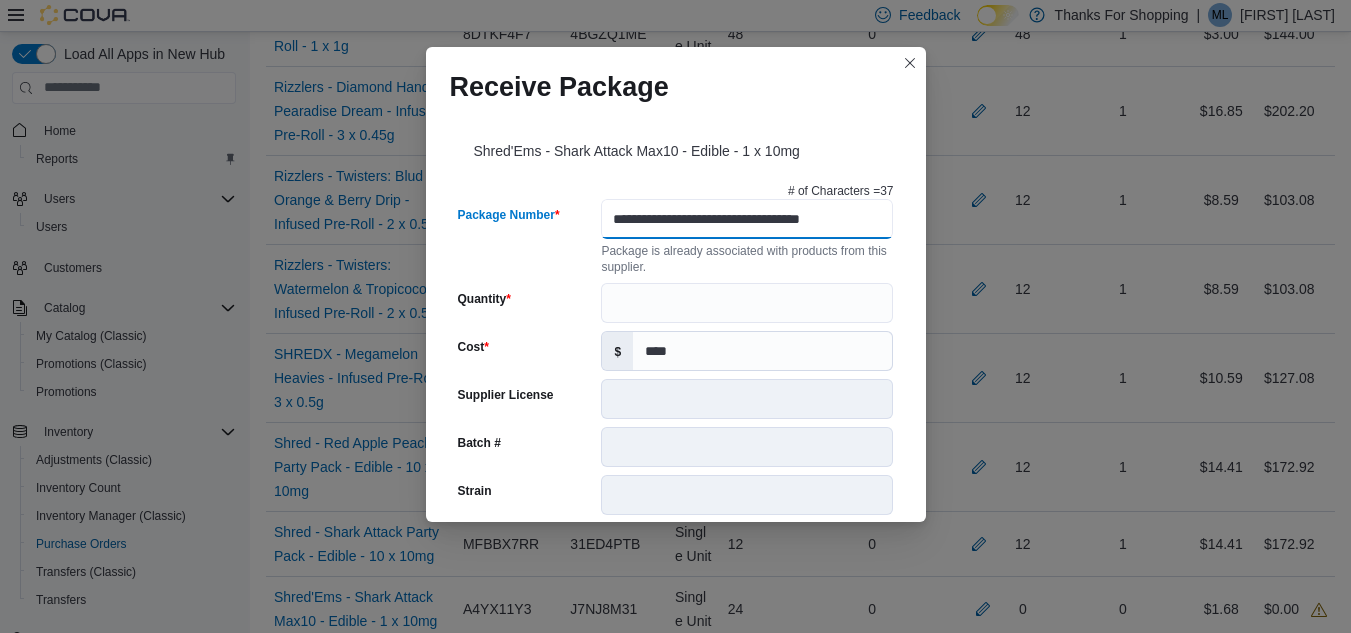 scroll, scrollTop: 0, scrollLeft: 18, axis: horizontal 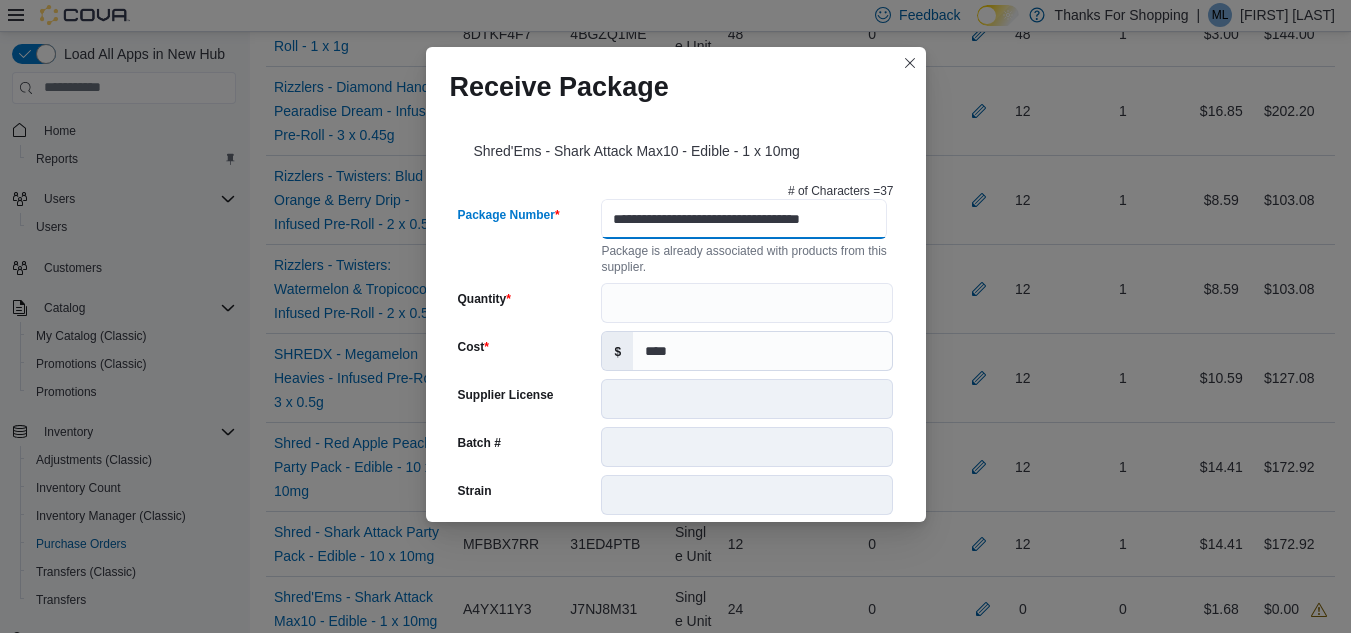 type on "**********" 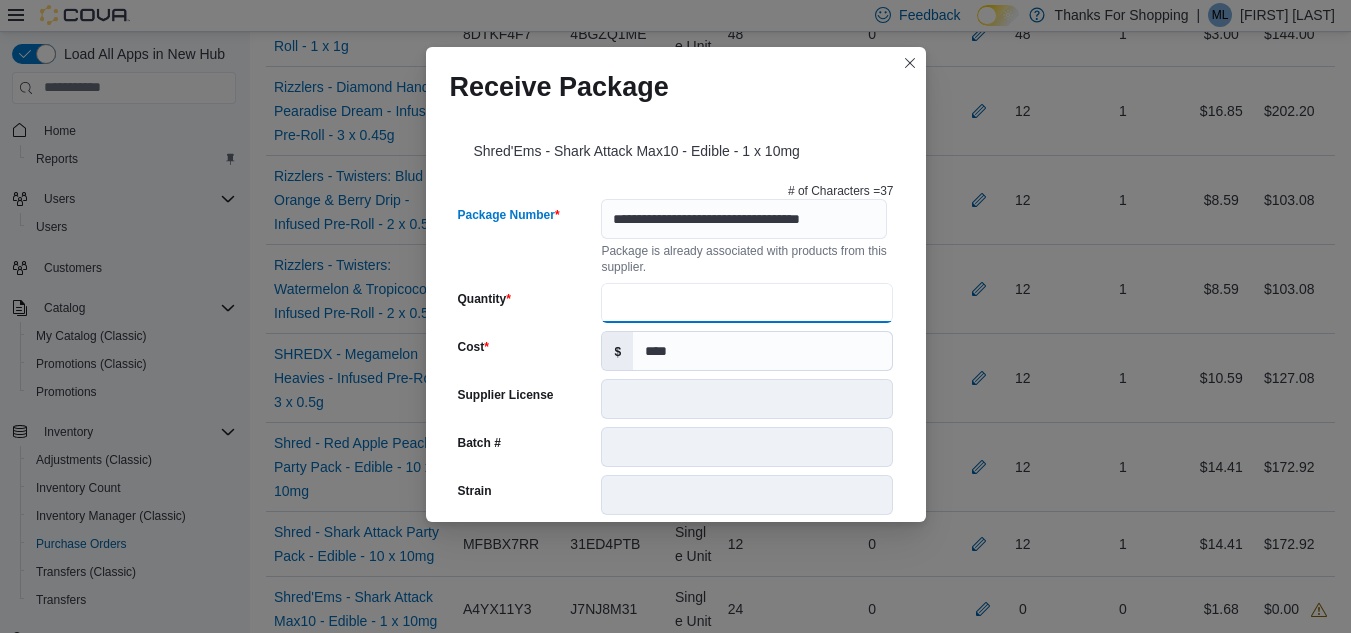 click on "Quantity" at bounding box center [747, 303] 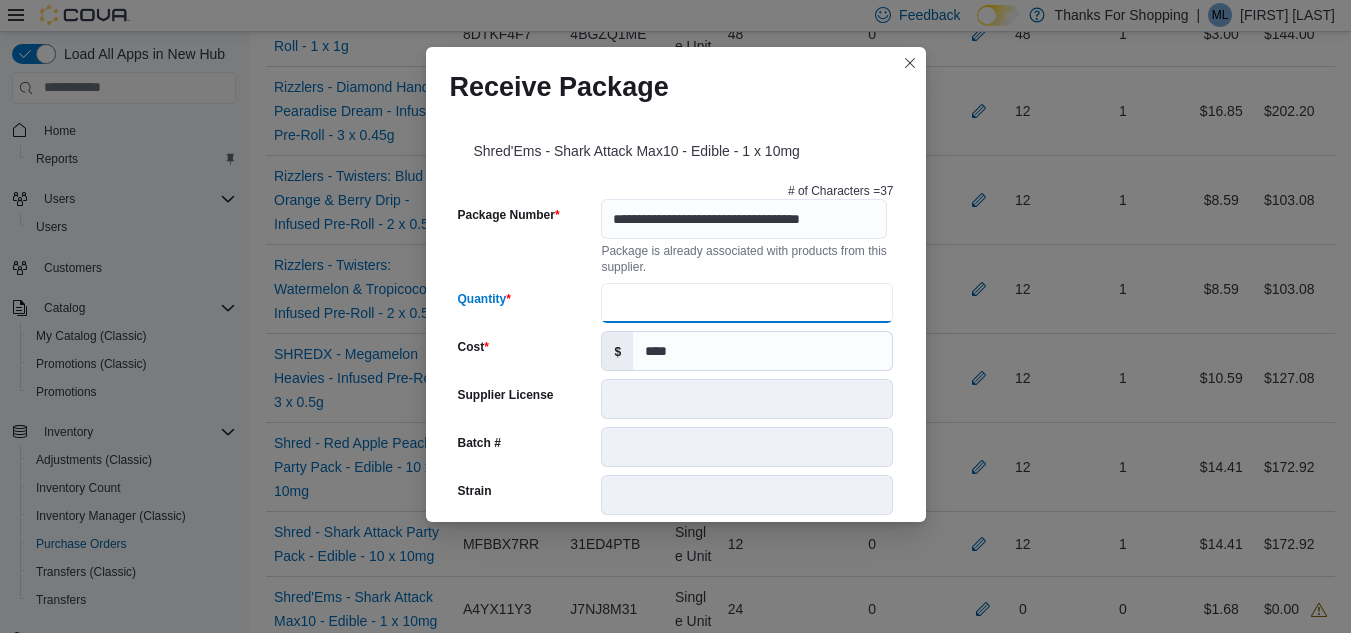 scroll, scrollTop: 0, scrollLeft: 0, axis: both 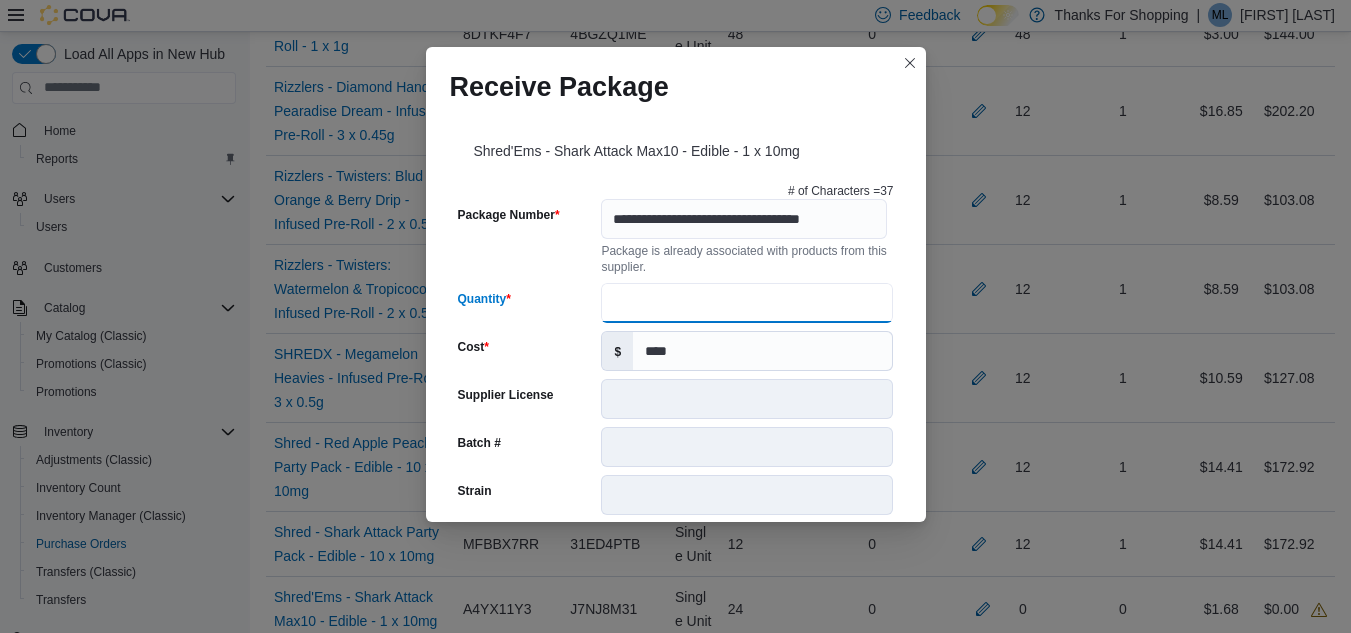 type on "**" 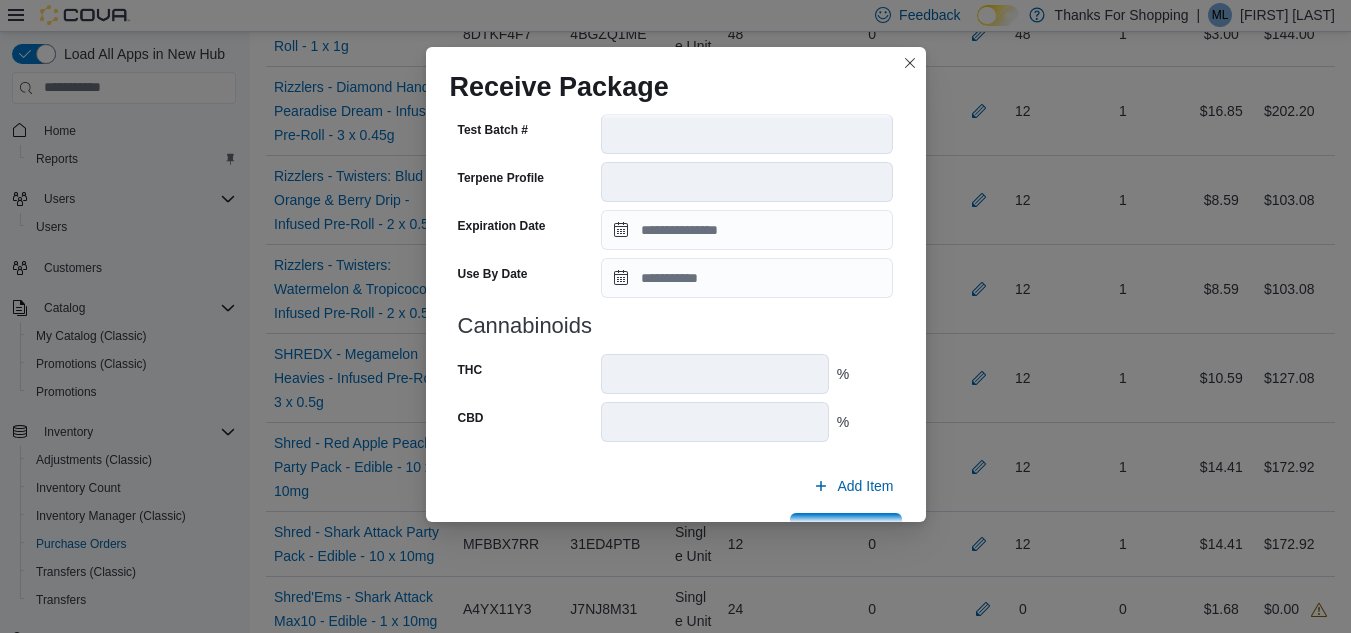 scroll, scrollTop: 753, scrollLeft: 0, axis: vertical 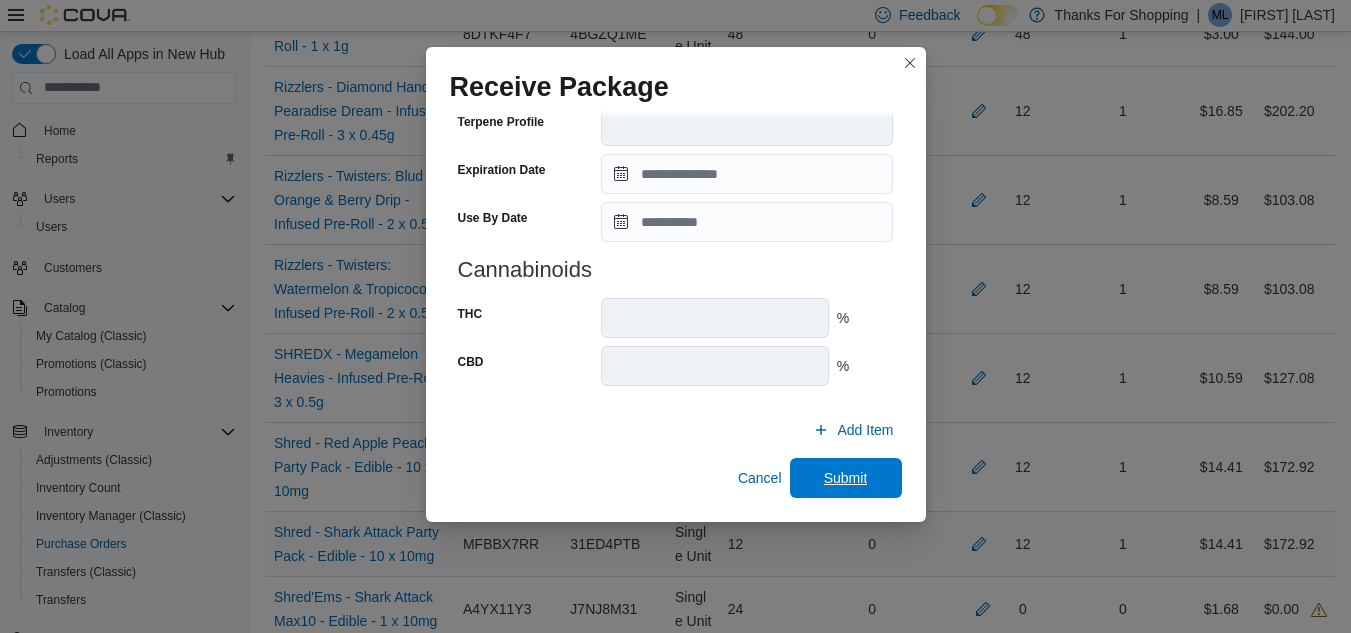 click on "Submit" at bounding box center [846, 478] 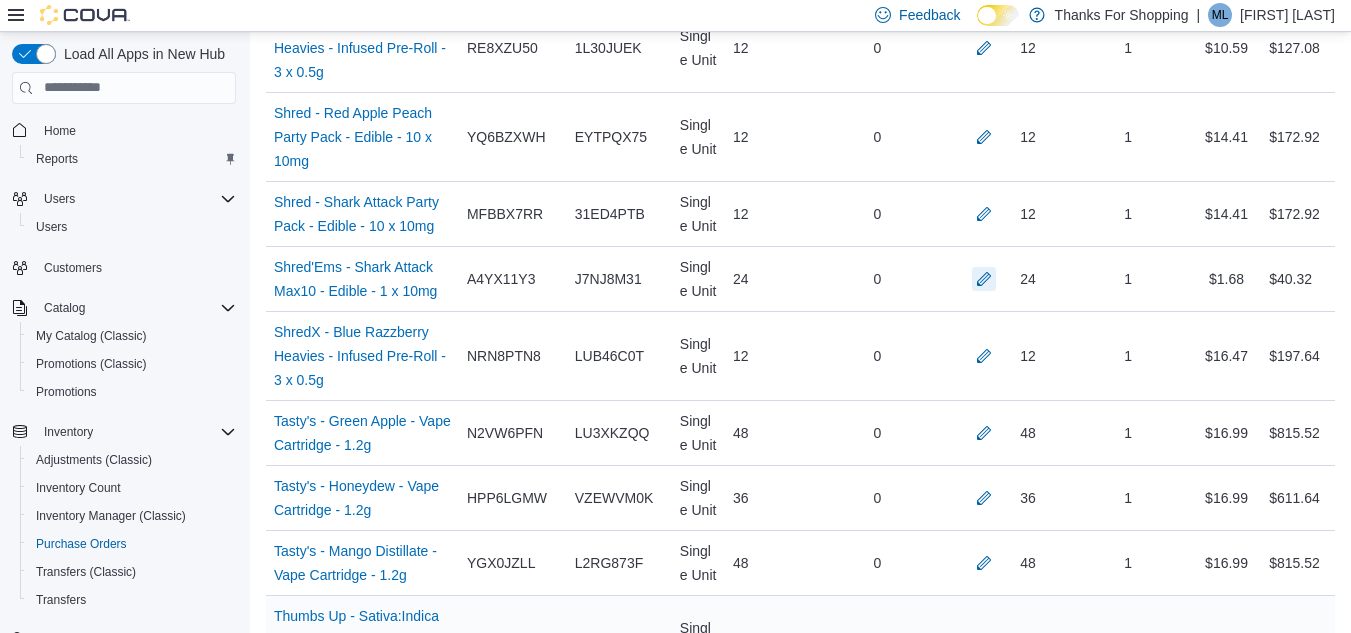 scroll, scrollTop: 2752, scrollLeft: 0, axis: vertical 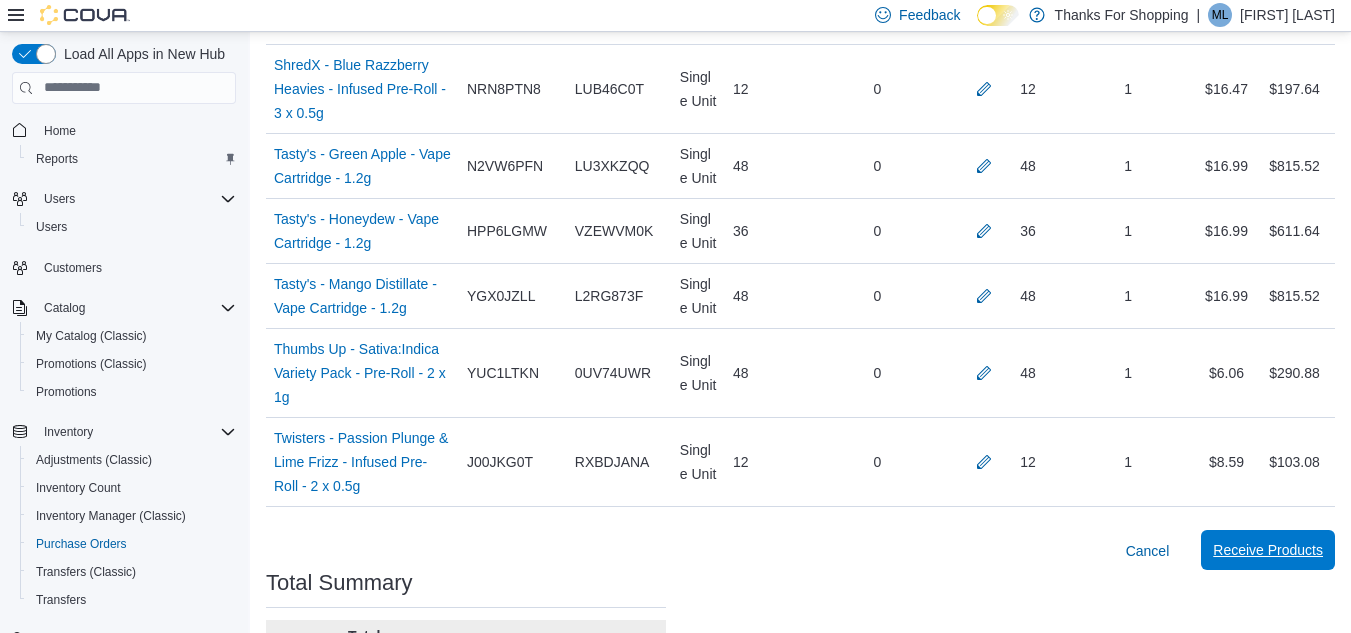 click on "Receive Products" at bounding box center [1268, 550] 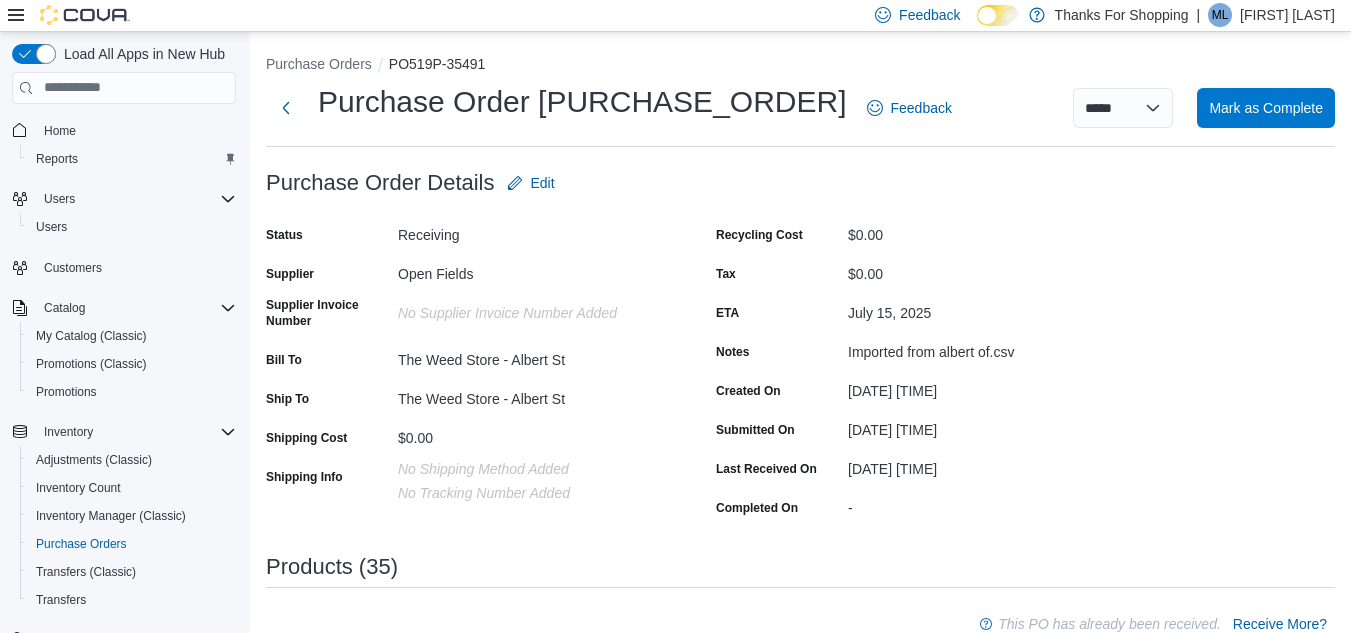 scroll, scrollTop: 0, scrollLeft: 0, axis: both 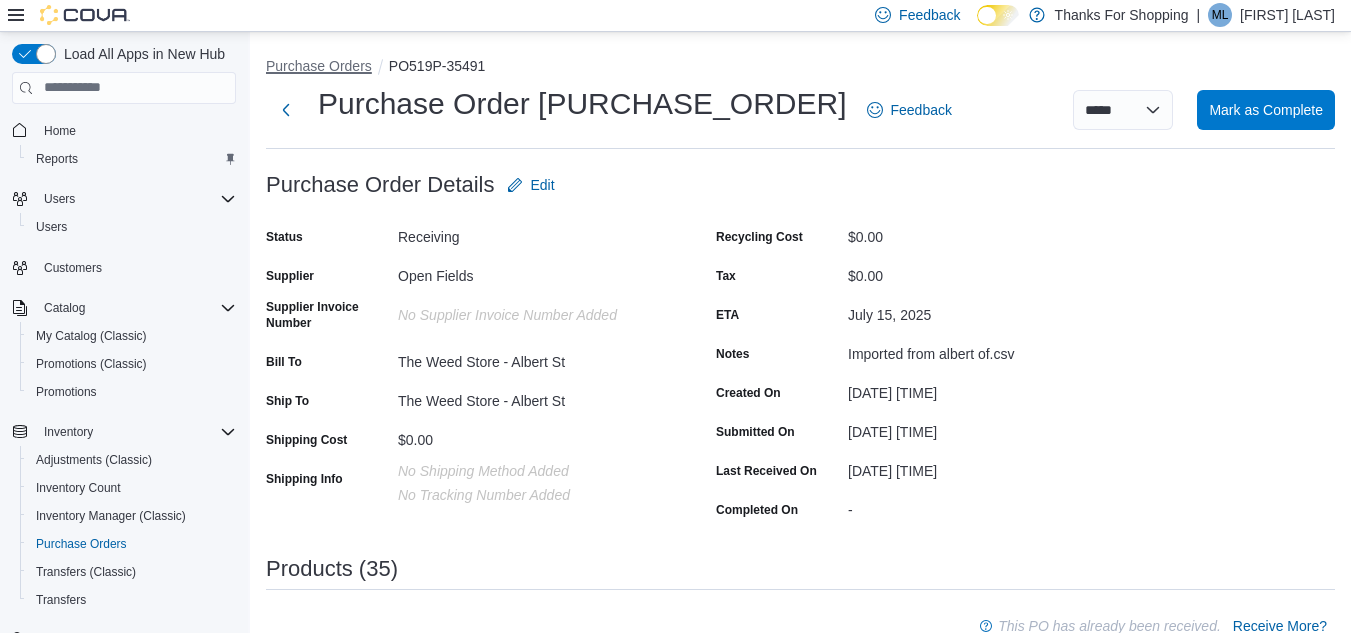 click on "Purchase Orders" at bounding box center (319, 66) 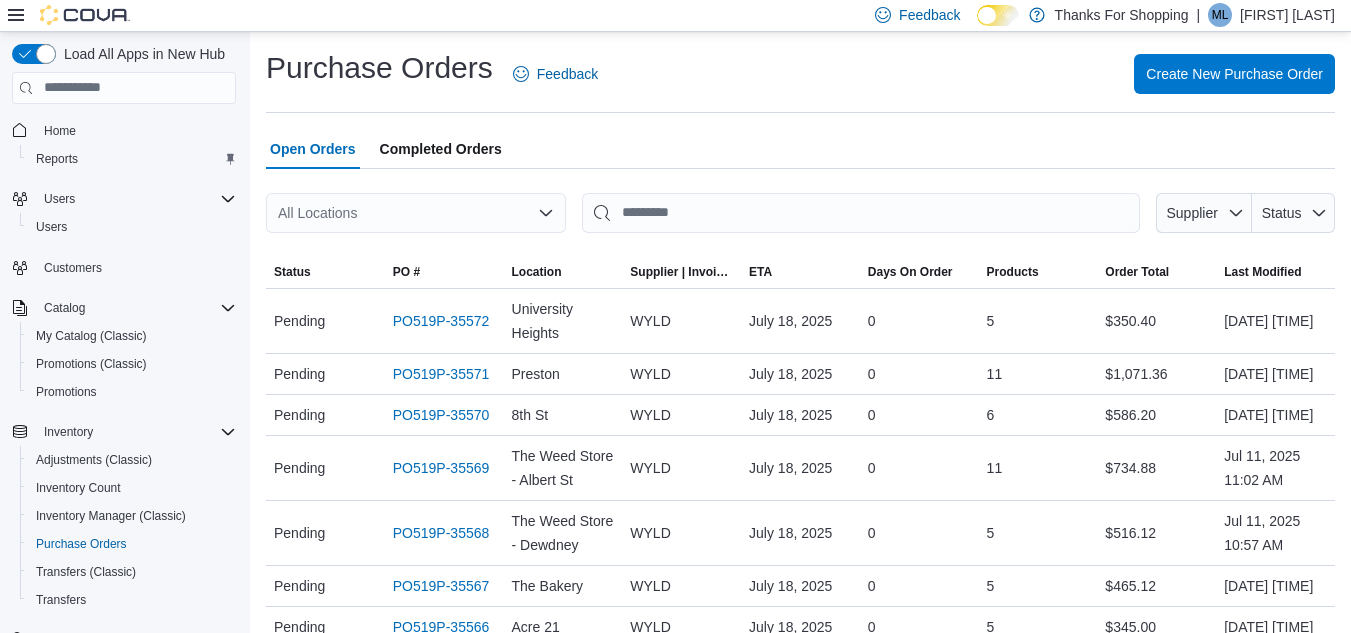 click on "All Locations" at bounding box center [416, 213] 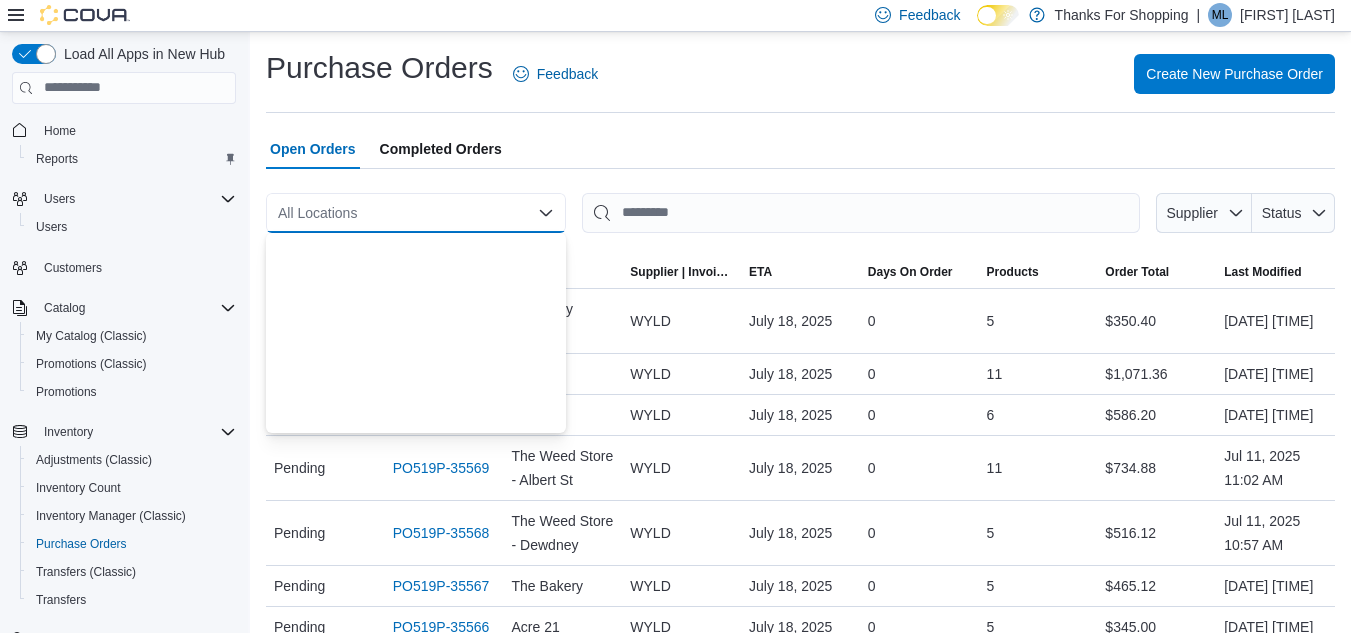 scroll, scrollTop: 525, scrollLeft: 0, axis: vertical 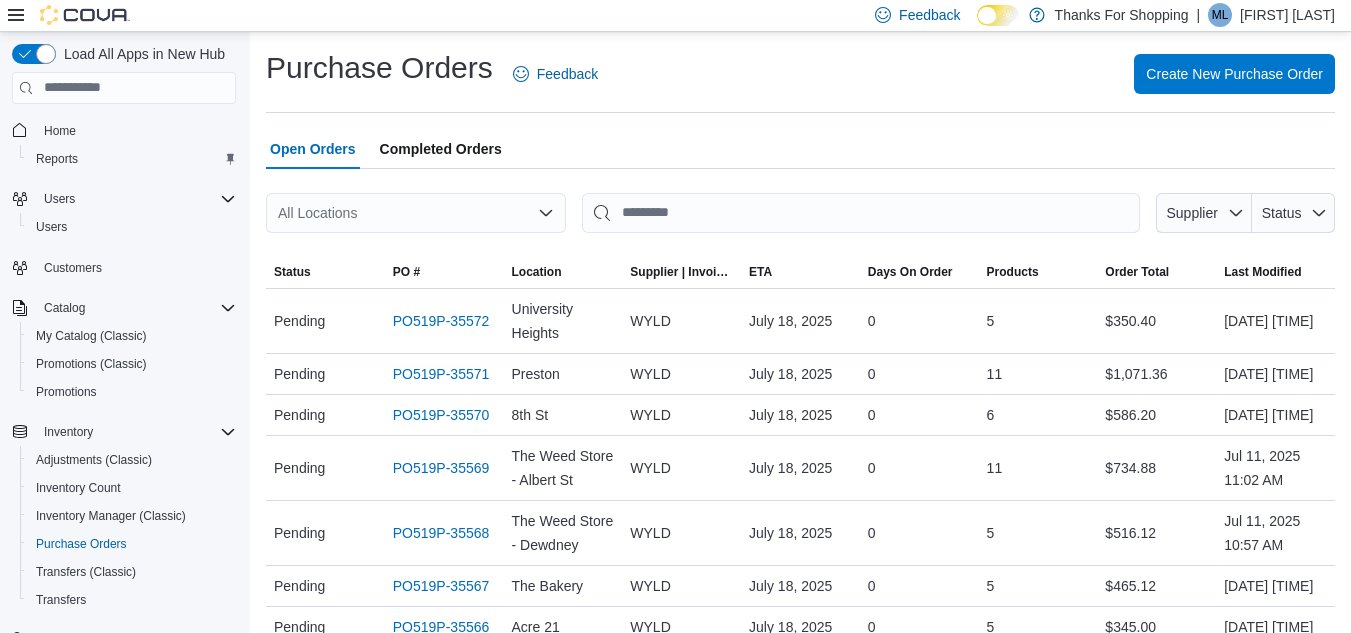 click 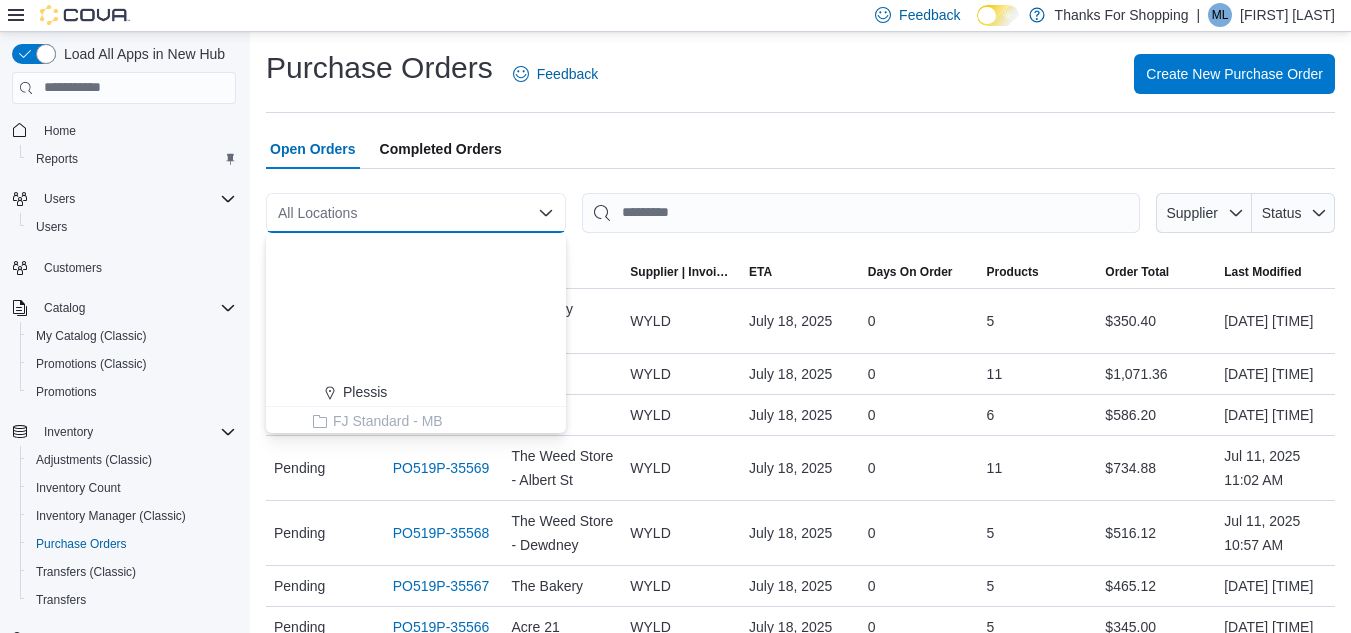 scroll, scrollTop: 500, scrollLeft: 0, axis: vertical 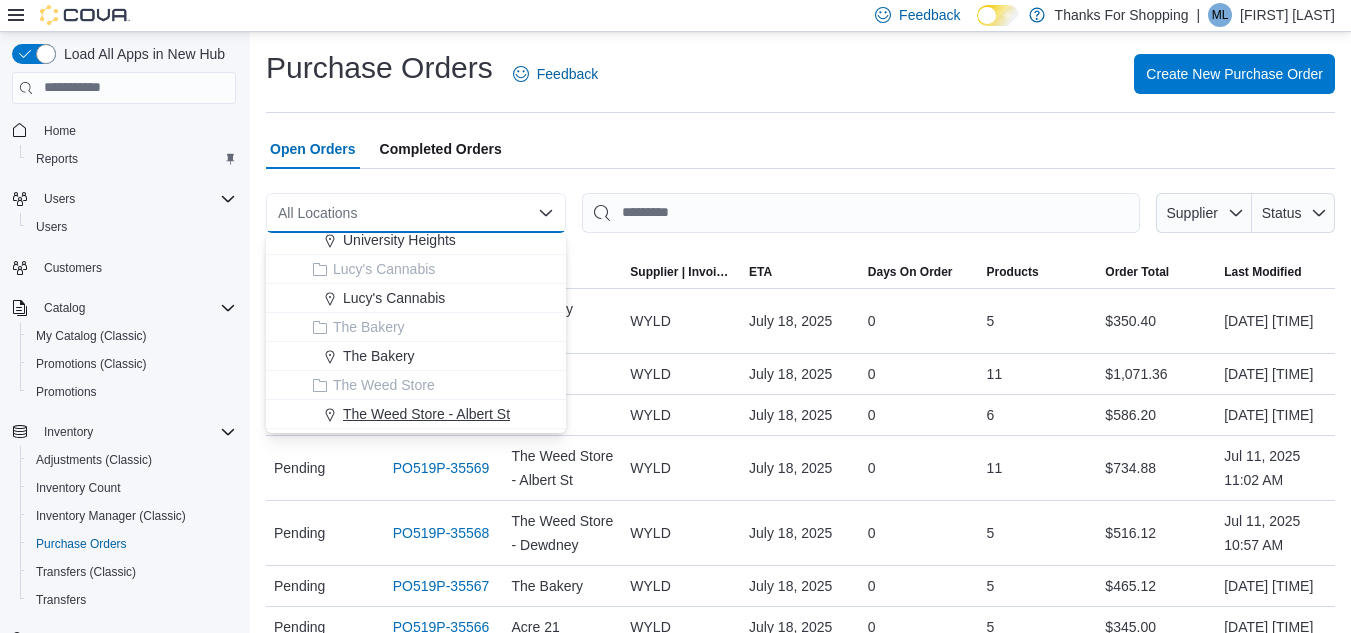 click on "The Weed Store - Albert St" at bounding box center (426, 414) 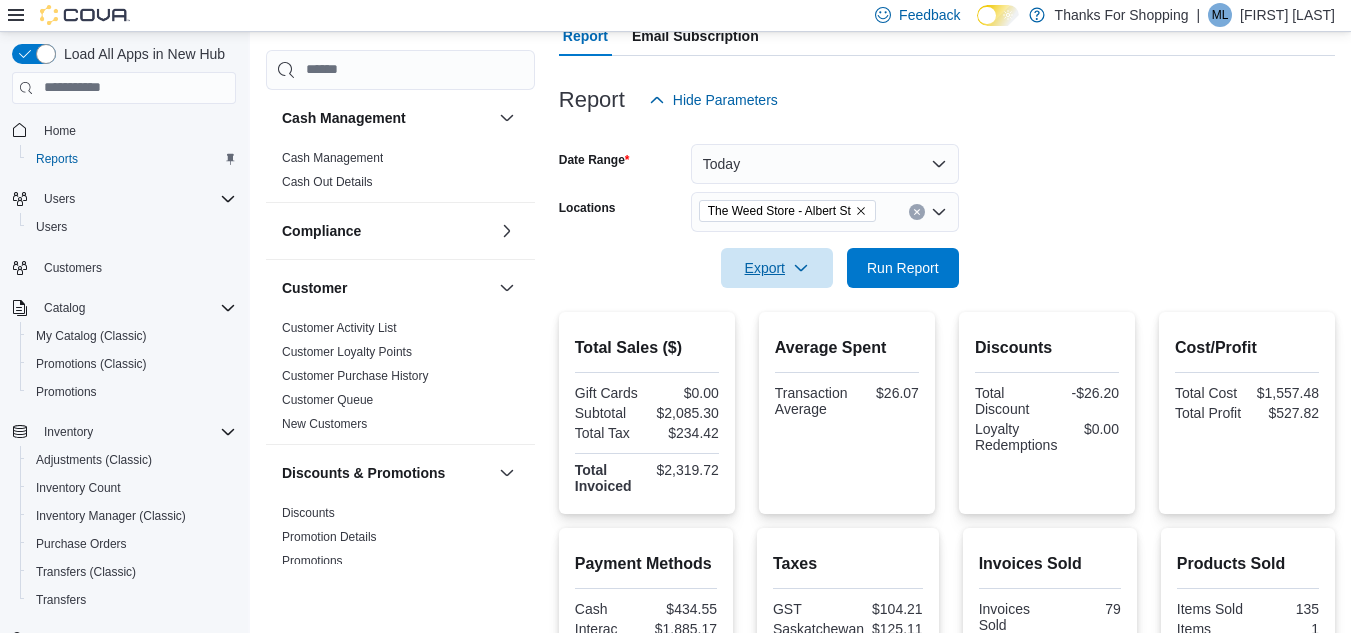 scroll, scrollTop: 0, scrollLeft: 0, axis: both 